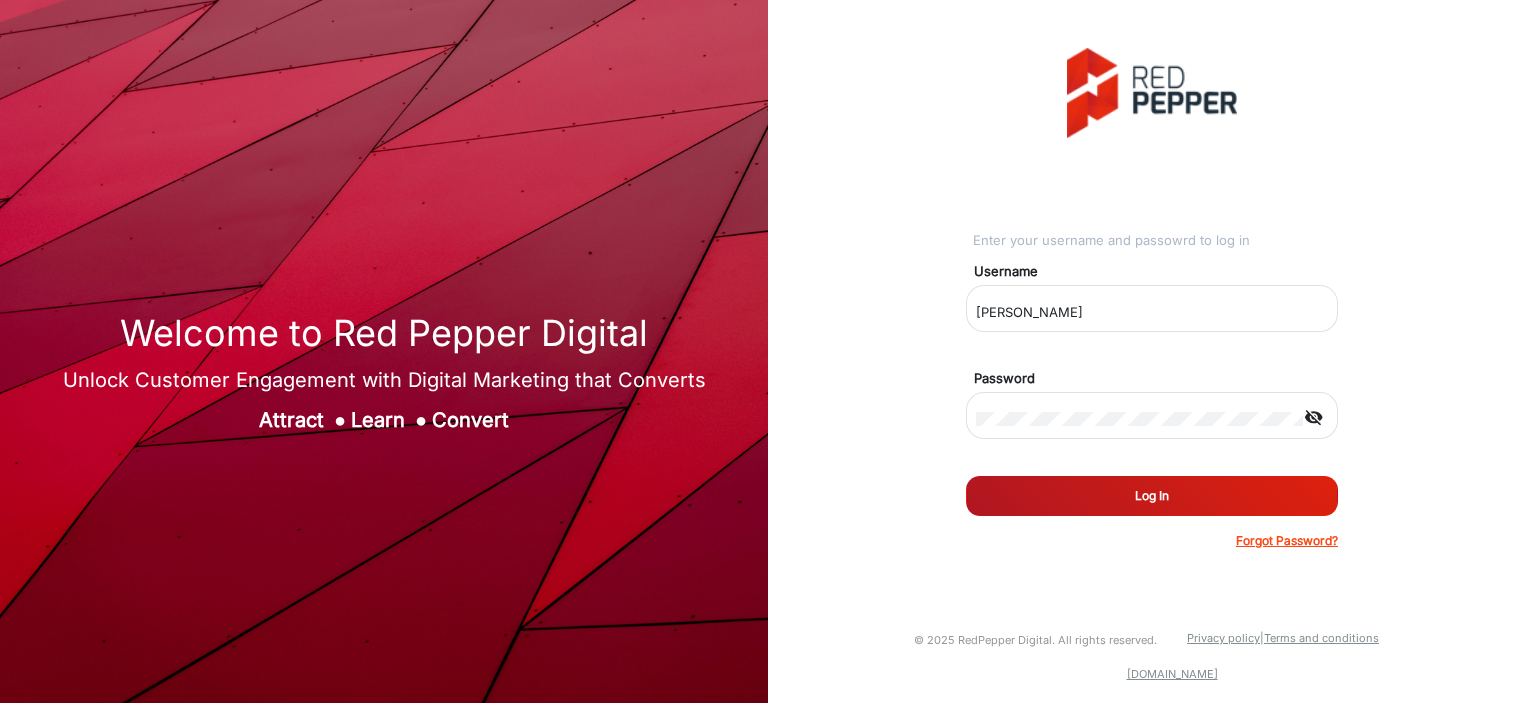 drag, startPoint x: 0, startPoint y: 0, endPoint x: 1052, endPoint y: 491, distance: 1160.9414 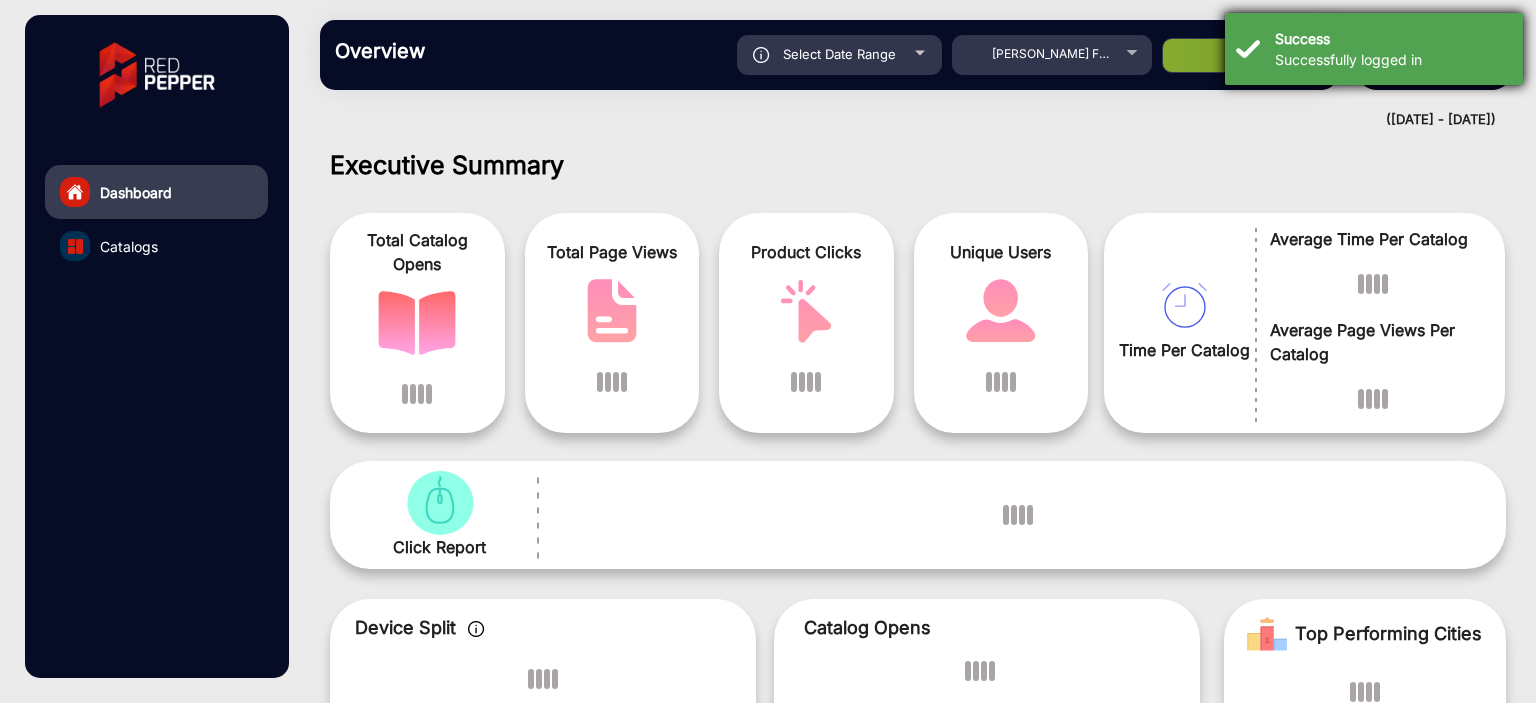 scroll, scrollTop: 15, scrollLeft: 0, axis: vertical 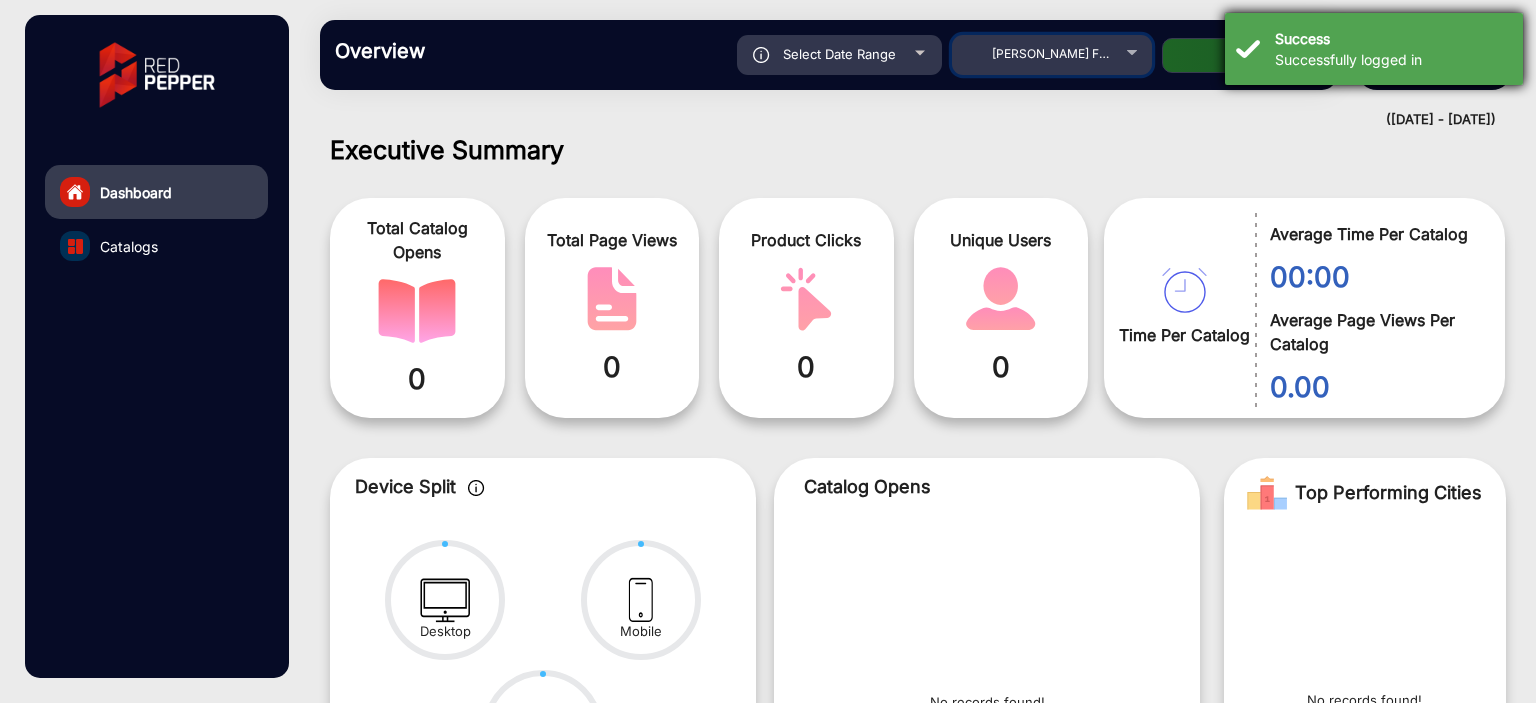 click on "[PERSON_NAME] Fairacre Farms" at bounding box center (1052, 54) 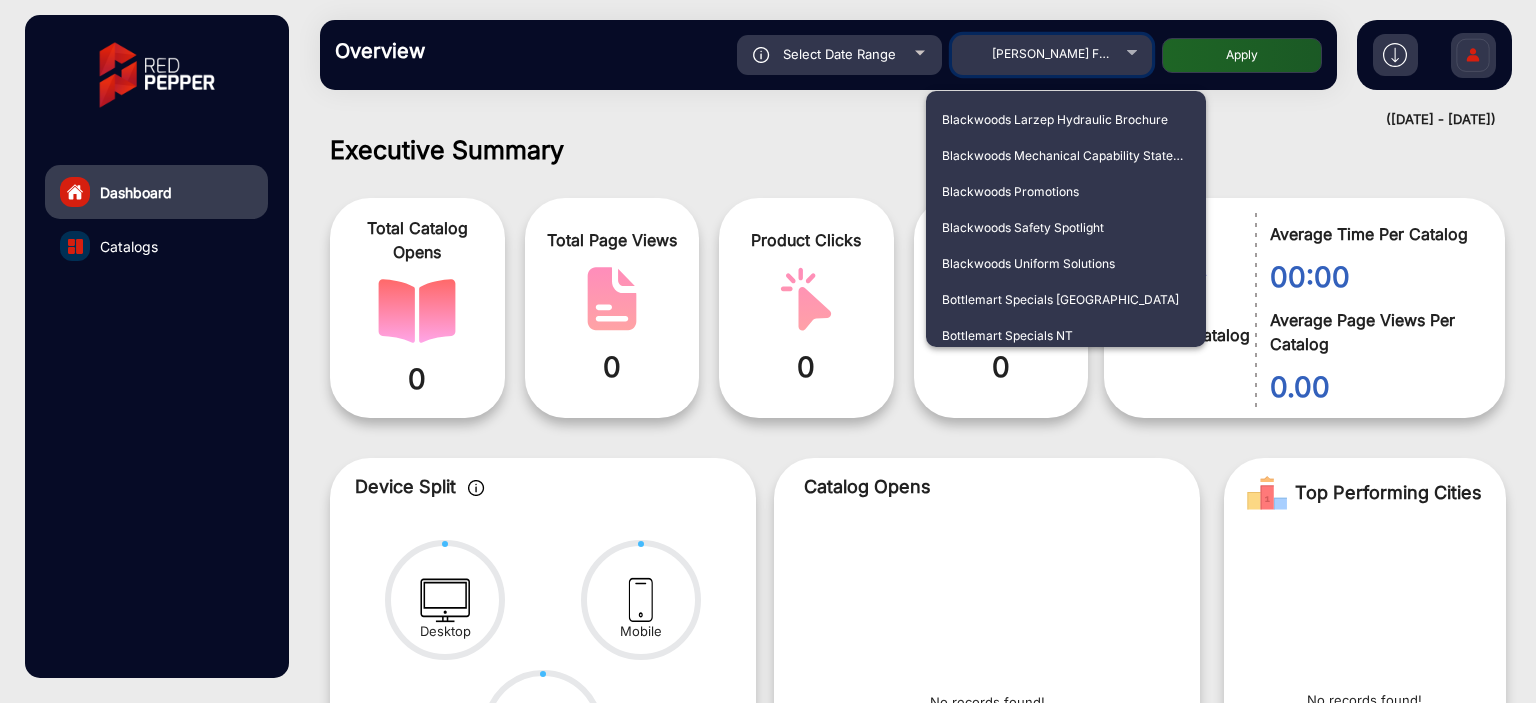 scroll, scrollTop: 984, scrollLeft: 0, axis: vertical 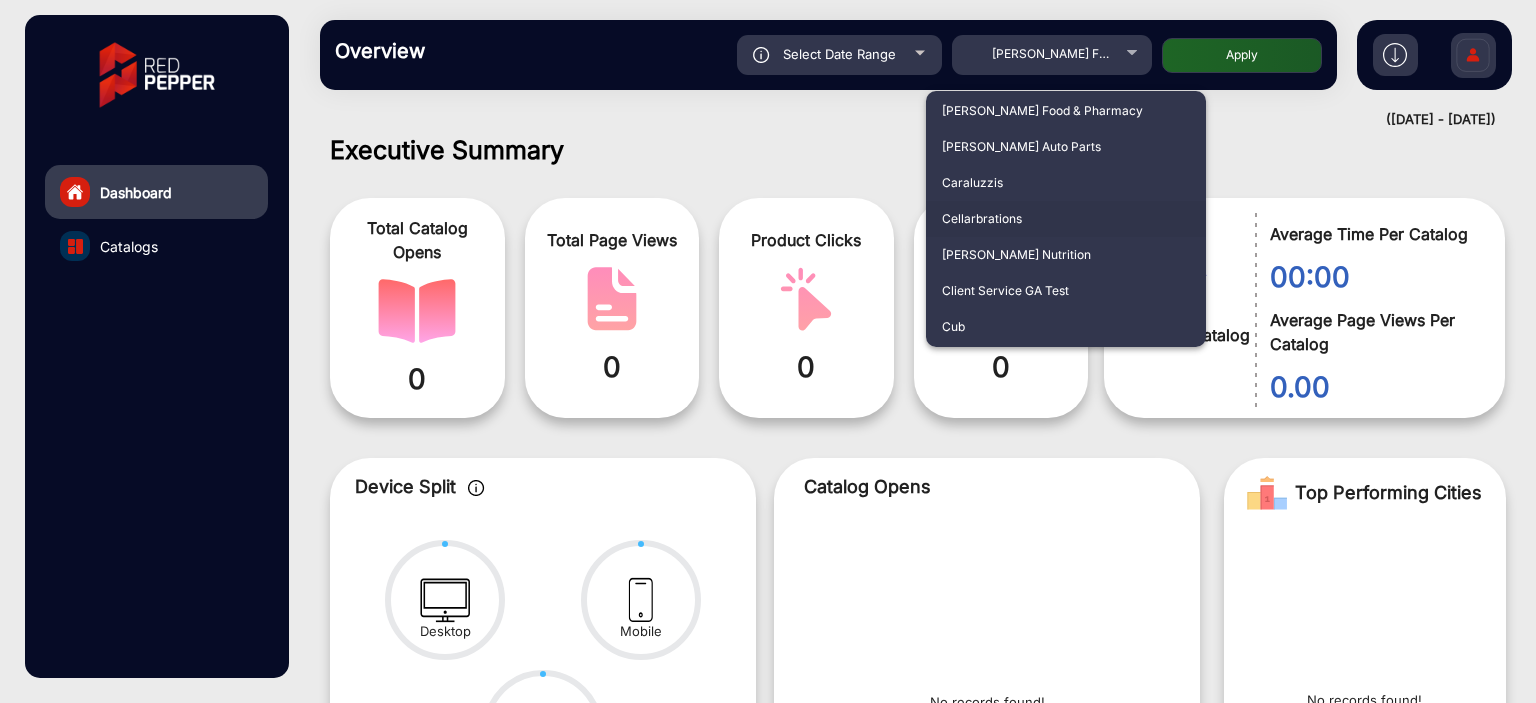 click on "Cellarbrations" at bounding box center (1066, 219) 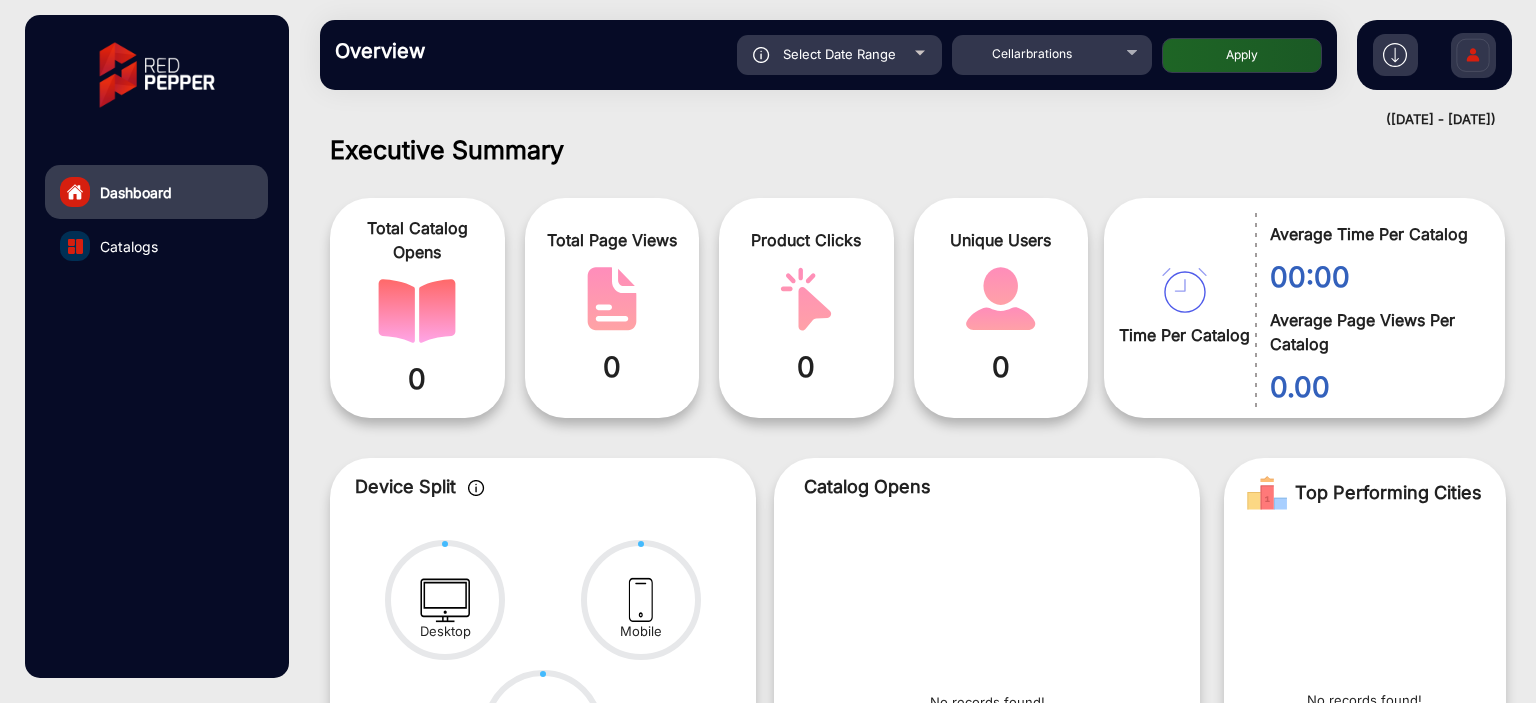click on "Overview  Reports Understand what makes your customers tick and learn how they are consuming your content. Select Date Range [DATE] - [DATE] Choose date Cellarbrations Apply" 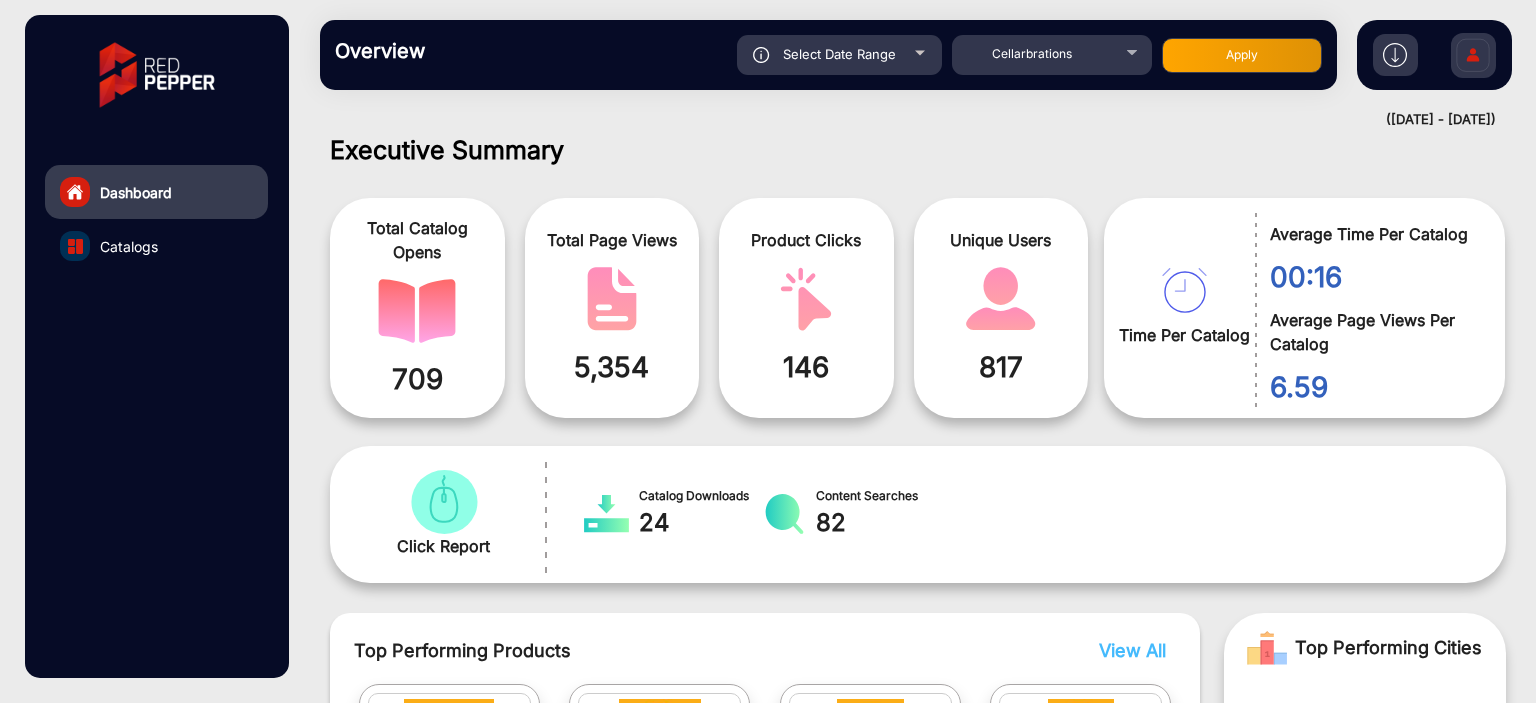 scroll, scrollTop: 999101, scrollLeft: 998828, axis: both 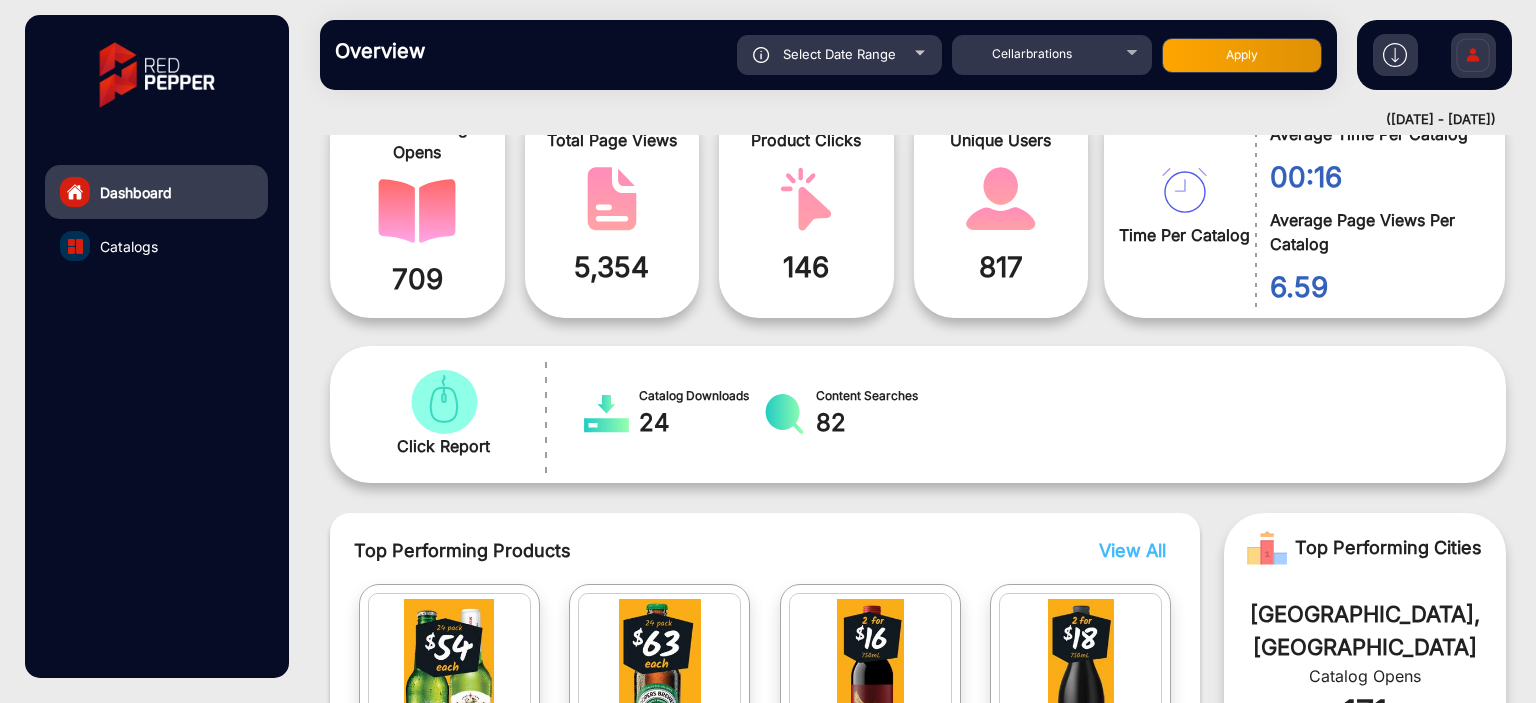 click on "Select Date Range" 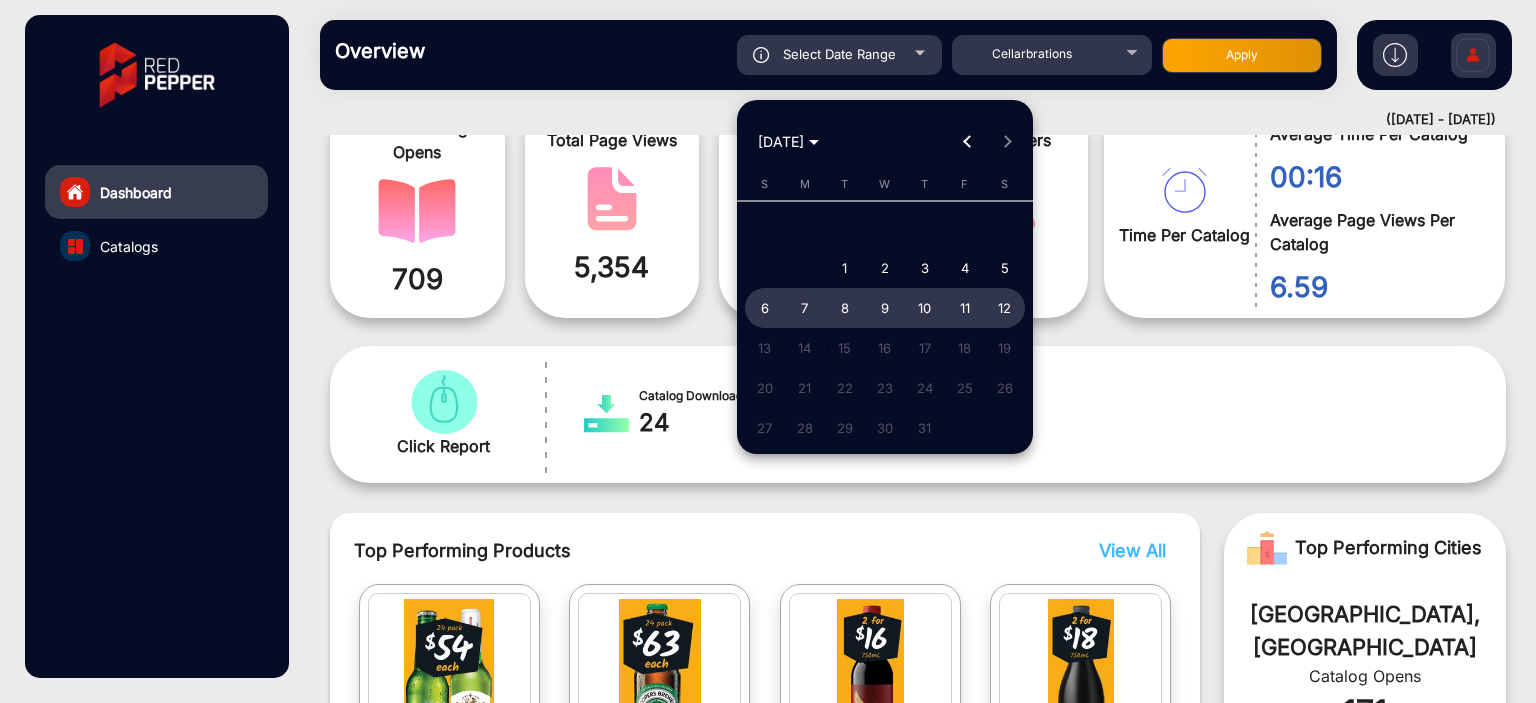 click on "12" at bounding box center (1005, 308) 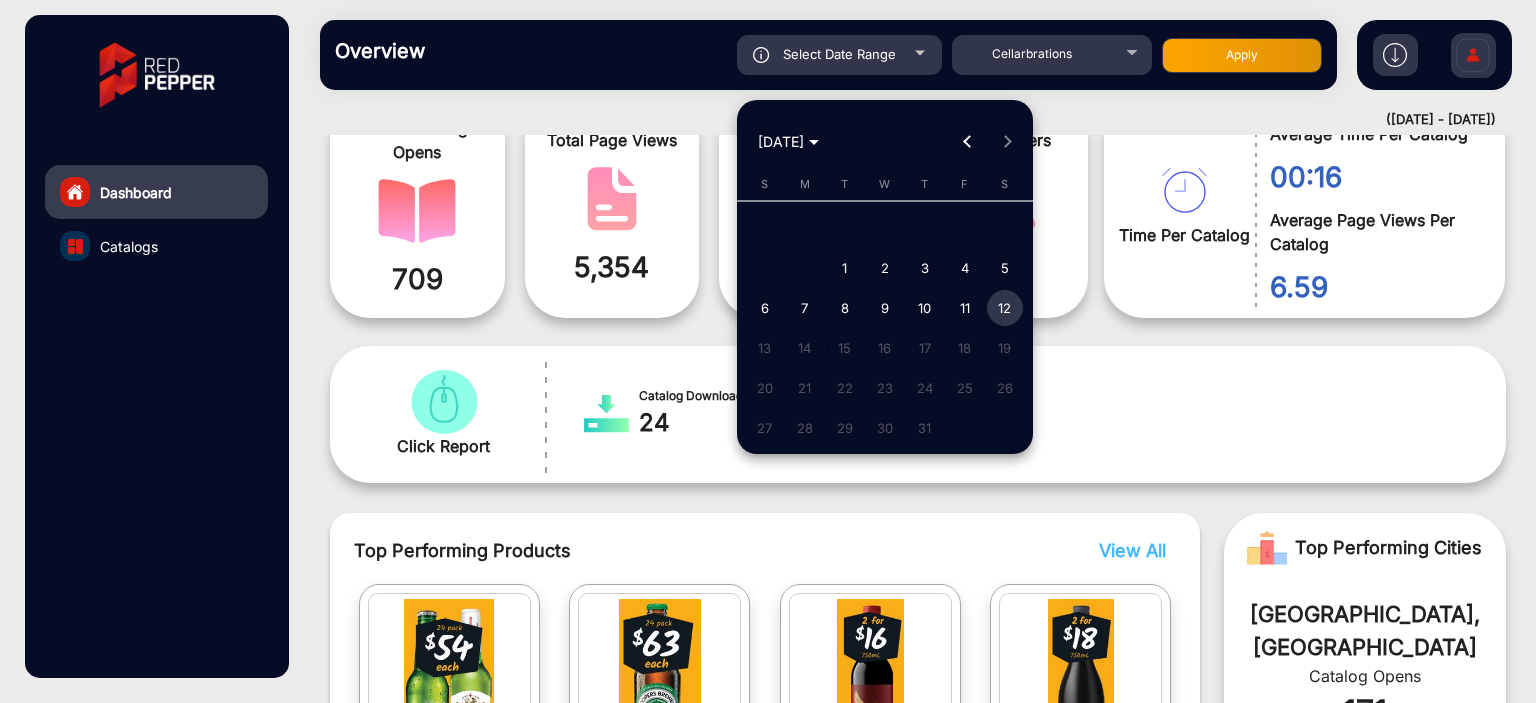 click on "12" at bounding box center [1005, 308] 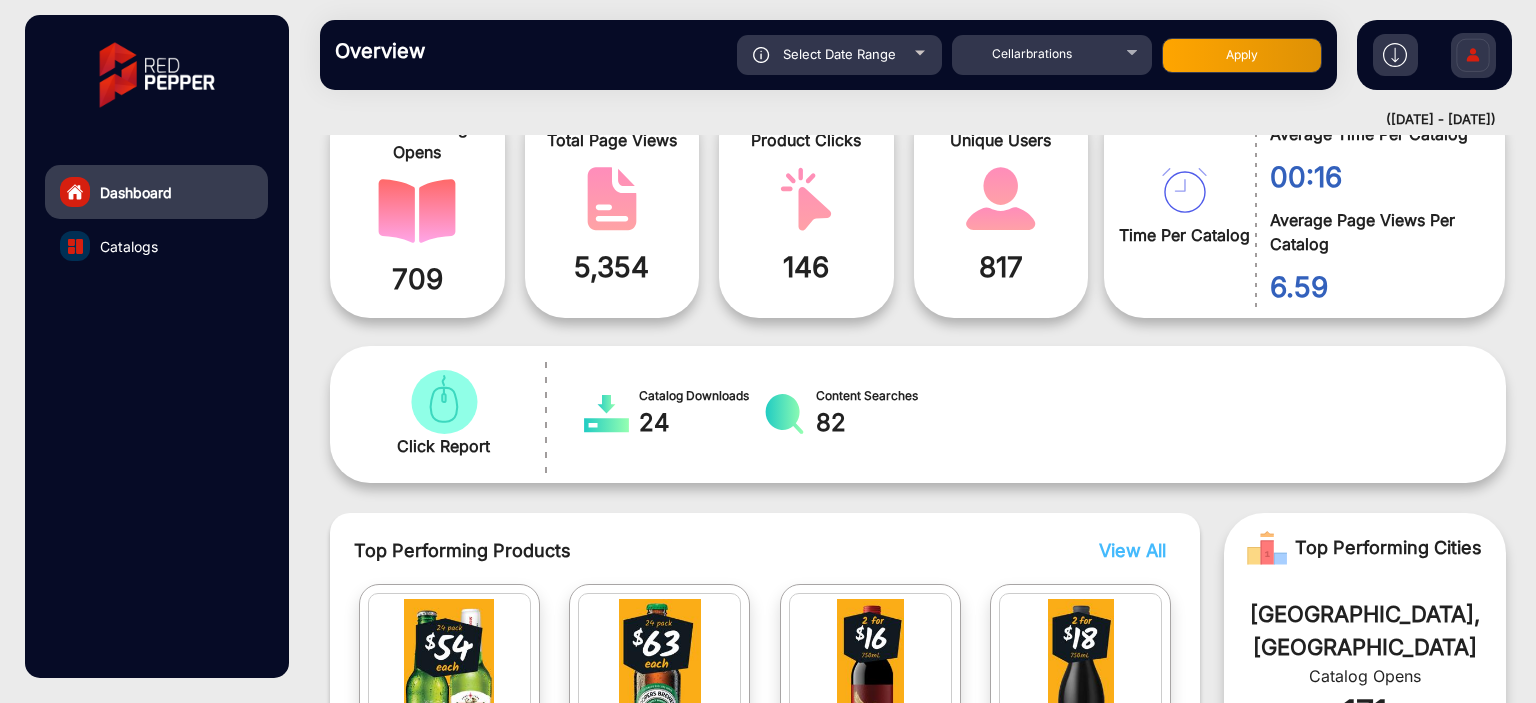 click on "Apply" 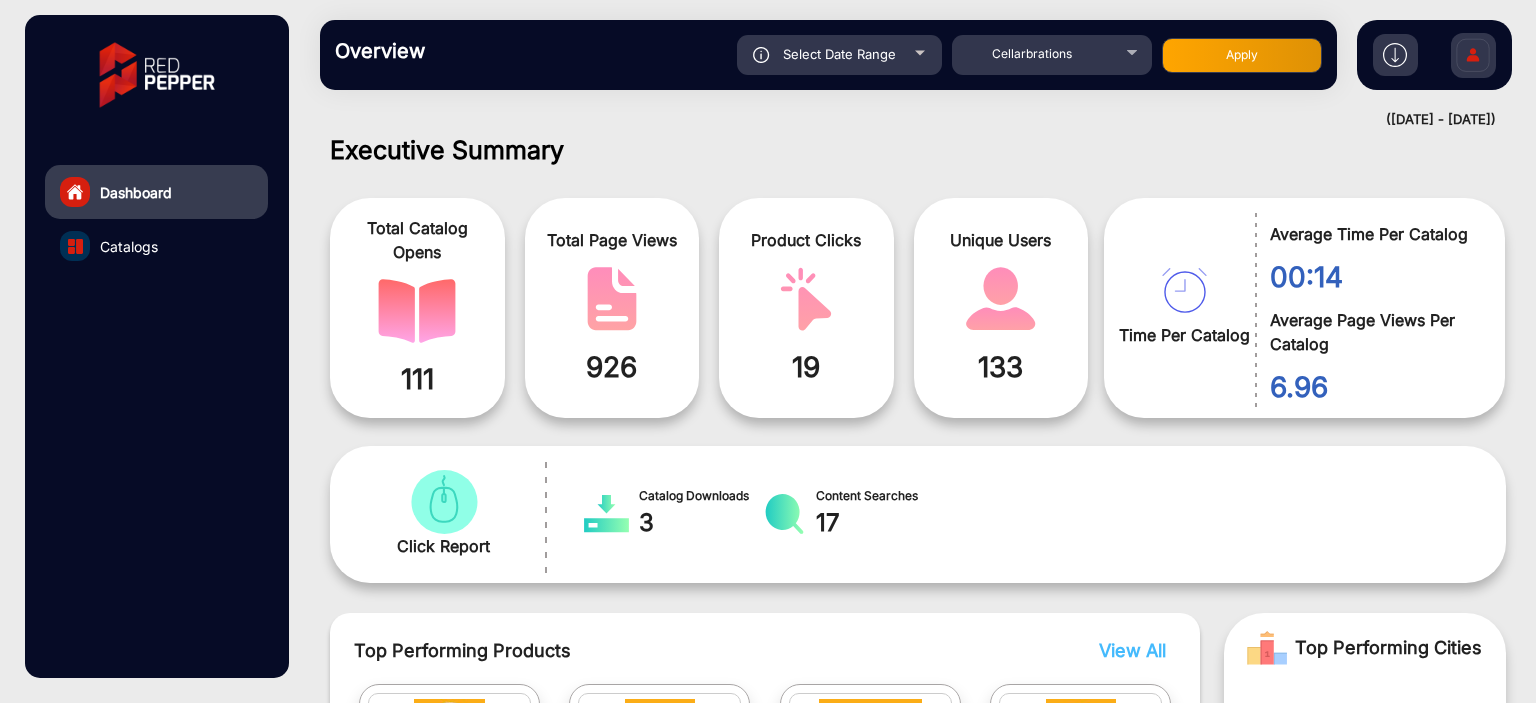 scroll, scrollTop: 999101, scrollLeft: 998828, axis: both 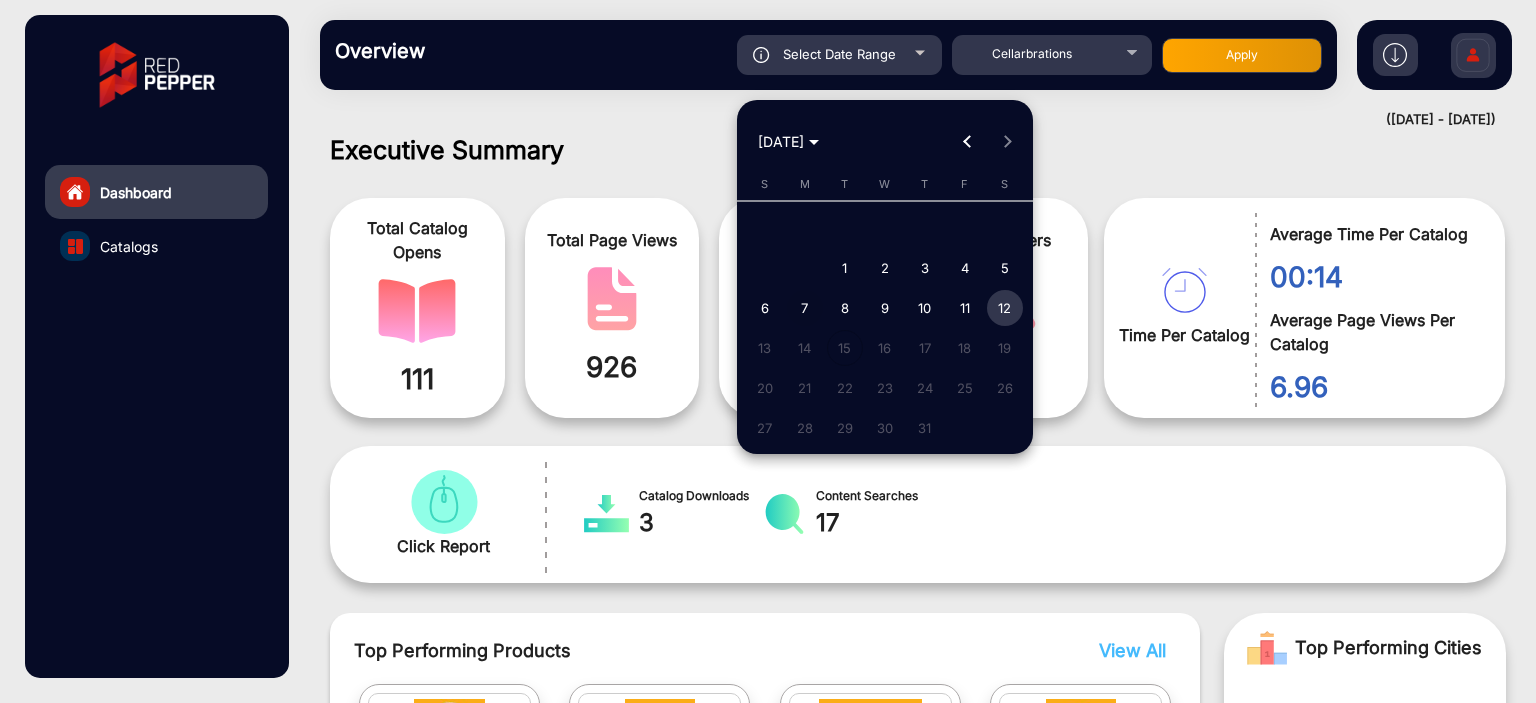 click on "7" at bounding box center (805, 308) 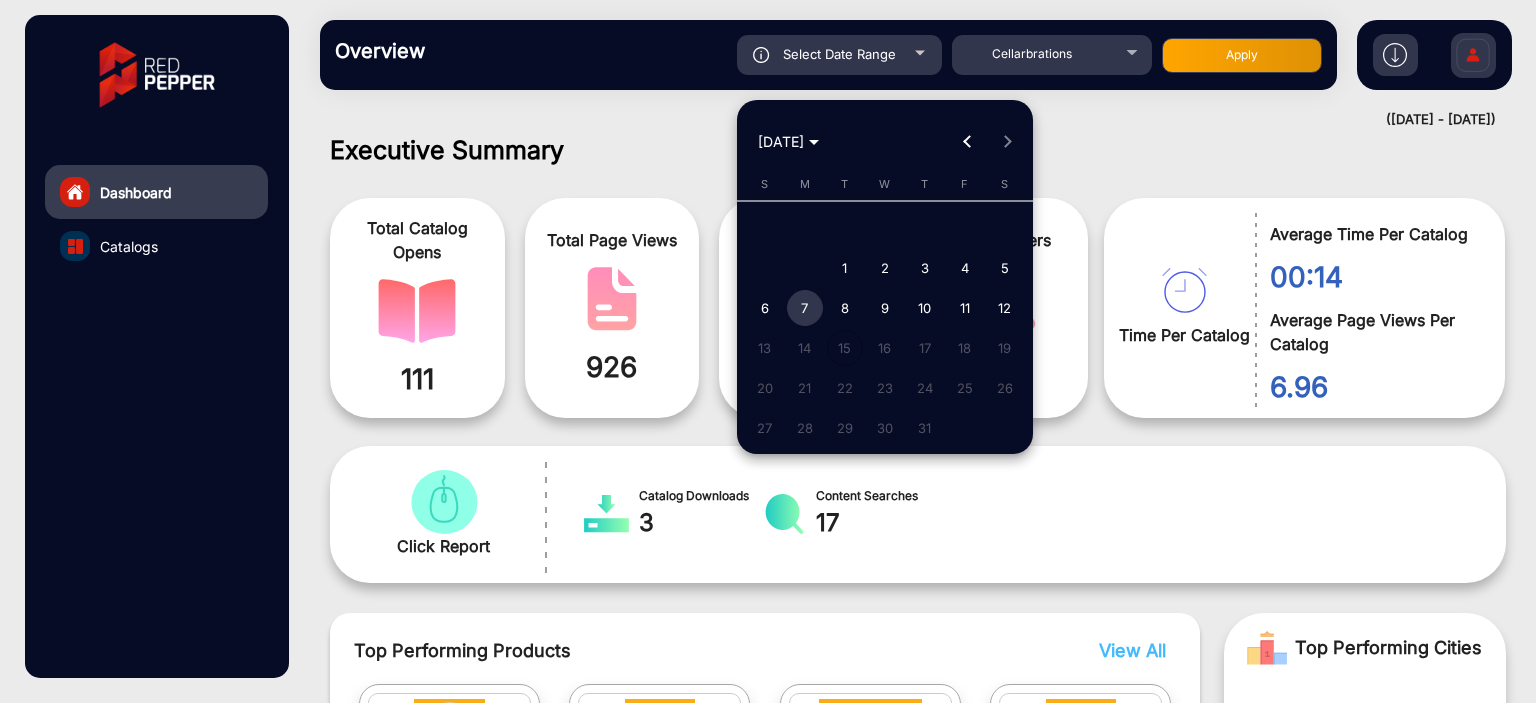 click on "7" at bounding box center [805, 308] 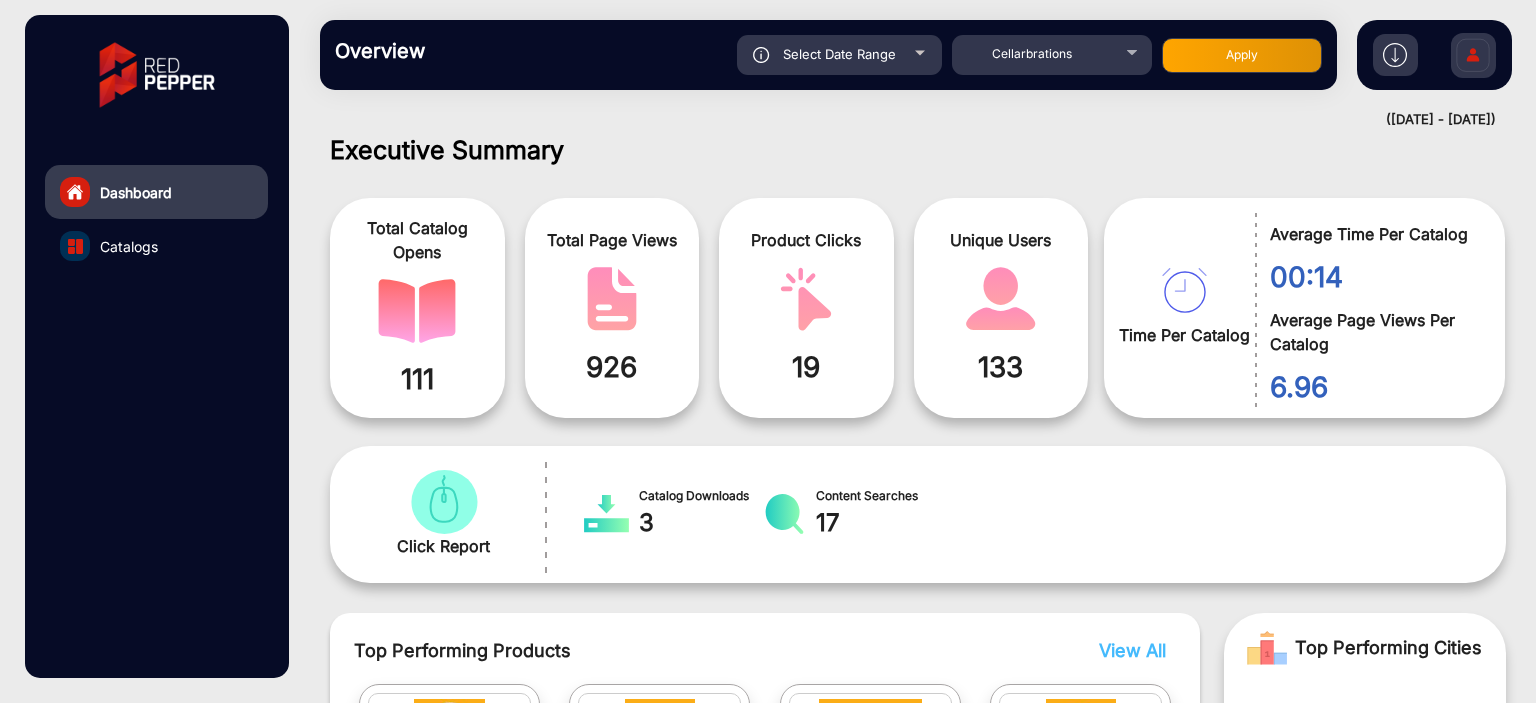 click on "Select Date Range [DATE] - [DATE] Choose date Cellarbrations Apply" 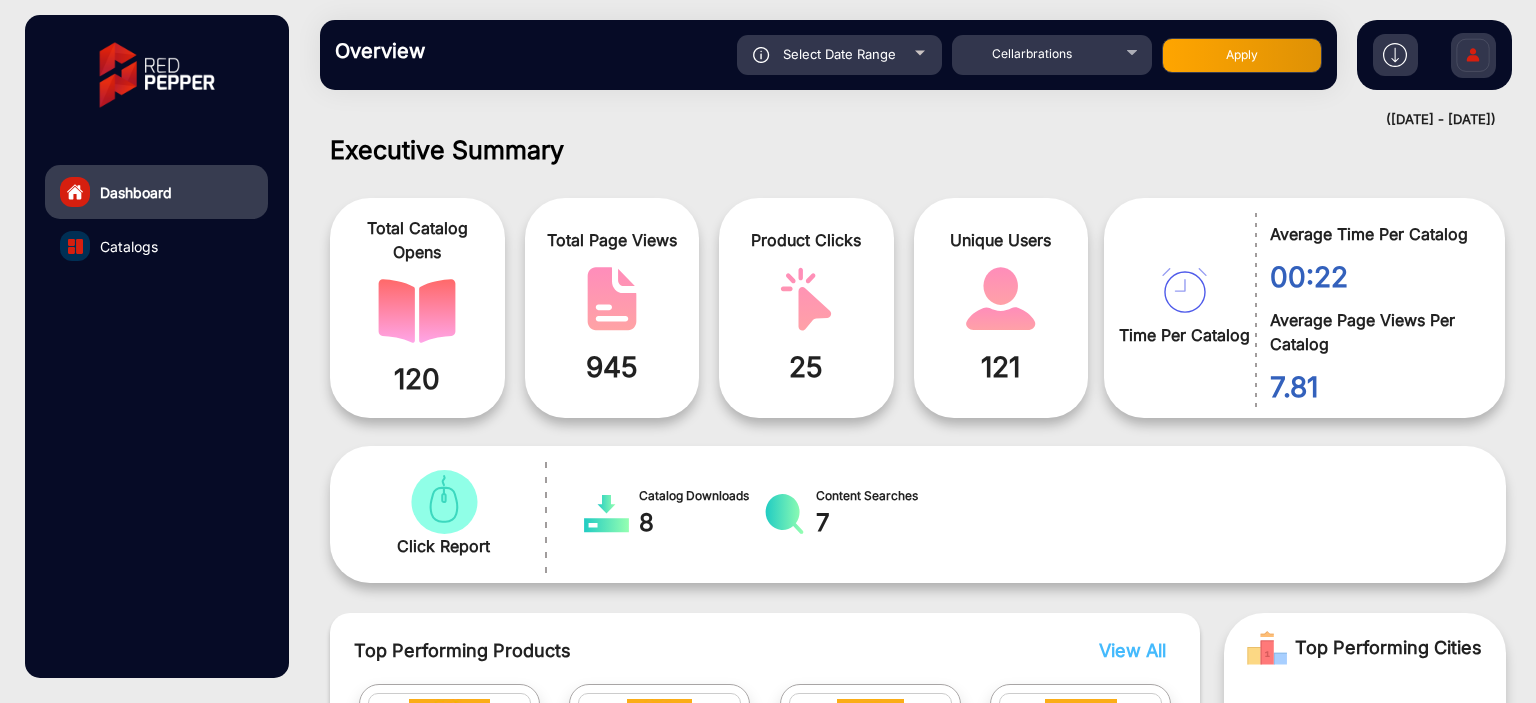 scroll, scrollTop: 999101, scrollLeft: 998828, axis: both 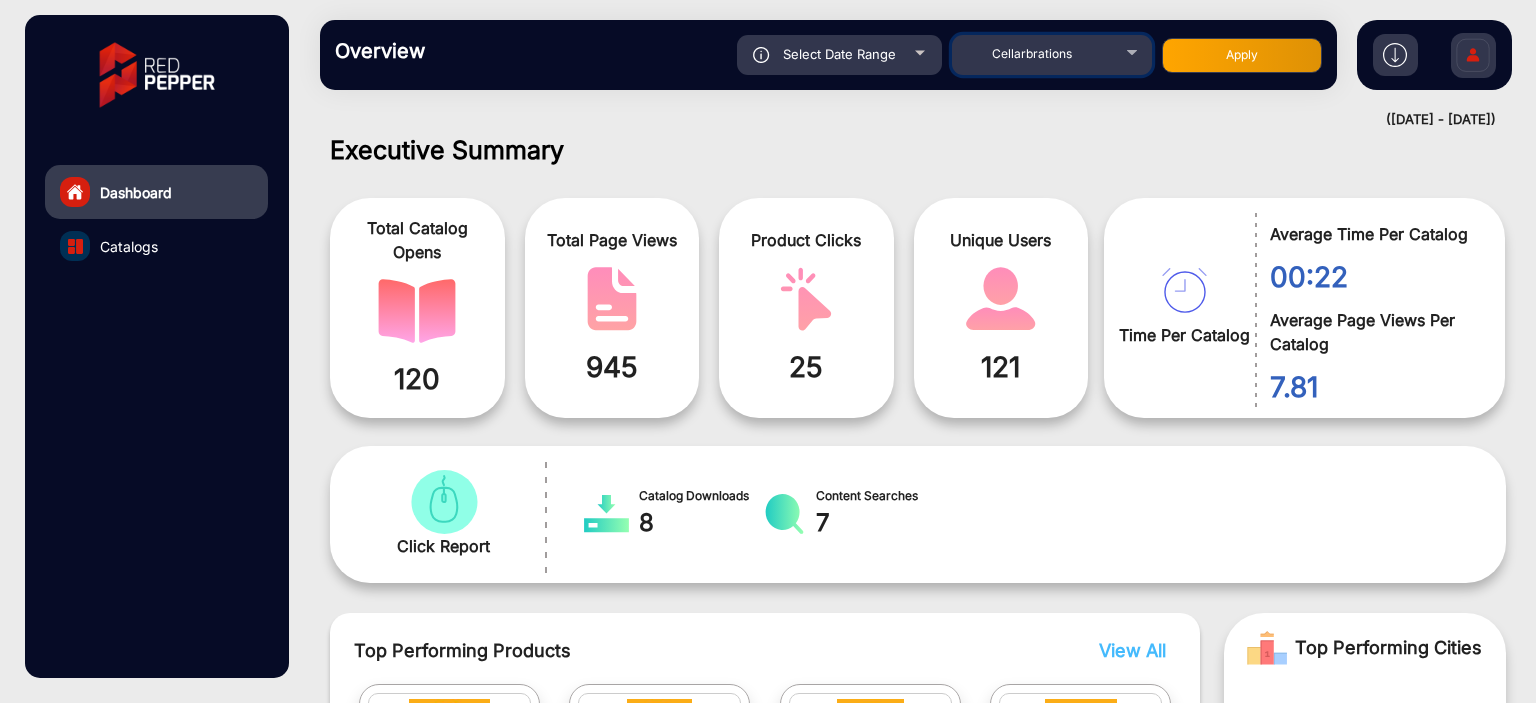 click on "Cellarbrations" at bounding box center [1032, 53] 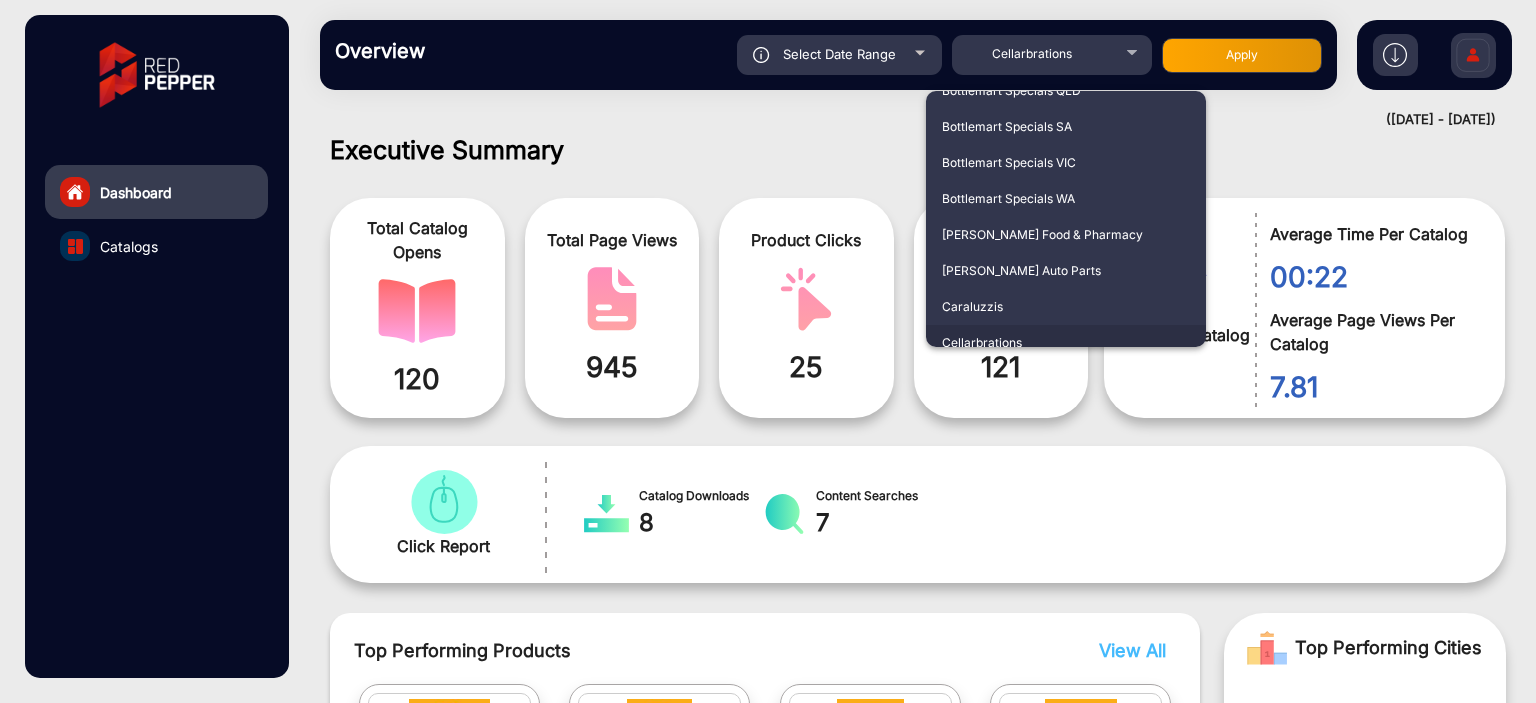 scroll, scrollTop: 1342, scrollLeft: 0, axis: vertical 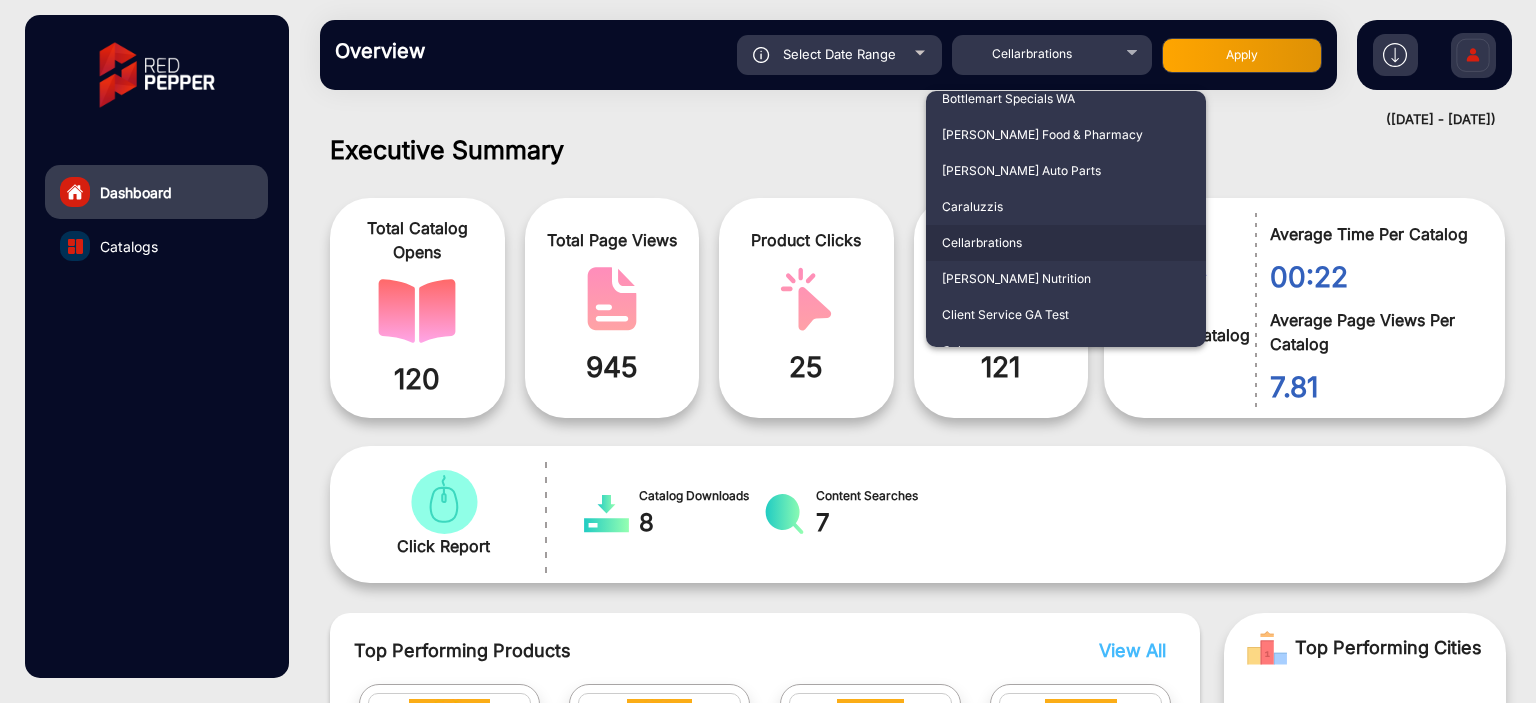 click at bounding box center (768, 351) 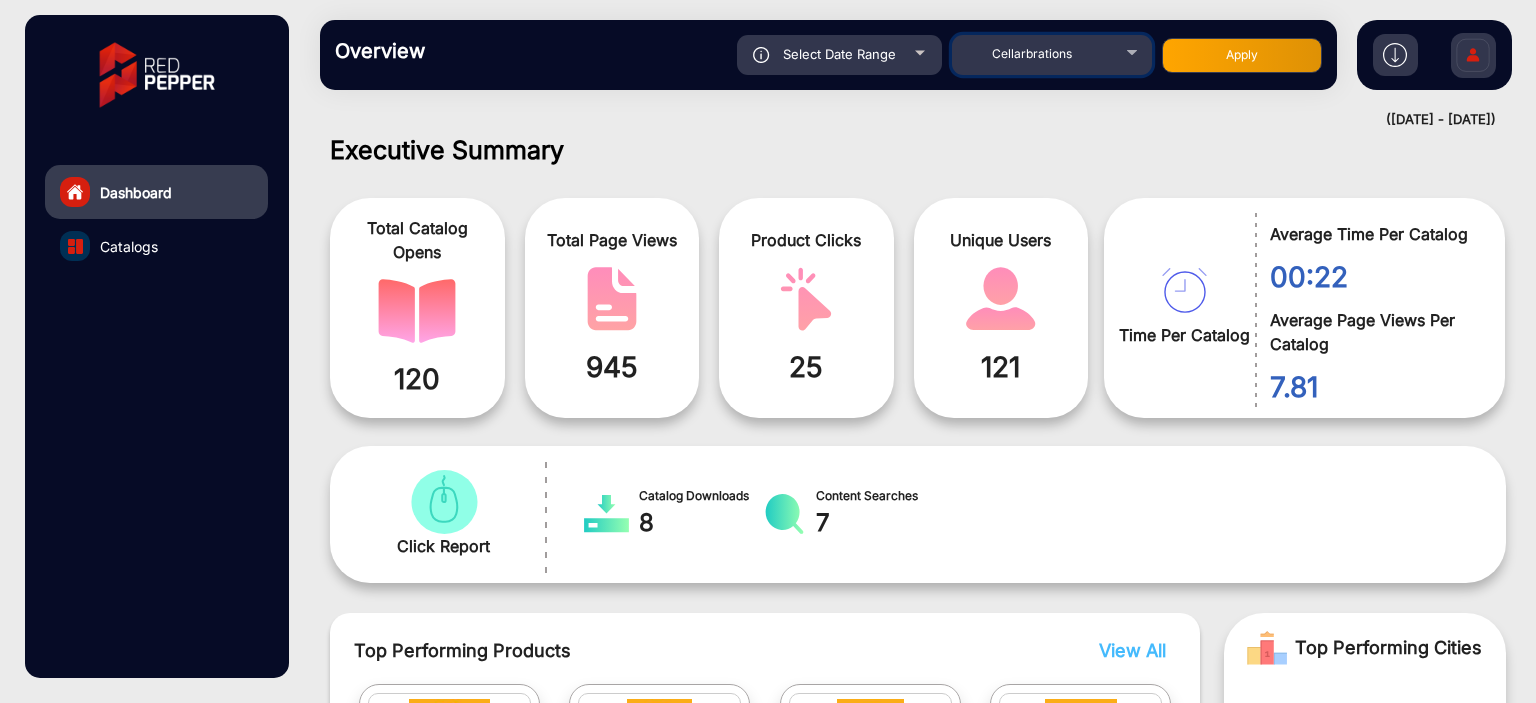 click on "Cellarbrations" at bounding box center (1032, 53) 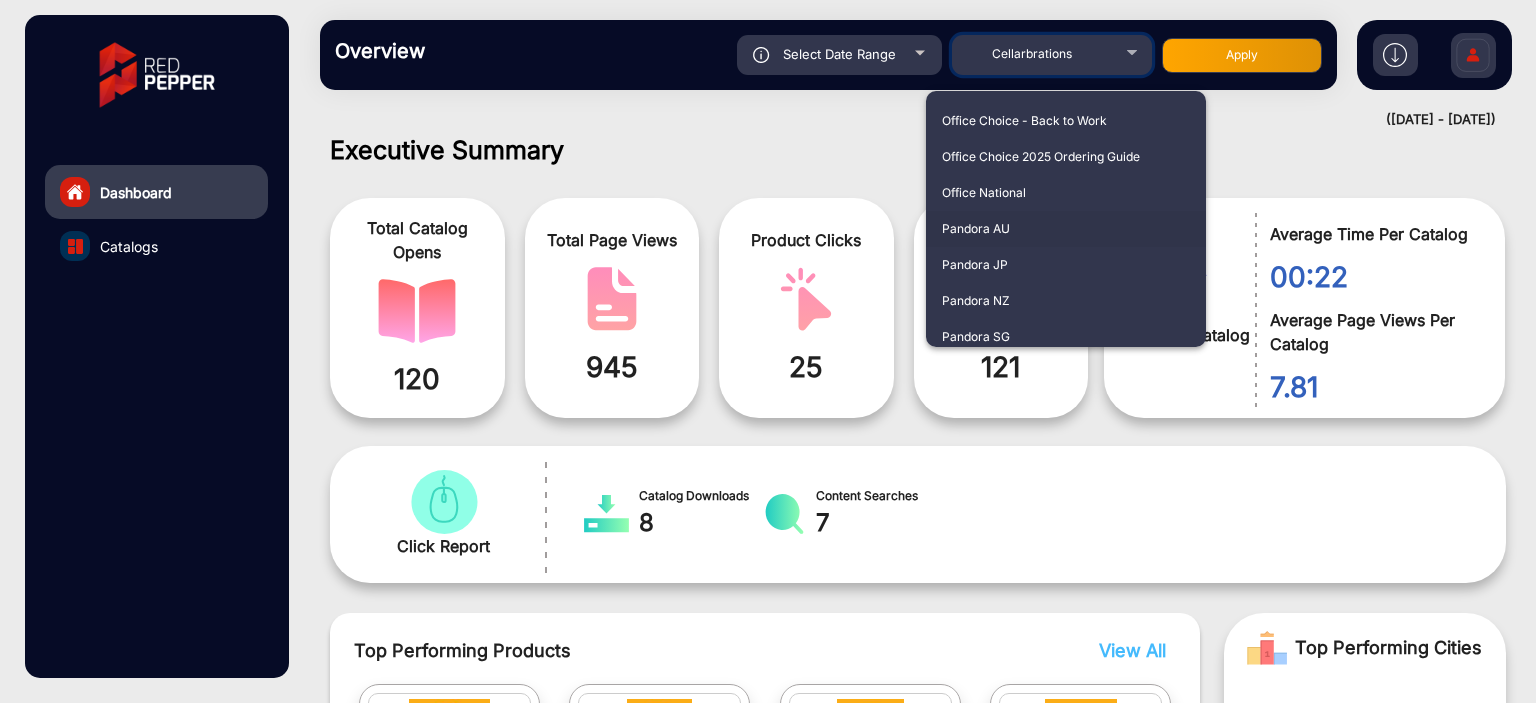 scroll, scrollTop: 3688, scrollLeft: 0, axis: vertical 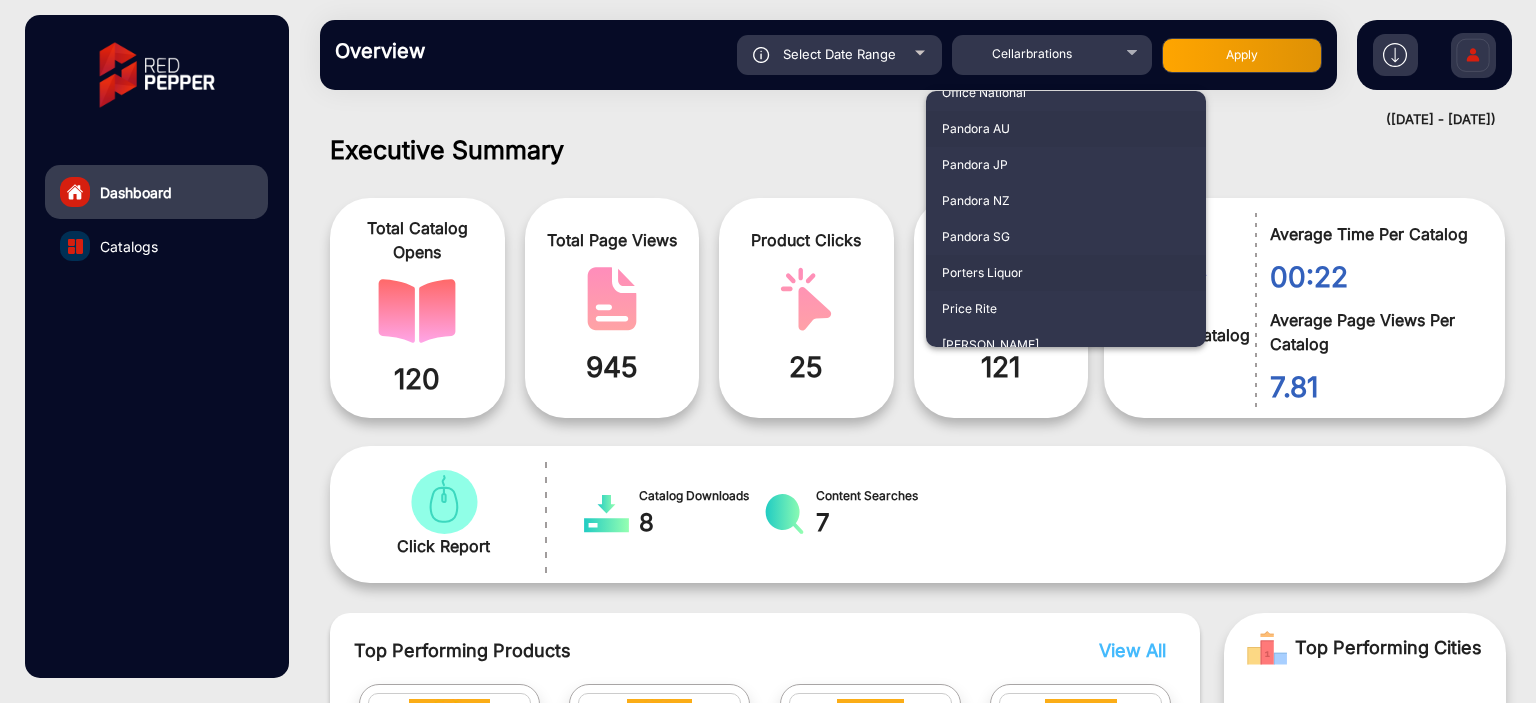 click on "Porters Liquor" at bounding box center (1066, 273) 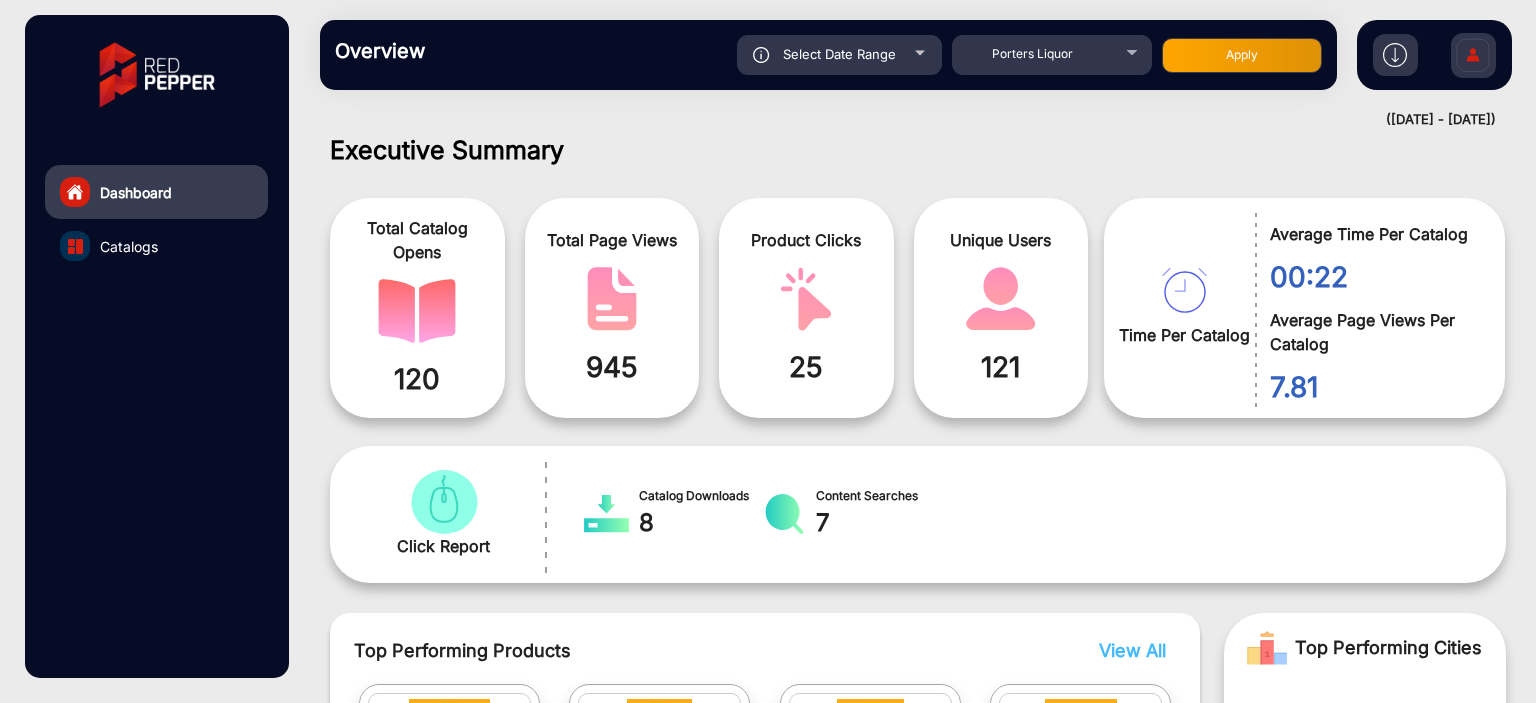 click on "Apply" 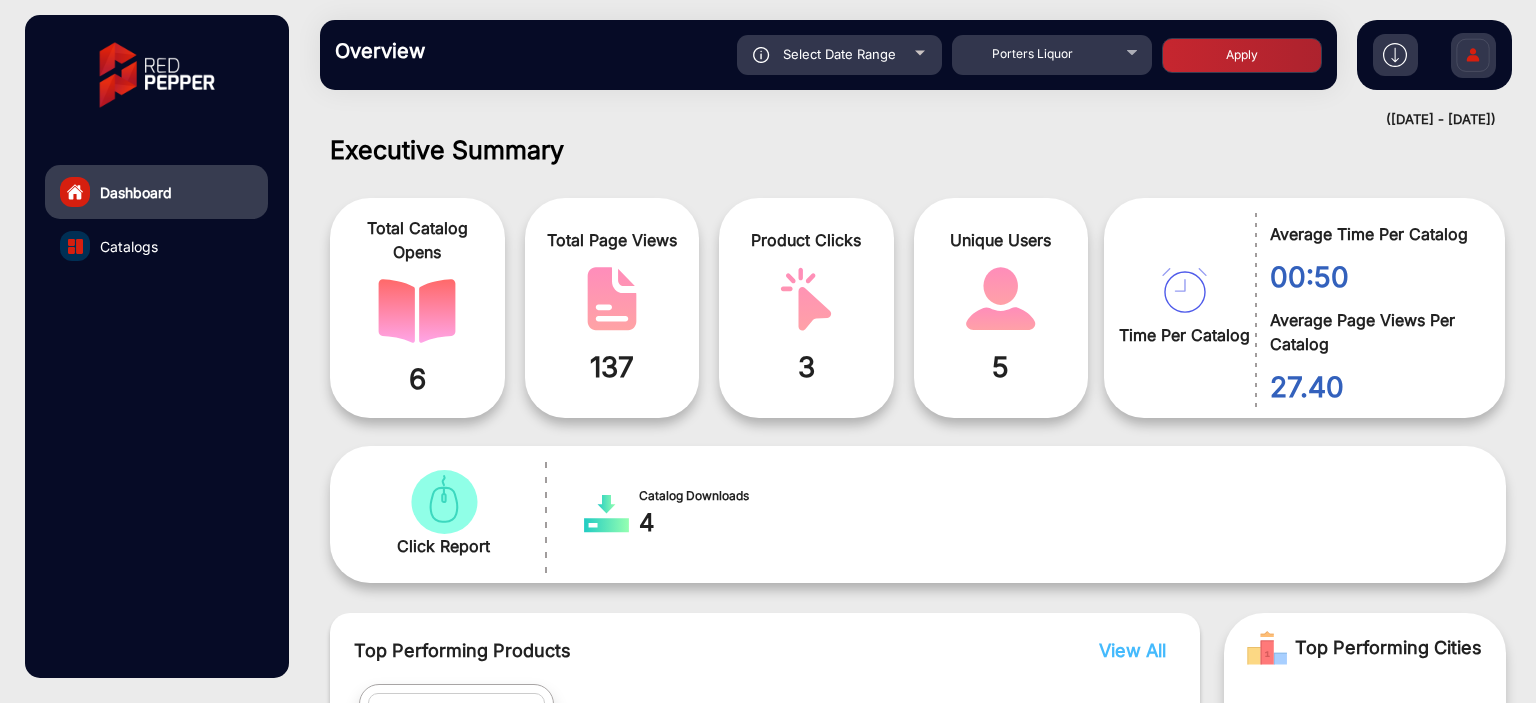 scroll, scrollTop: 999101, scrollLeft: 998828, axis: both 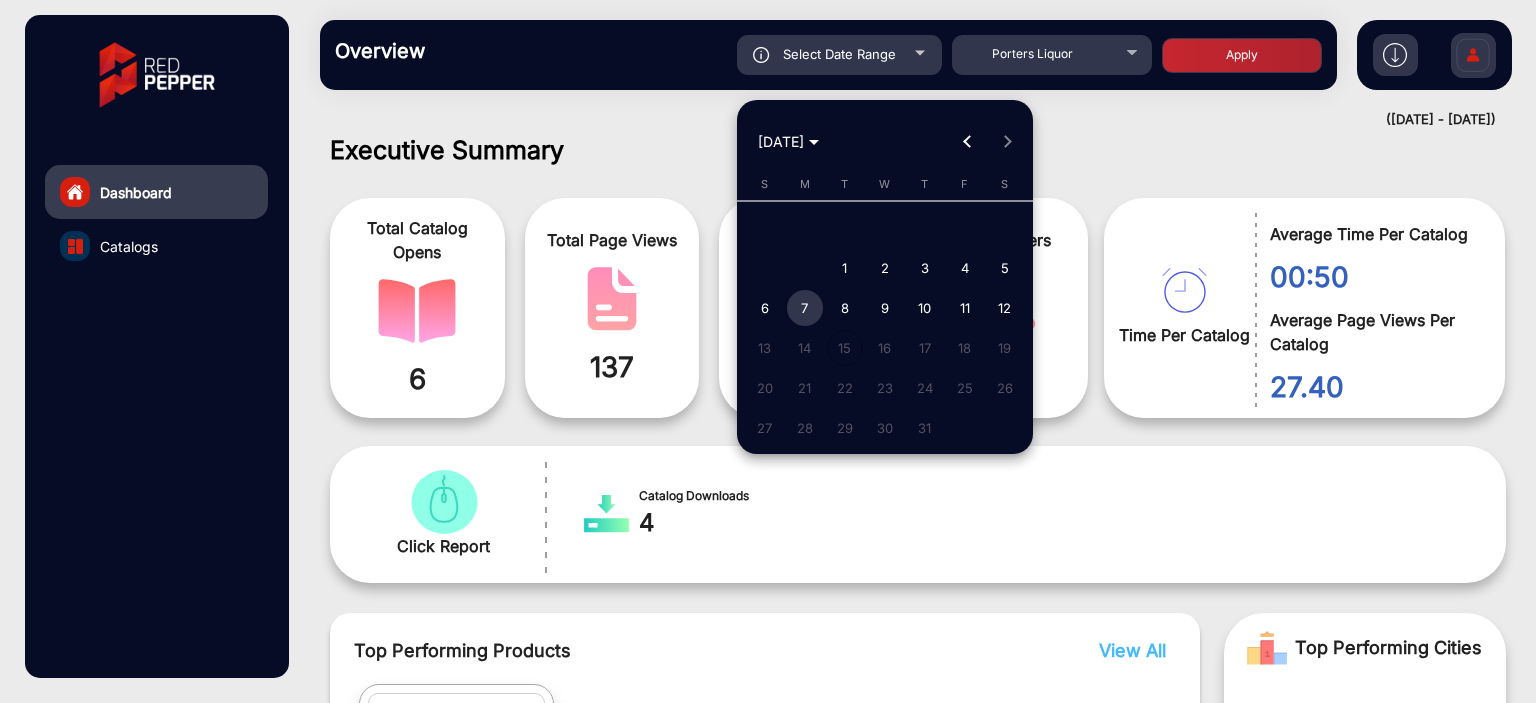 click at bounding box center (768, 351) 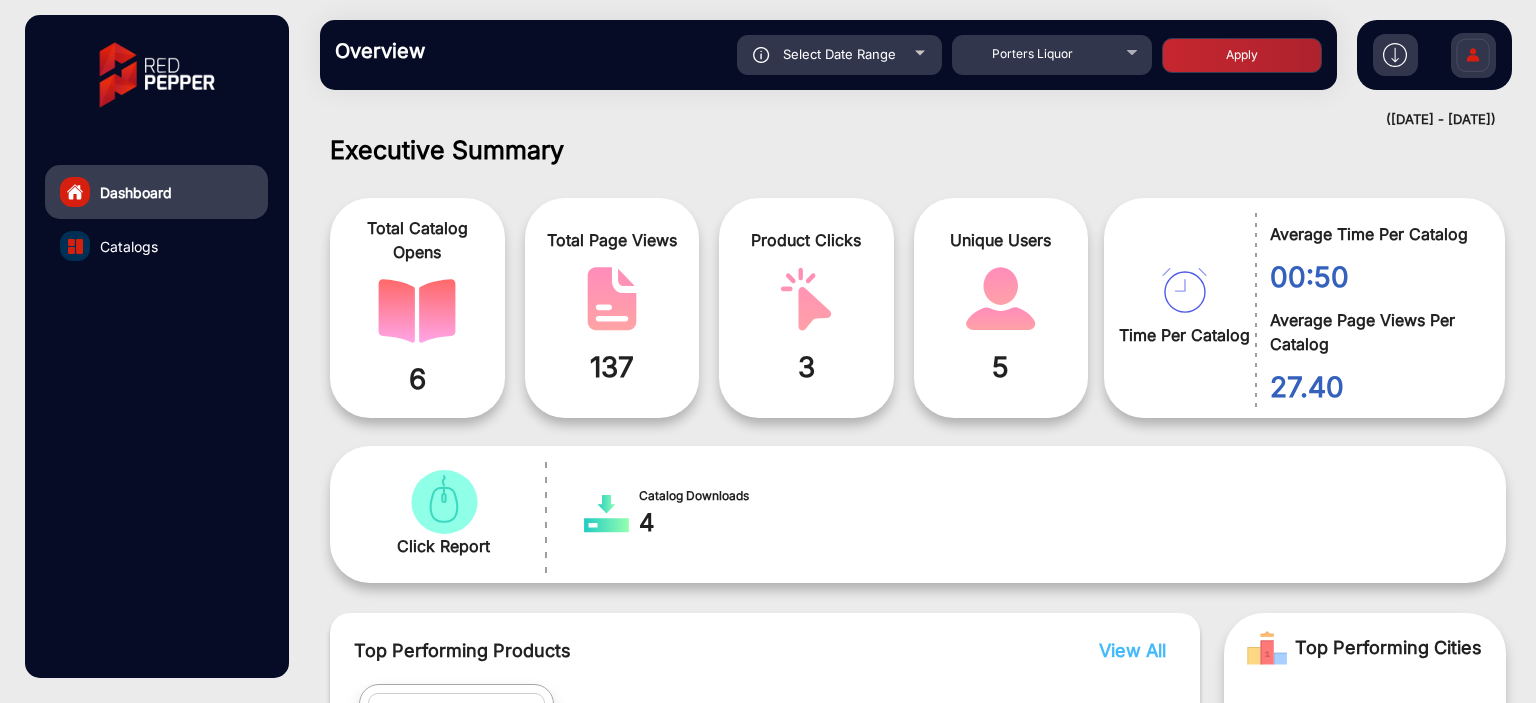 click on "Select Date Range" 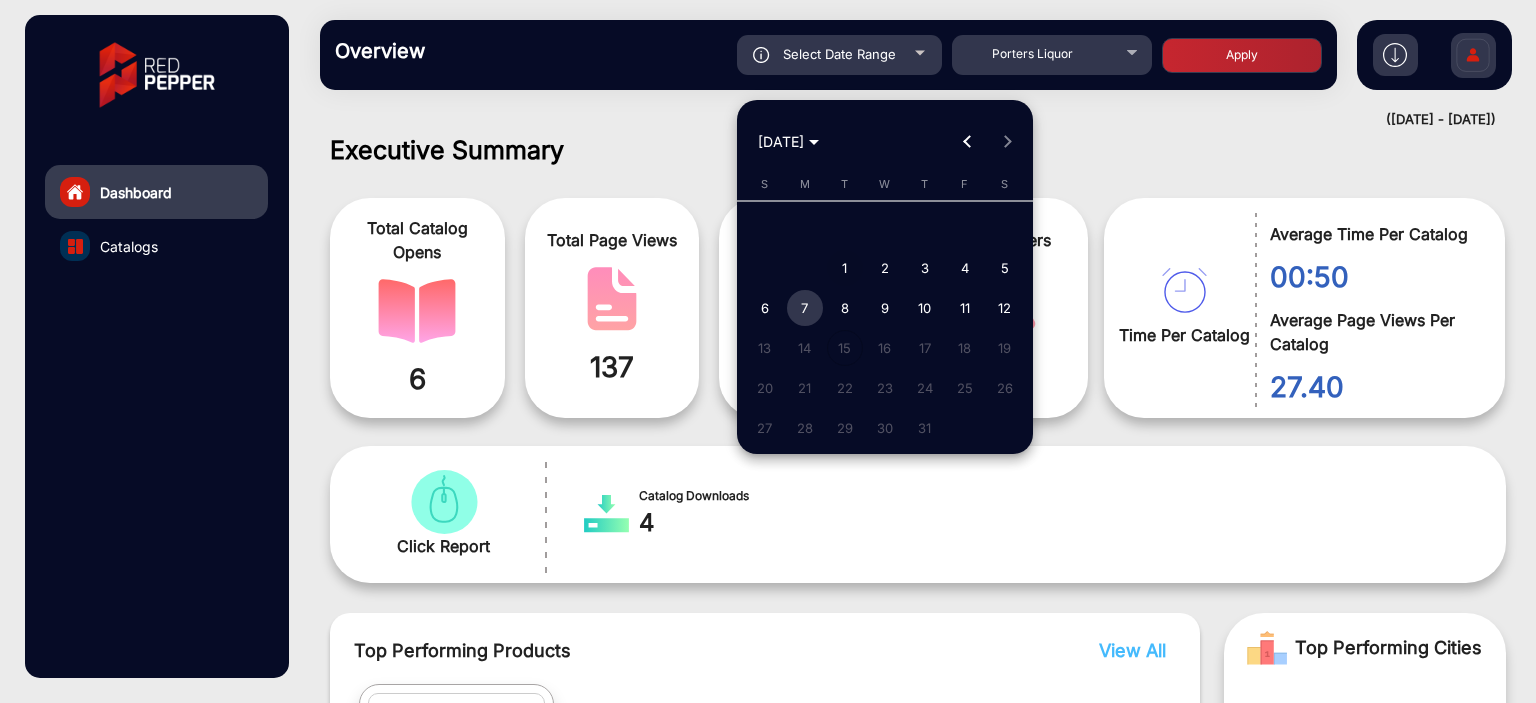 click on "1" at bounding box center (845, 268) 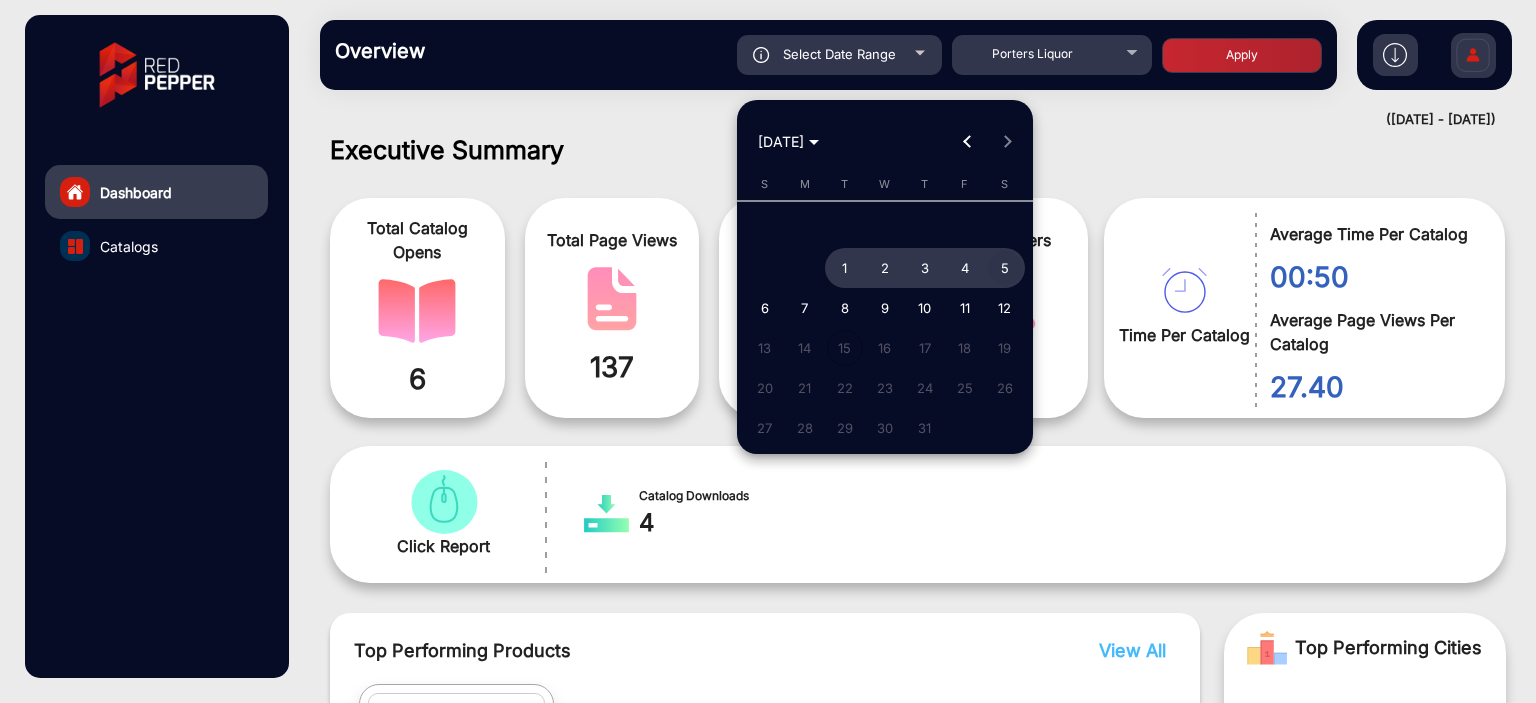click on "5" at bounding box center (1005, 268) 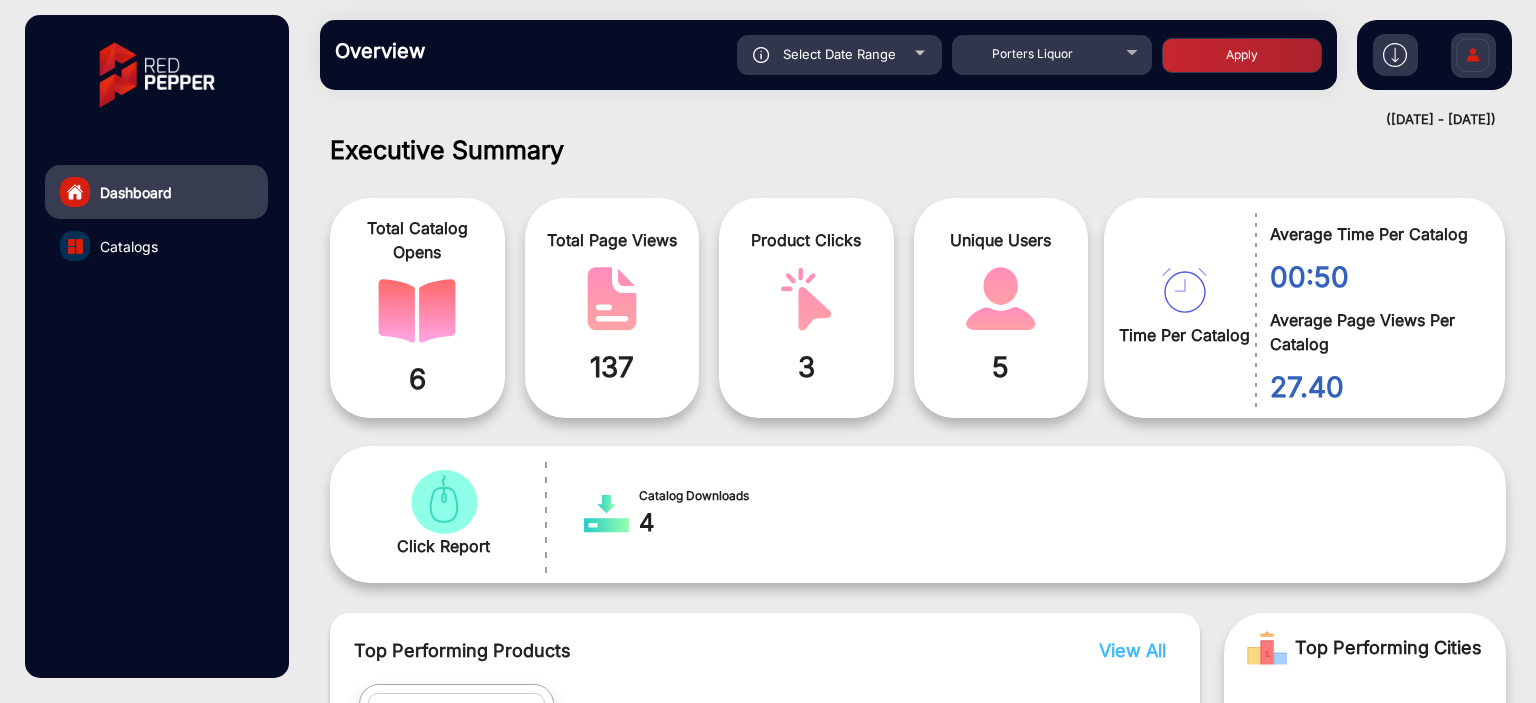 click on "Overview  Reports Understand what makes your customers tick and learn how they are consuming your content. Select Date Range [DATE] - [DATE] Choose date Porters Liquor Apply" 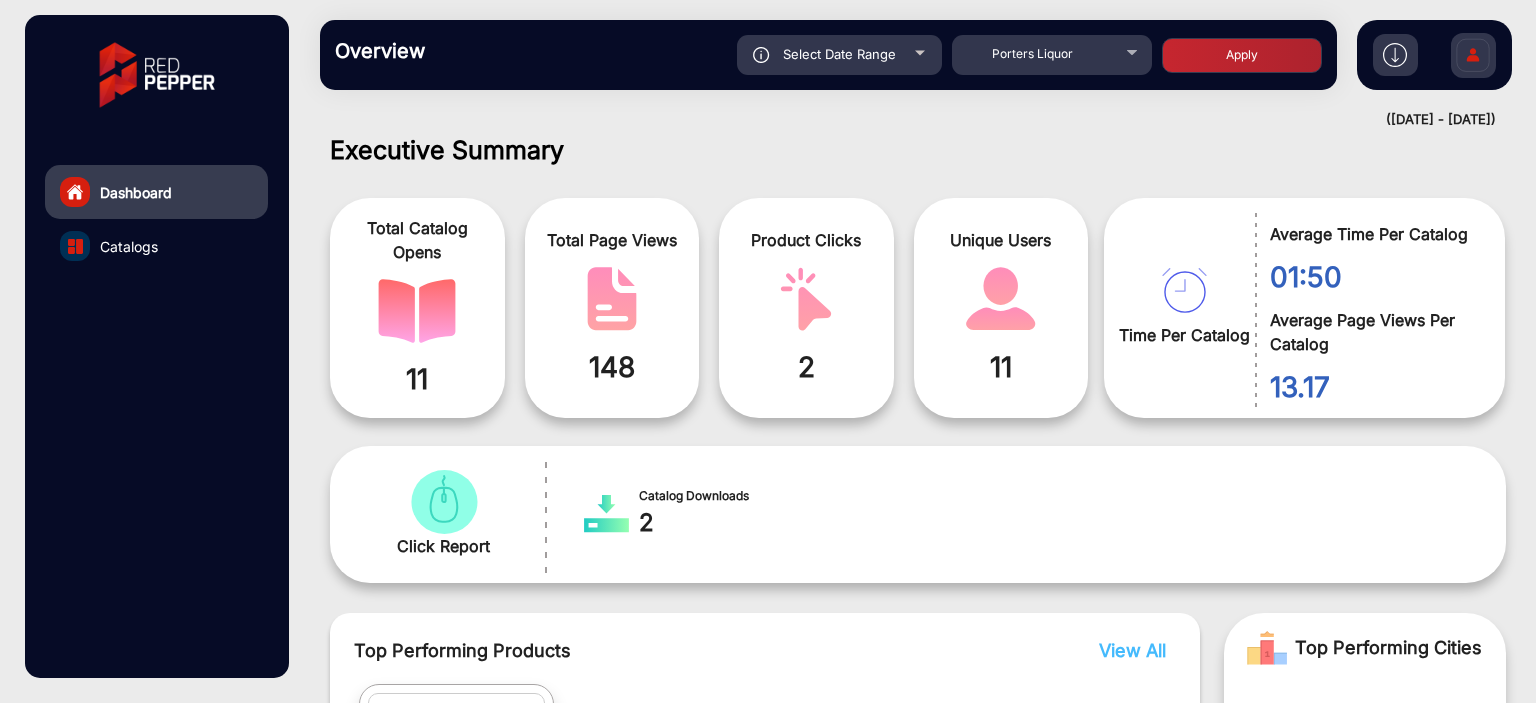 scroll, scrollTop: 999101, scrollLeft: 998828, axis: both 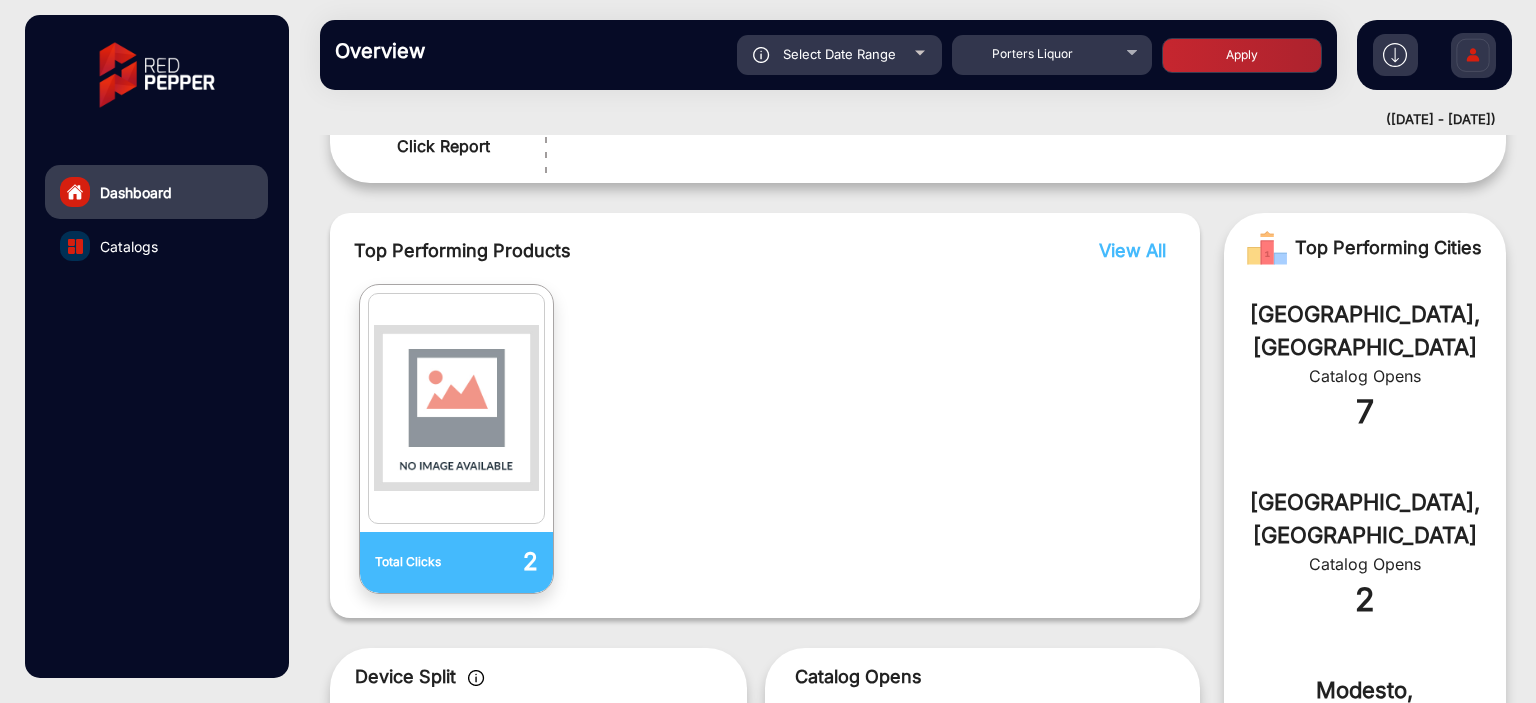 click on "Select Date Range" 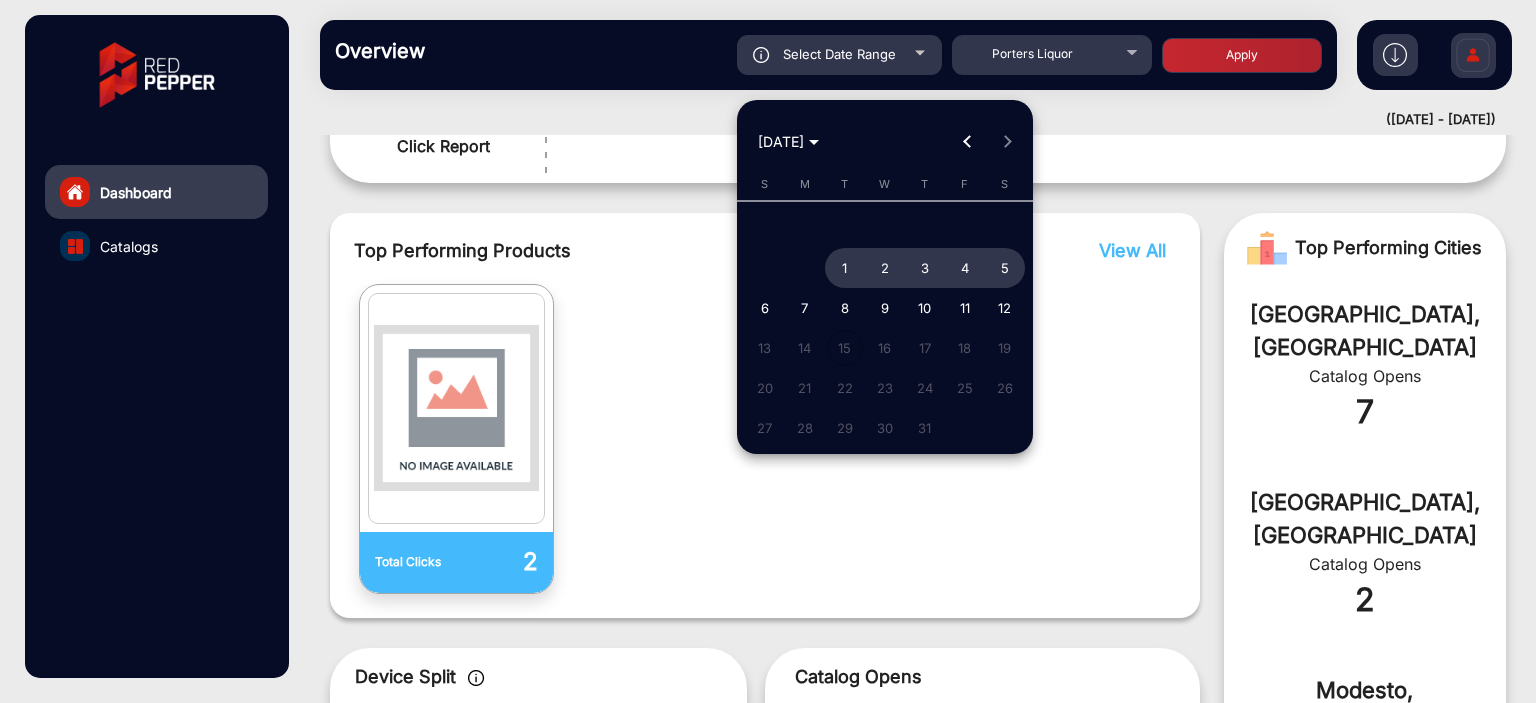 click at bounding box center [967, 142] 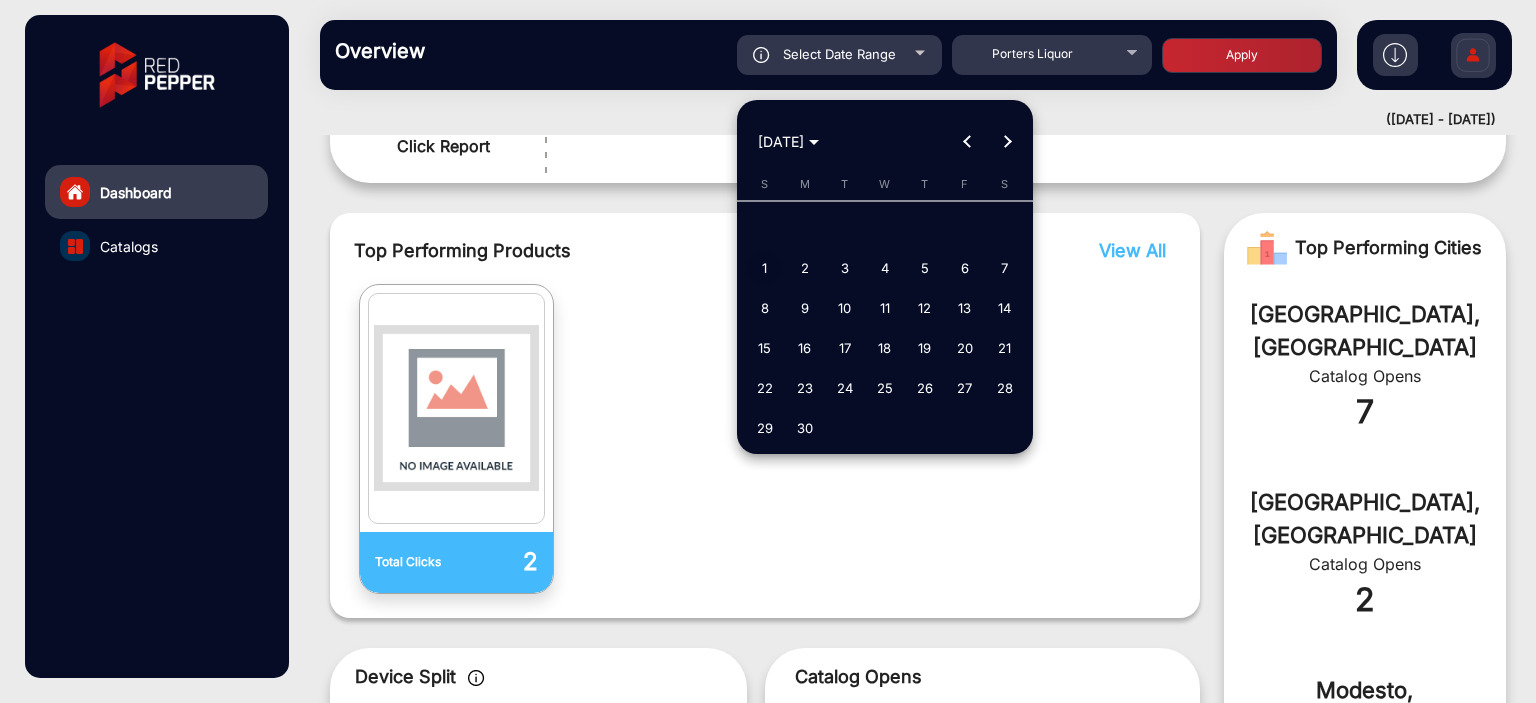 click on "1" at bounding box center (765, 268) 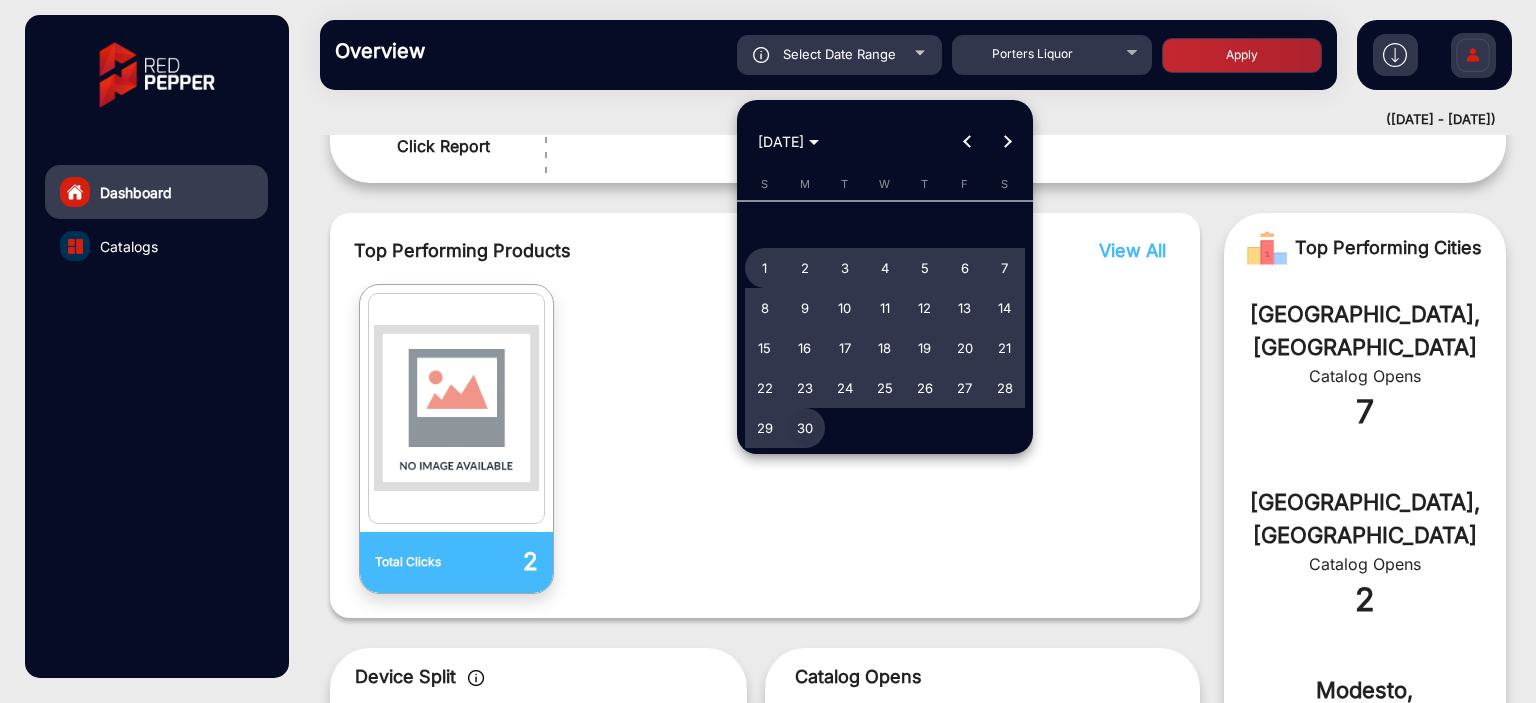 click on "30" at bounding box center [805, 428] 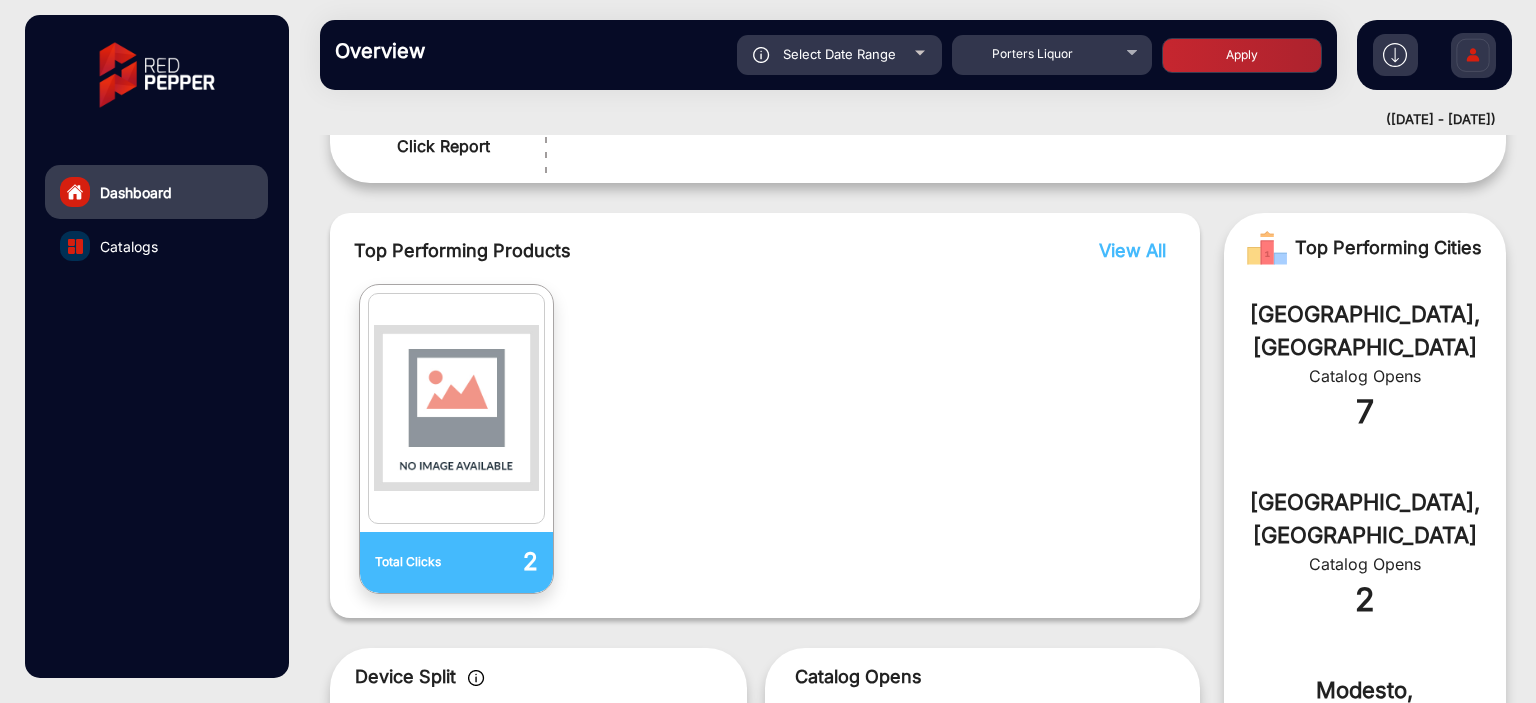 click on "Apply" 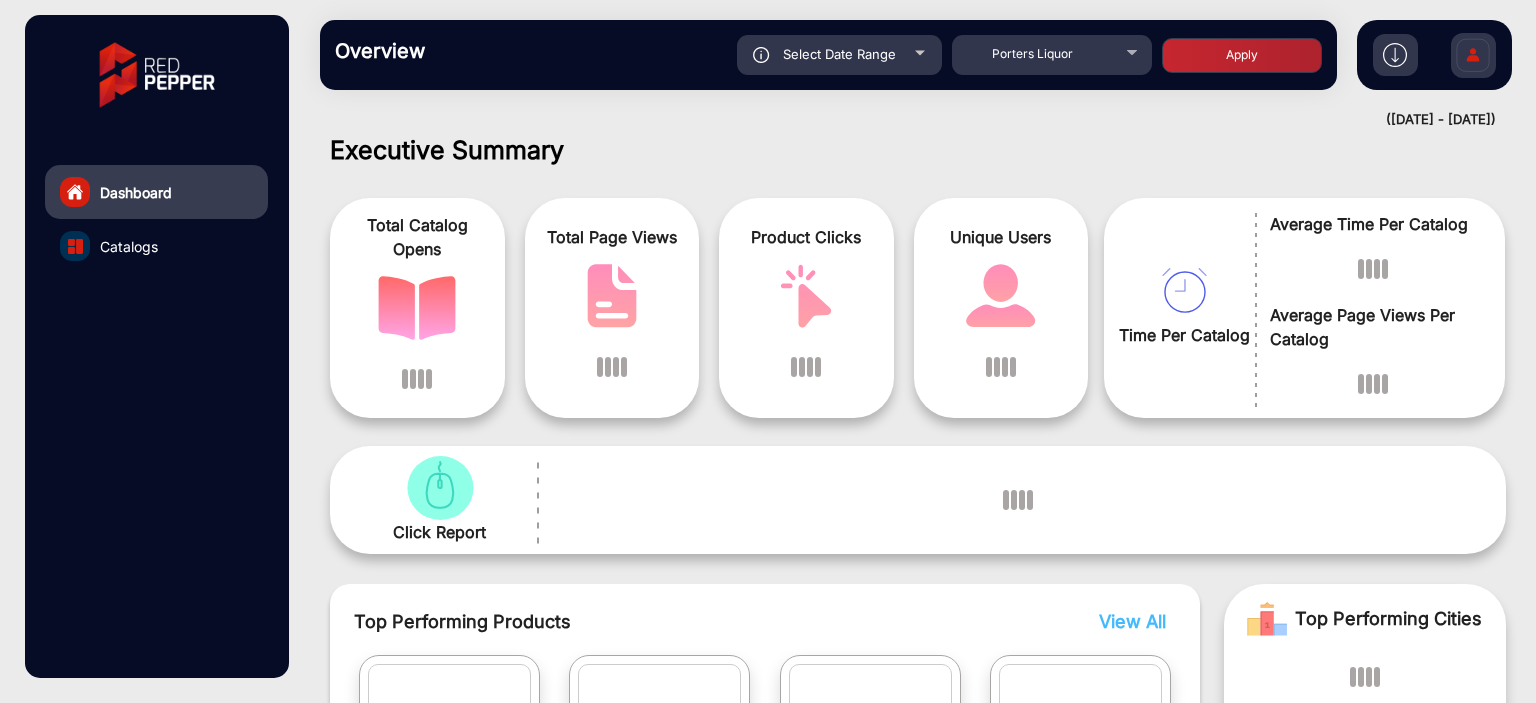 scroll, scrollTop: 228, scrollLeft: 0, axis: vertical 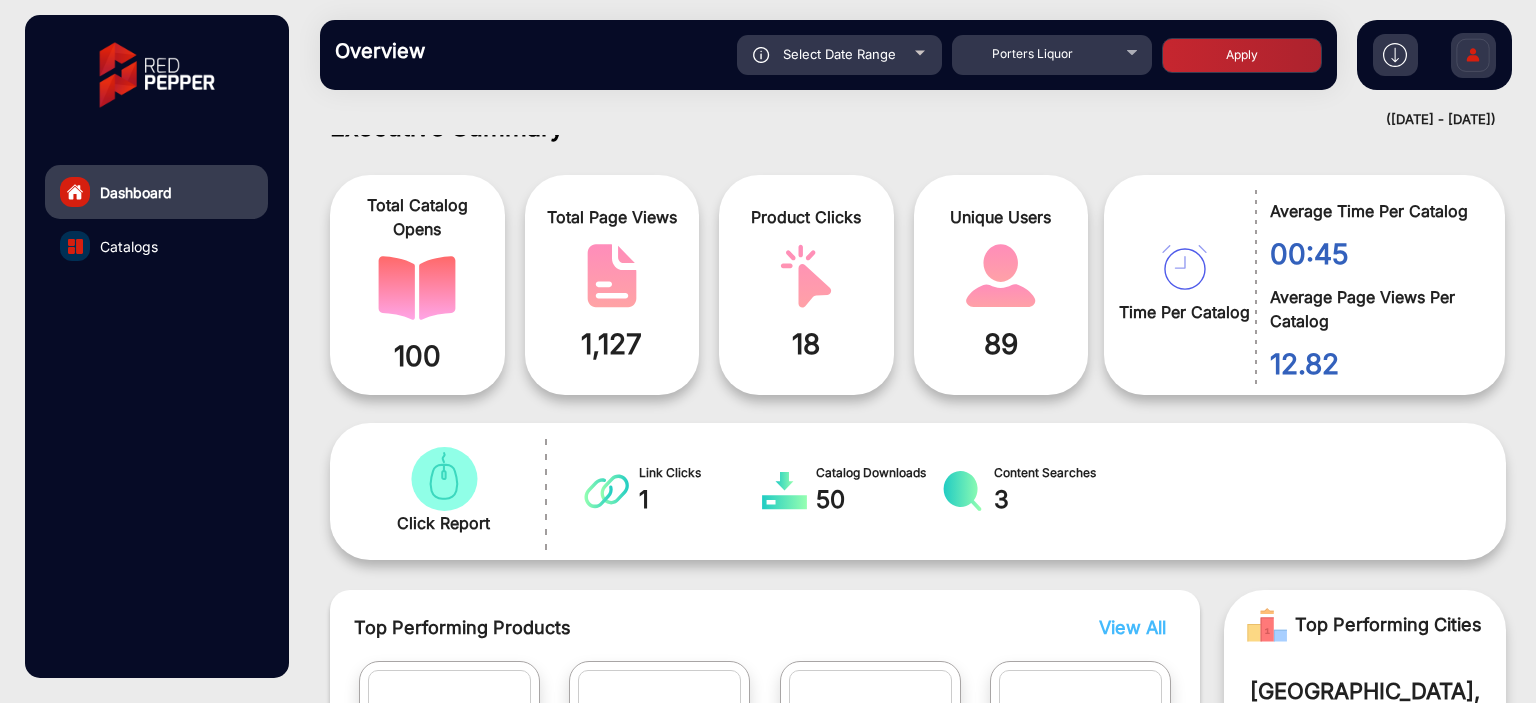 click on "Select Date Range" 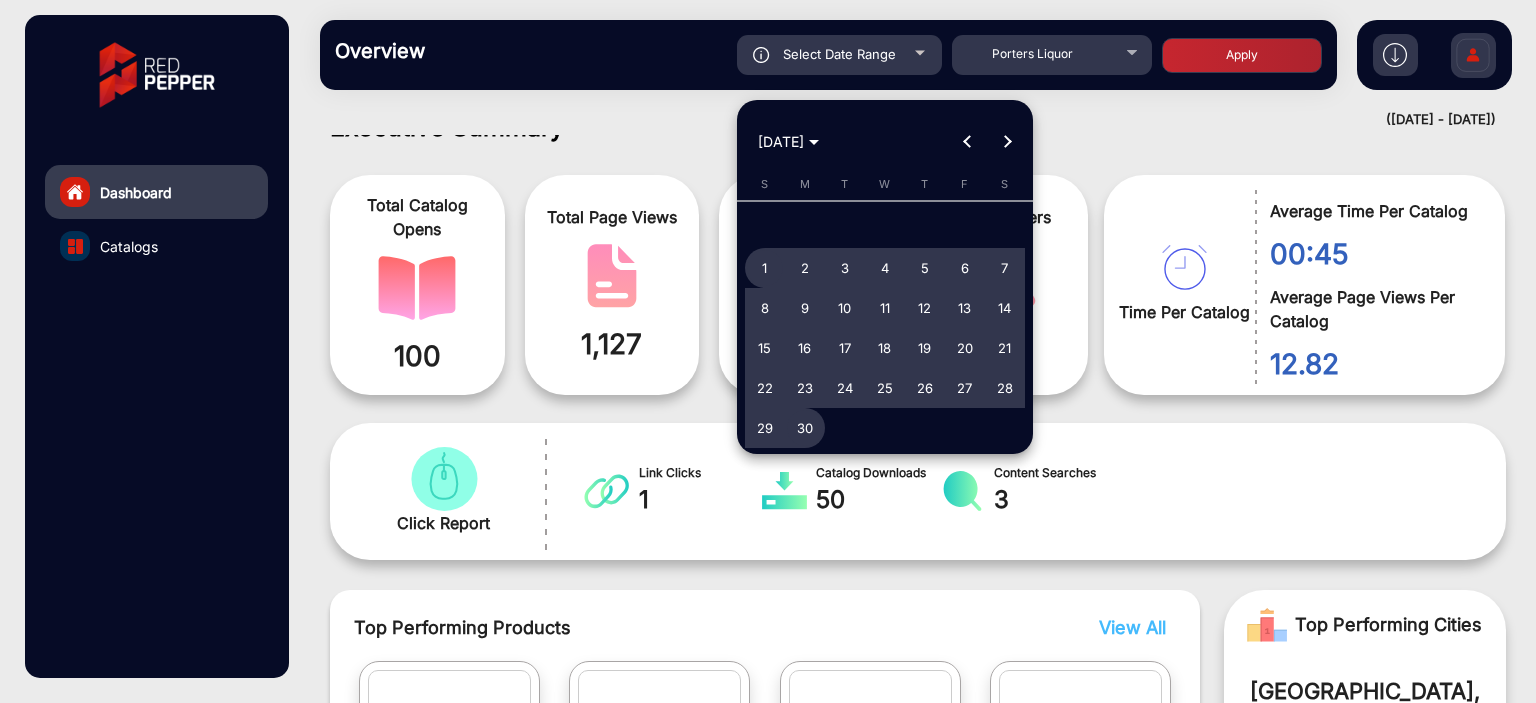 click at bounding box center [967, 142] 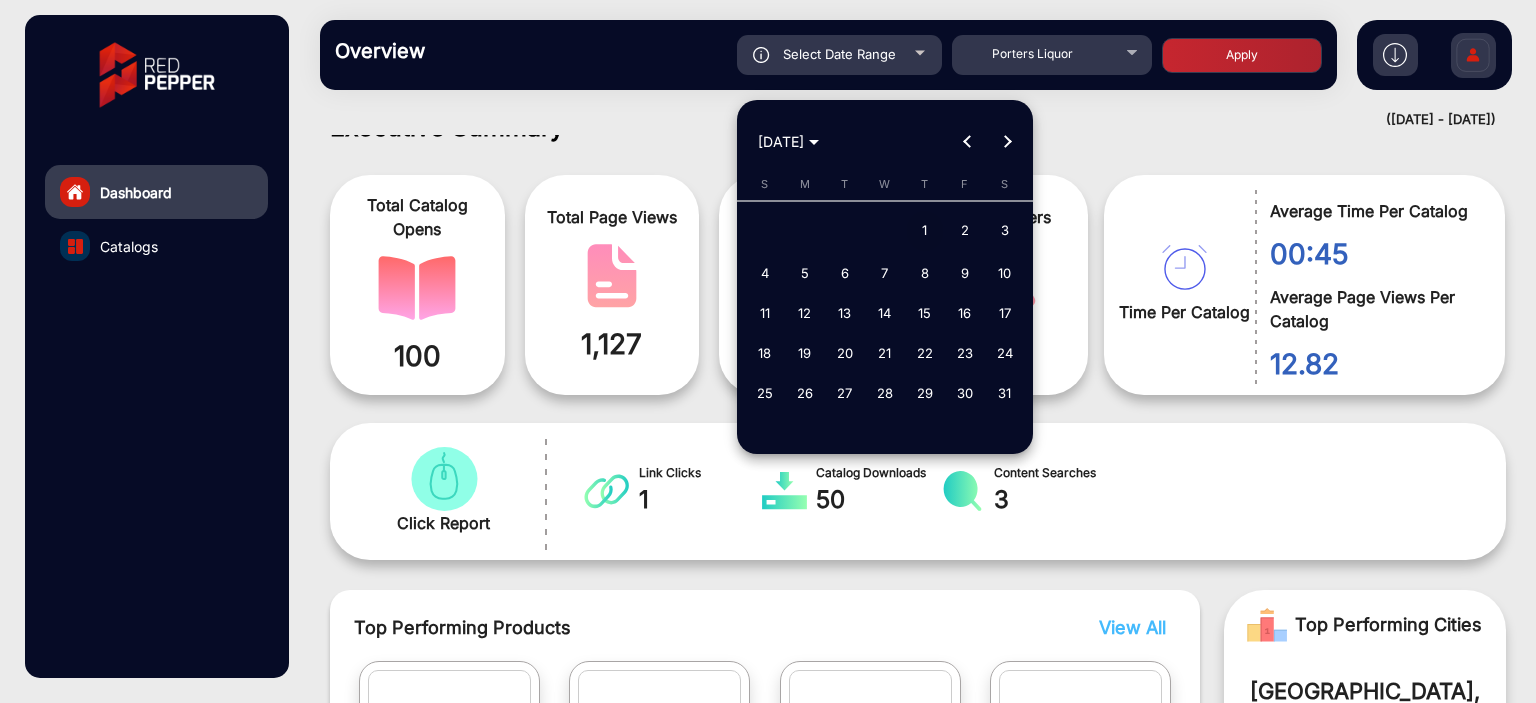 click on "1" at bounding box center (925, 231) 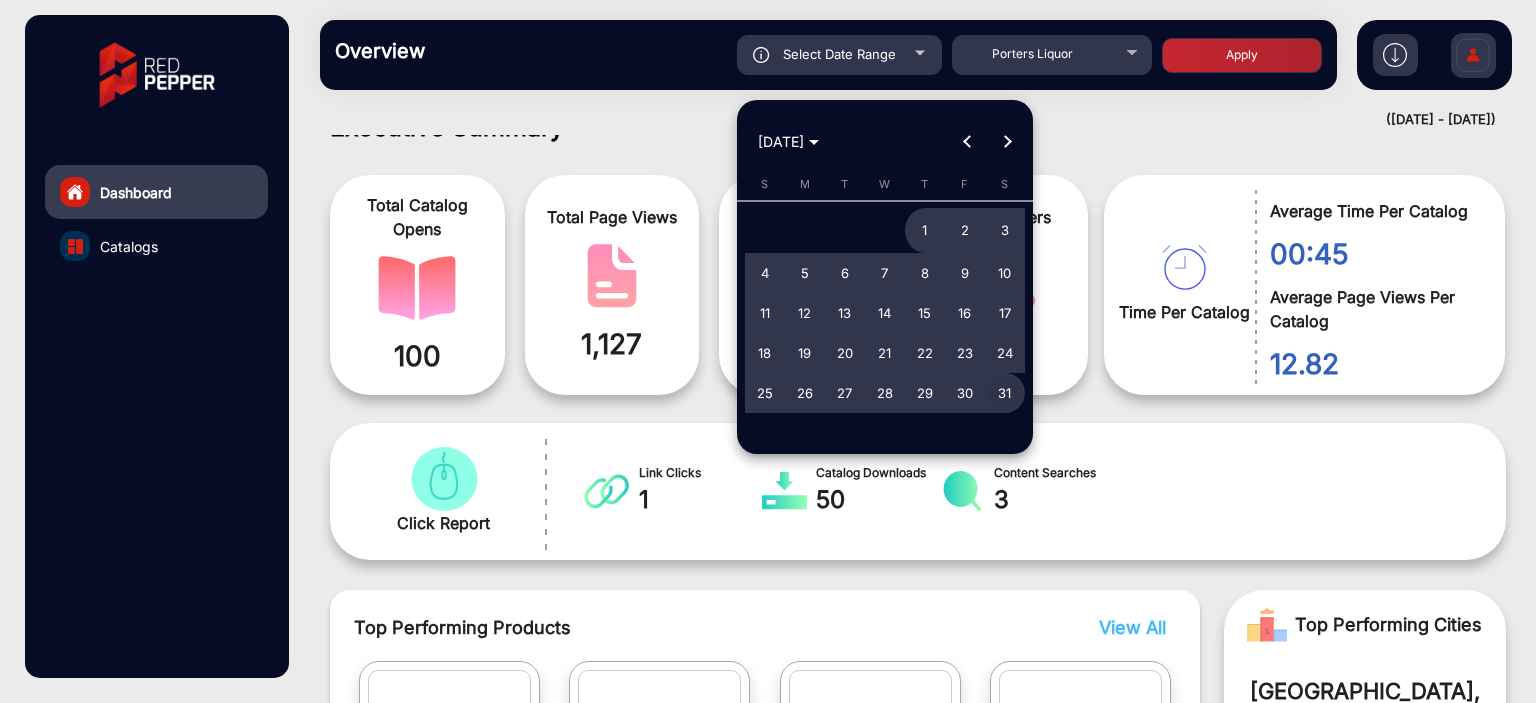 click on "31" at bounding box center (1005, 393) 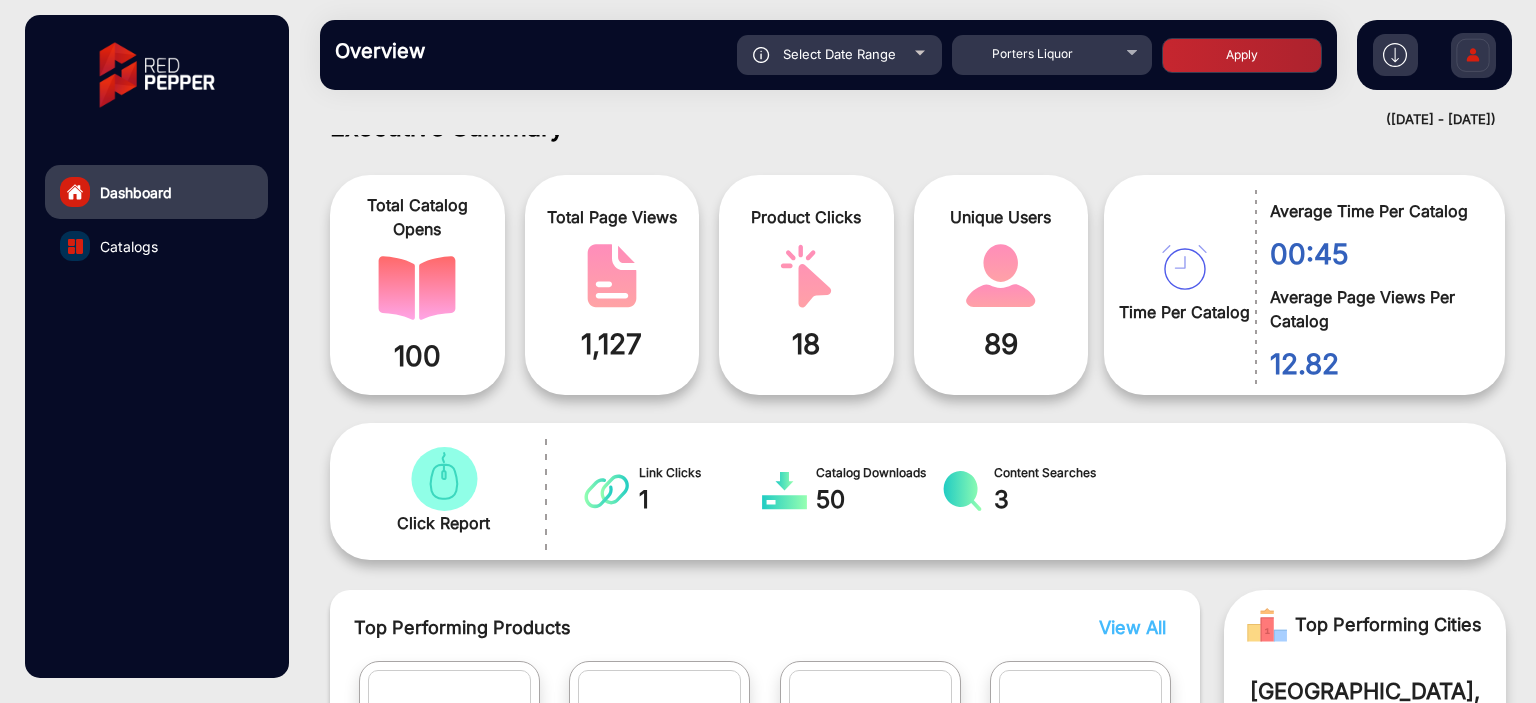 click on "Apply" 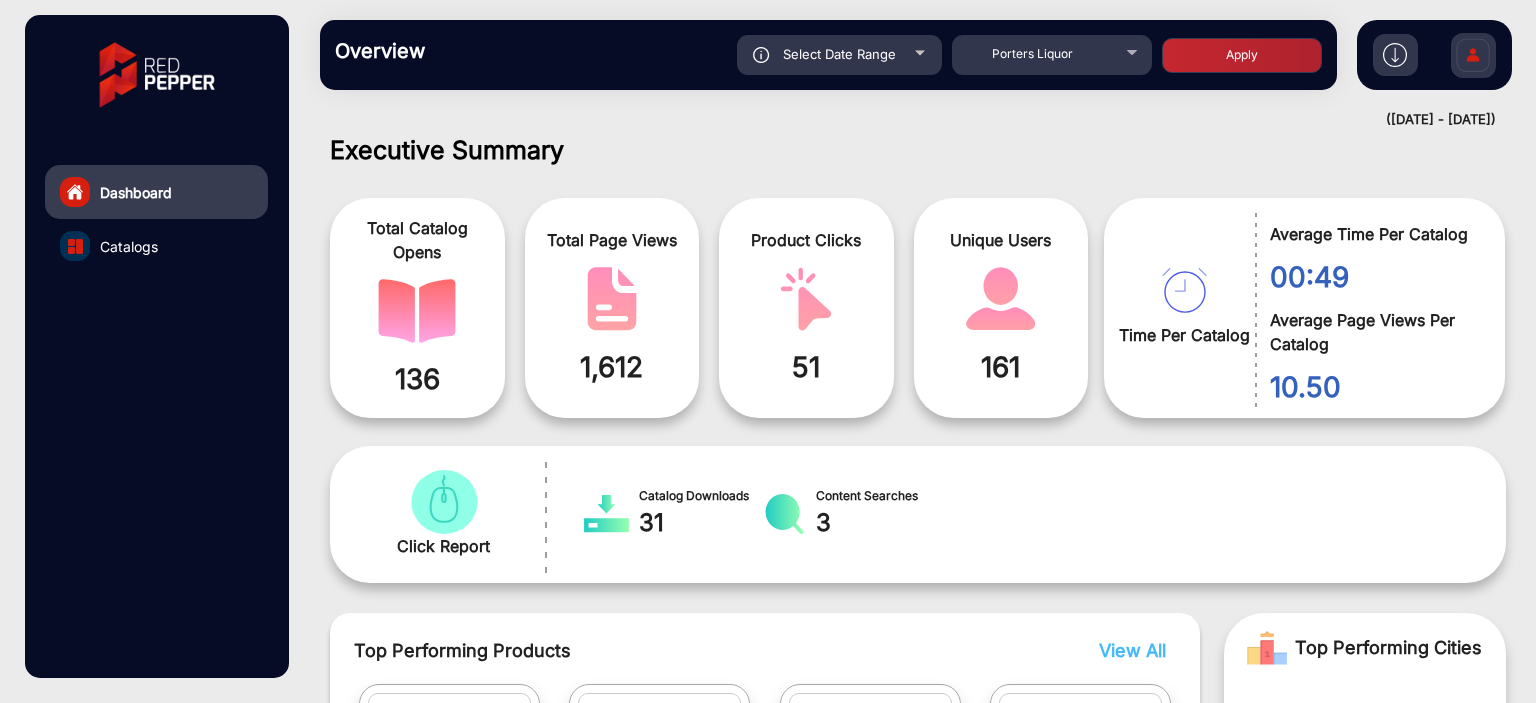 scroll, scrollTop: 149, scrollLeft: 0, axis: vertical 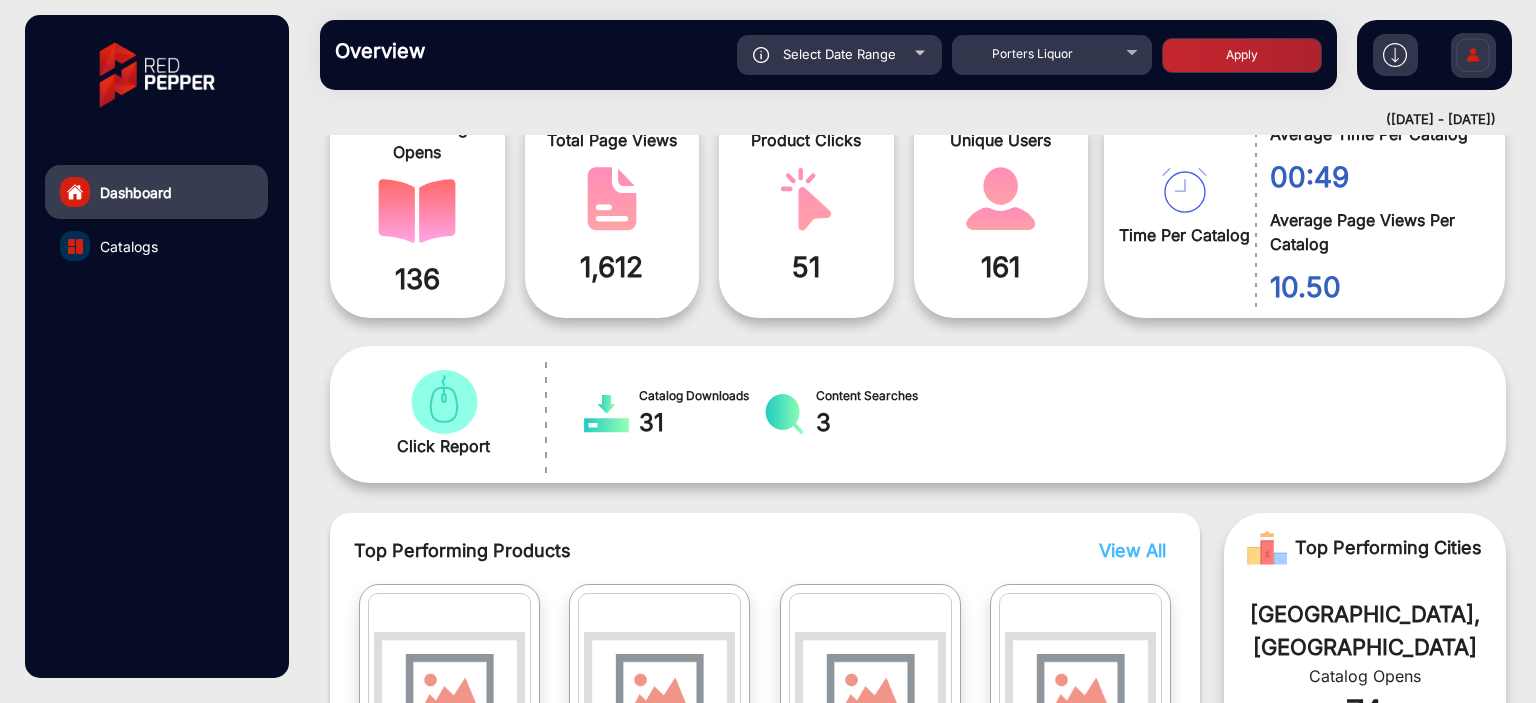 click on "Select Date Range" 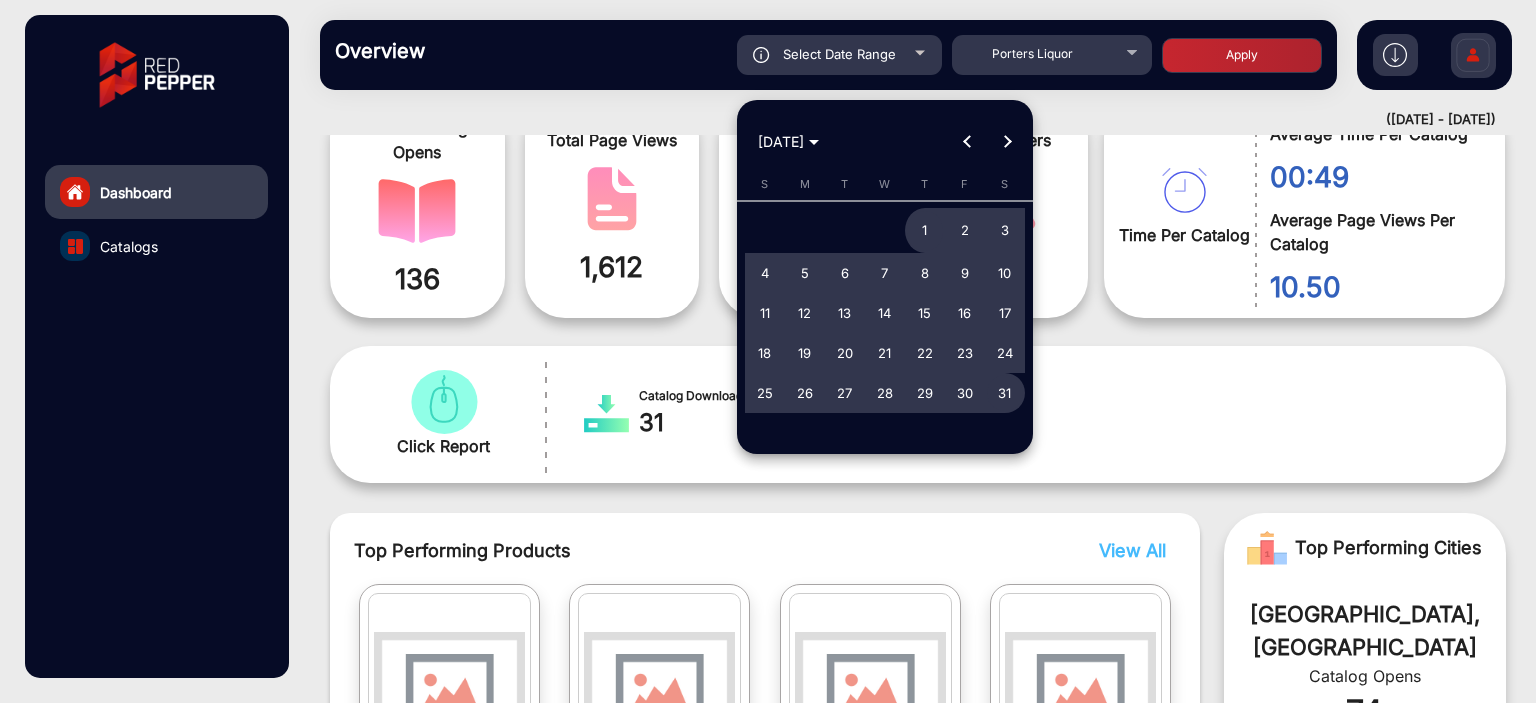 click at bounding box center [967, 142] 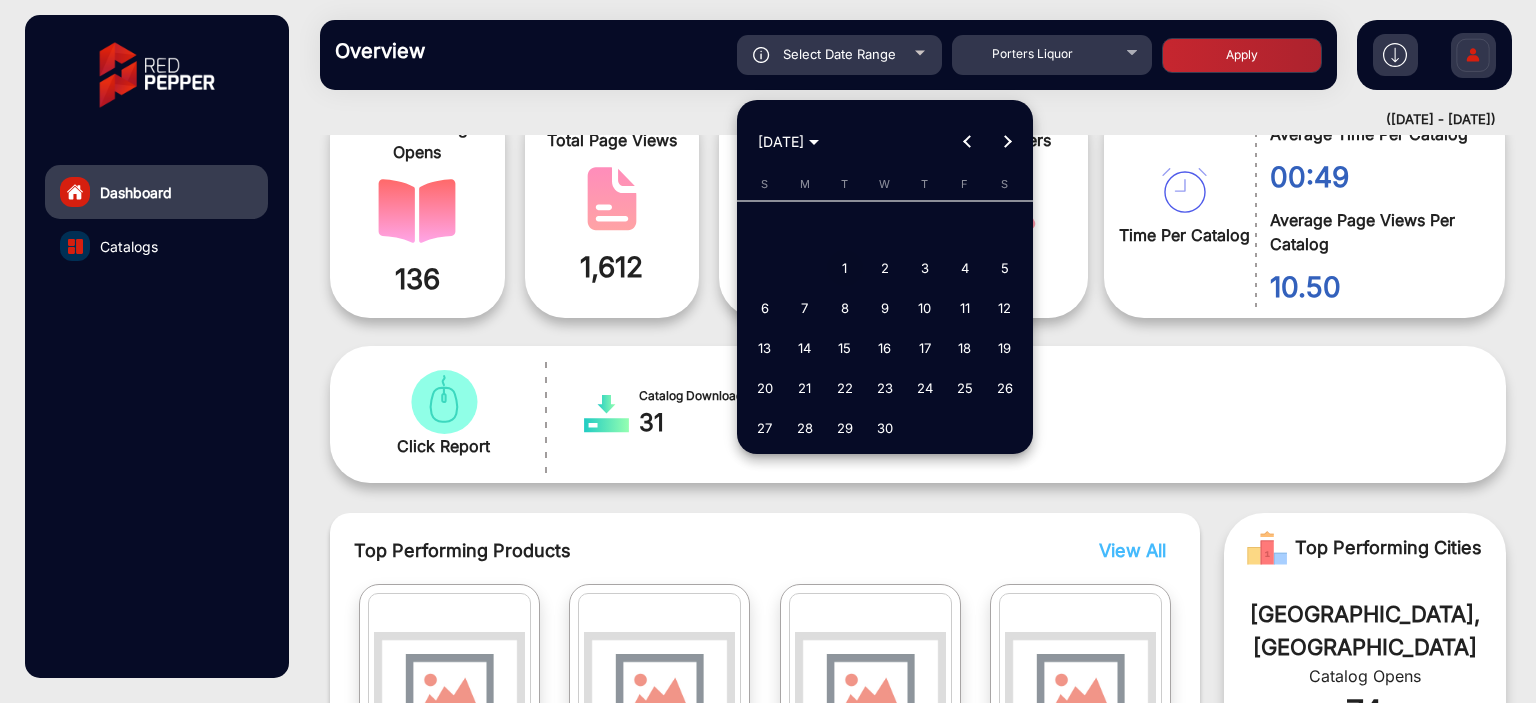 click on "1" at bounding box center (845, 268) 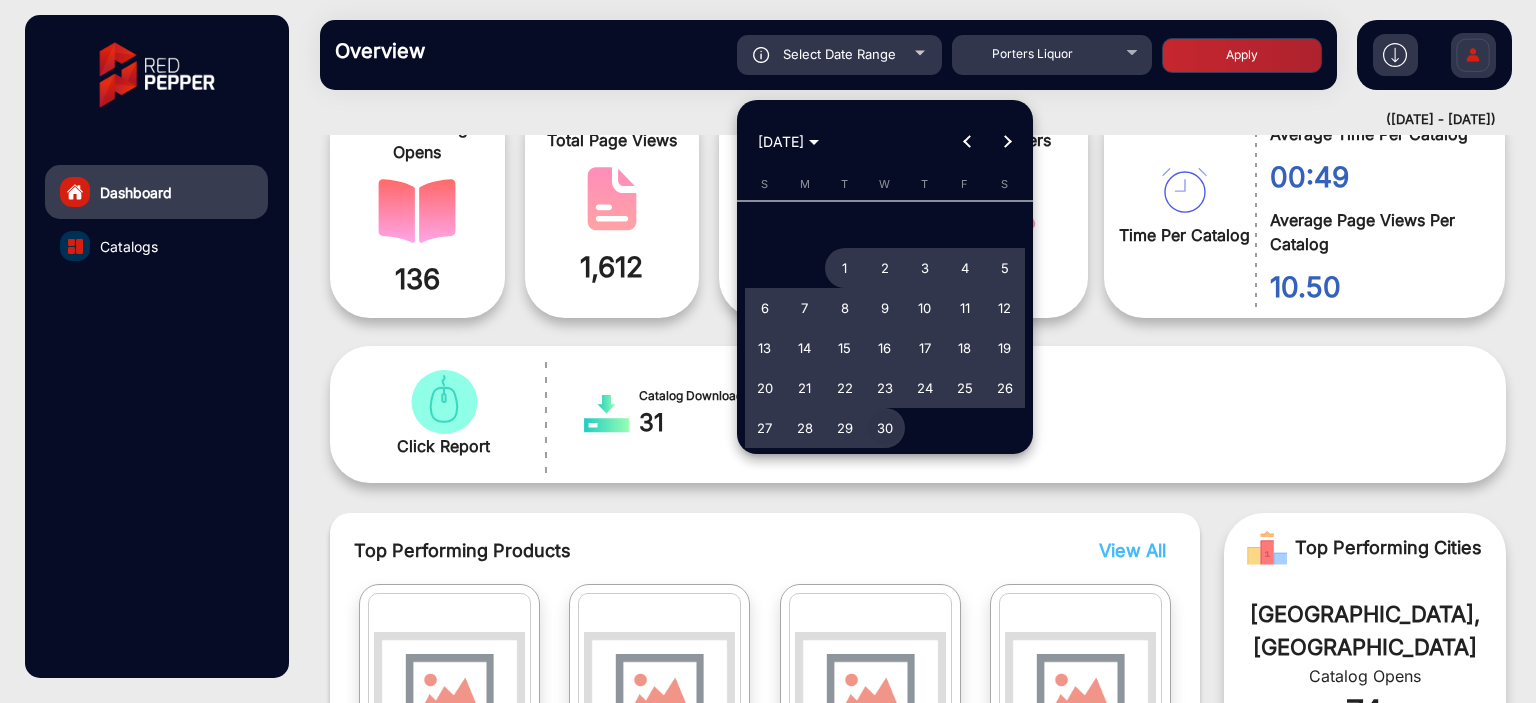click on "30" at bounding box center [885, 428] 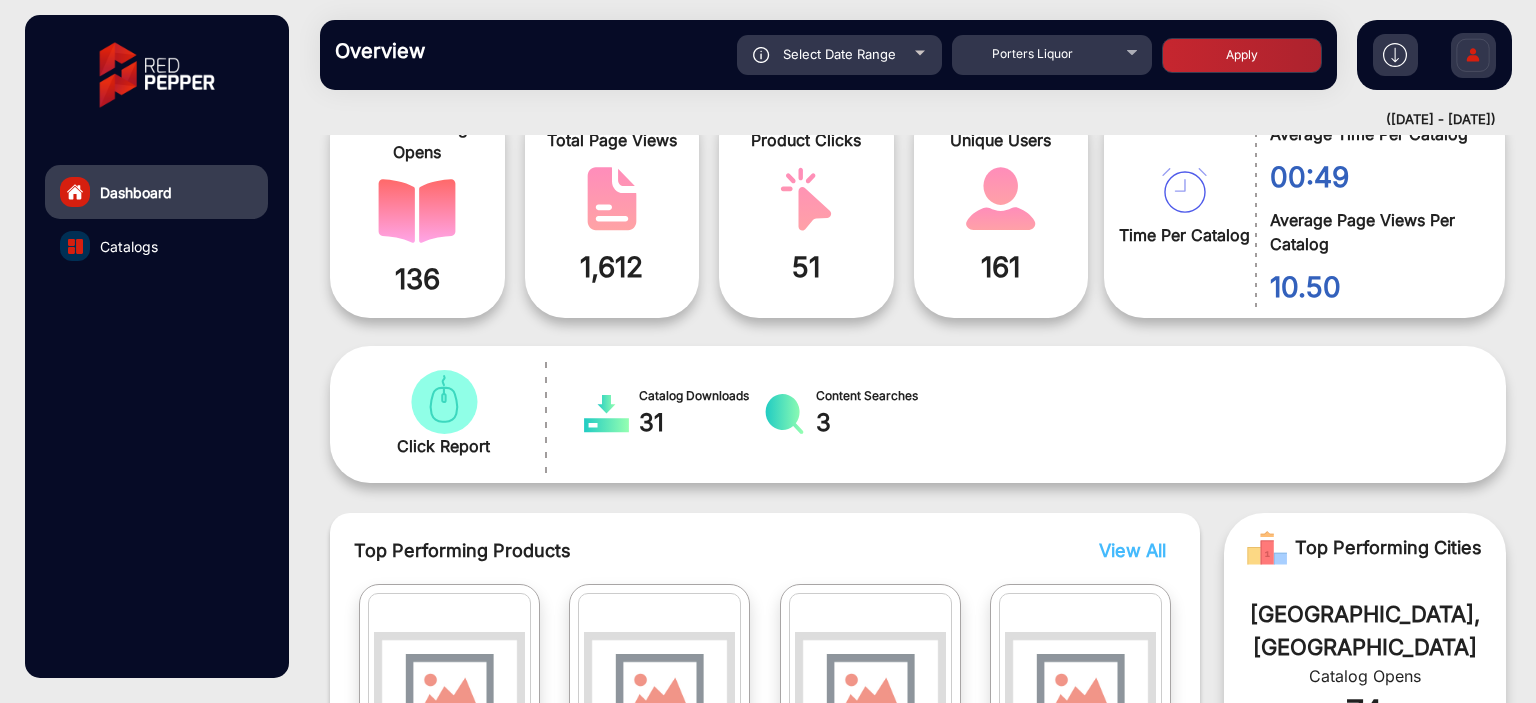 click on "Apply" 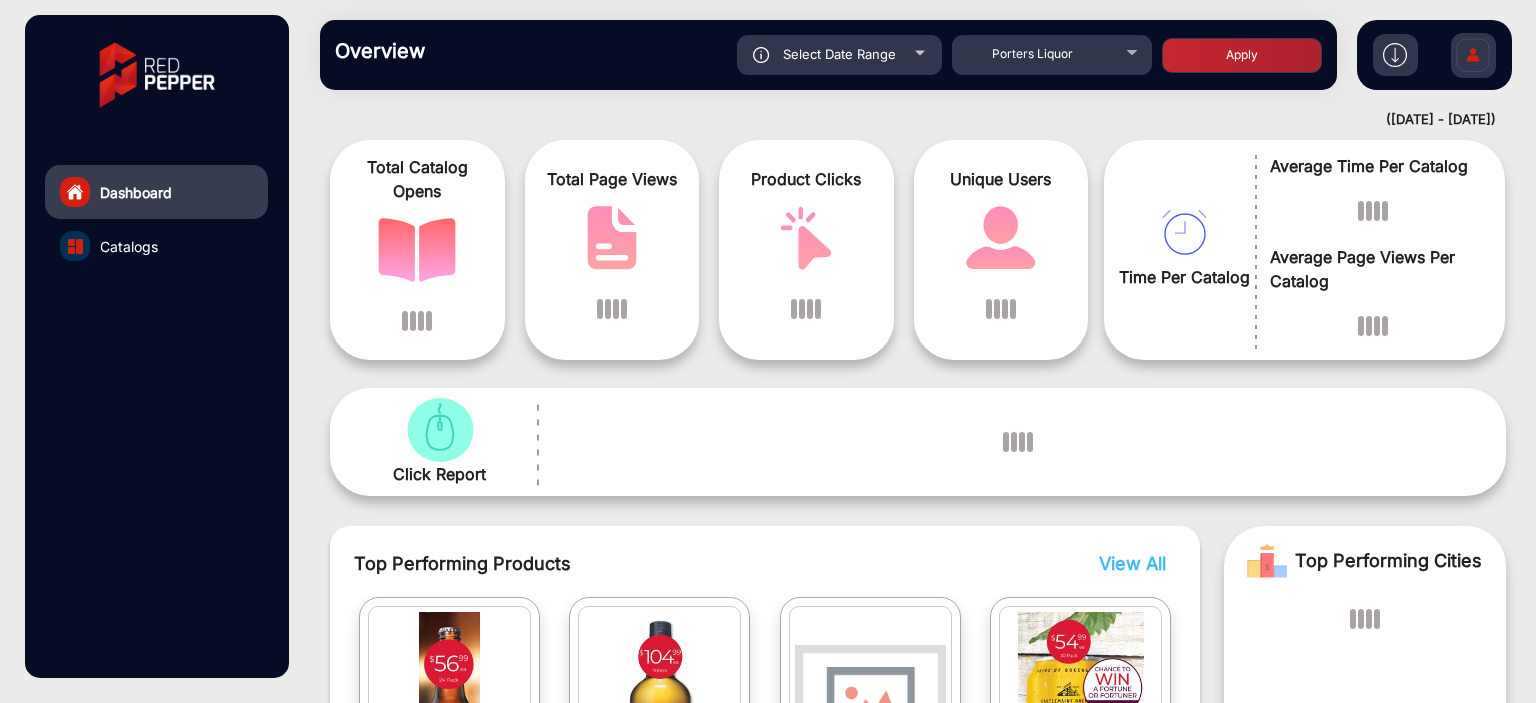 scroll, scrollTop: 315, scrollLeft: 0, axis: vertical 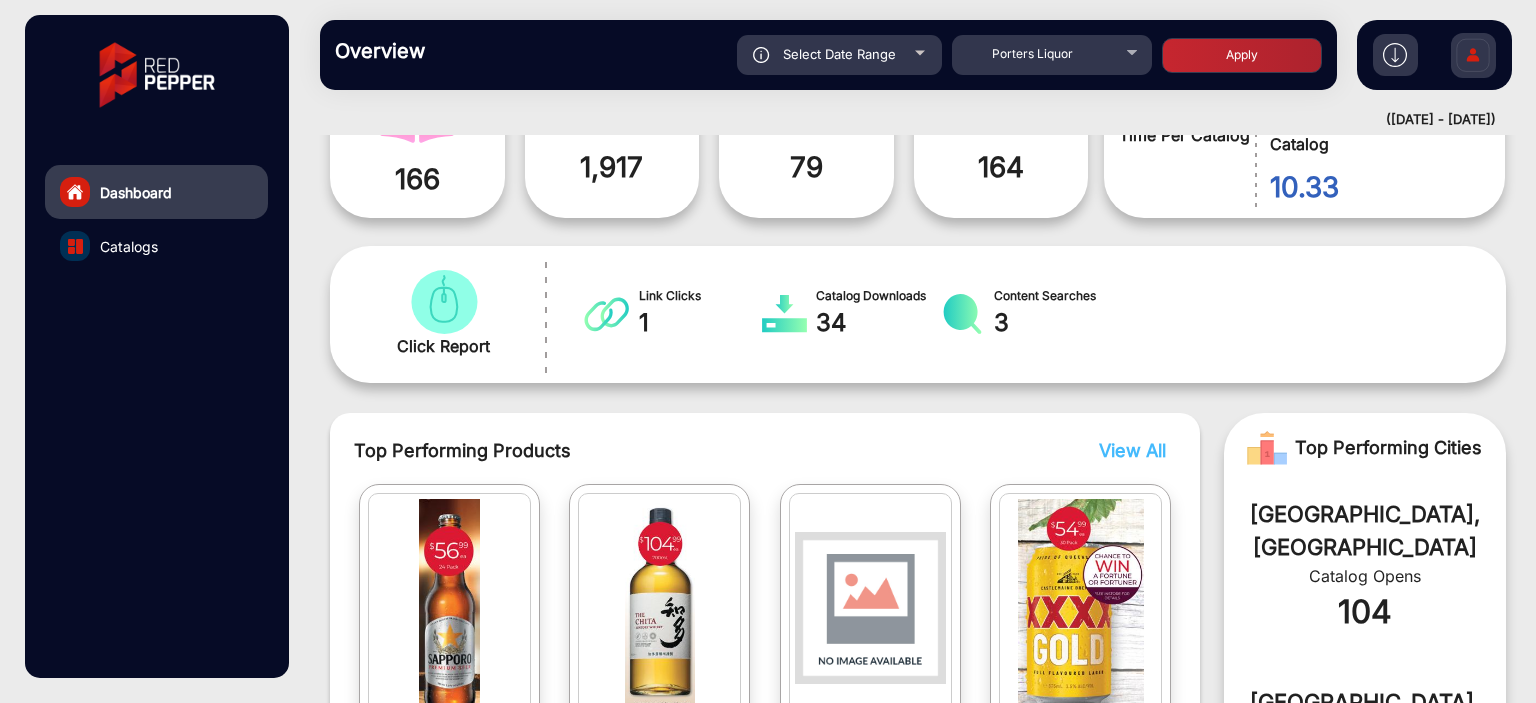 click on "Select Date Range" 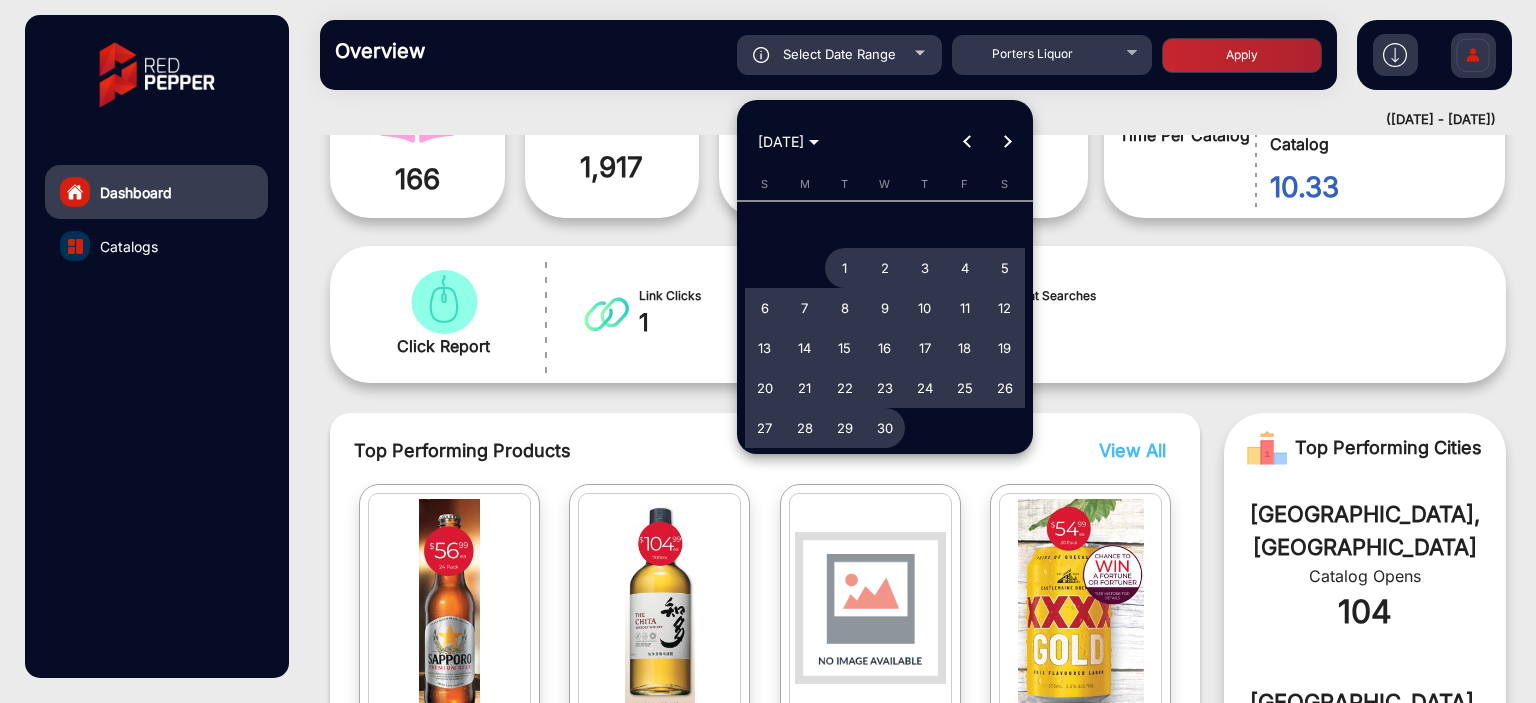 click at bounding box center (1007, 142) 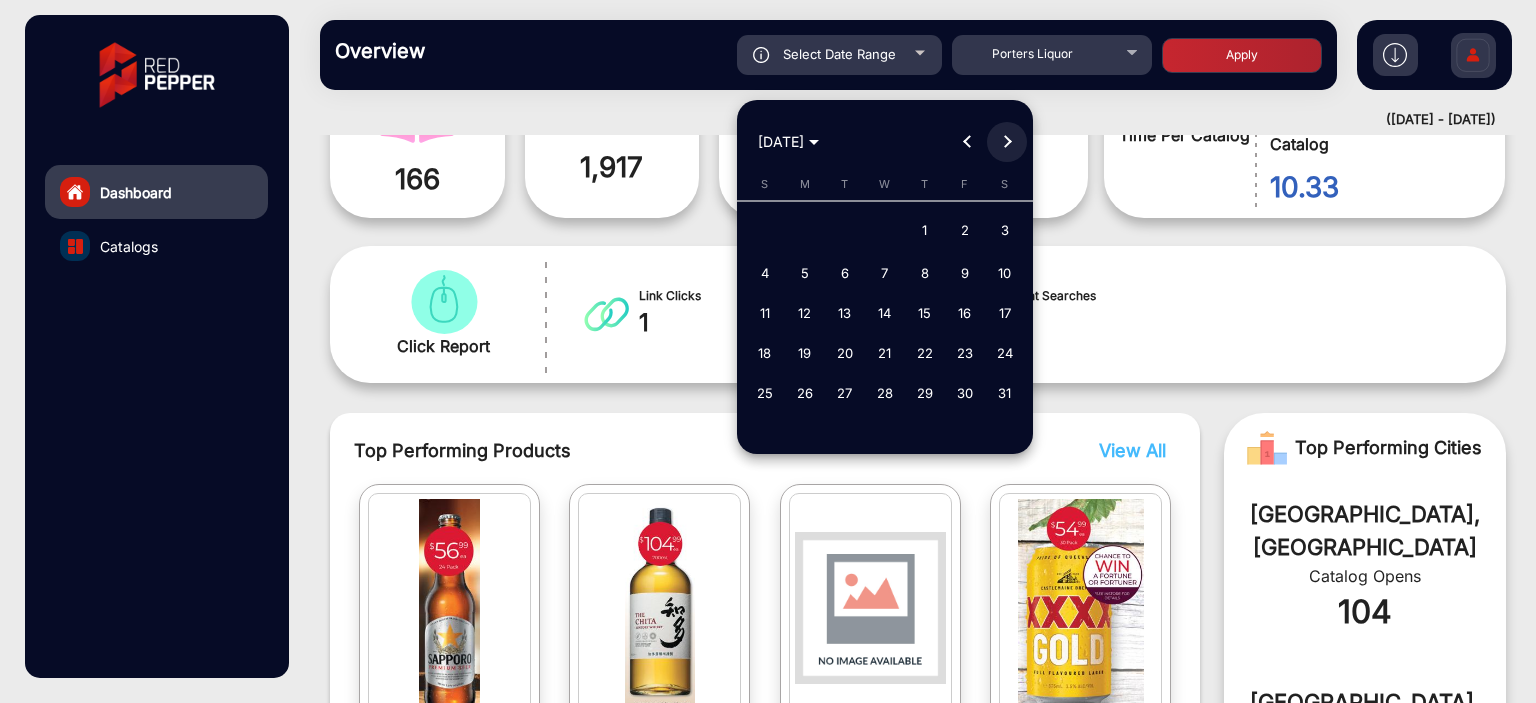 click at bounding box center [1007, 142] 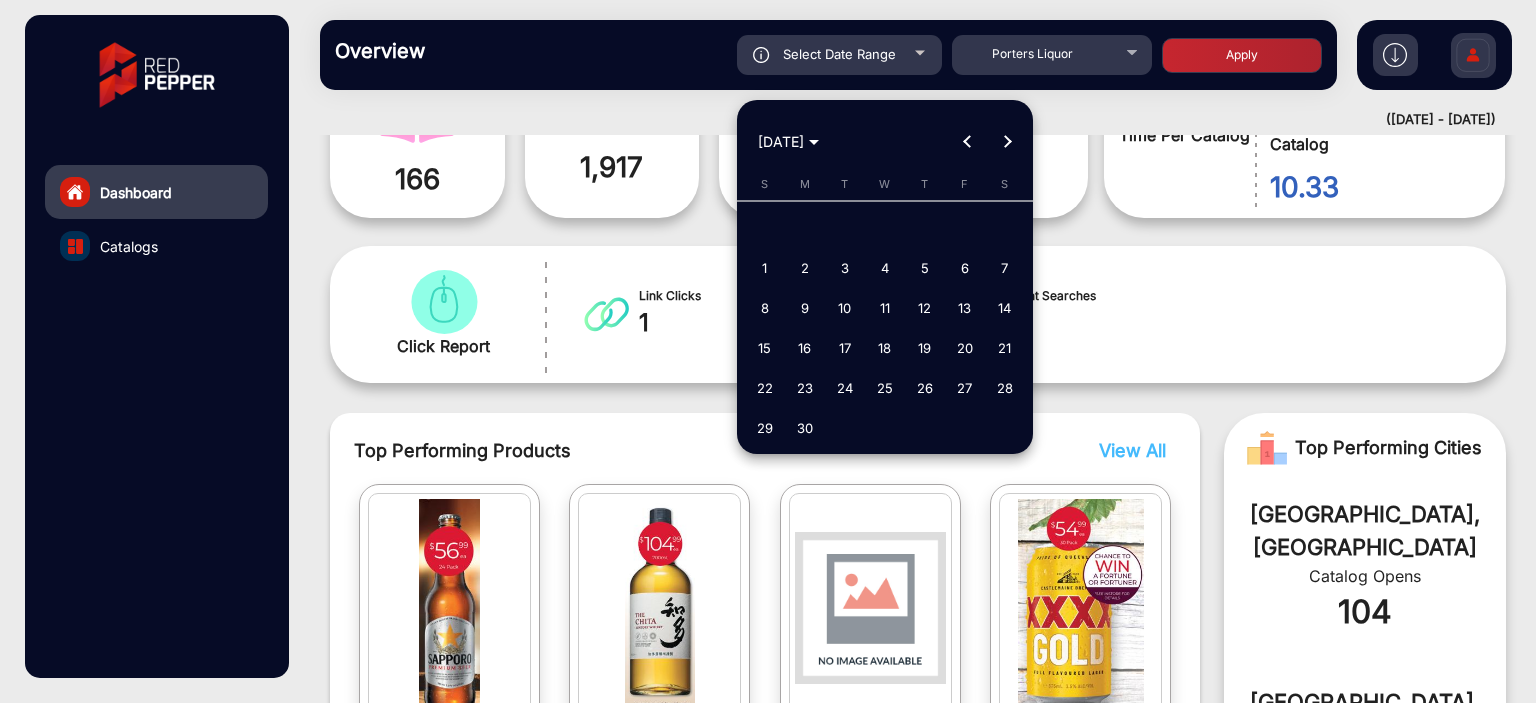click at bounding box center [1007, 142] 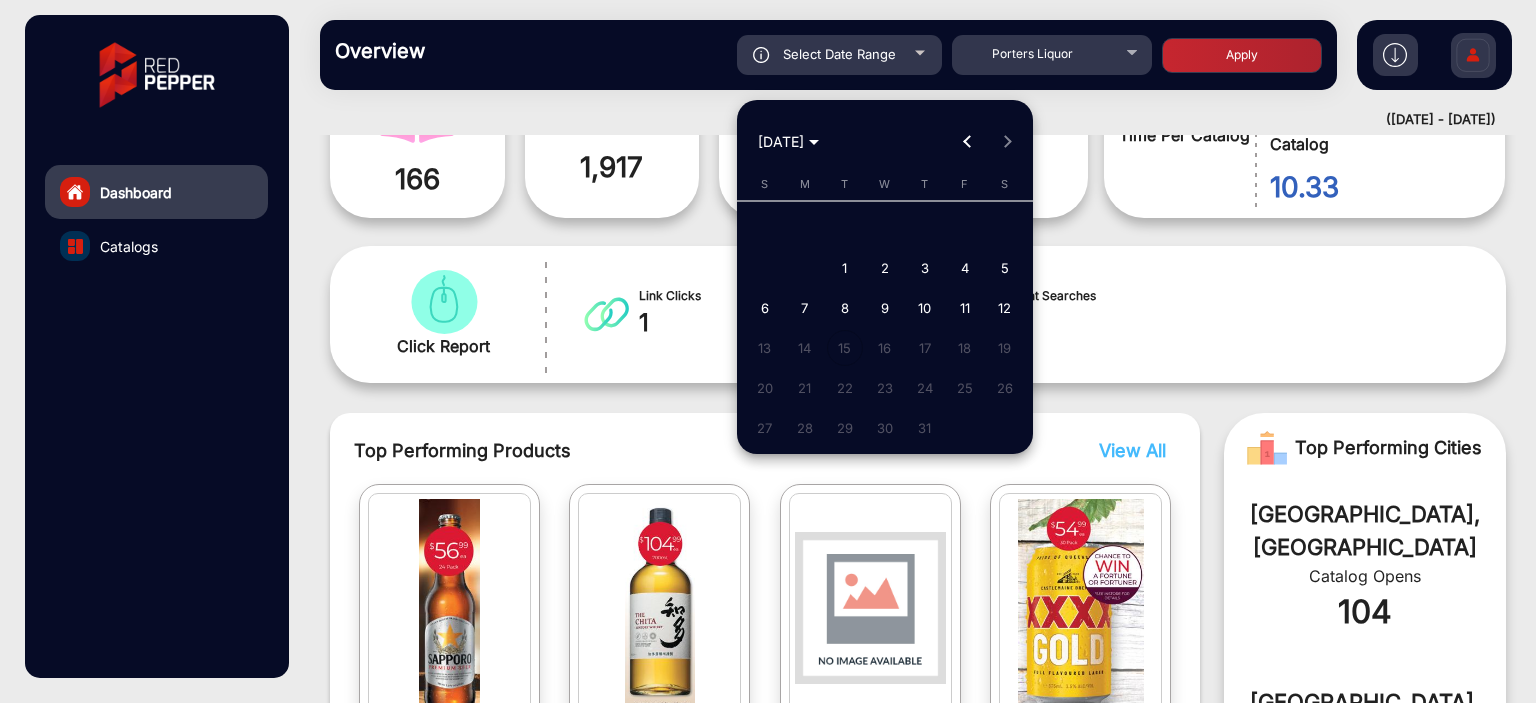 click at bounding box center (768, 351) 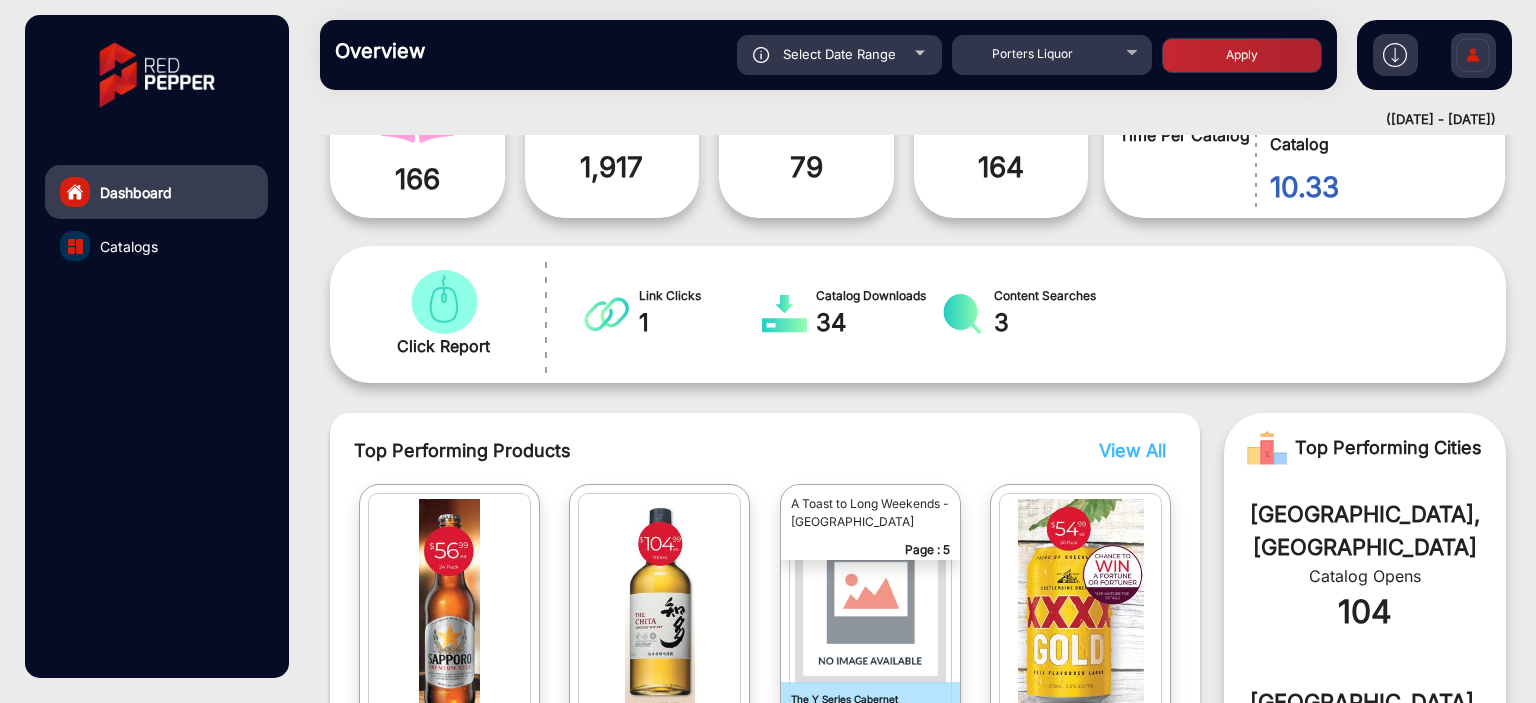 click on "Overview  Reports Understand what makes your customers tick and learn how they are consuming your content. Select Date Range [DATE] - [DATE] Choose date Porters Liquor Apply" 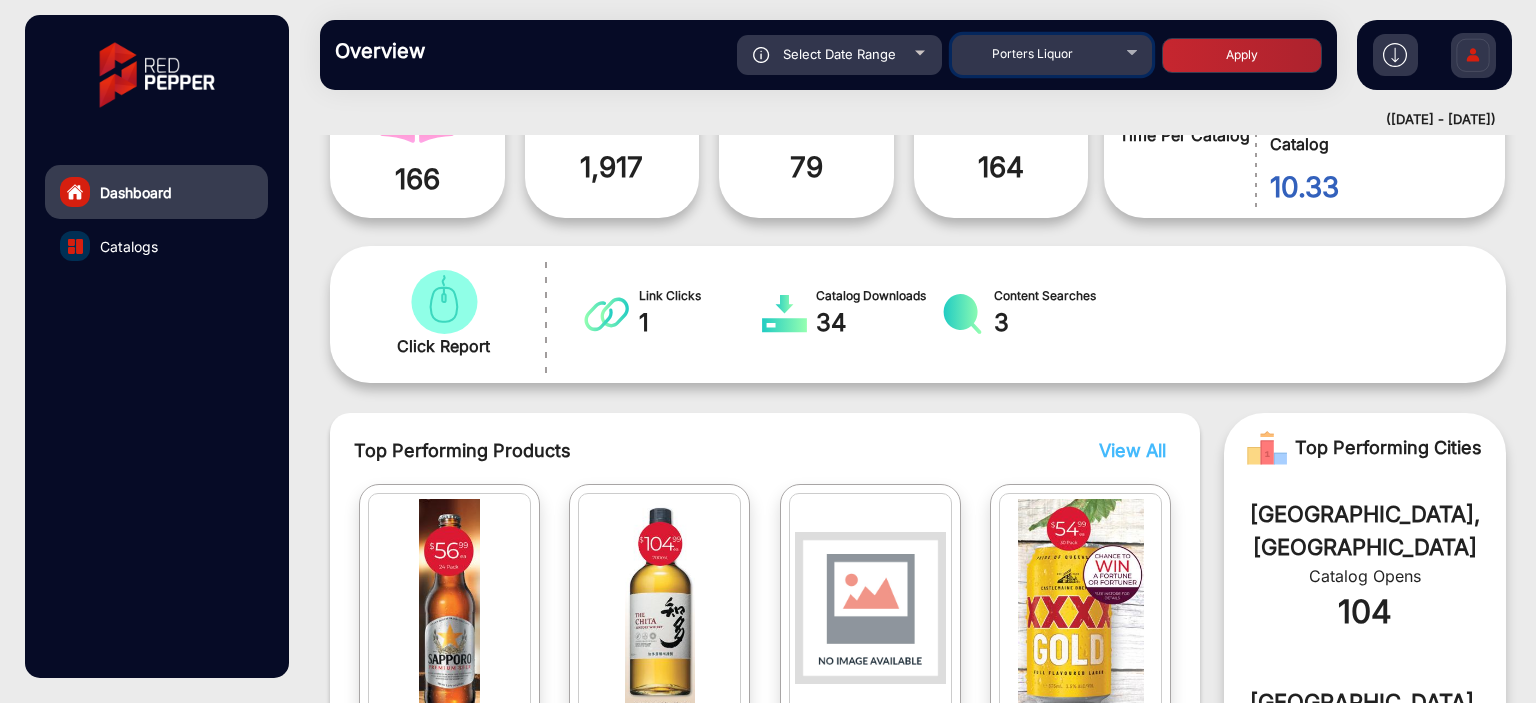 click on "Porters Liquor" at bounding box center (1052, 54) 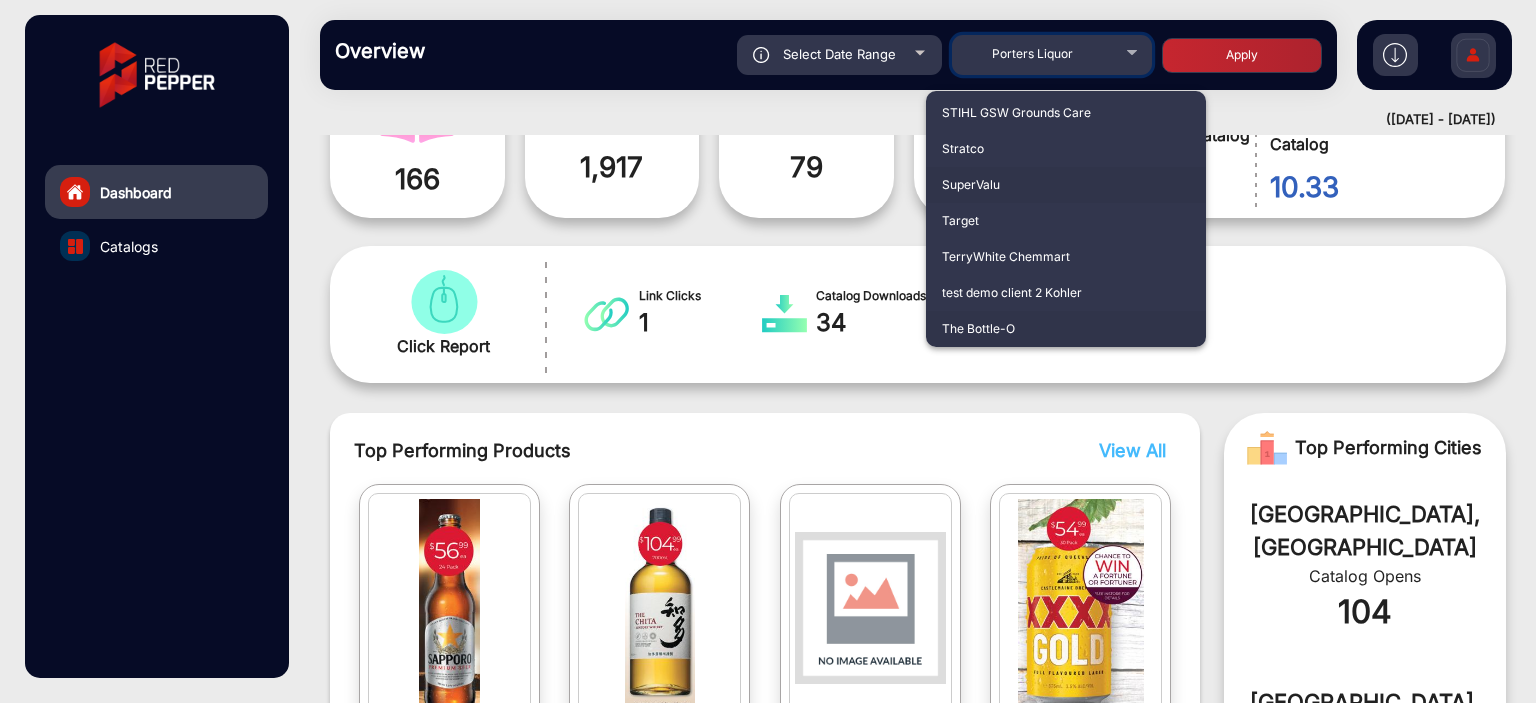 scroll, scrollTop: 4748, scrollLeft: 0, axis: vertical 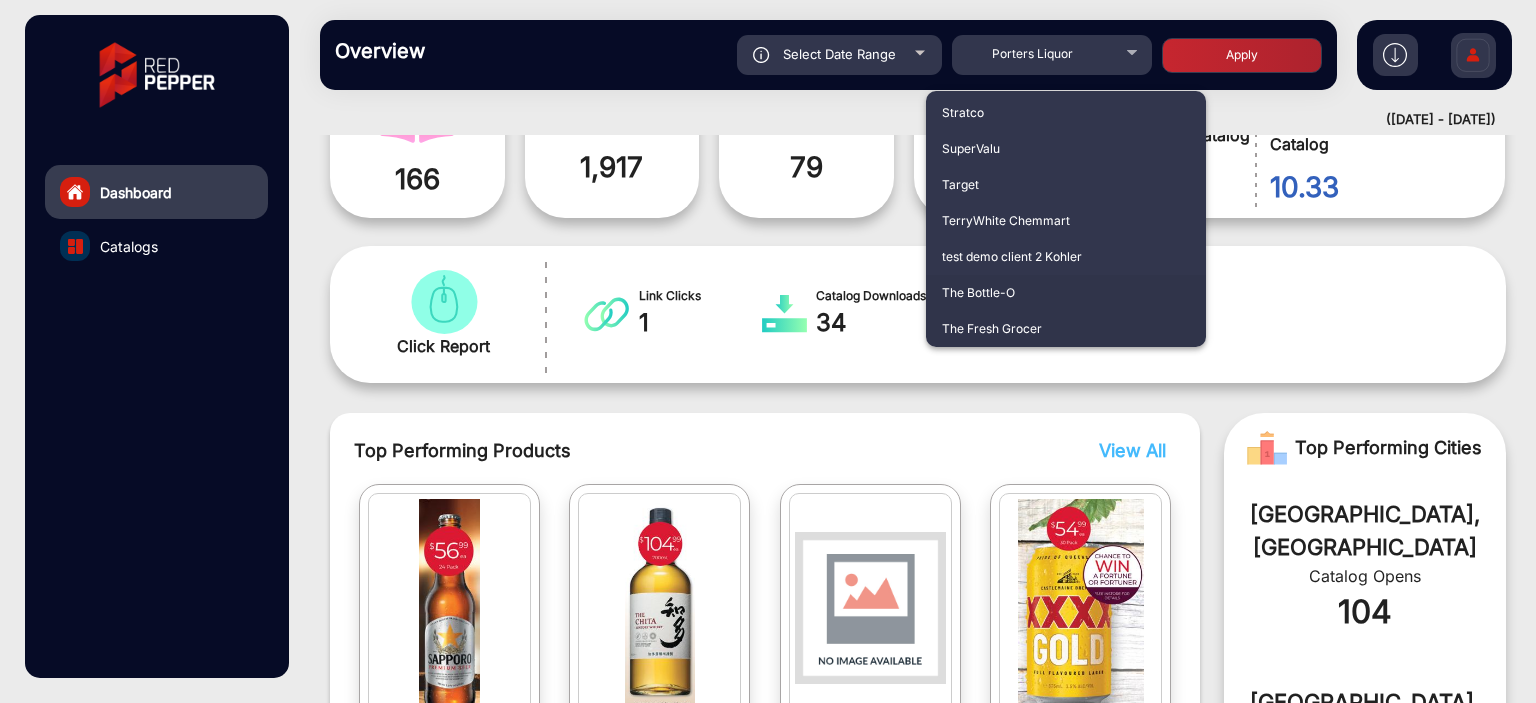 click on "The Bottle-O" at bounding box center (1066, 293) 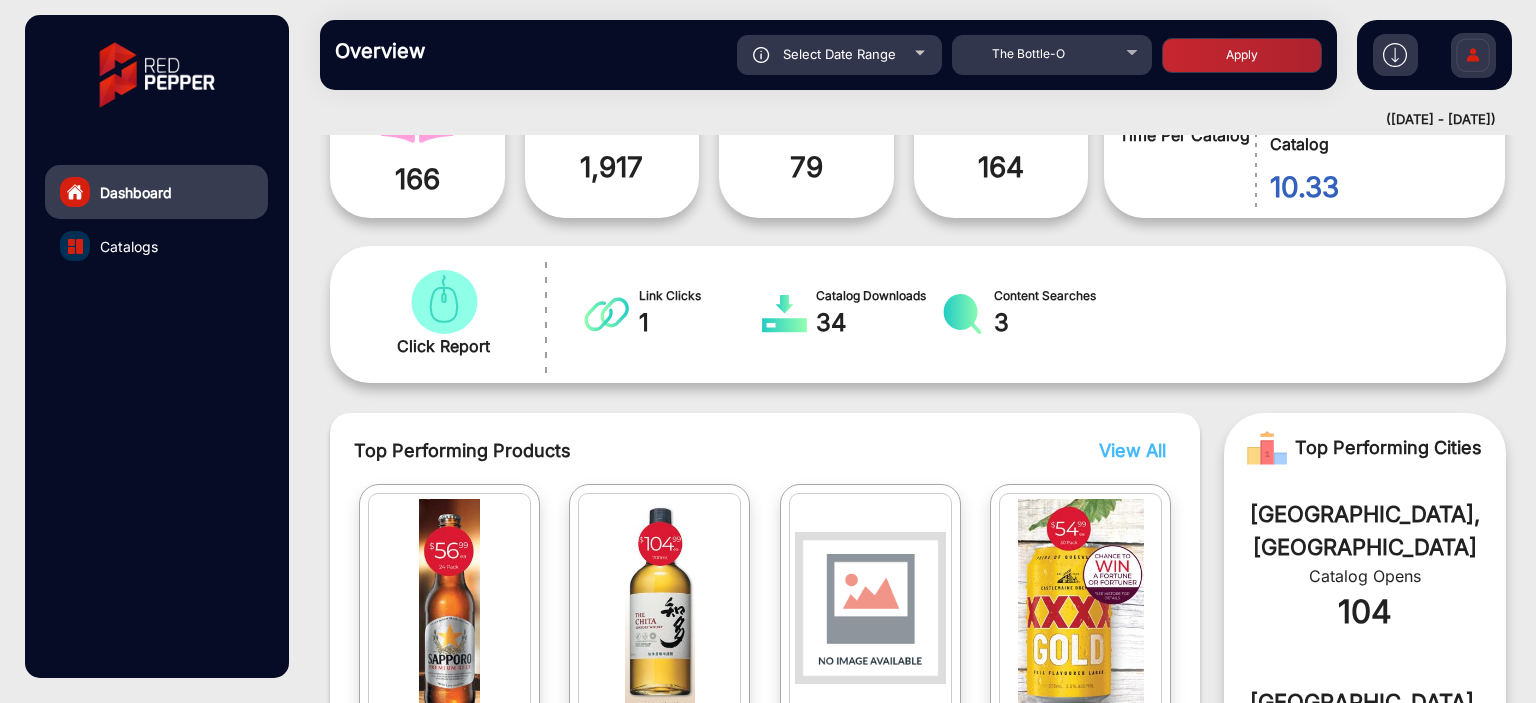 click on "Apply" 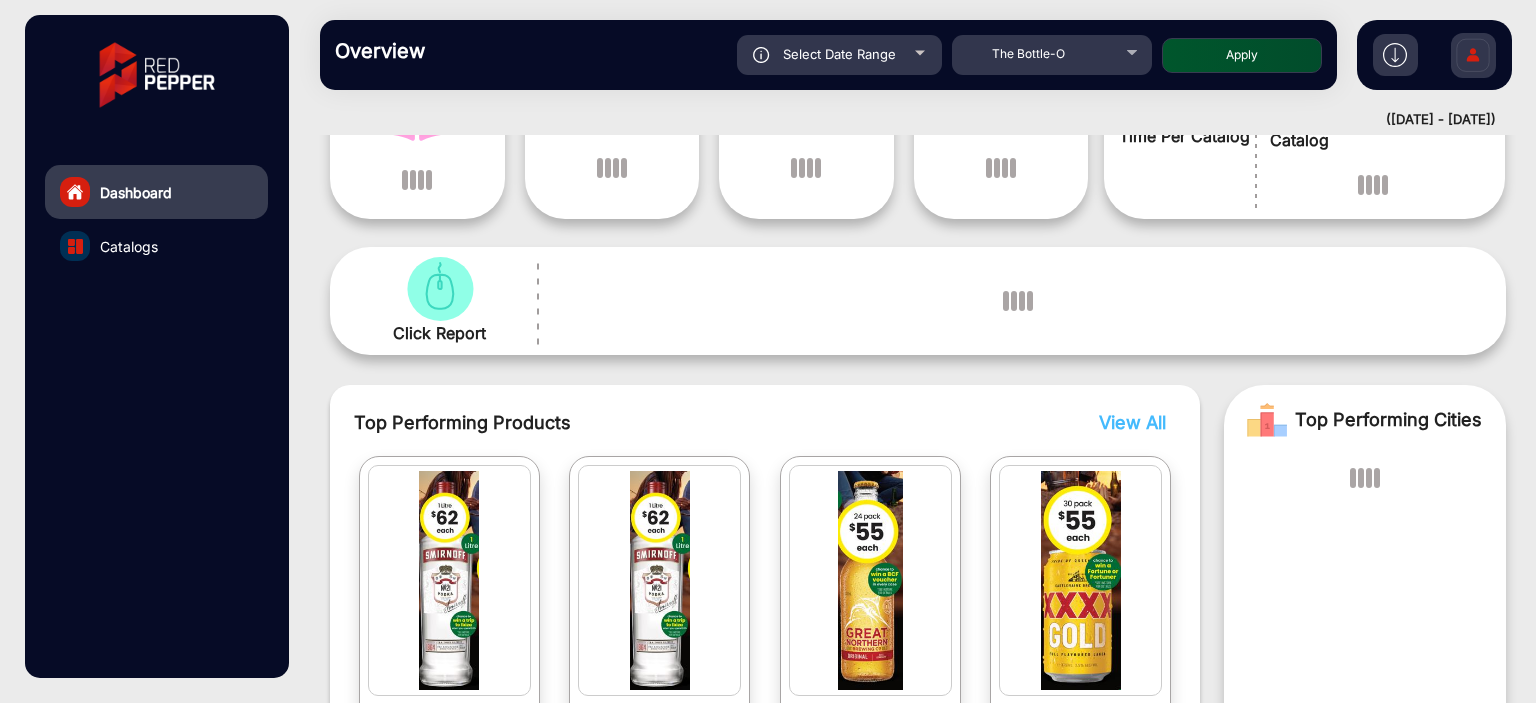 scroll, scrollTop: 215, scrollLeft: 0, axis: vertical 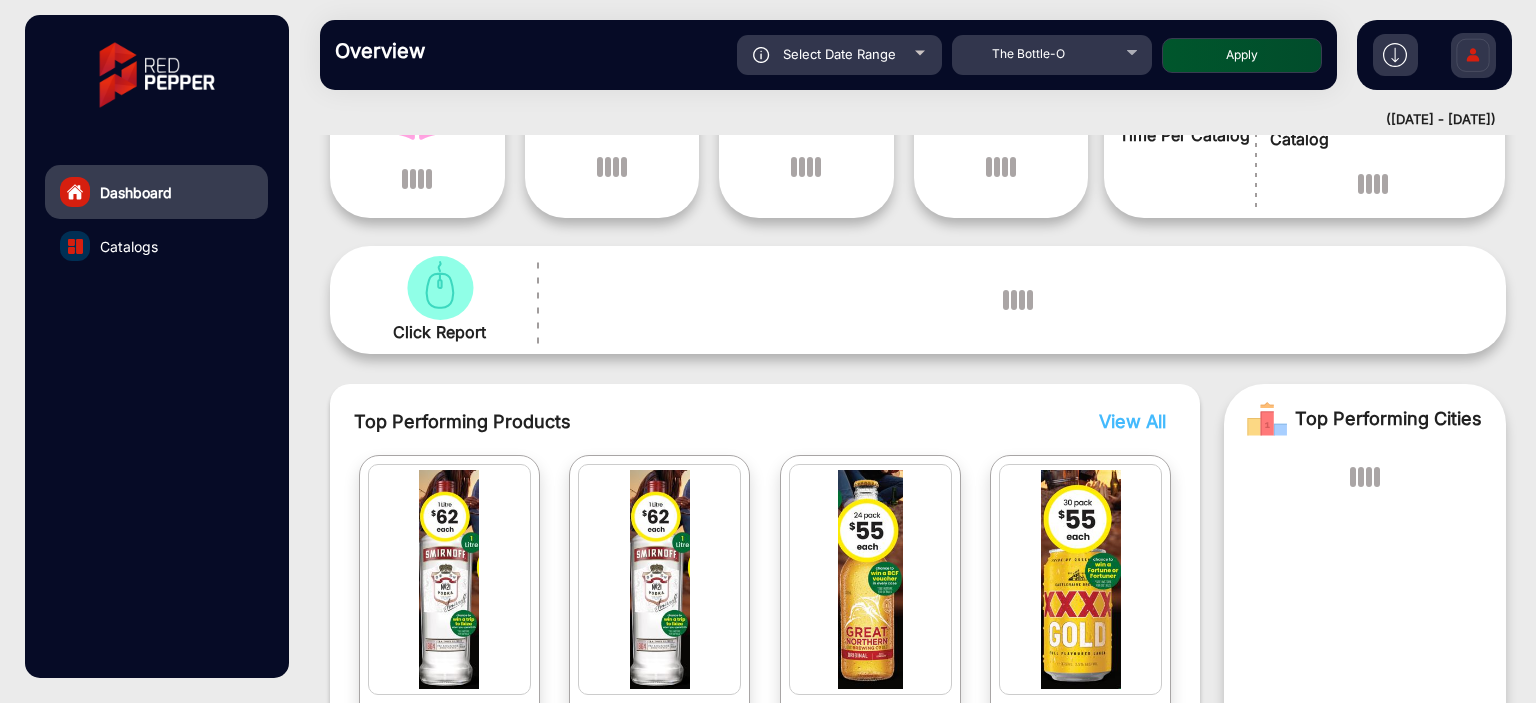 click on "Select Date Range" 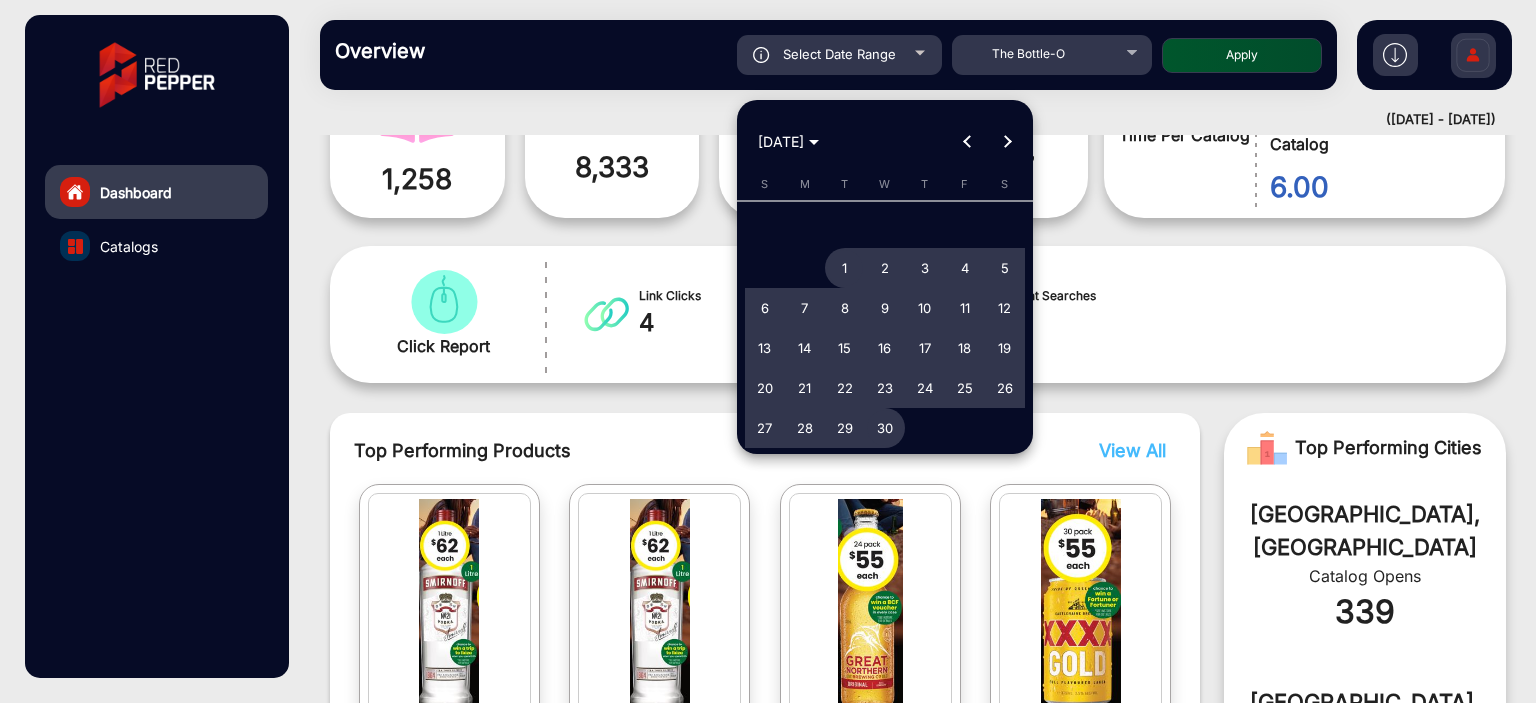 scroll, scrollTop: 217, scrollLeft: 0, axis: vertical 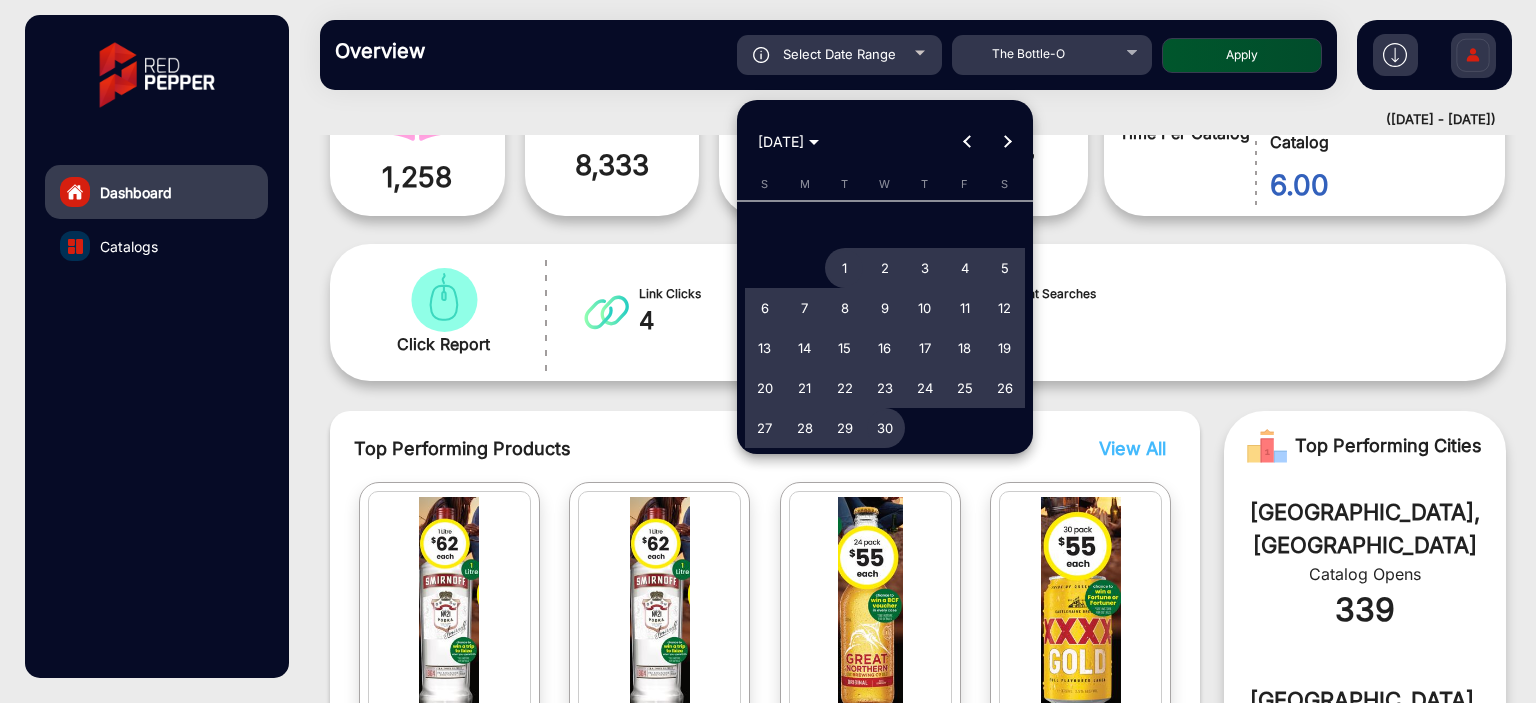click at bounding box center (1007, 142) 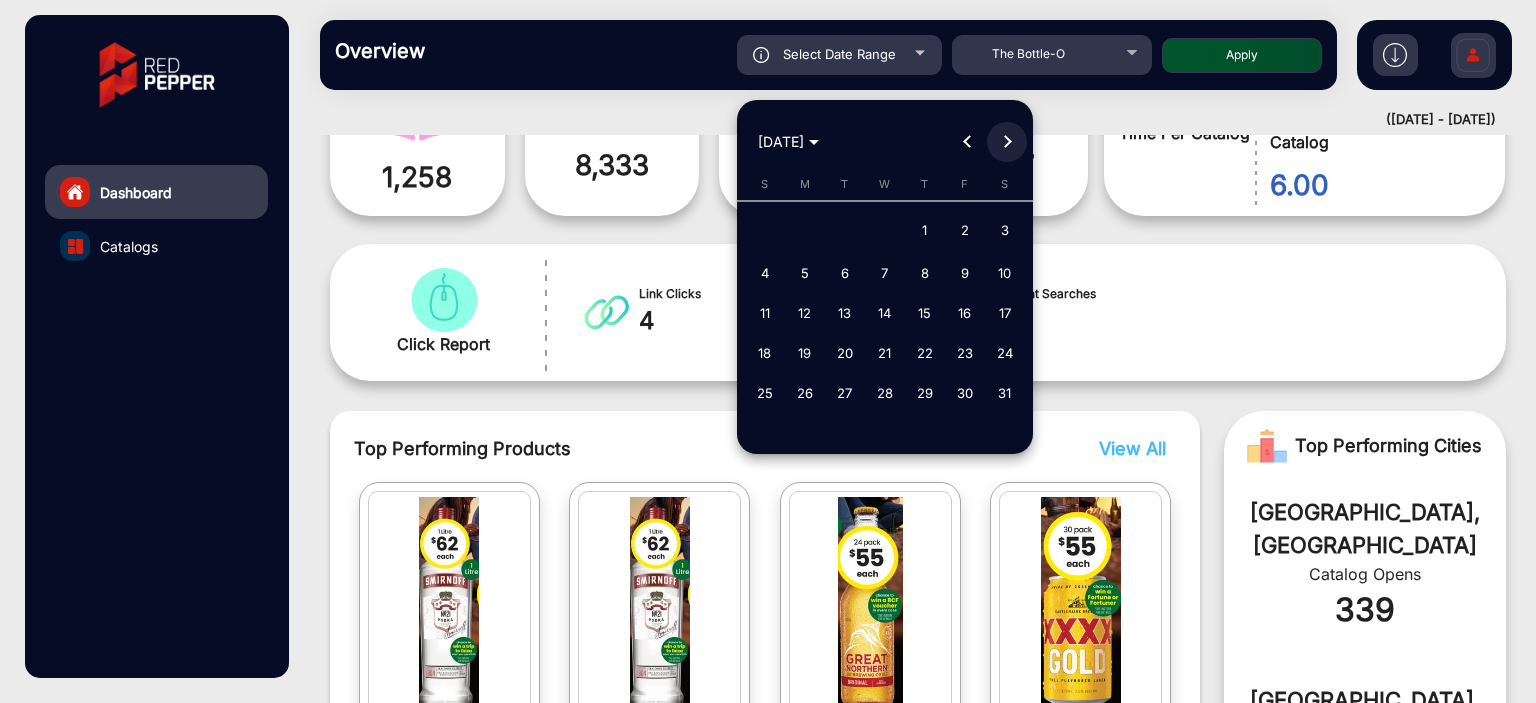 click at bounding box center [1007, 142] 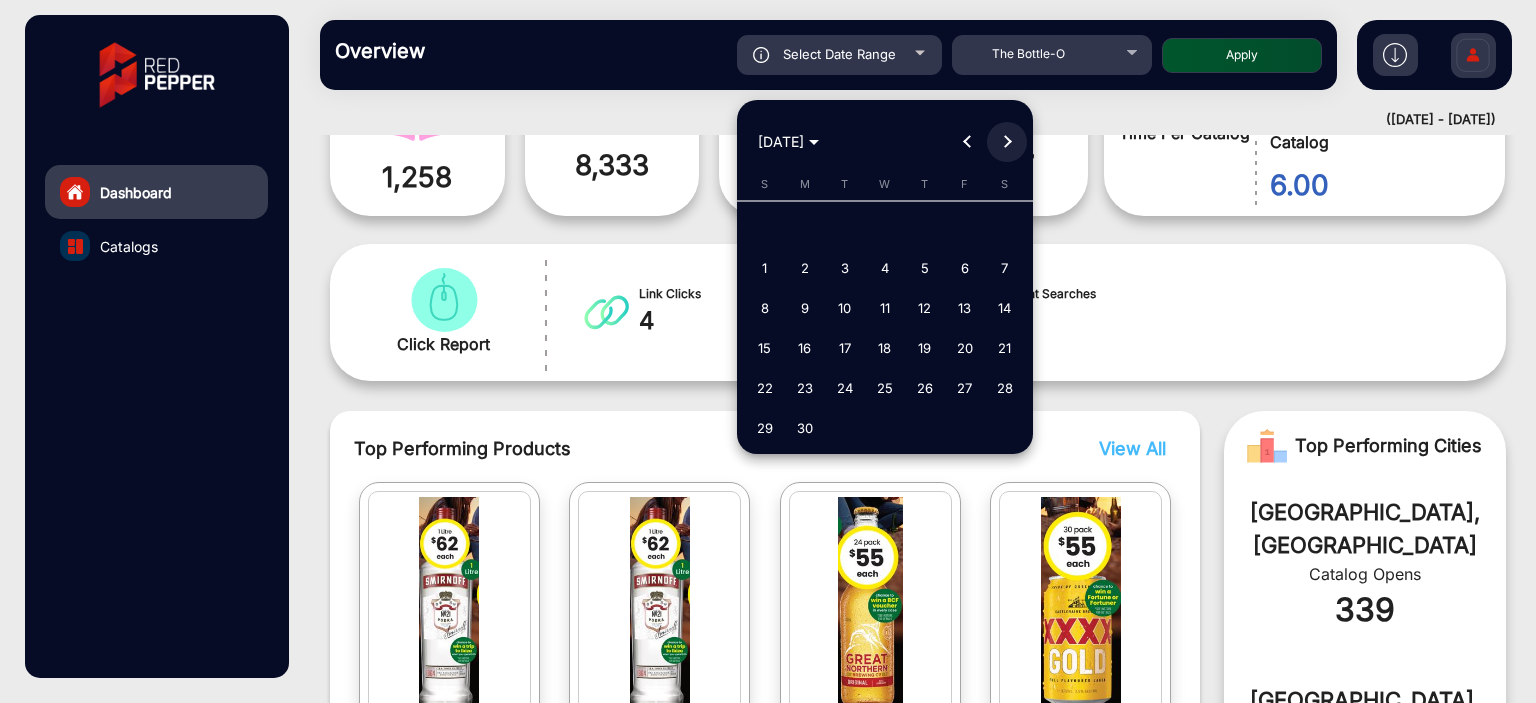 click at bounding box center [1007, 142] 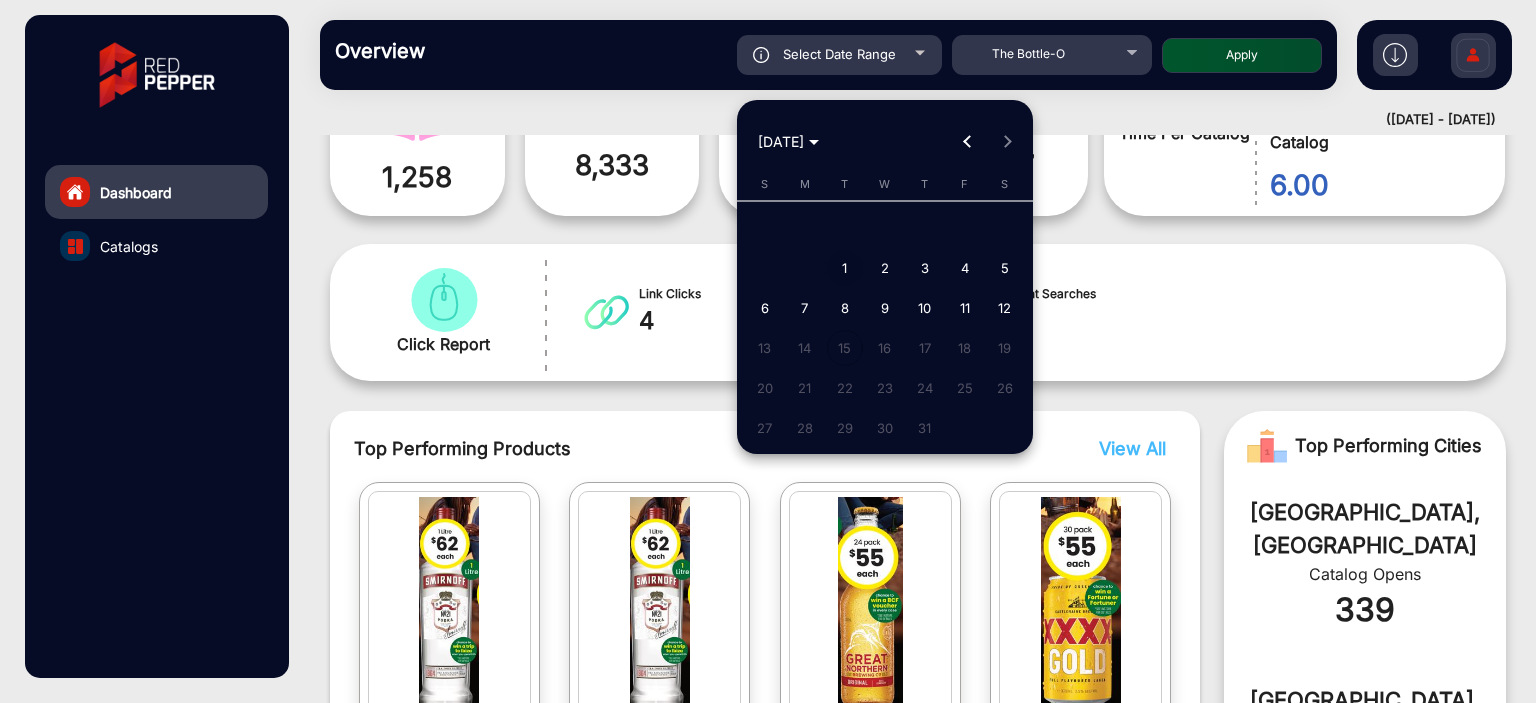 click on "1" at bounding box center (845, 268) 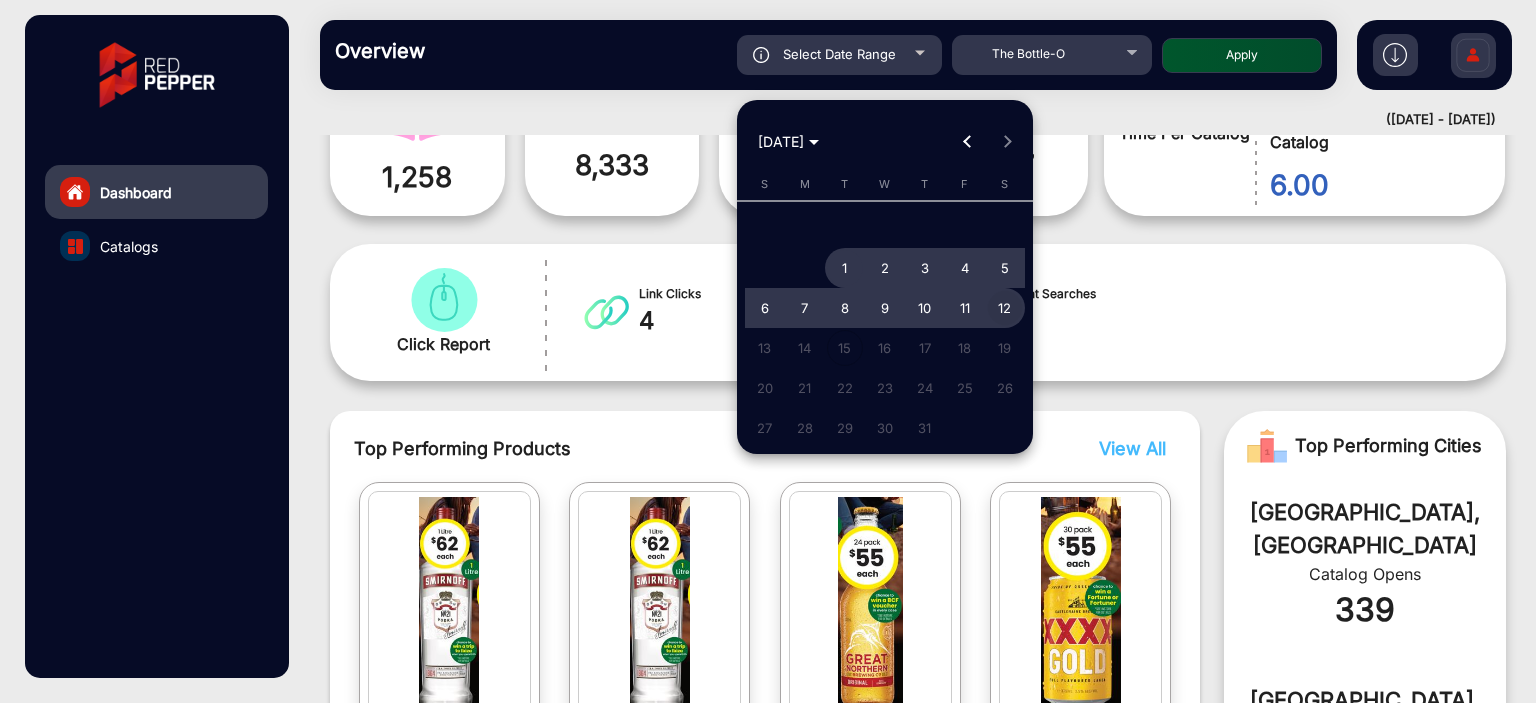 click on "12" at bounding box center [1005, 308] 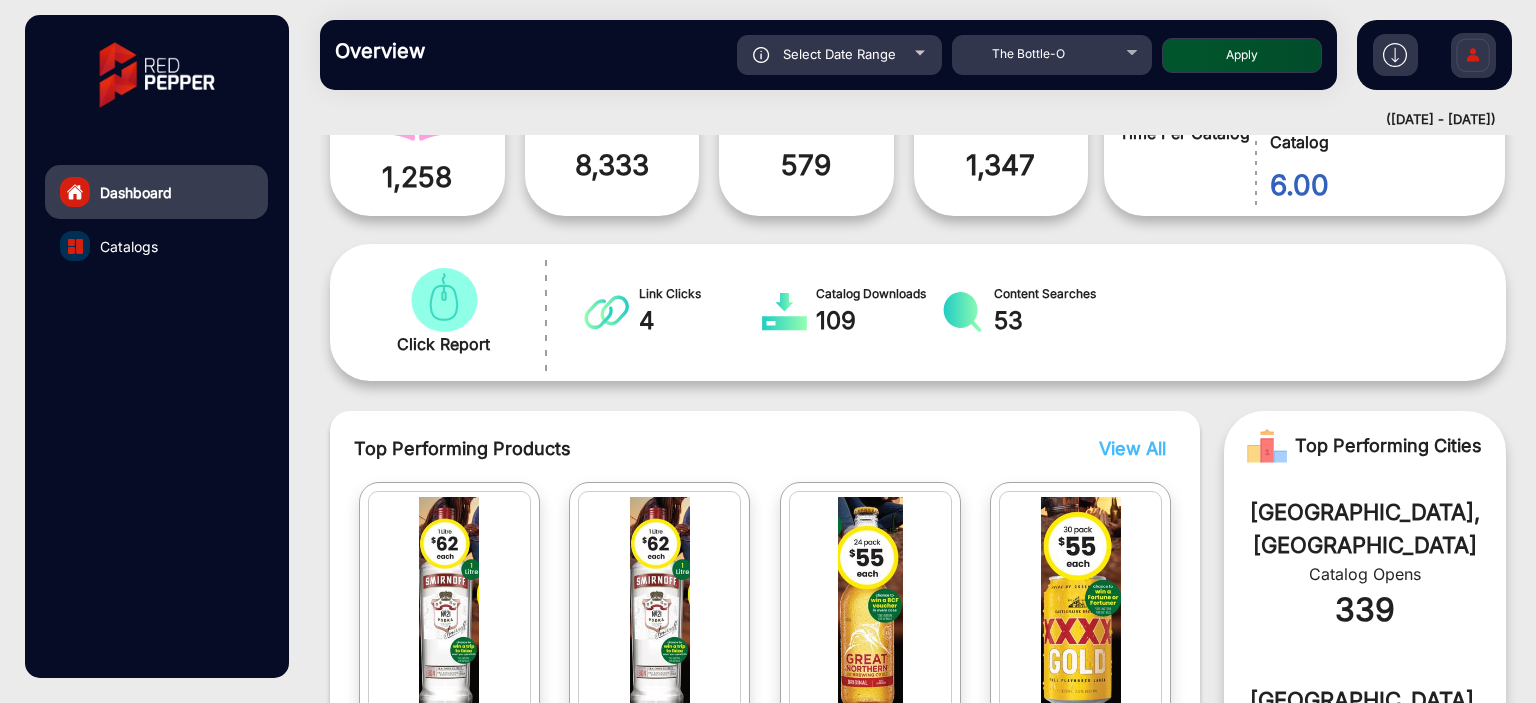 click on "Apply" 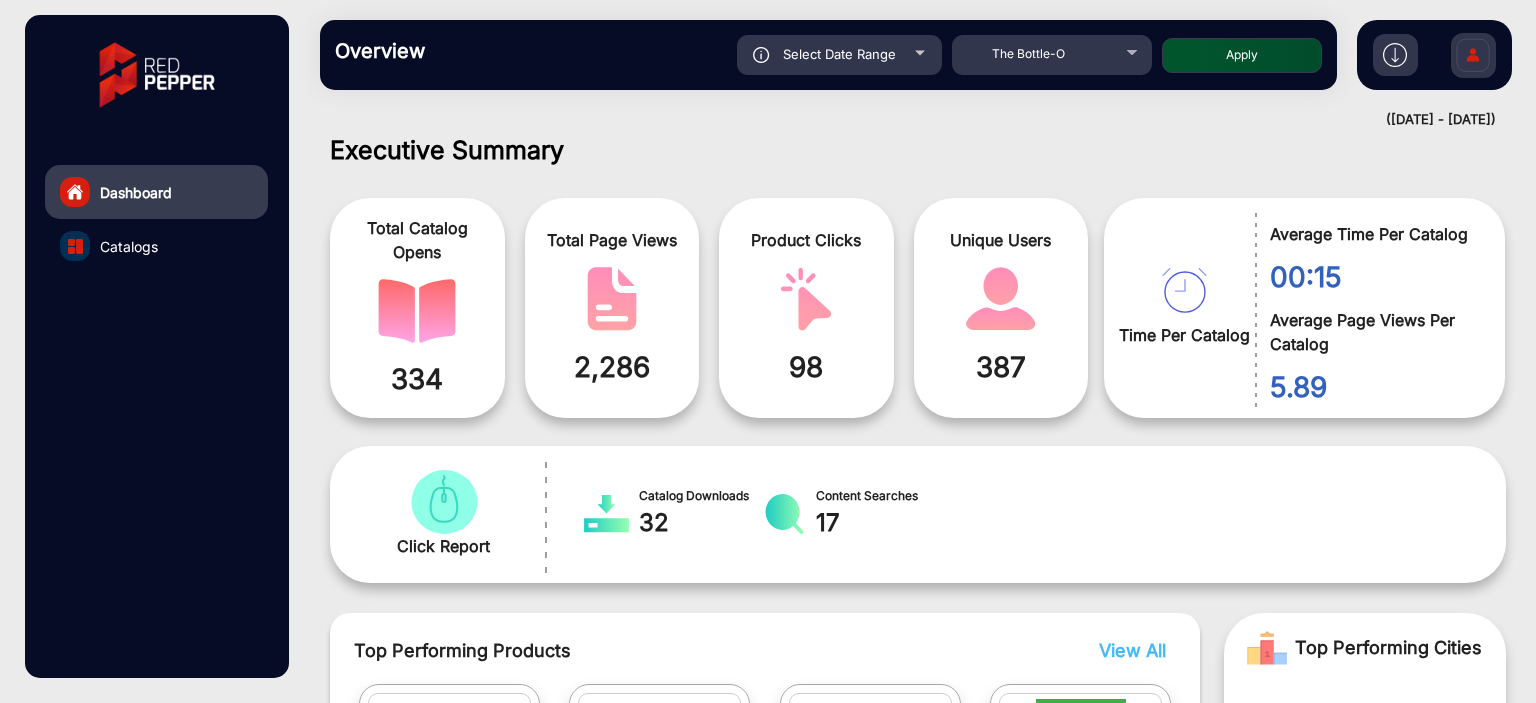 scroll, scrollTop: 999101, scrollLeft: 998828, axis: both 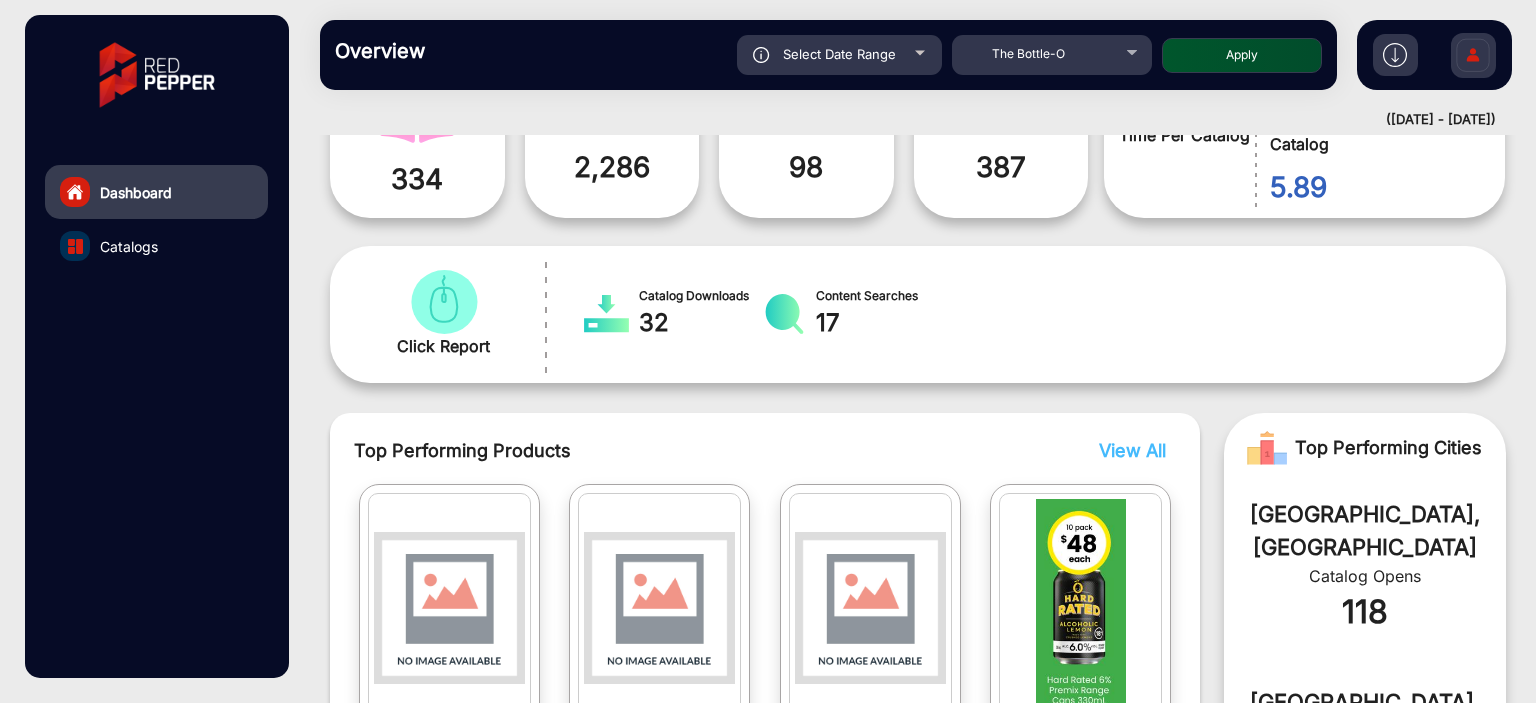 click 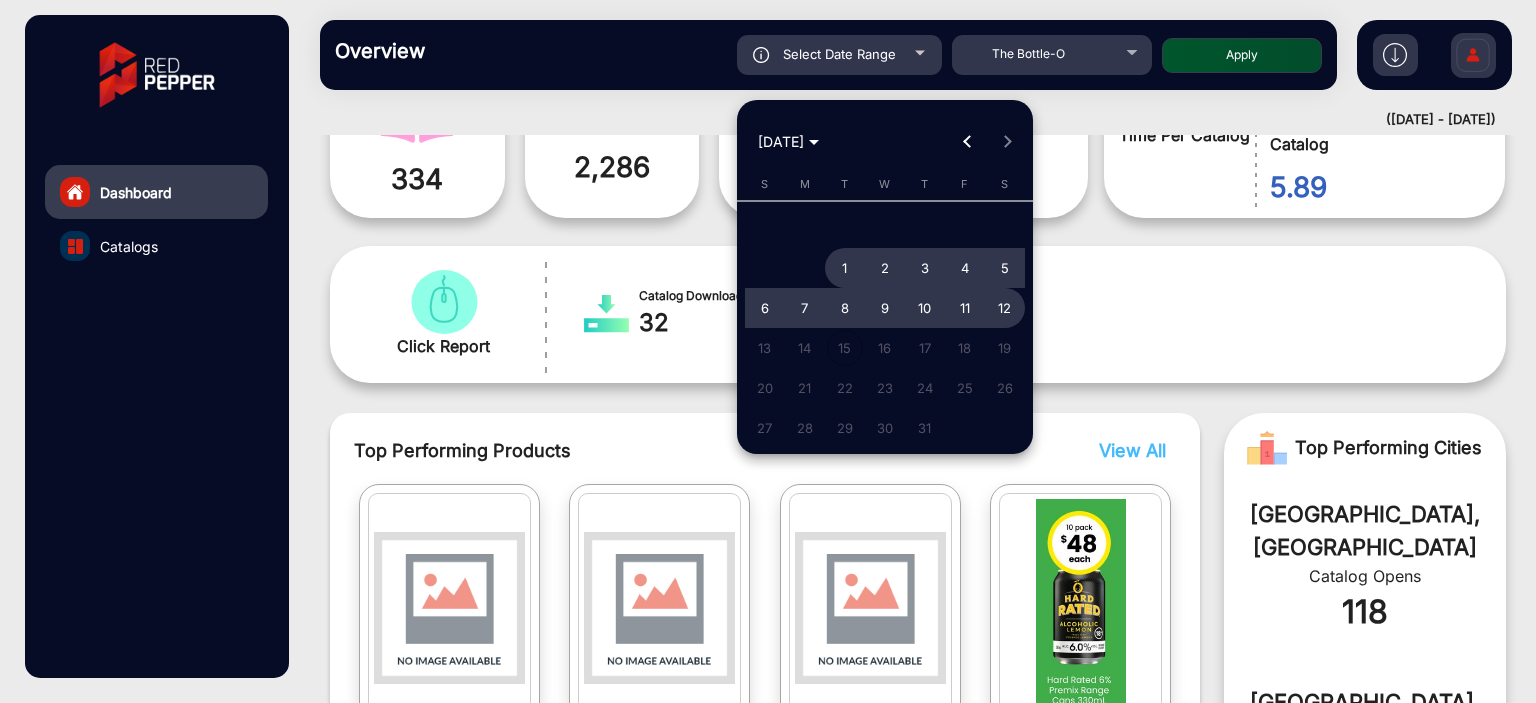 click at bounding box center (967, 142) 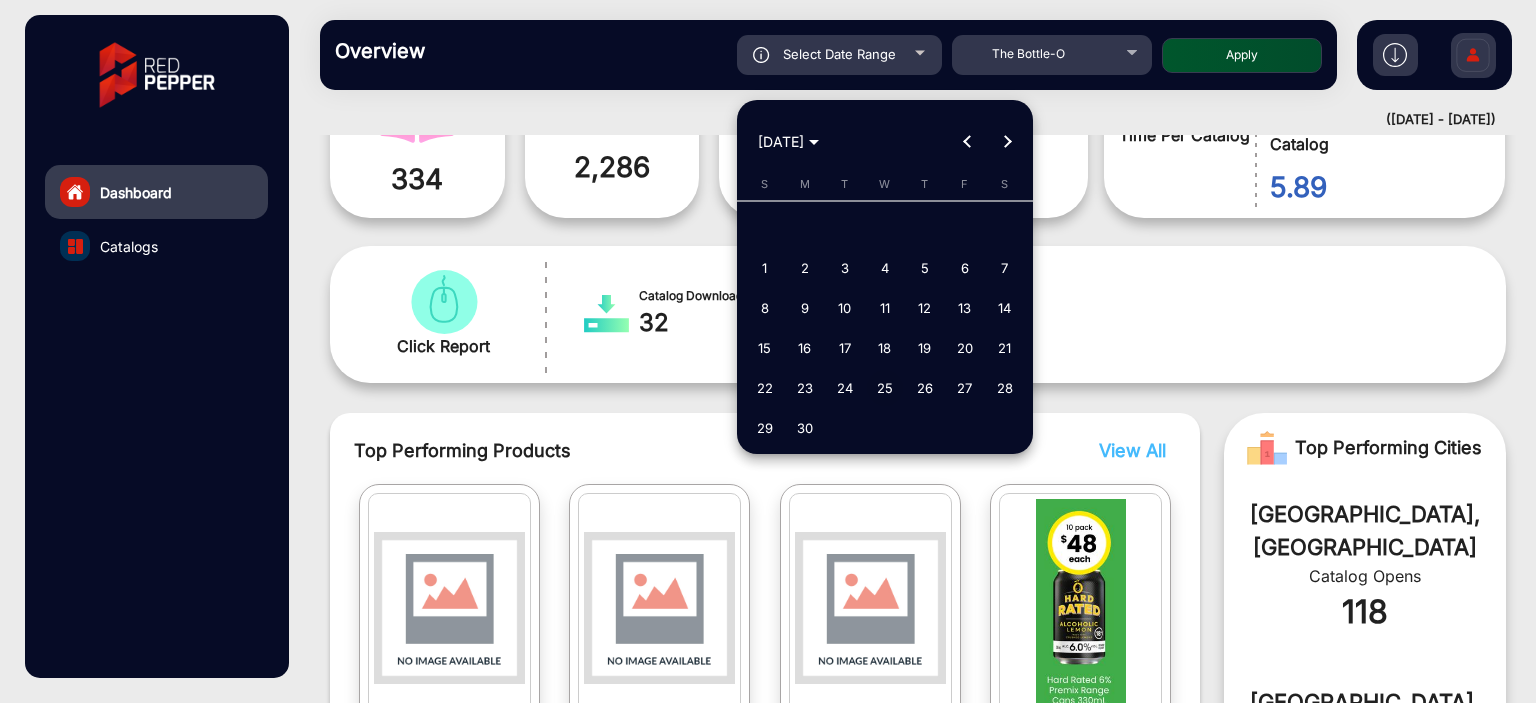 click on "25" at bounding box center (885, 388) 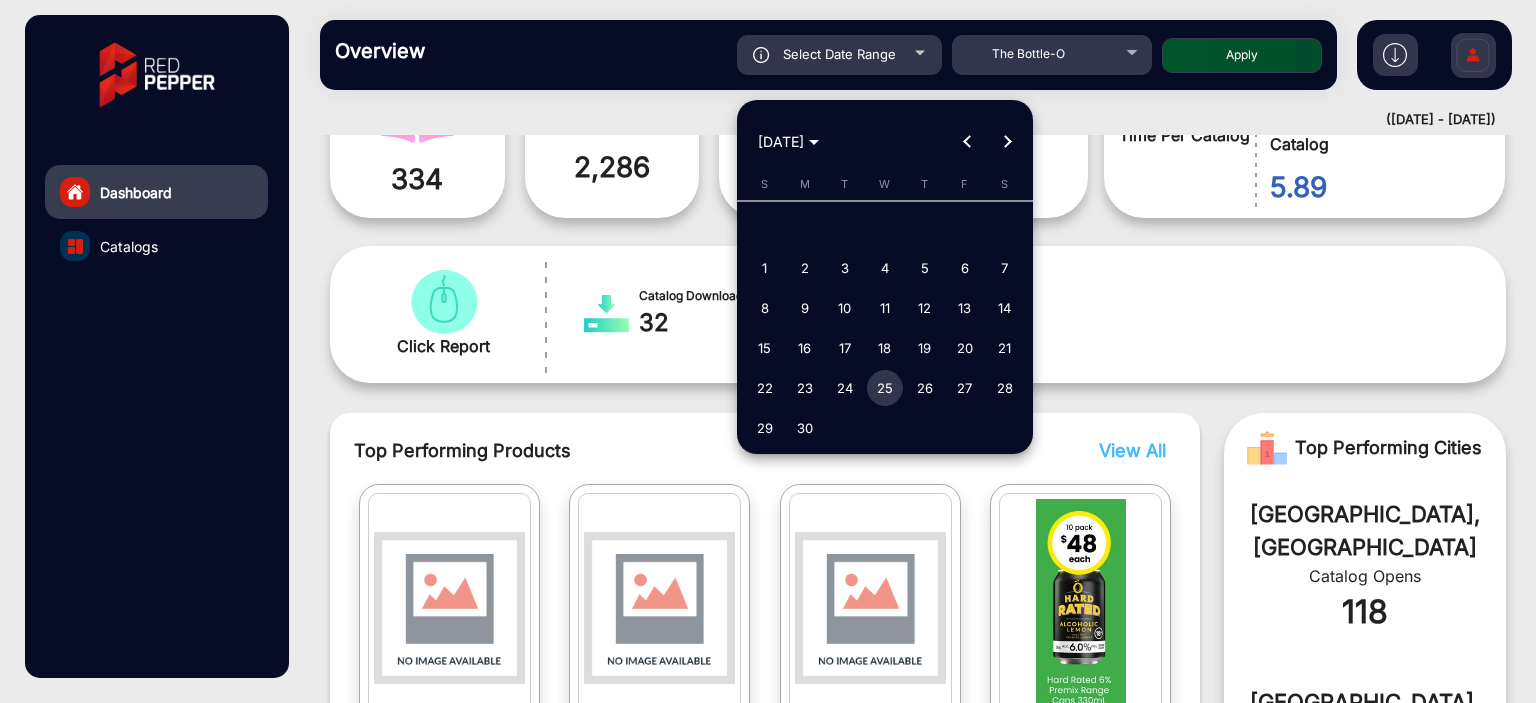 click on "25" at bounding box center [885, 388] 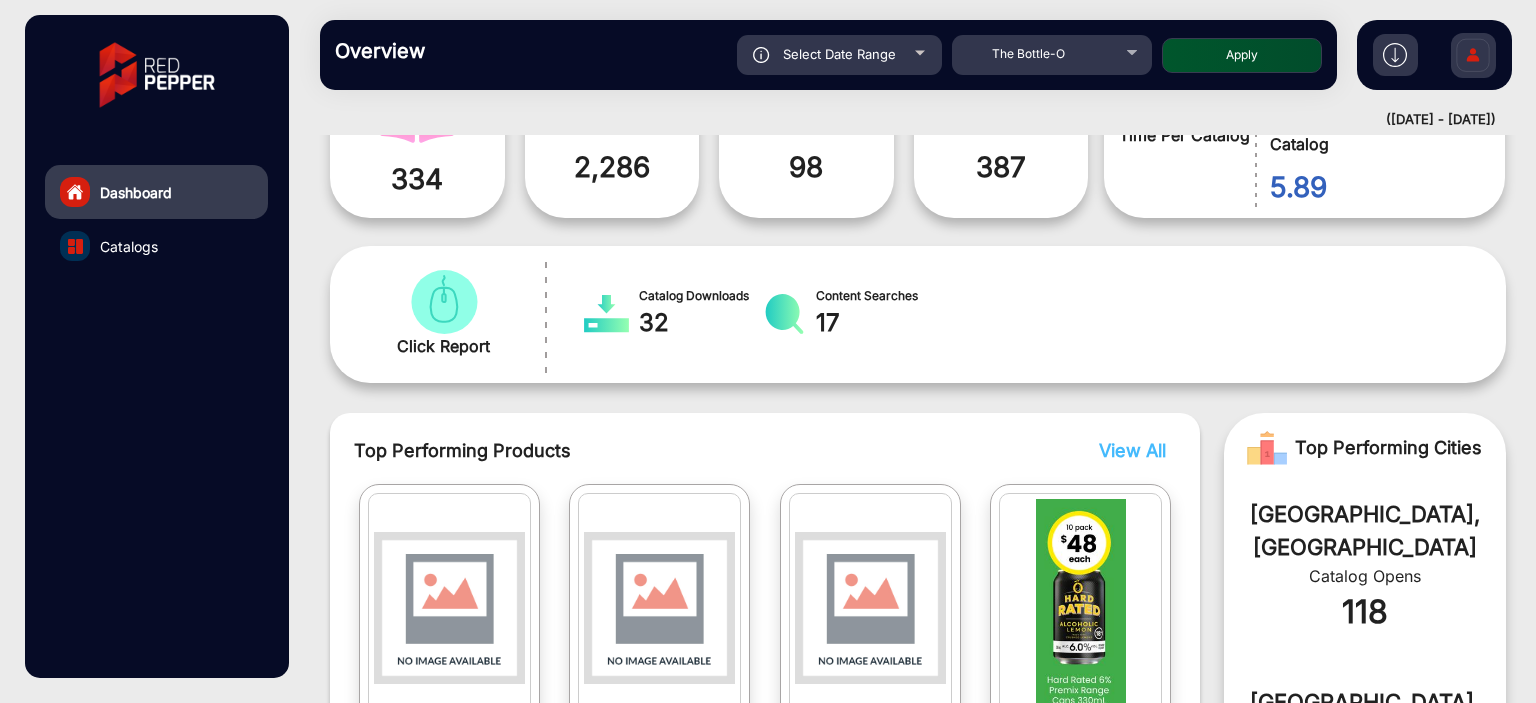 click on "Apply" 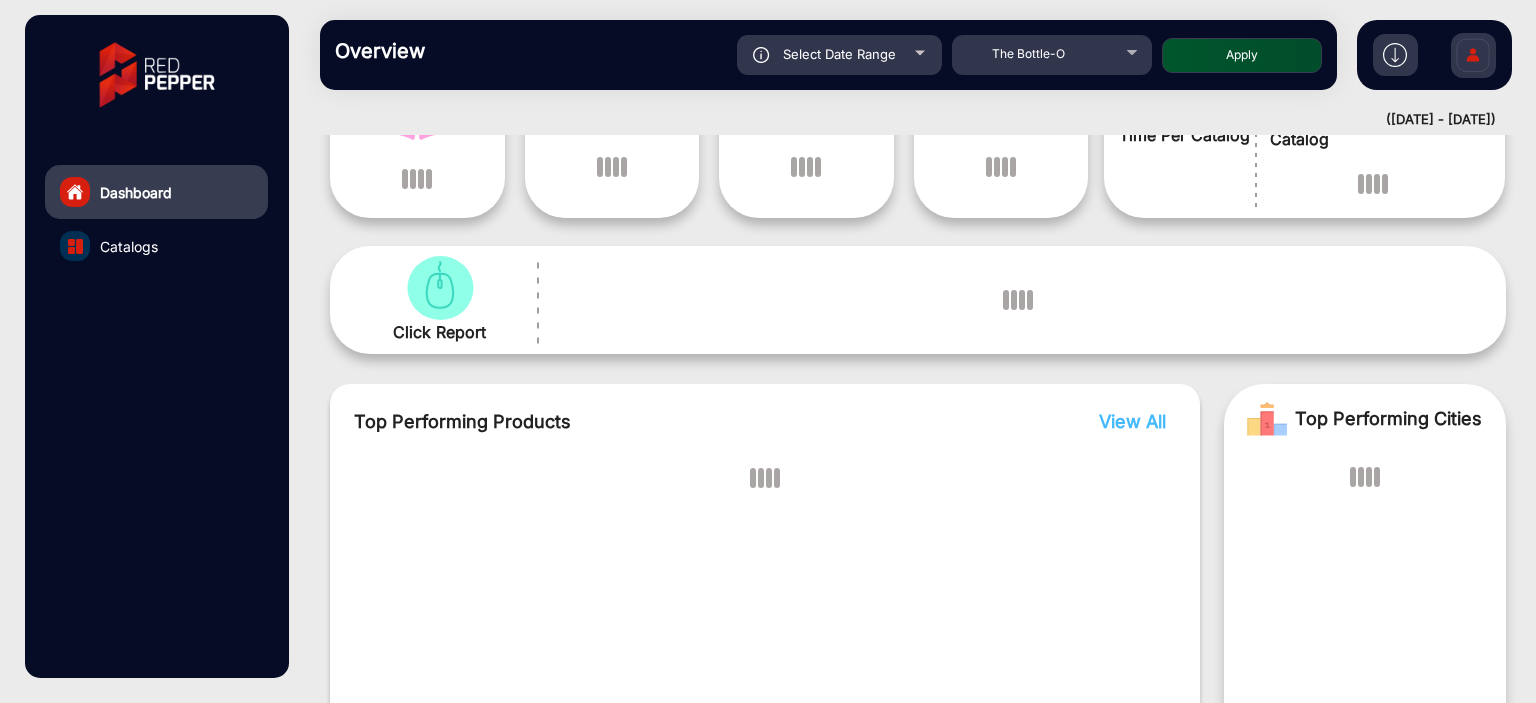 scroll, scrollTop: 15, scrollLeft: 0, axis: vertical 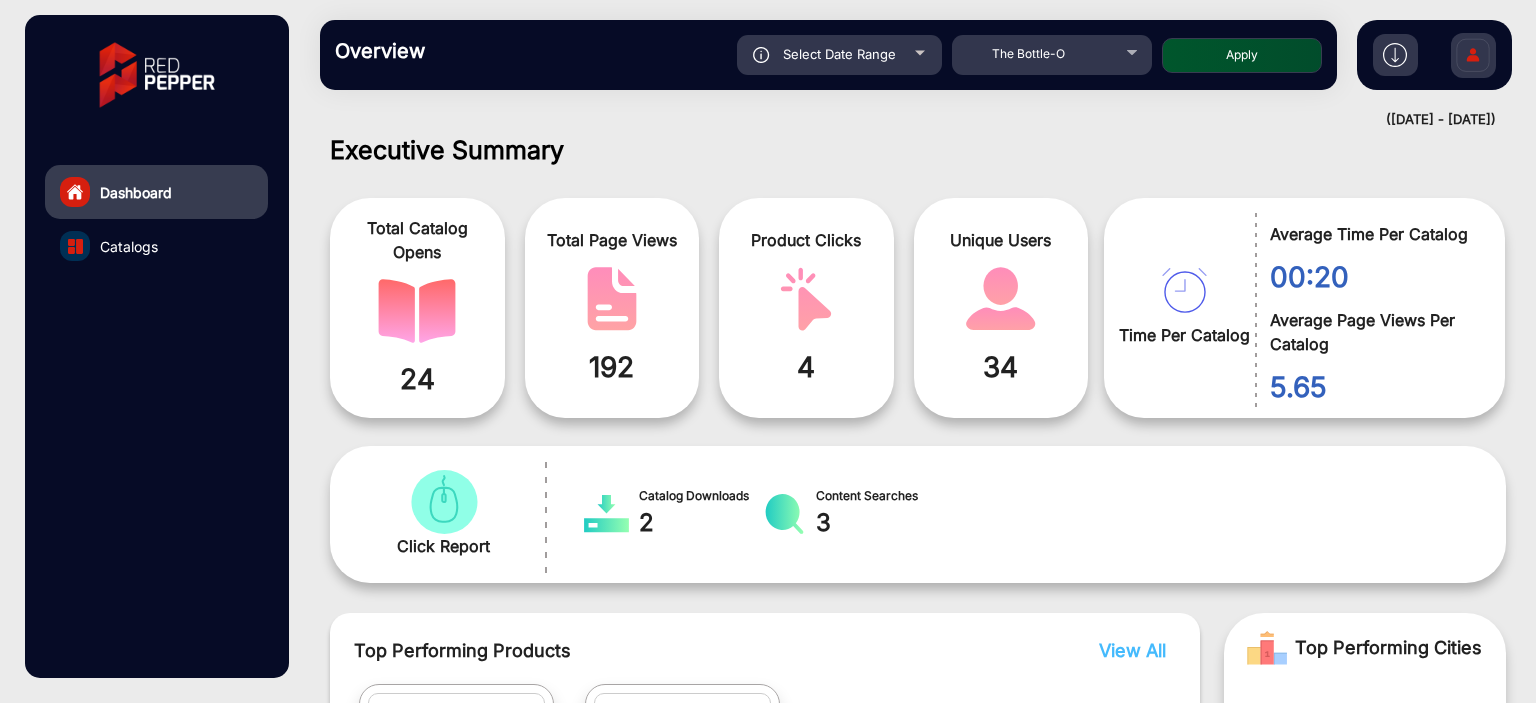 click on "Select Date Range" 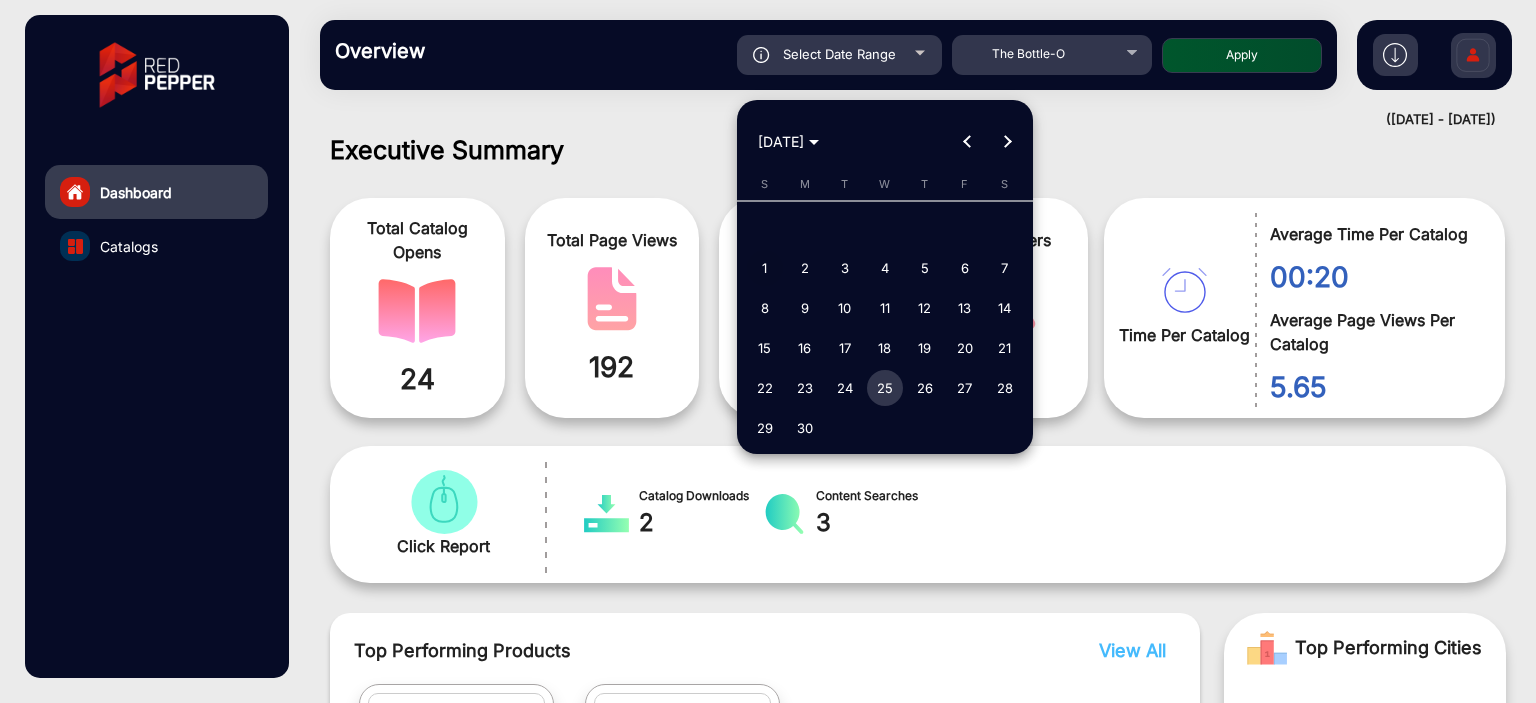 click on "1" at bounding box center [765, 268] 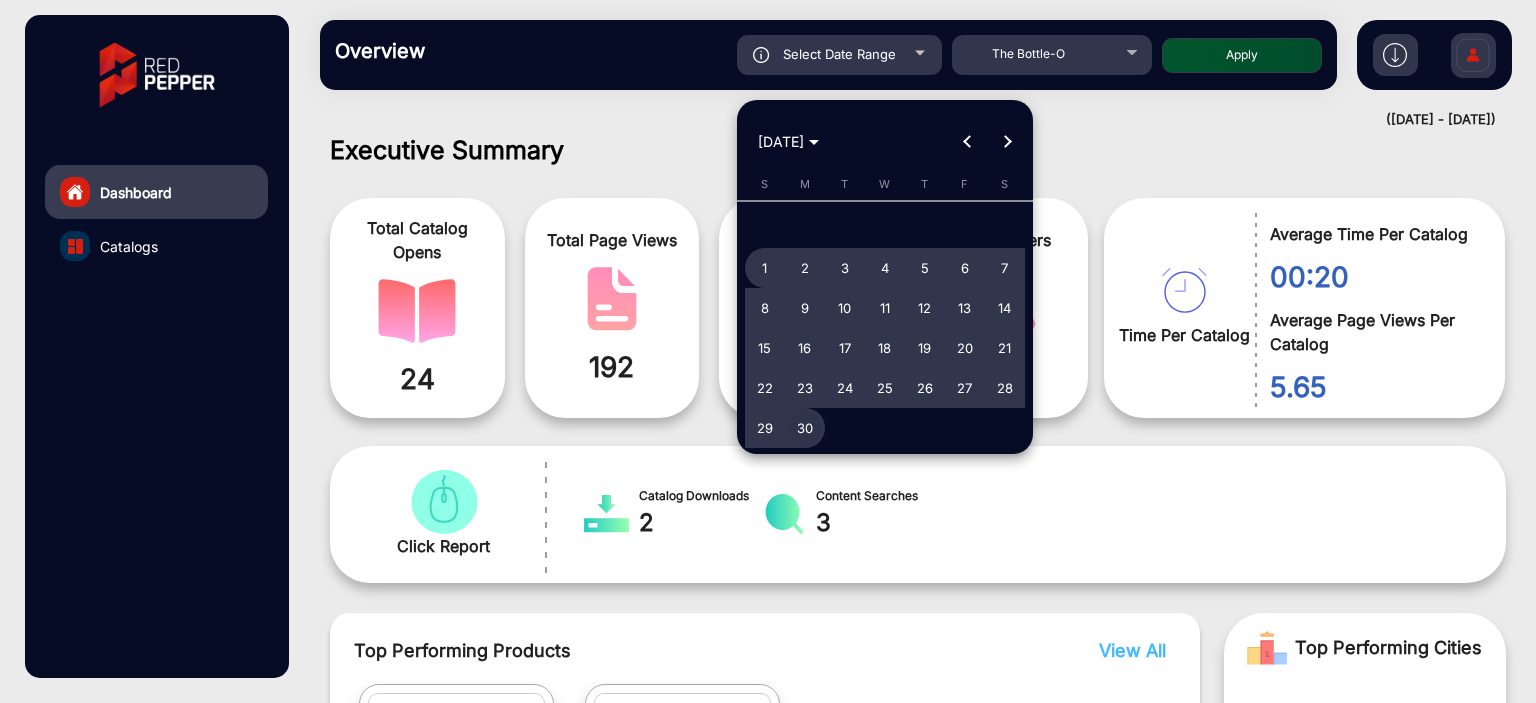 click on "30" at bounding box center (805, 428) 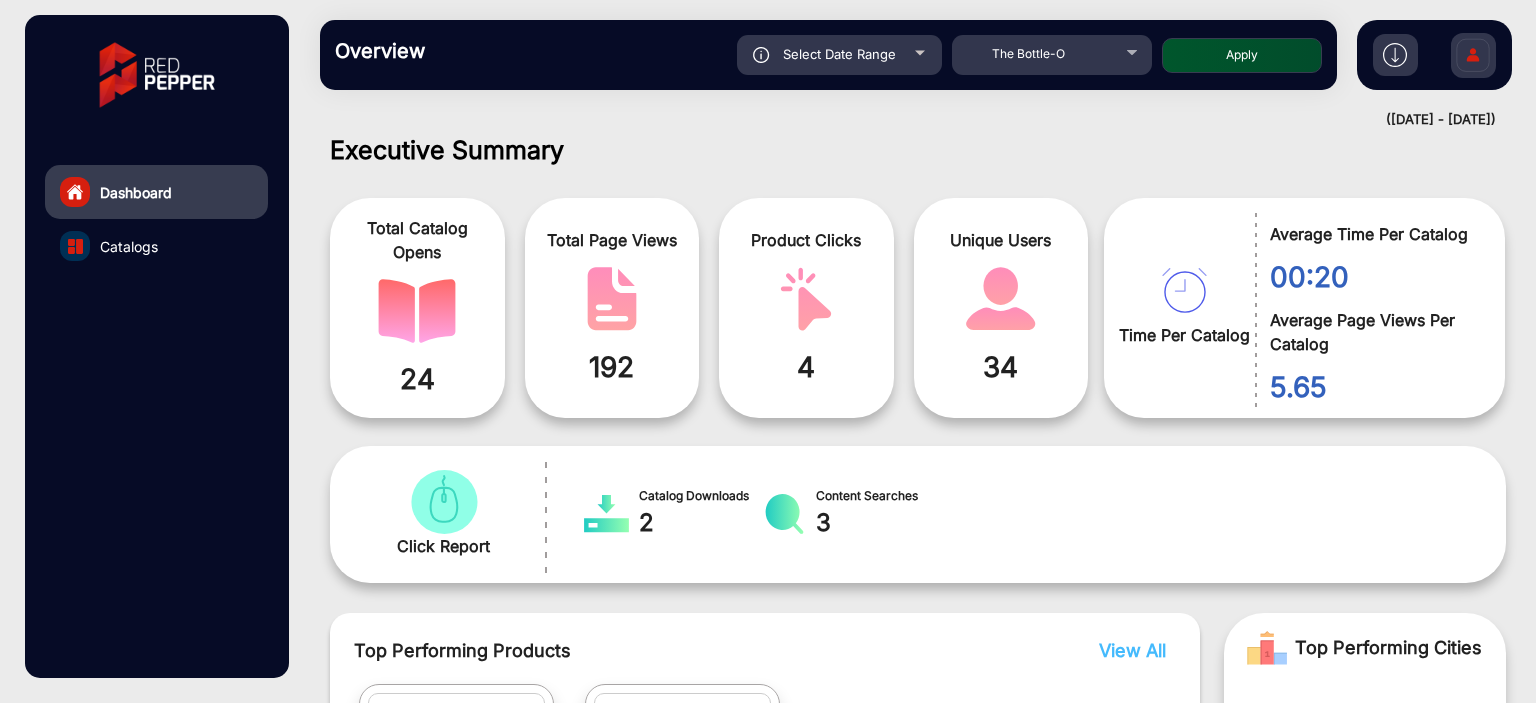 click on "Apply" 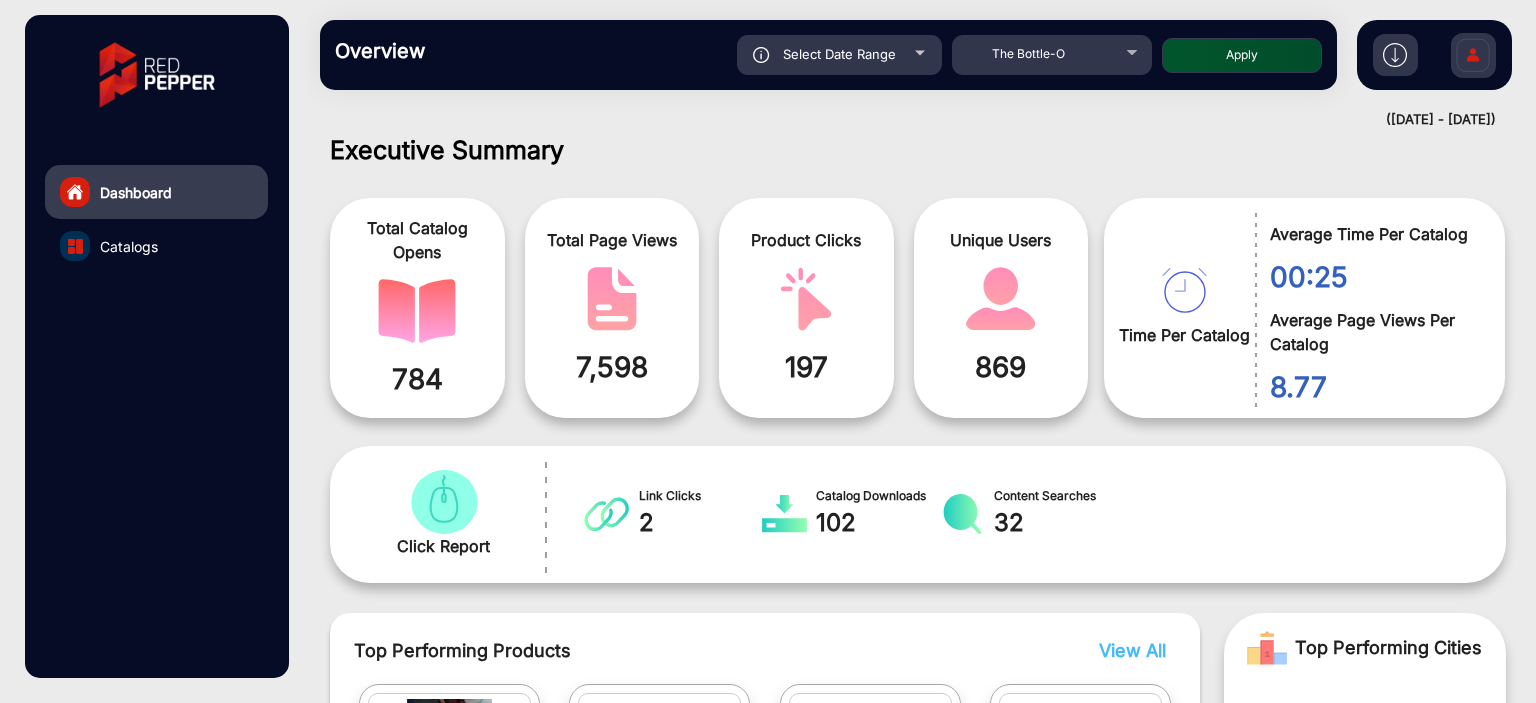 scroll, scrollTop: 999101, scrollLeft: 998828, axis: both 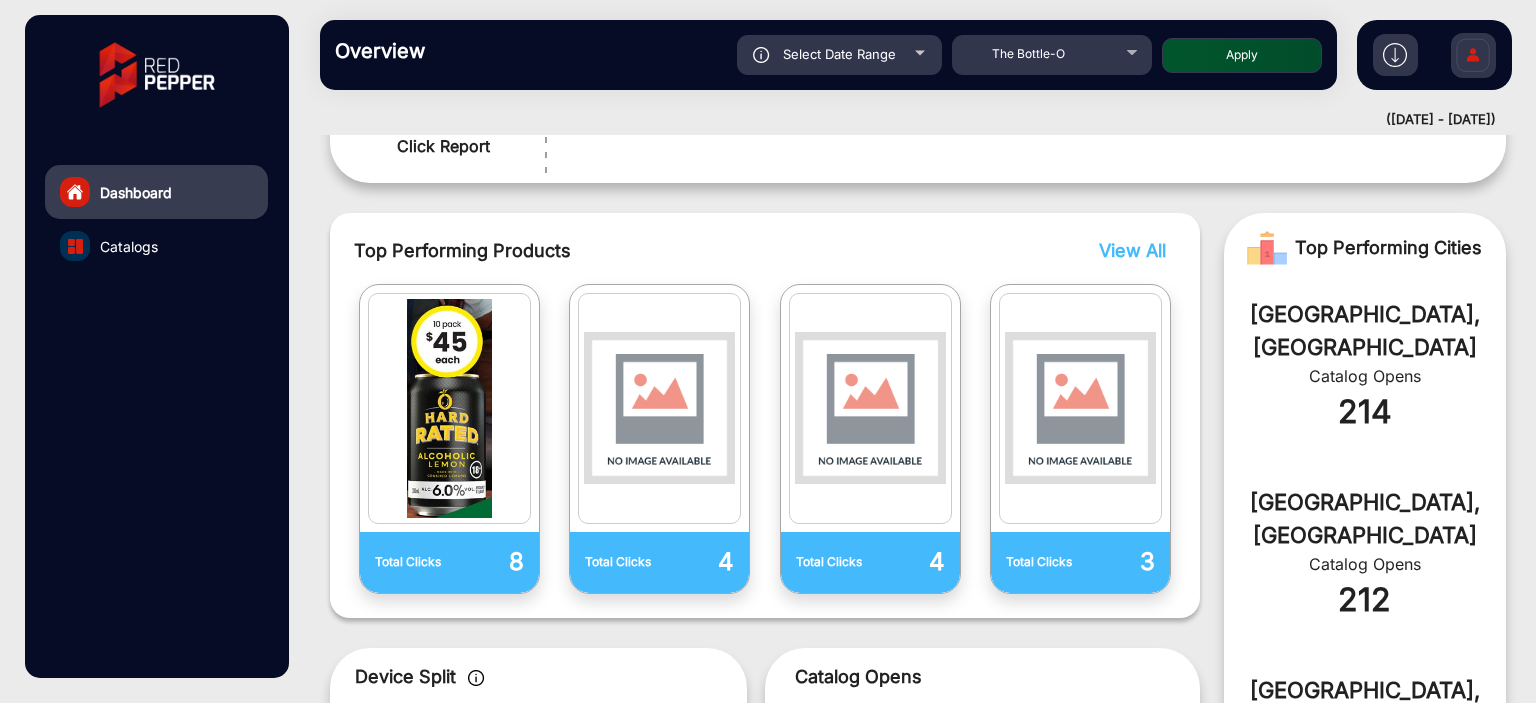 click on "Select Date Range" 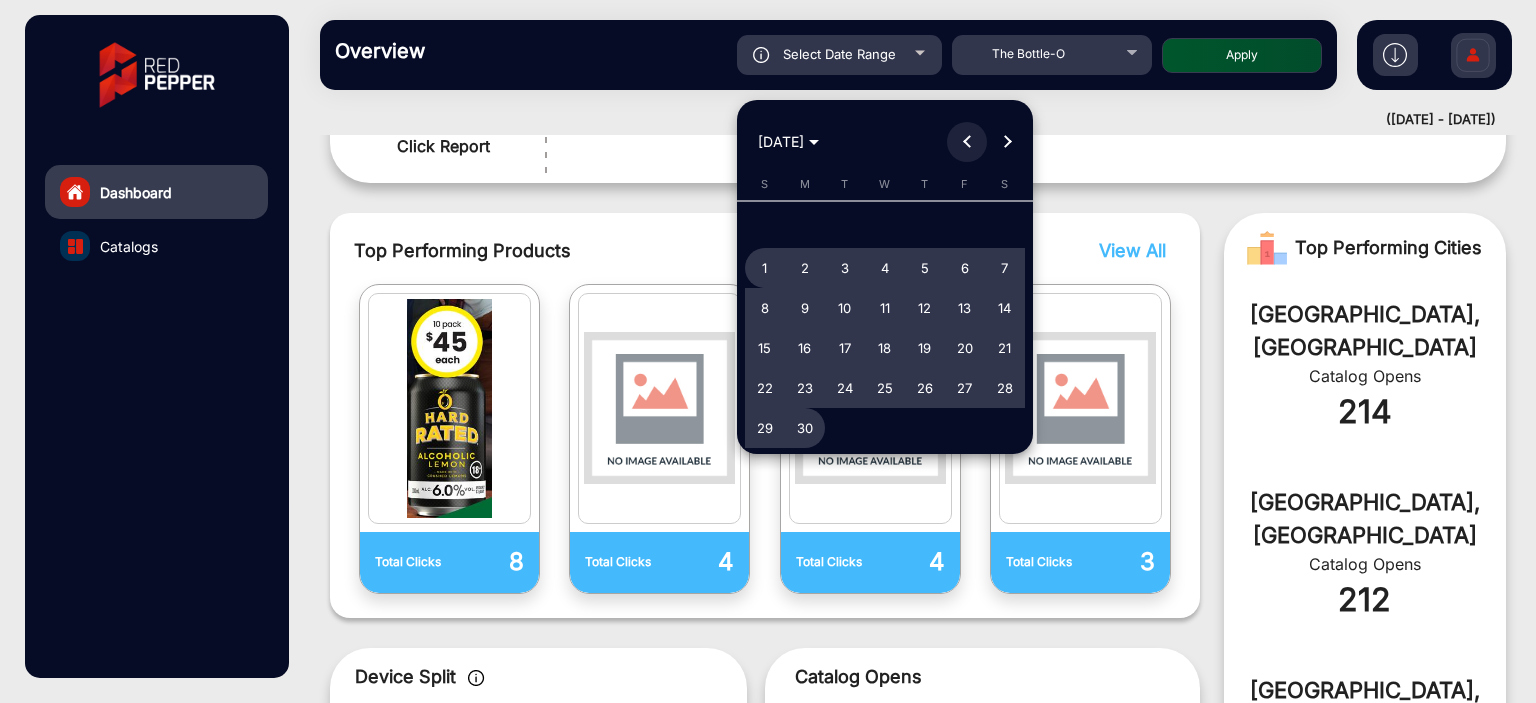 click at bounding box center (967, 142) 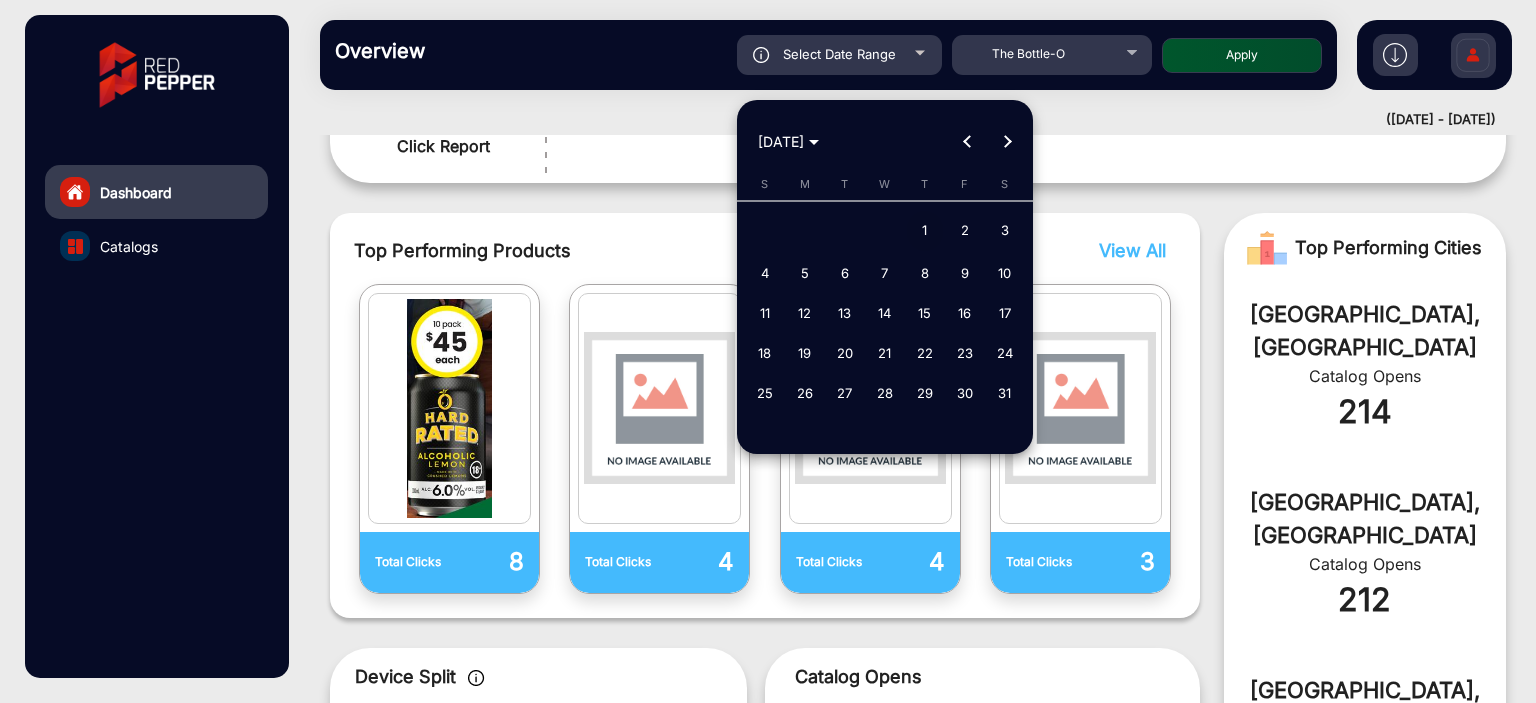 click on "1" at bounding box center [925, 231] 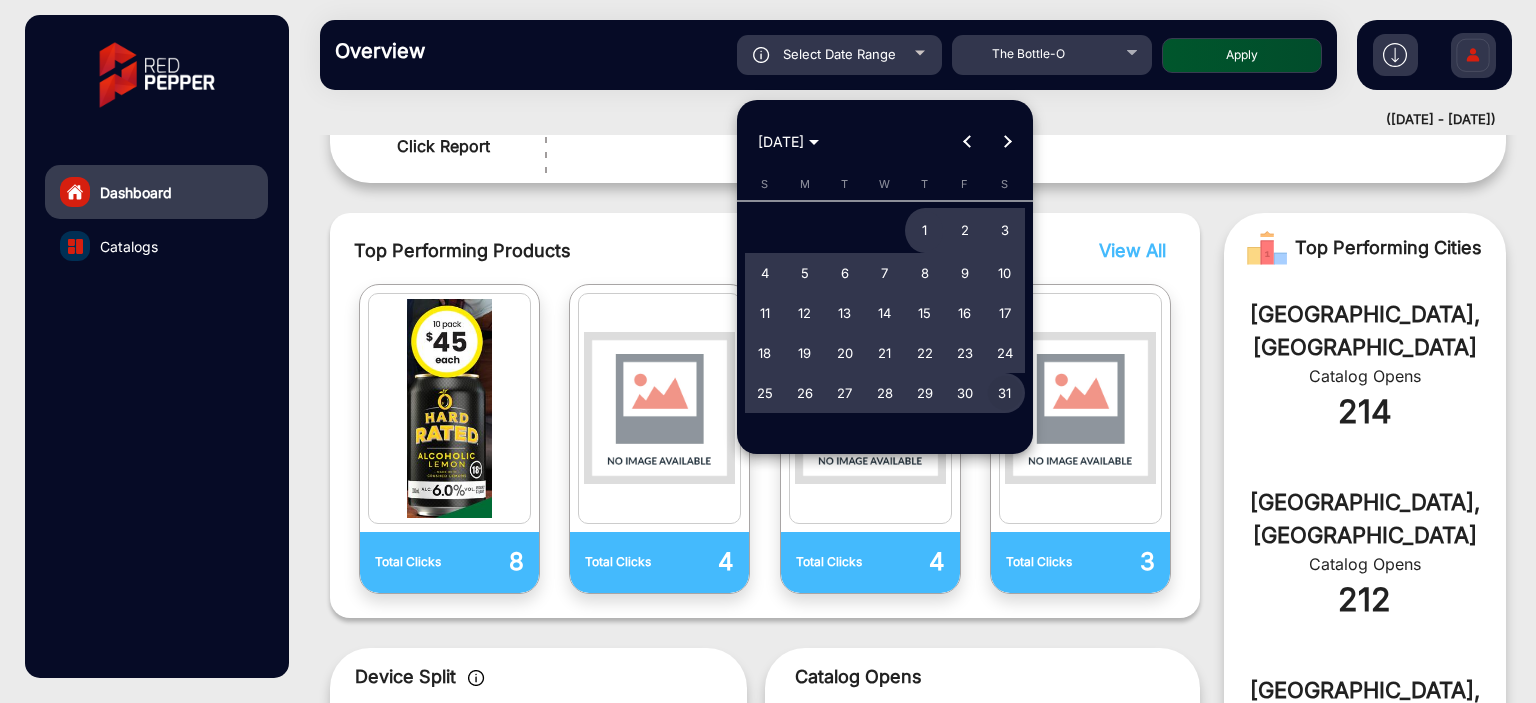 click on "31" at bounding box center [1005, 393] 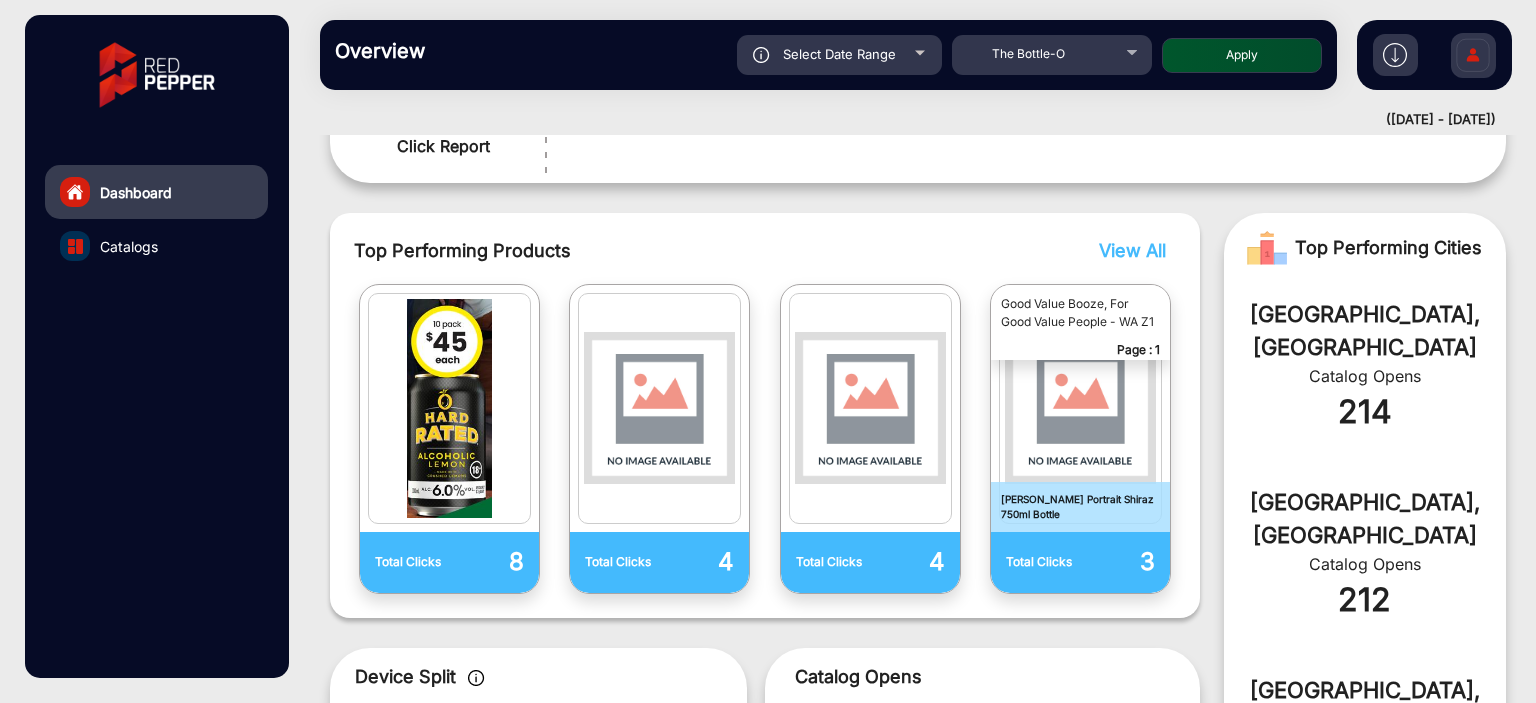 click on "Apply" 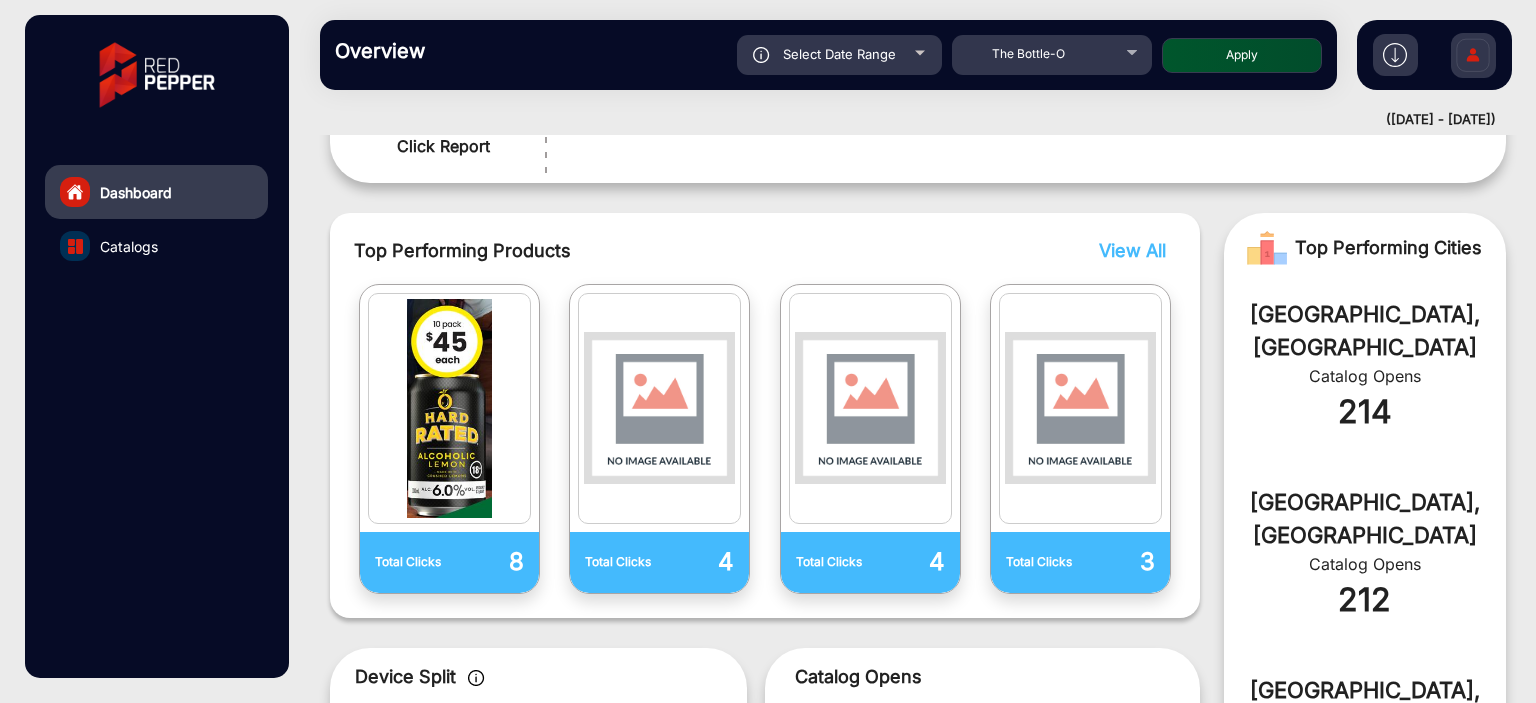 scroll, scrollTop: 15, scrollLeft: 0, axis: vertical 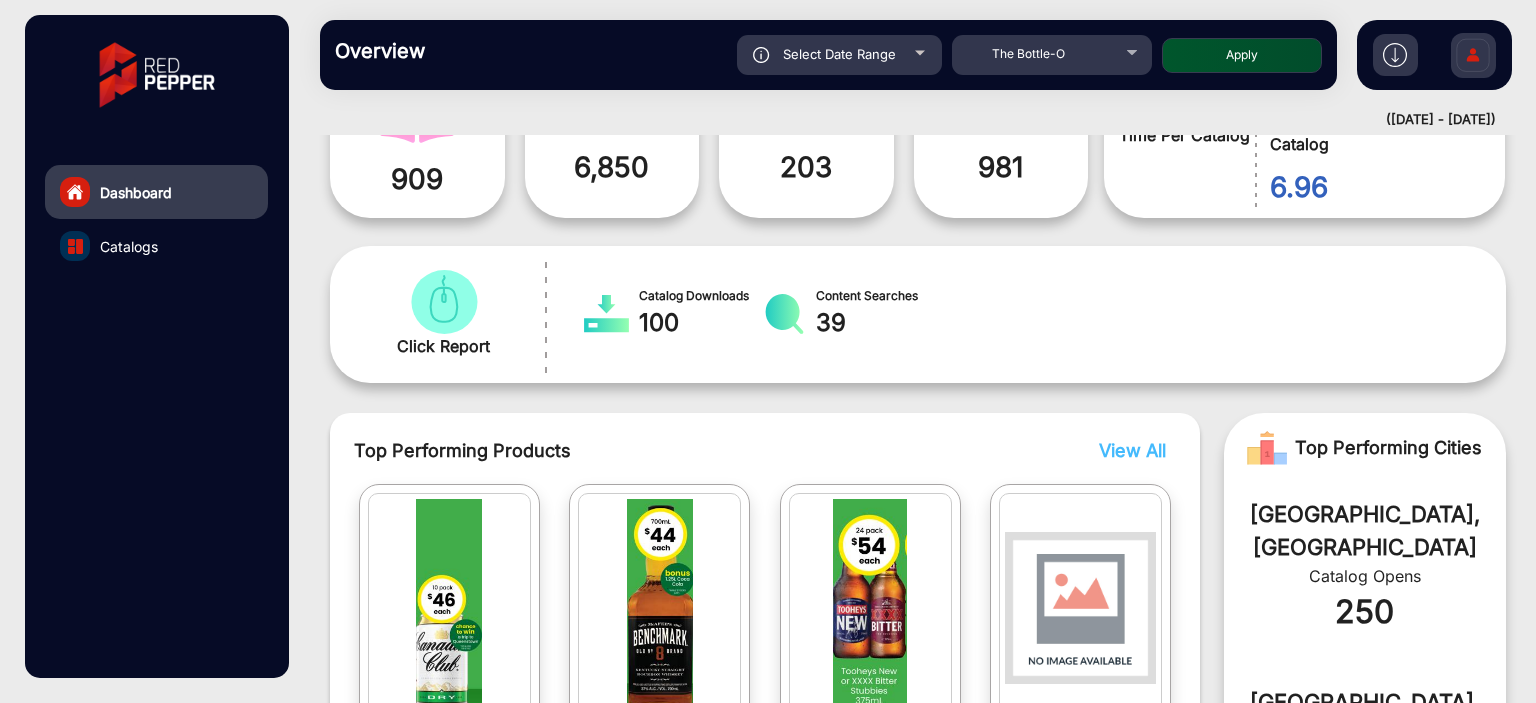 click on "Select Date Range" 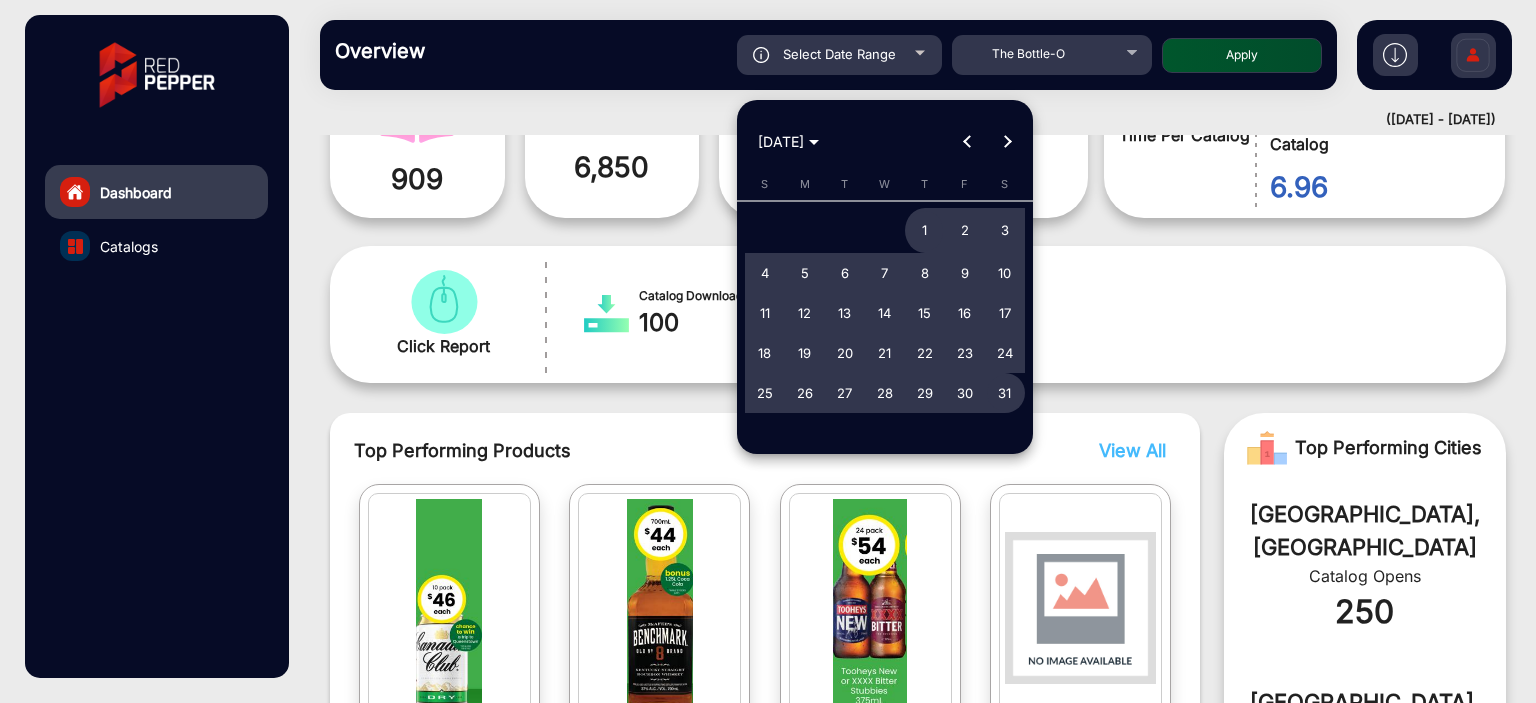 click at bounding box center [967, 142] 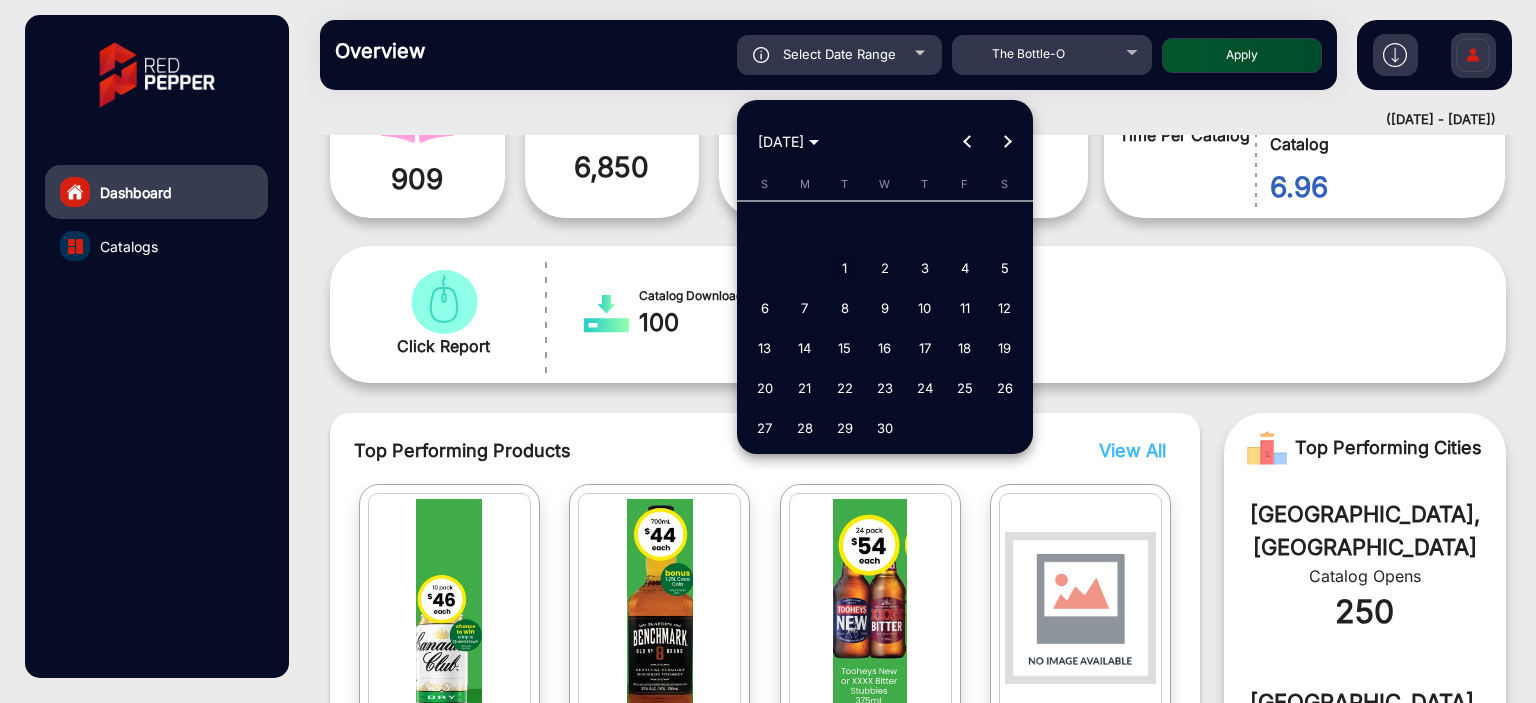 click on "1" at bounding box center (845, 268) 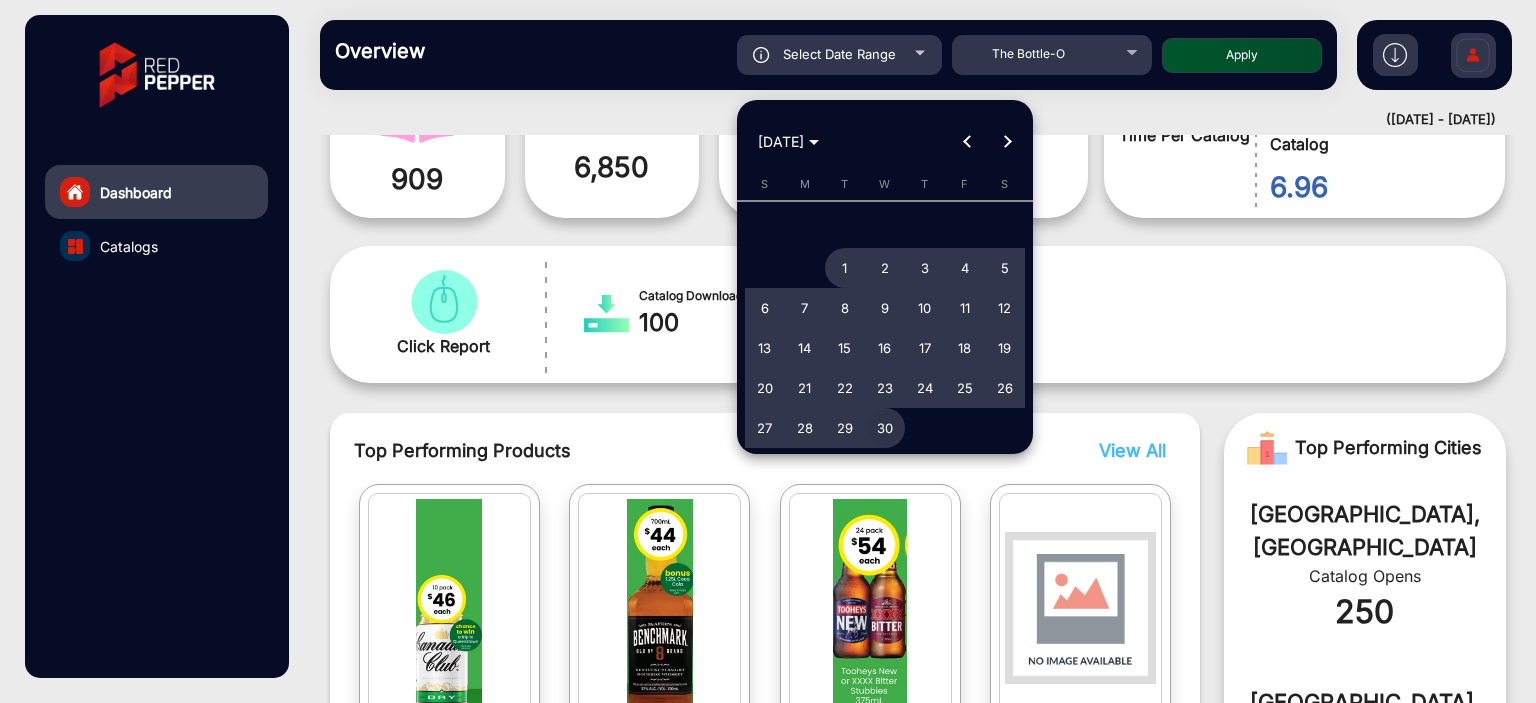 click on "30" at bounding box center (885, 428) 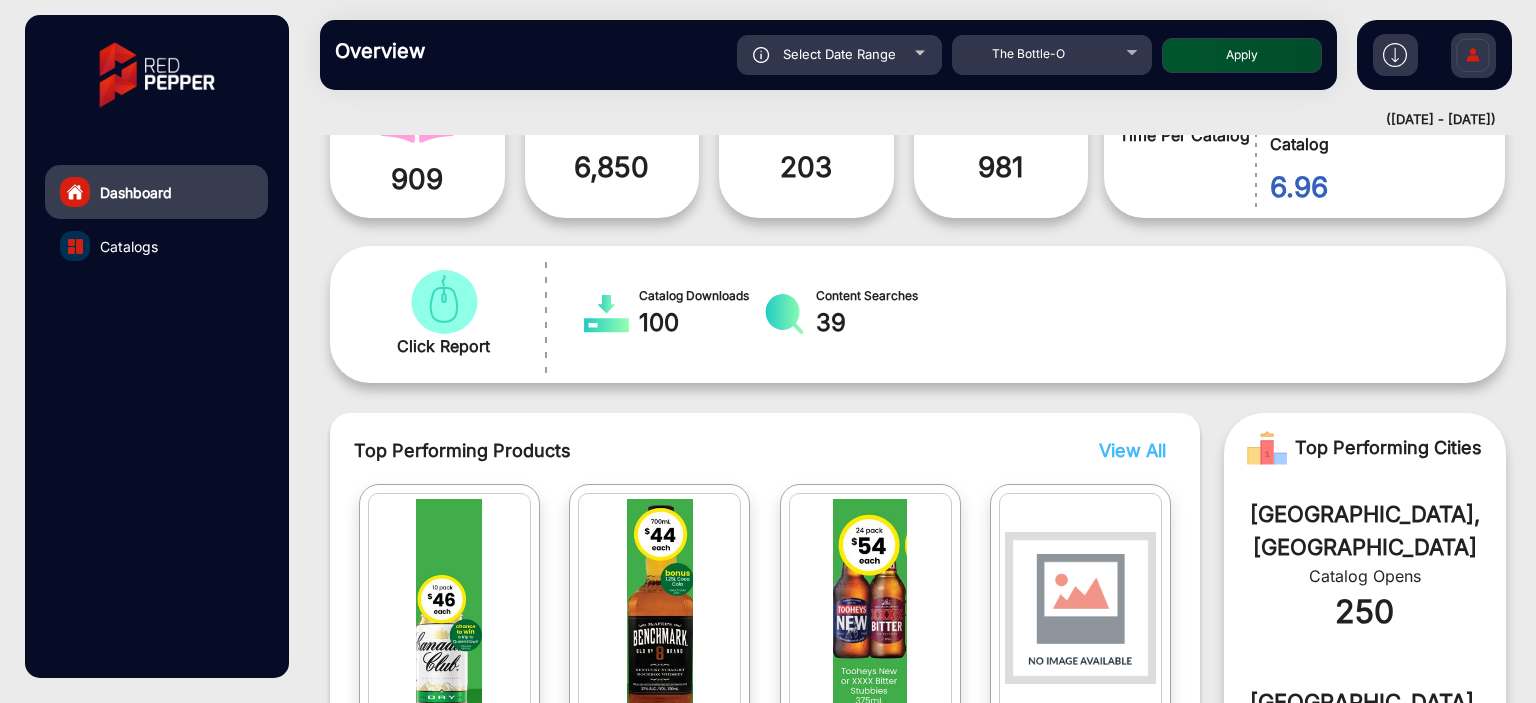 click on "Apply" 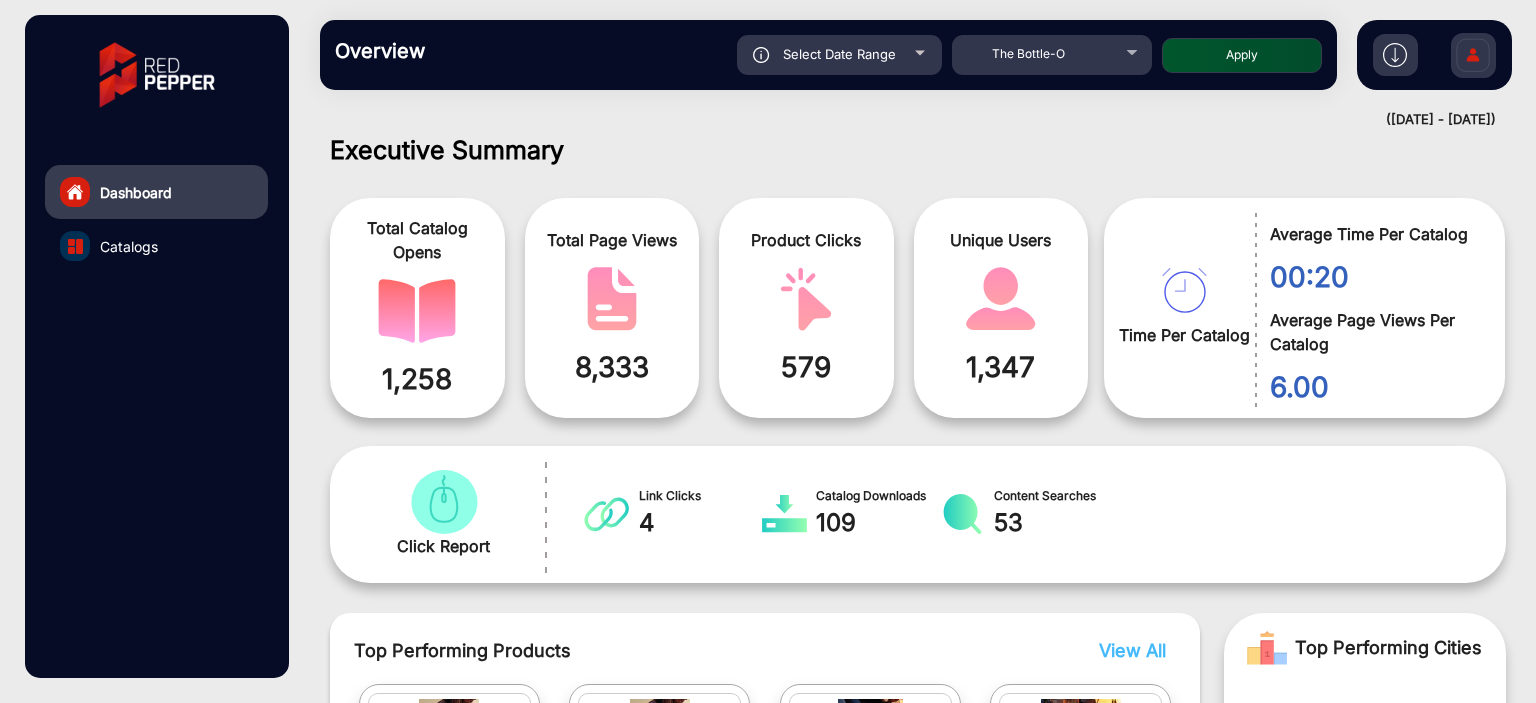 scroll, scrollTop: 70, scrollLeft: 0, axis: vertical 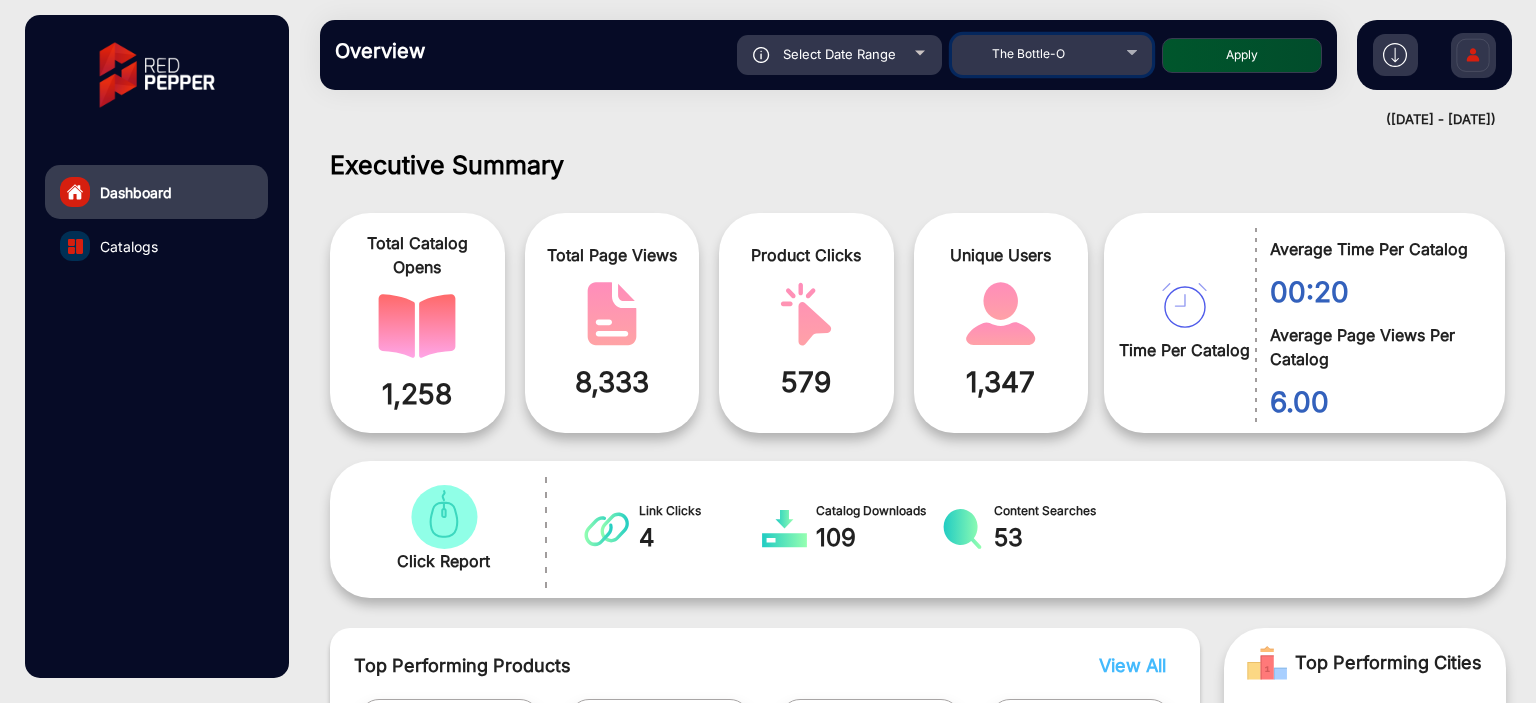 click on "The Bottle-O" at bounding box center (1052, 52) 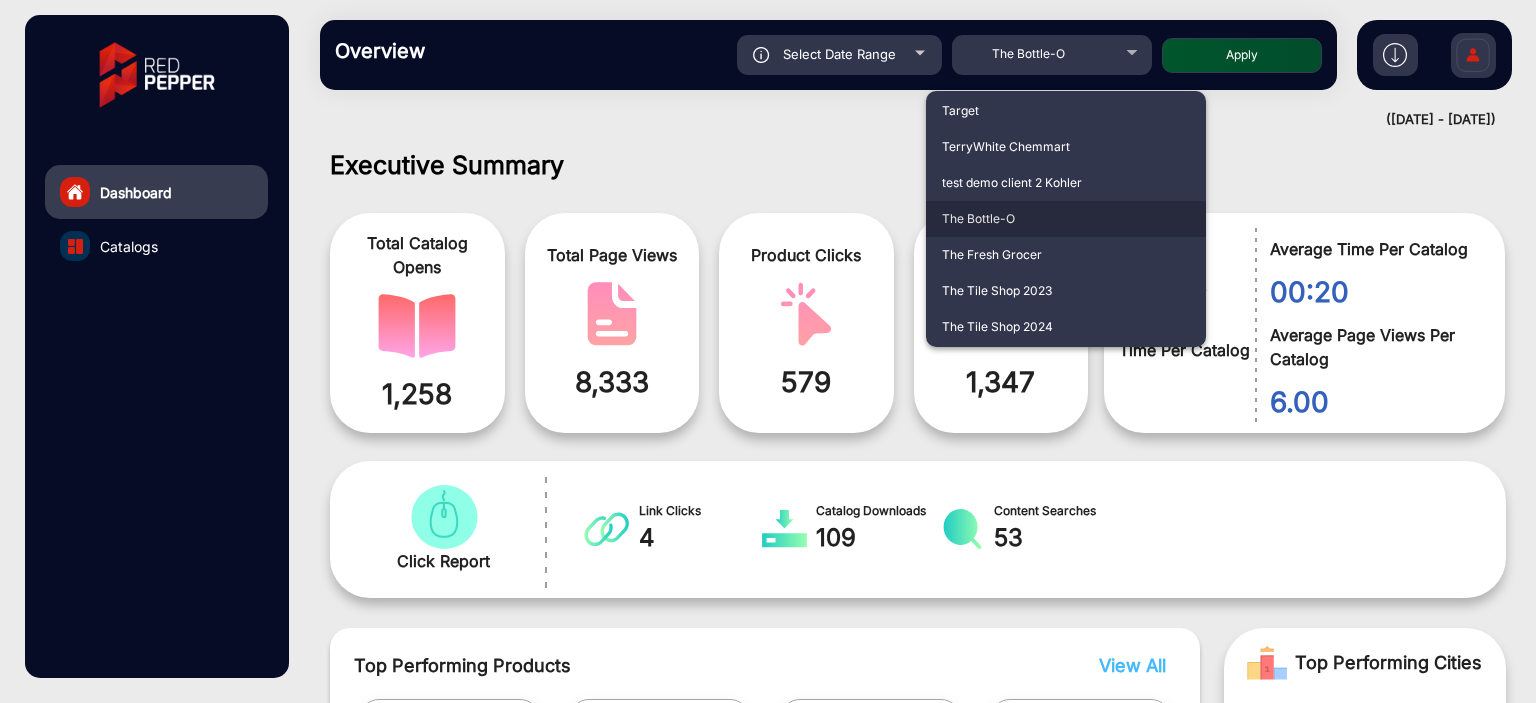 click on "The Bottle-O" at bounding box center (1066, 219) 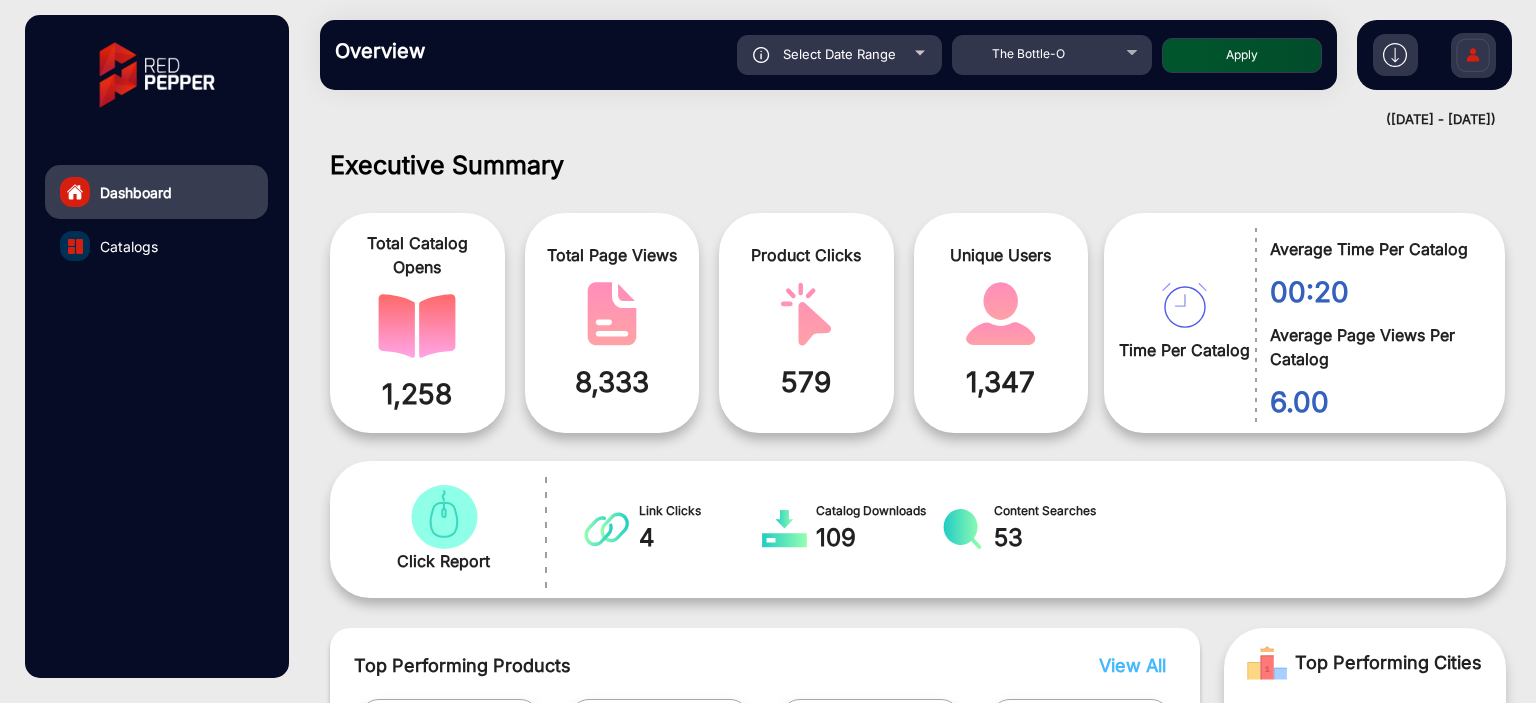 click on "Select Date Range" 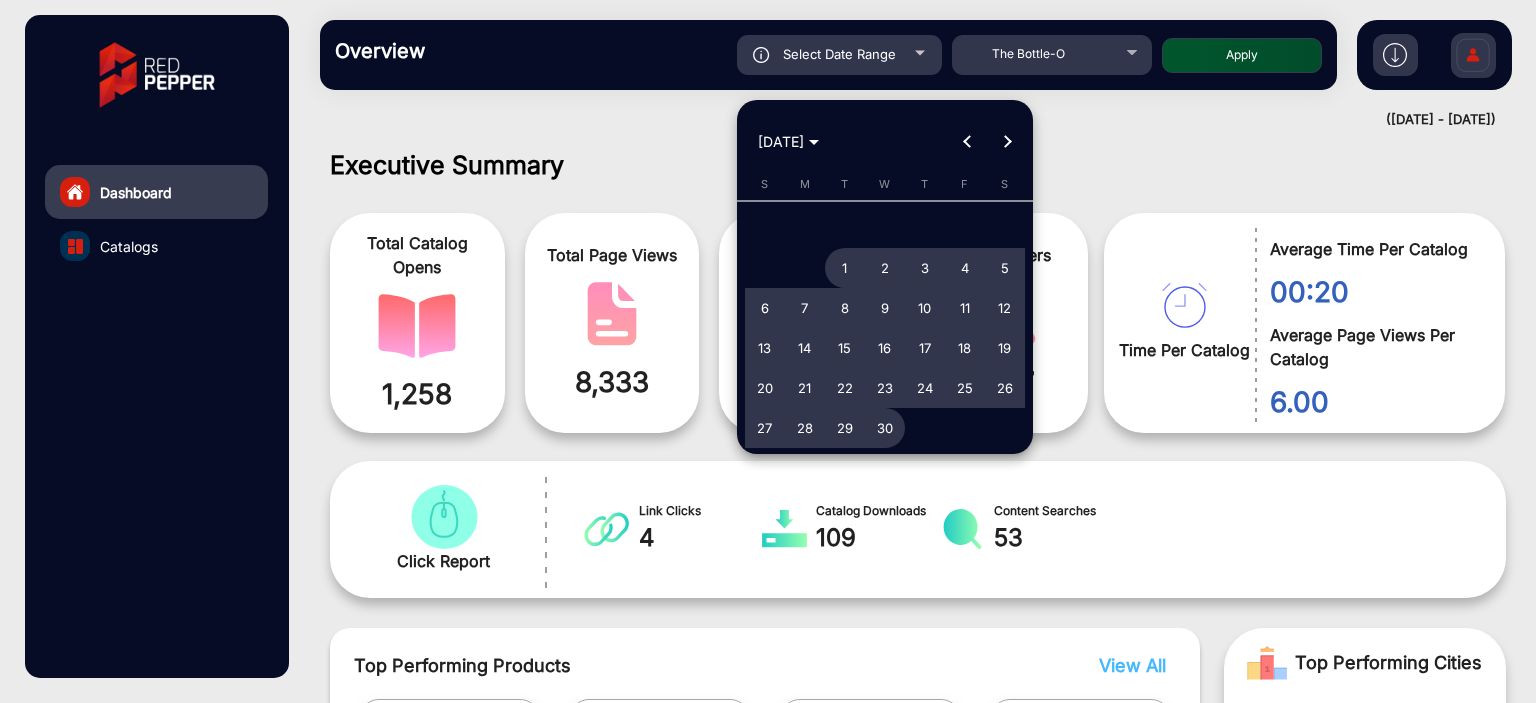 click at bounding box center [1007, 142] 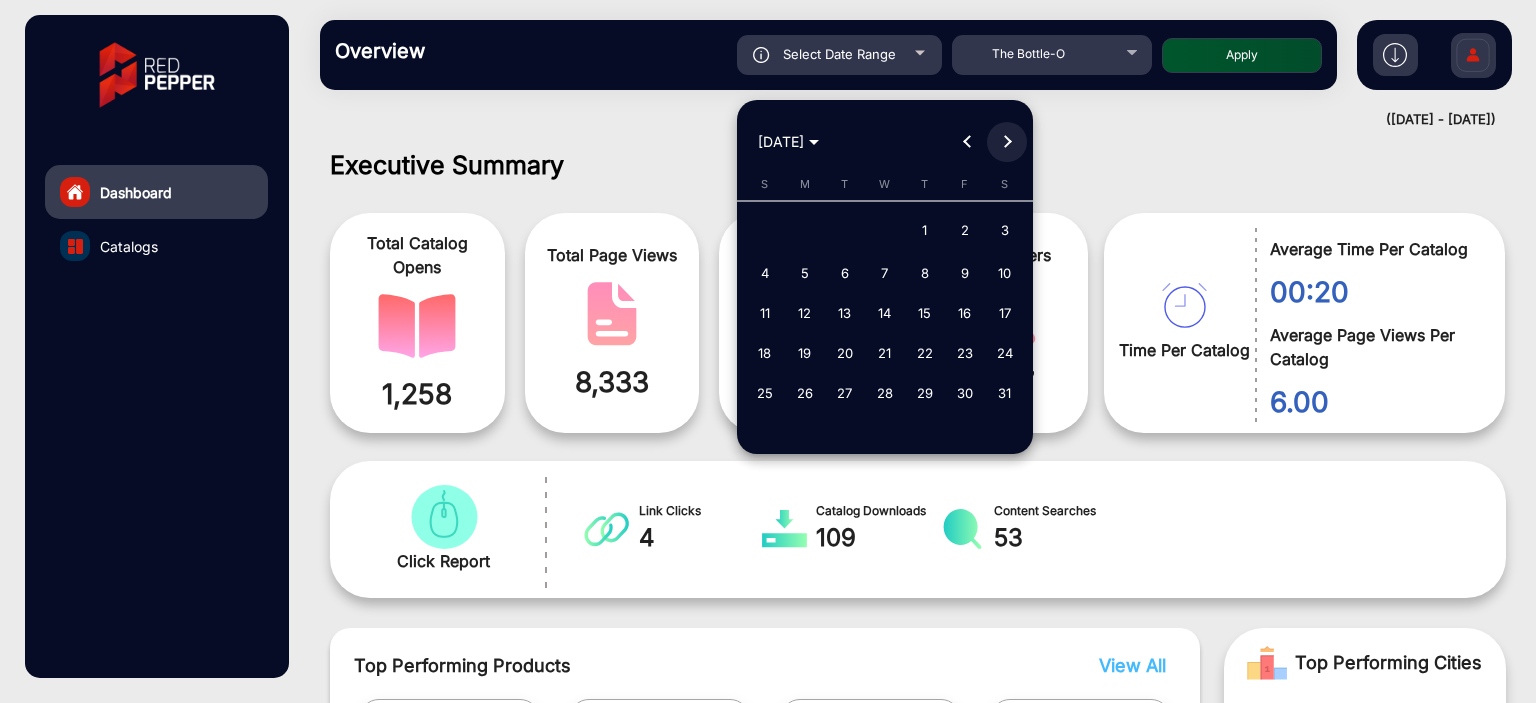 click at bounding box center (1007, 142) 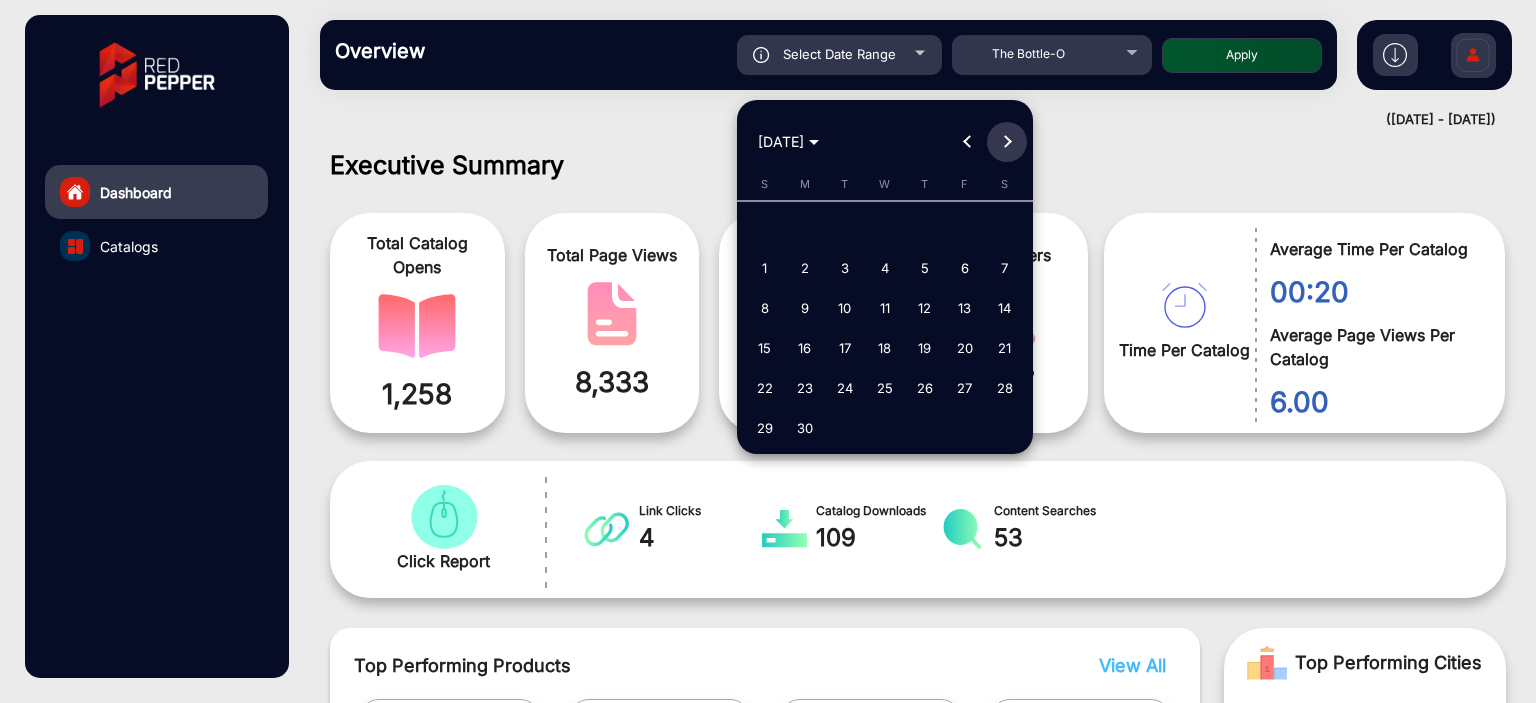 click at bounding box center [1007, 142] 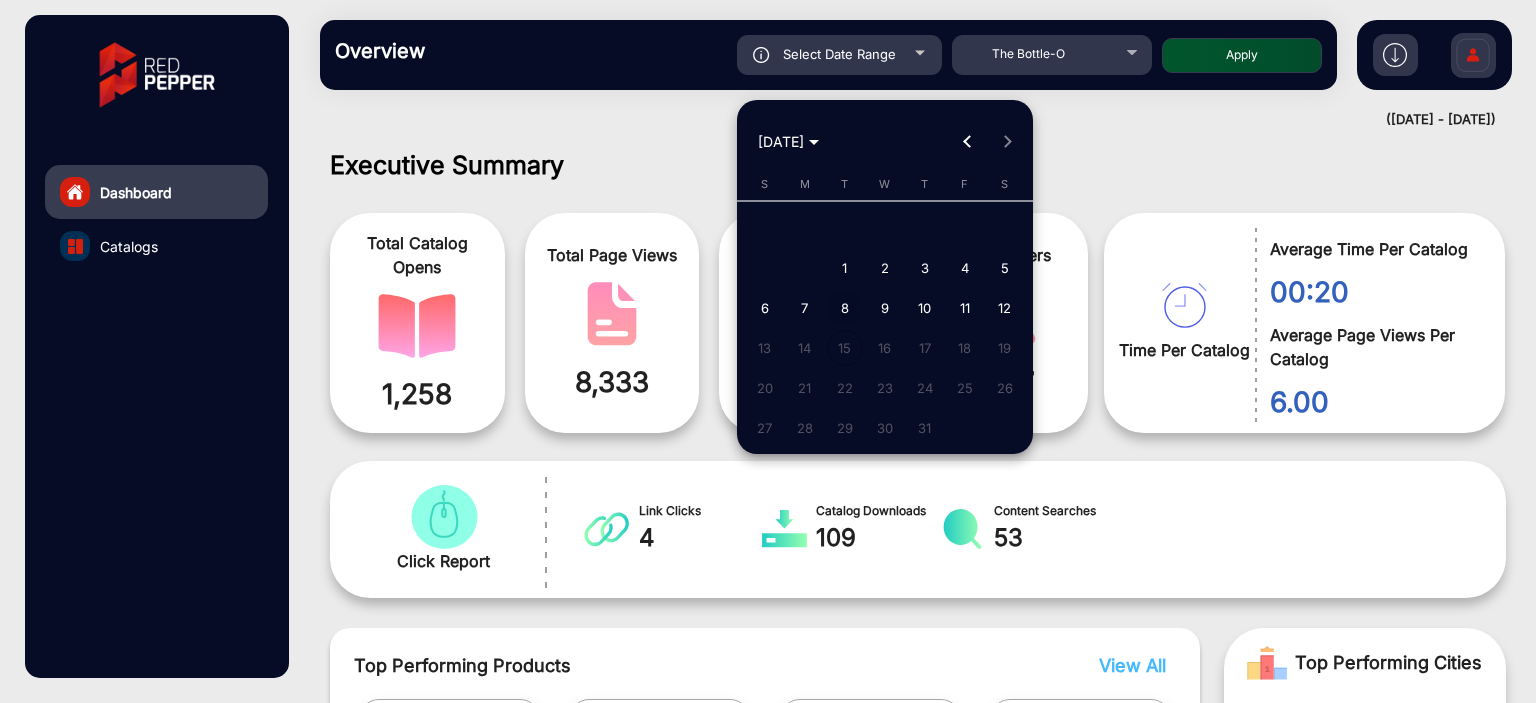 click on "8" at bounding box center (845, 308) 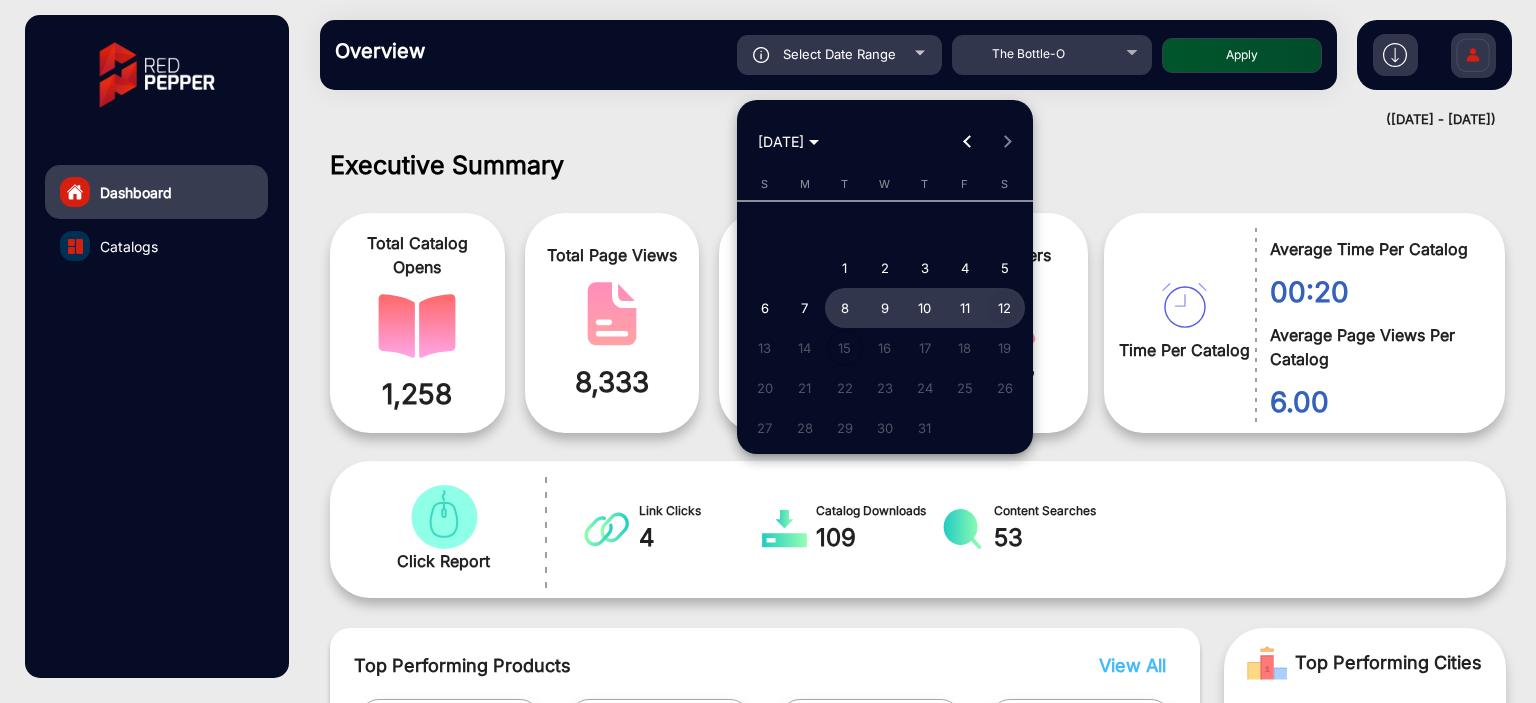 click on "12" at bounding box center [1005, 308] 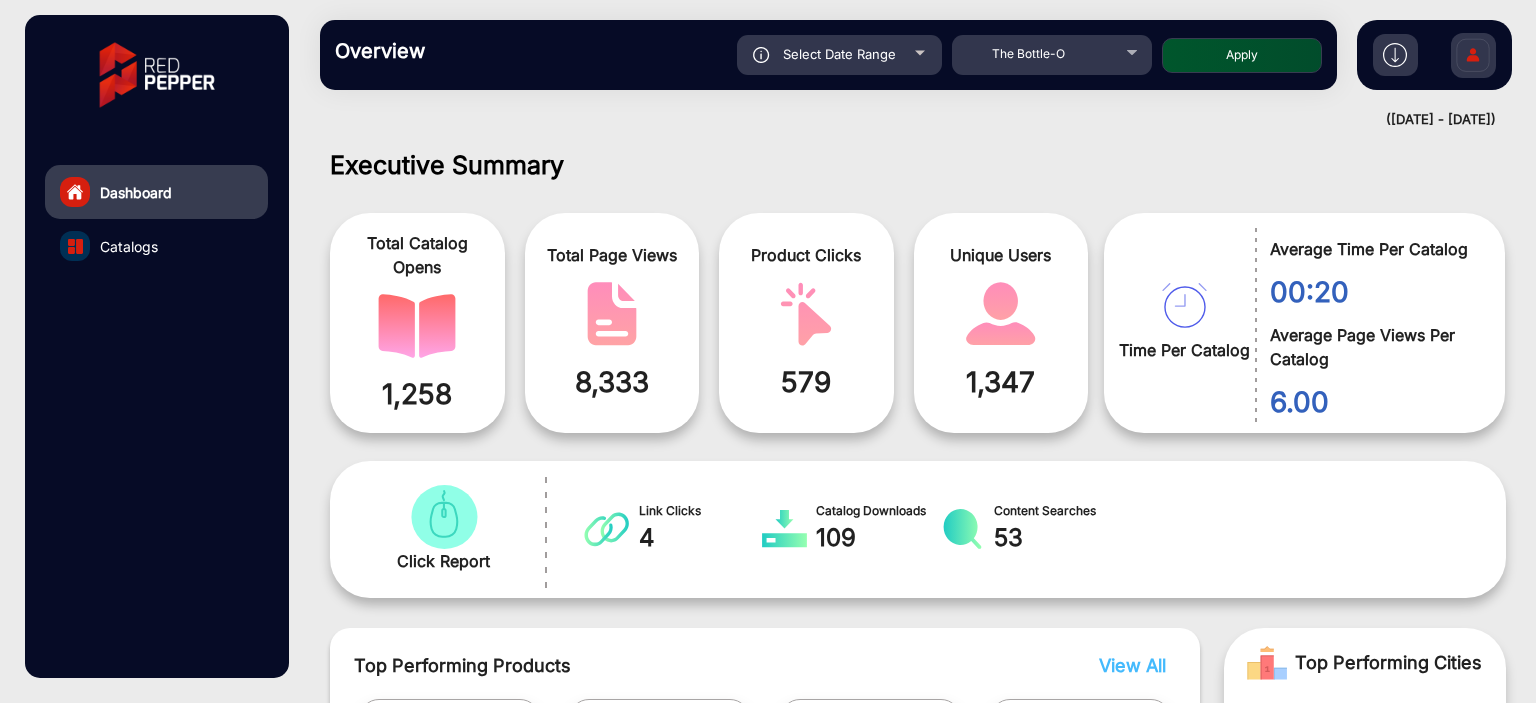 click on "Apply" 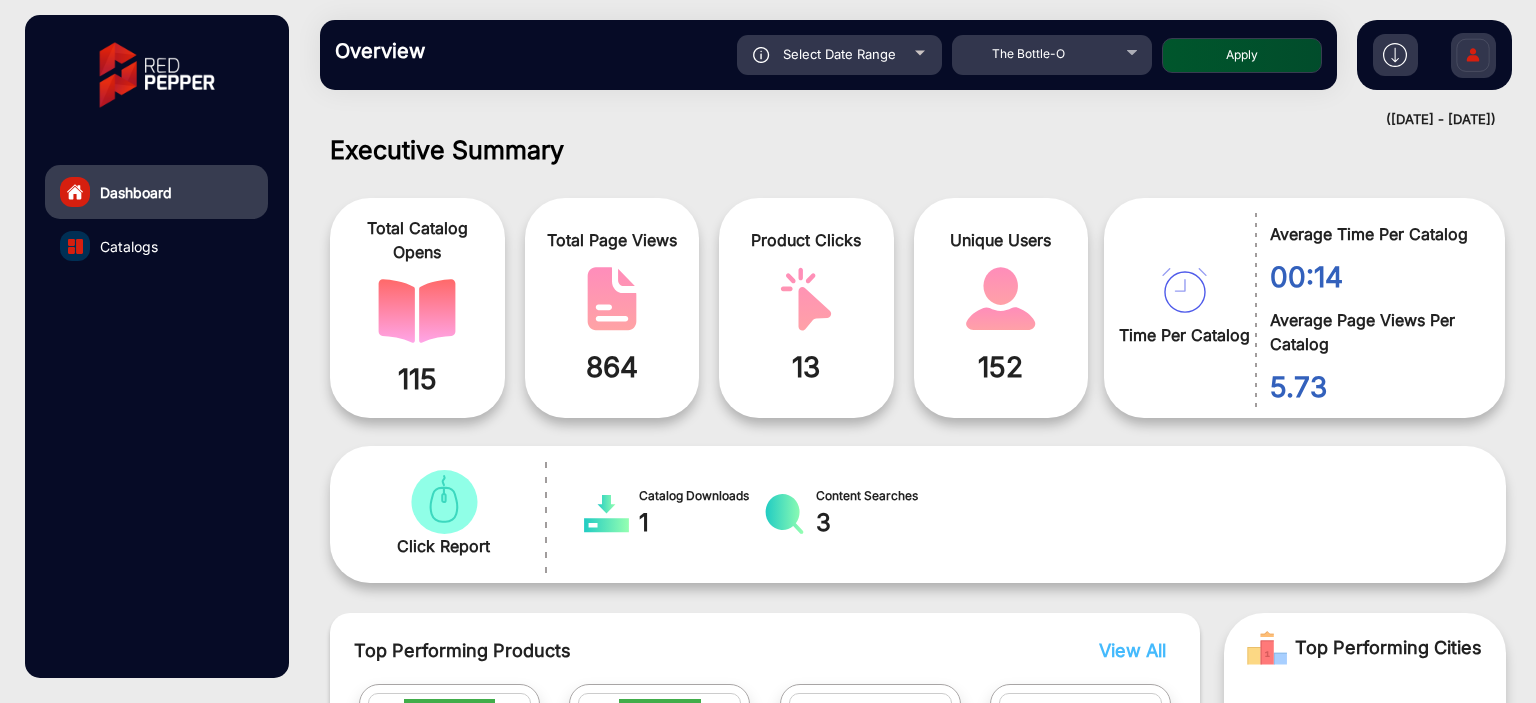 click on "Select Date Range" 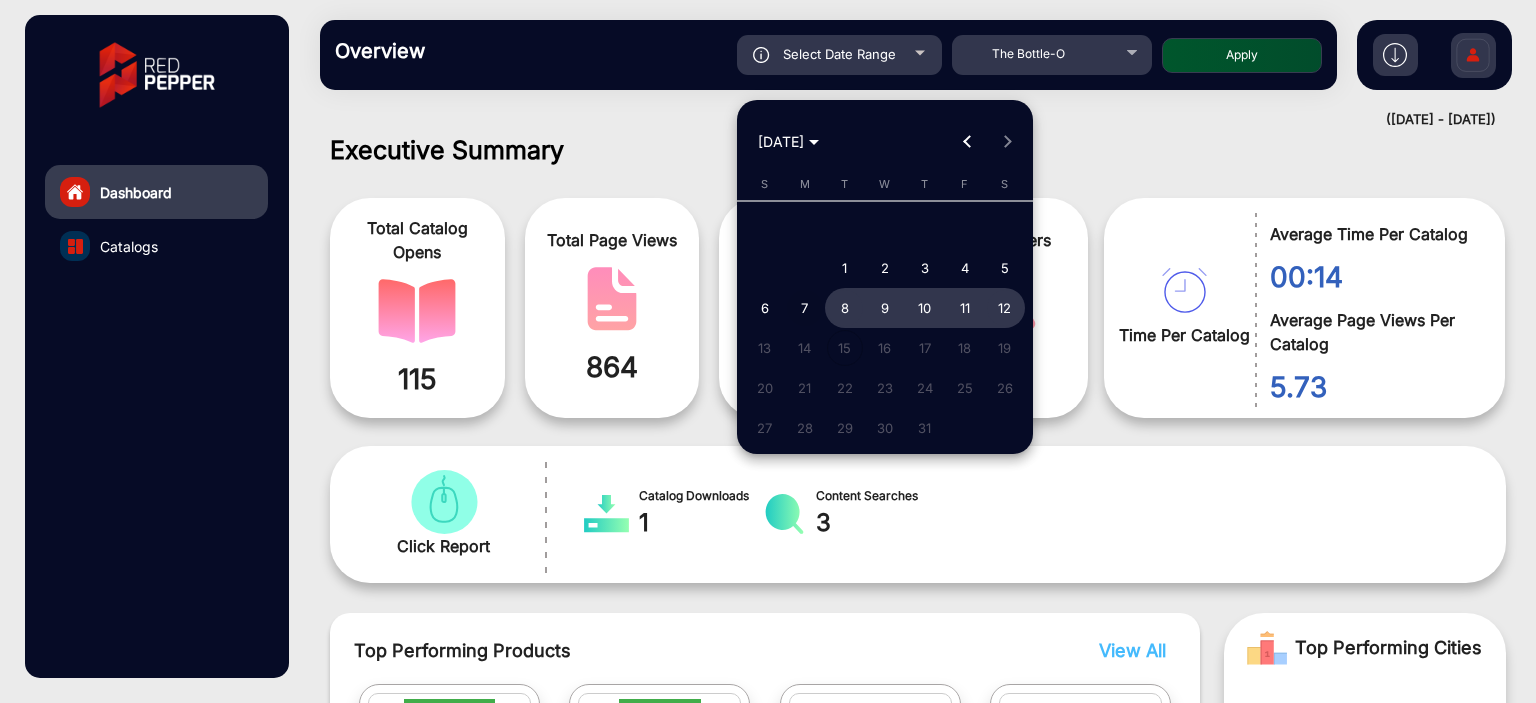 click on "7" at bounding box center (805, 308) 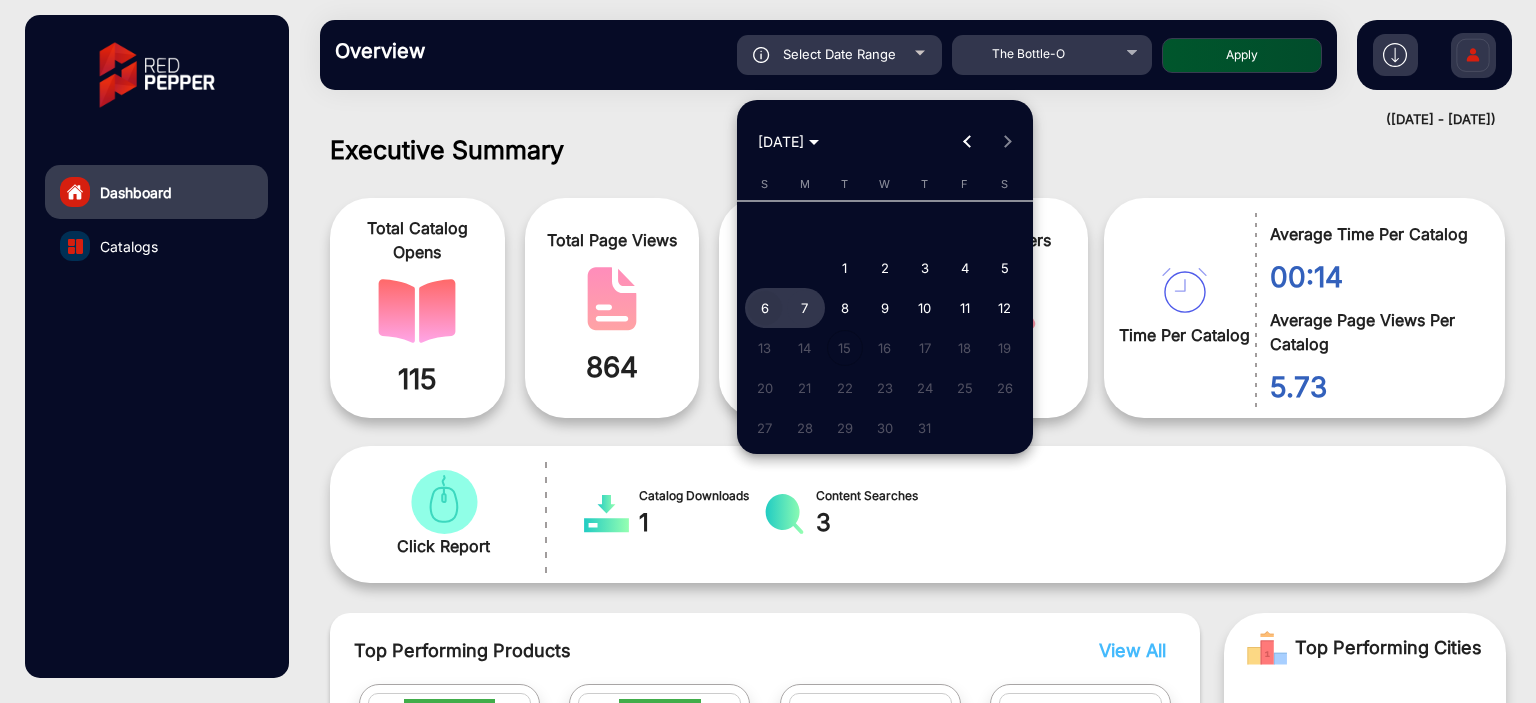 click on "6" at bounding box center (765, 308) 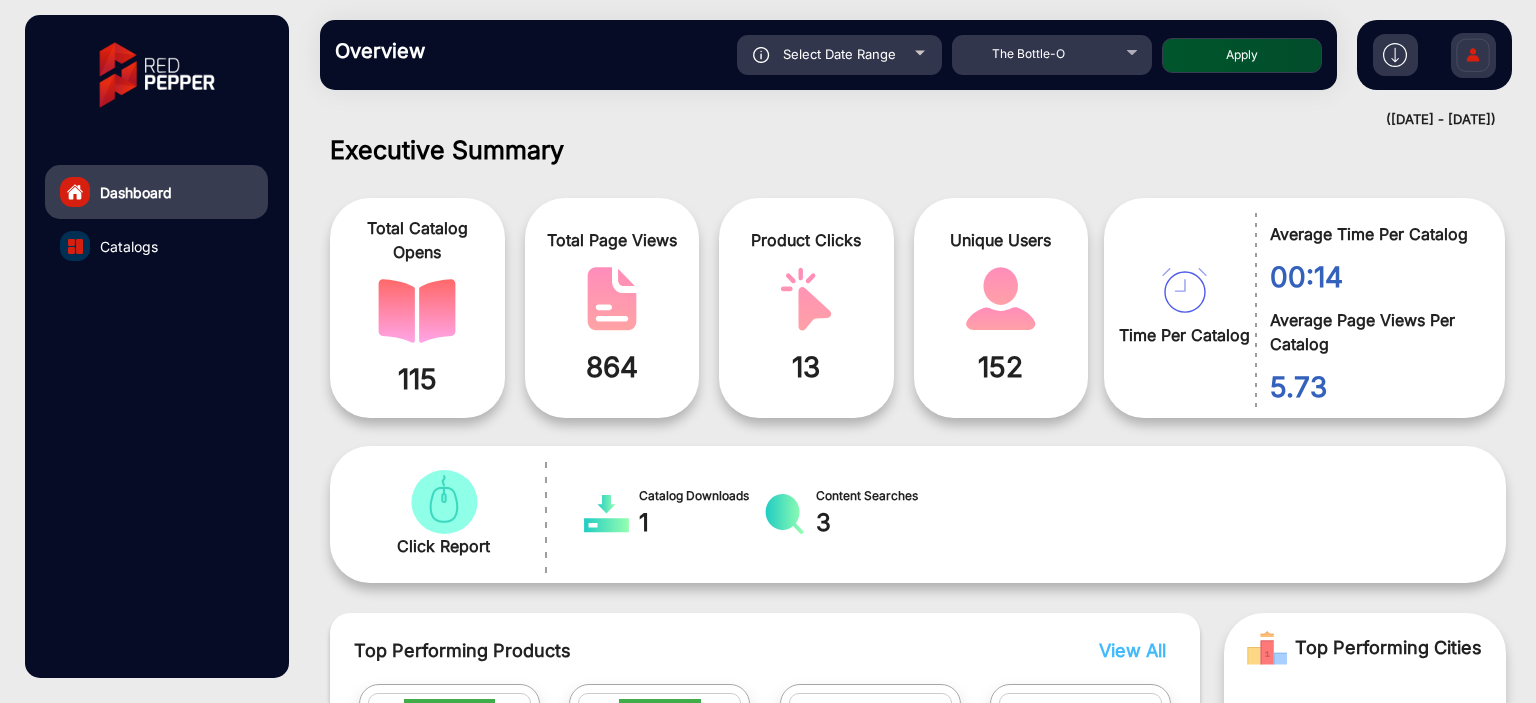 type on "[DATE] - [DATE]" 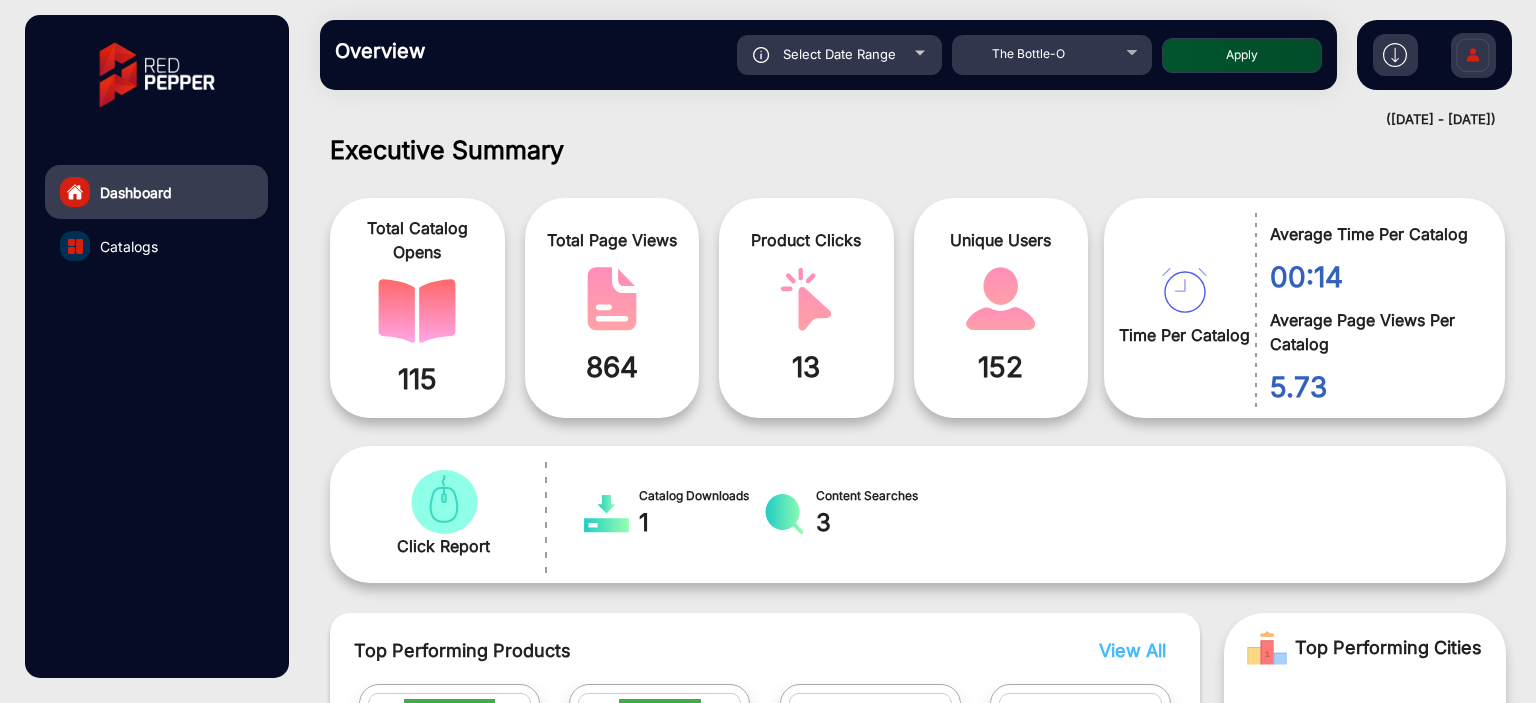 click on "Select Date Range" 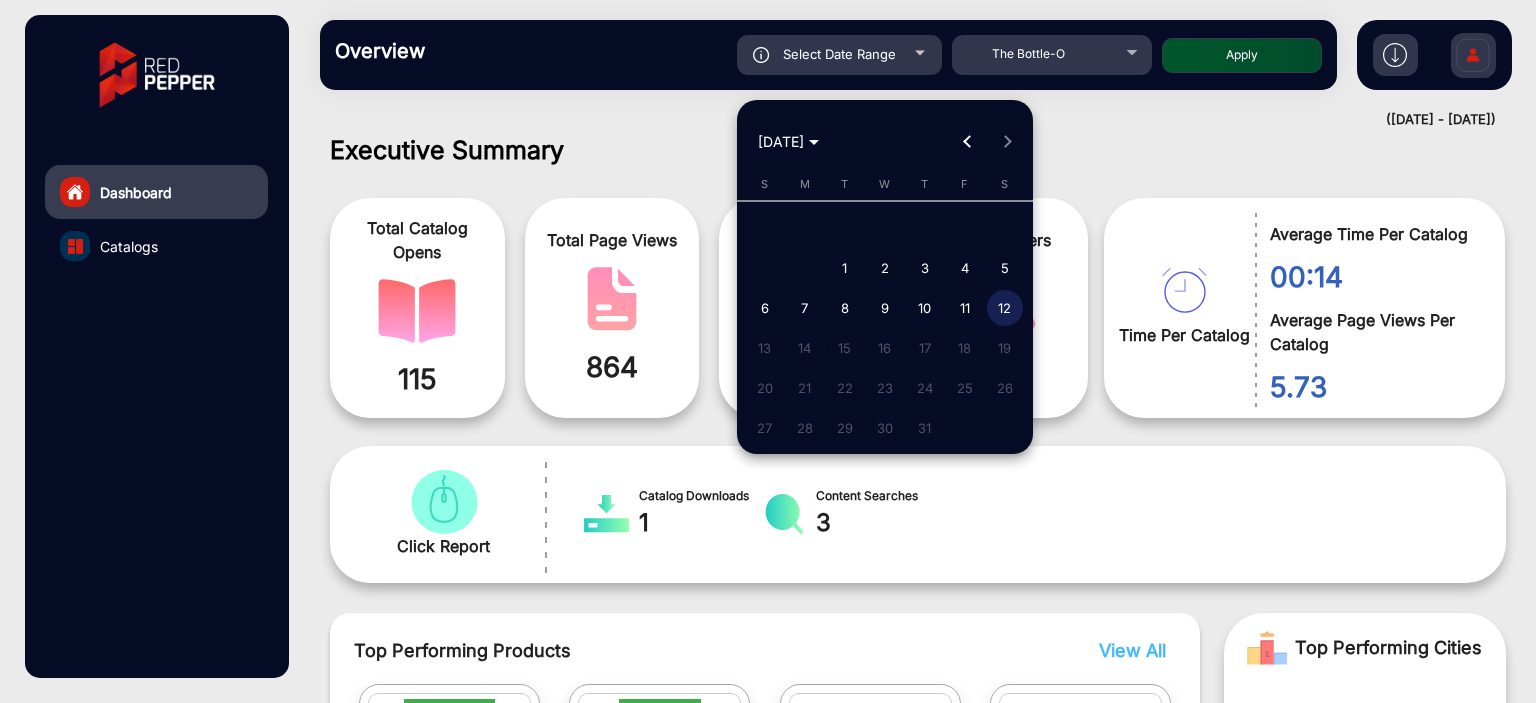 click on "6" at bounding box center [765, 308] 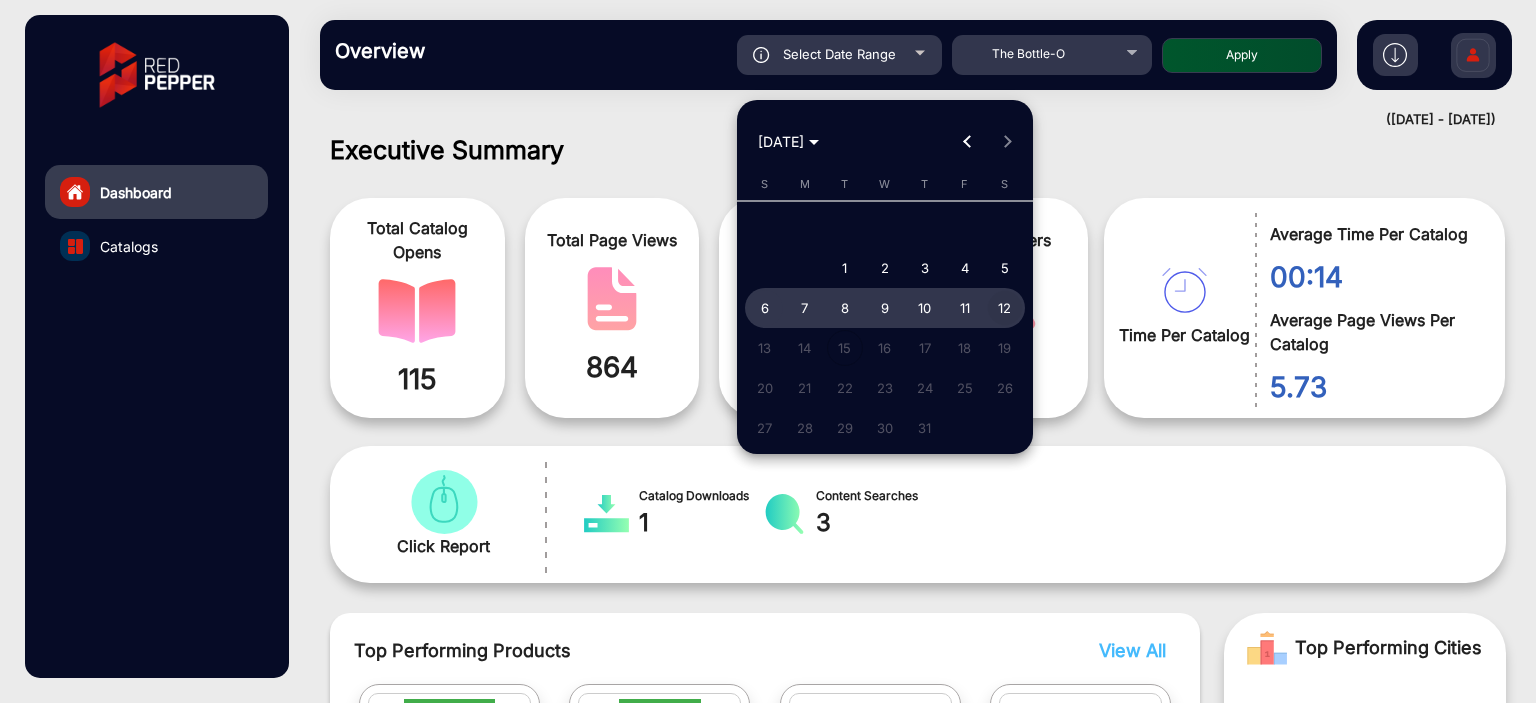click on "12" at bounding box center [1005, 308] 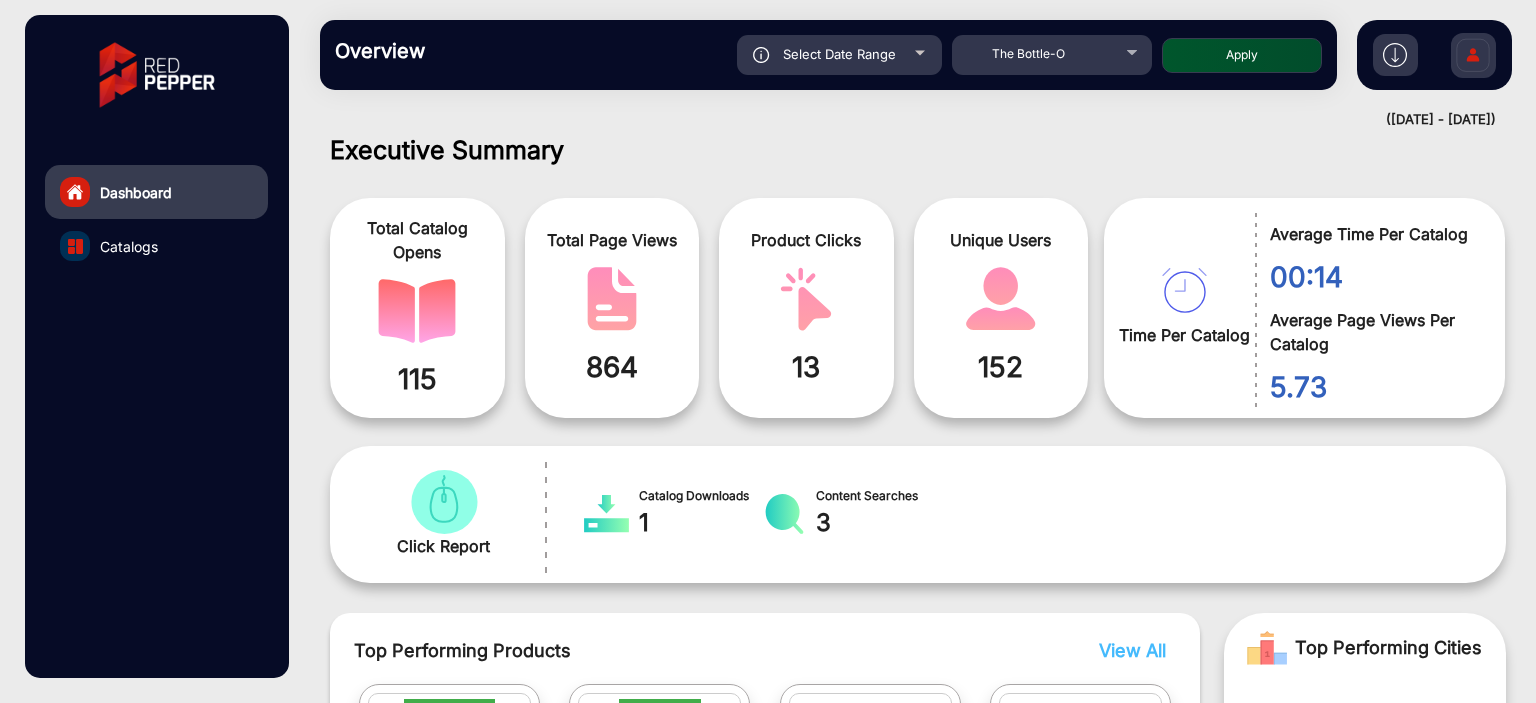 click on "Overview  Reports Understand what makes your customers tick and learn how they are consuming your content. Select Date Range [DATE] - [DATE] Choose date The Bottle-O Apply" 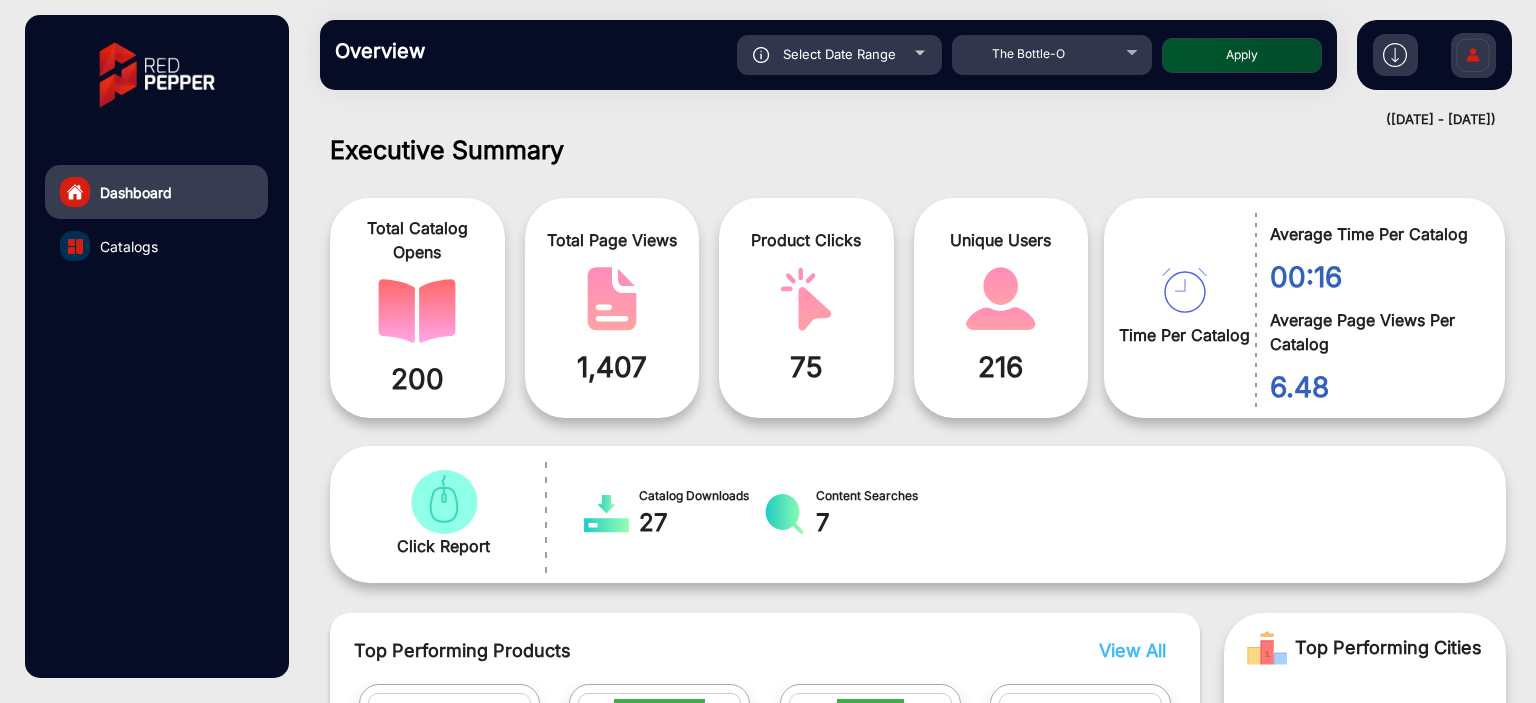 scroll, scrollTop: 999101, scrollLeft: 998828, axis: both 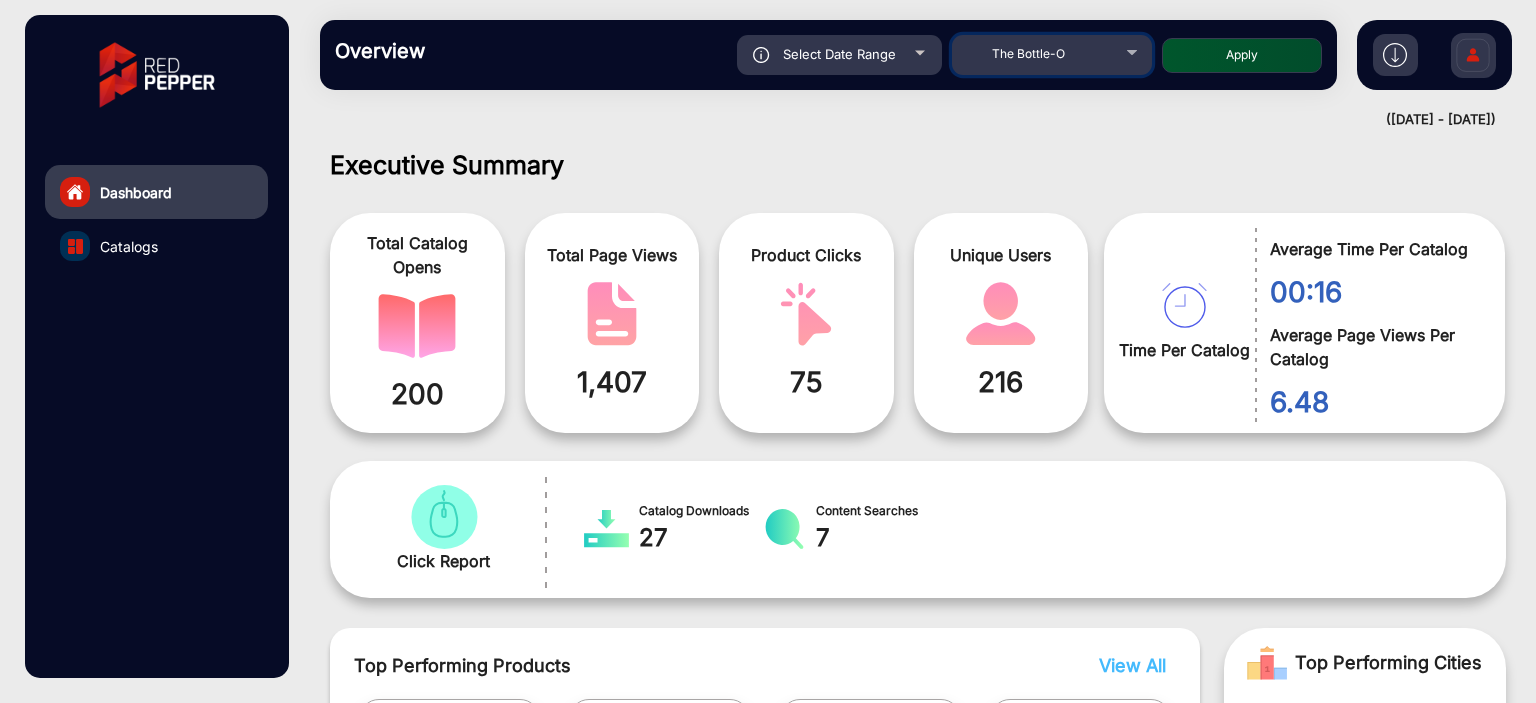 click on "The Bottle-O" at bounding box center (1052, 52) 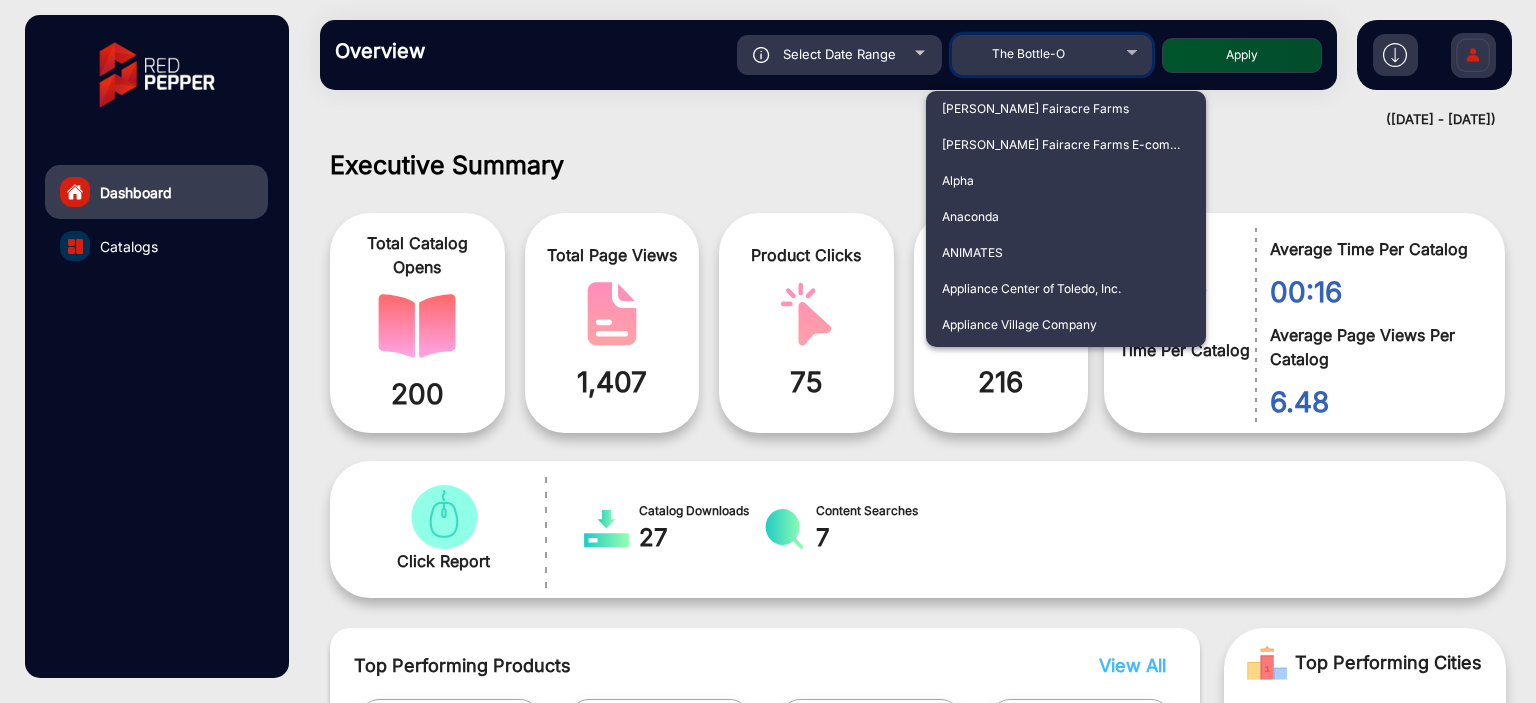 scroll, scrollTop: 4822, scrollLeft: 0, axis: vertical 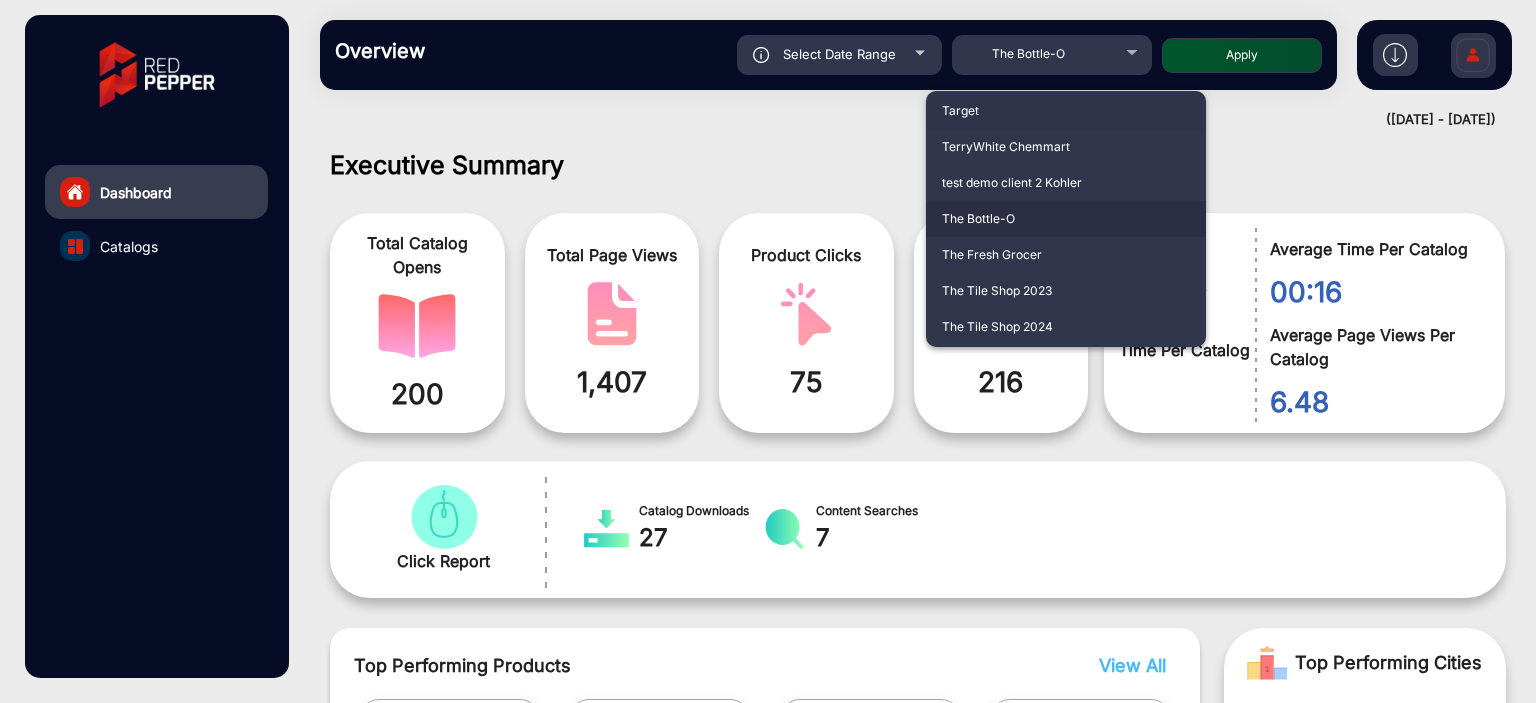 click at bounding box center [768, 351] 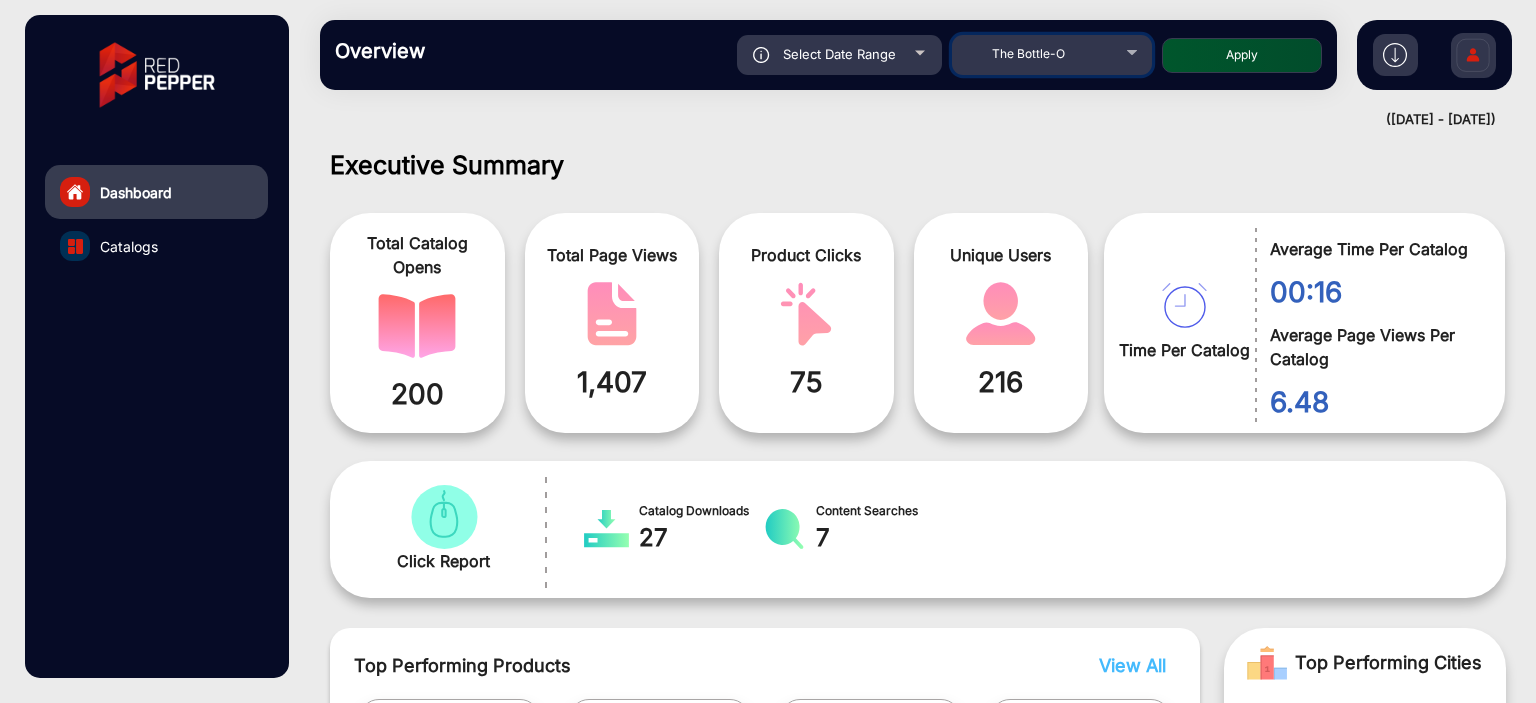 click on "The Bottle-O" at bounding box center (1052, 52) 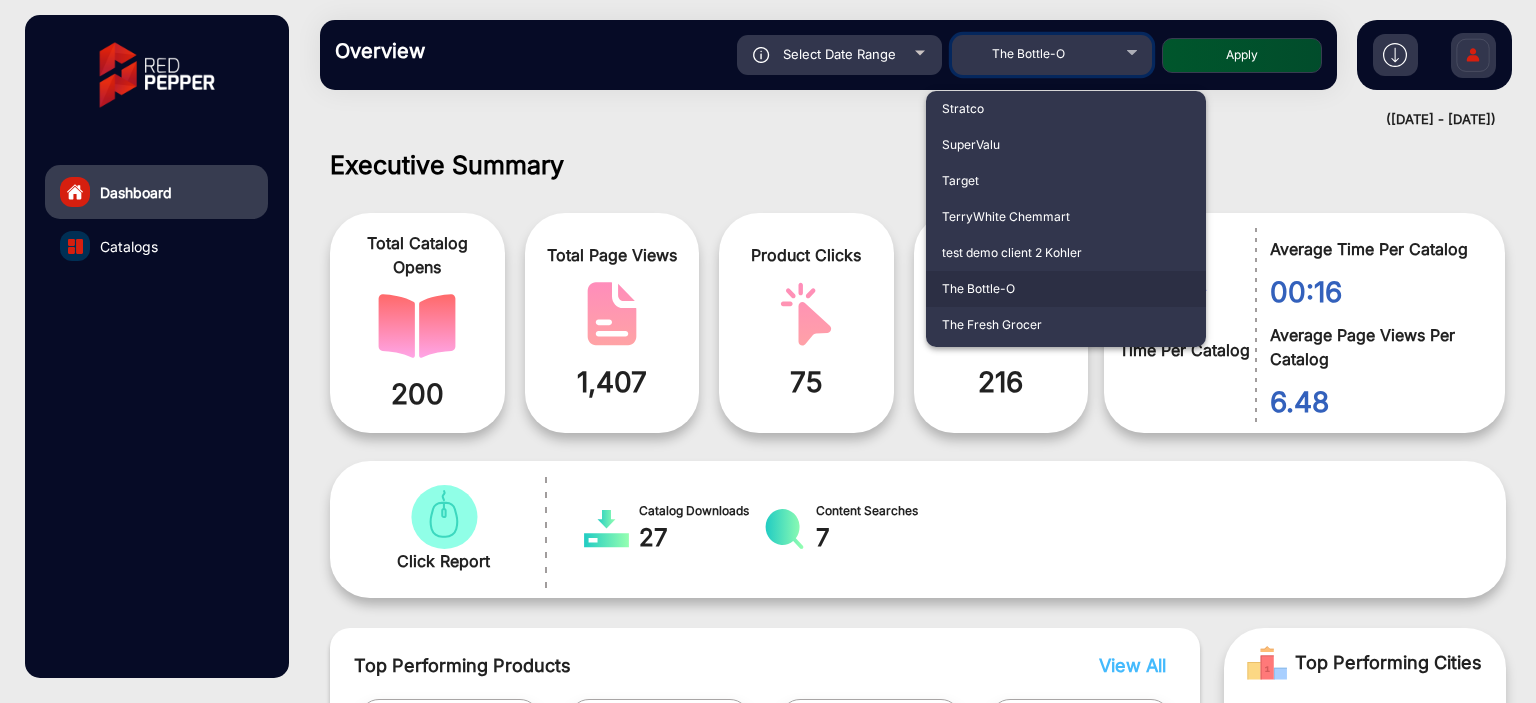 scroll, scrollTop: 4722, scrollLeft: 0, axis: vertical 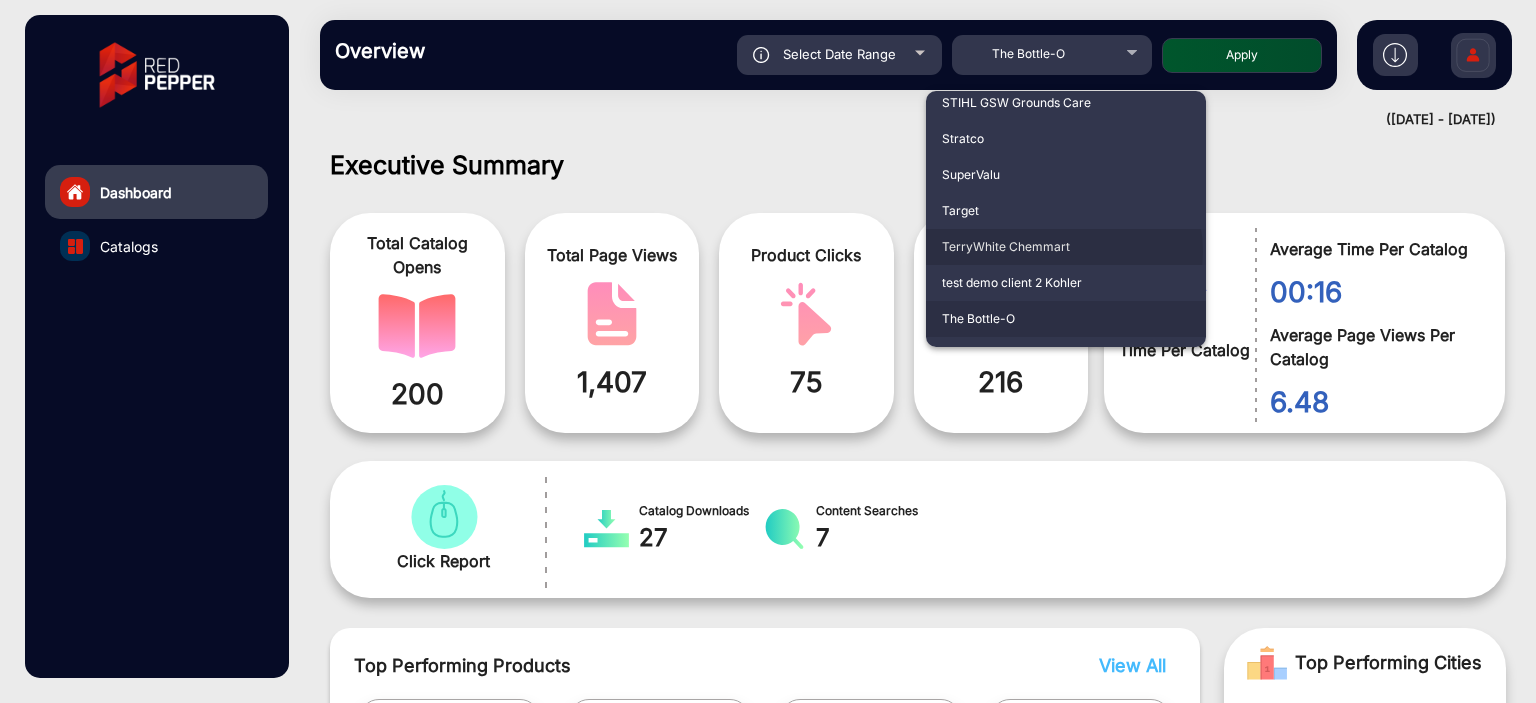 click on "TerryWhite Chemmart" at bounding box center (1066, 247) 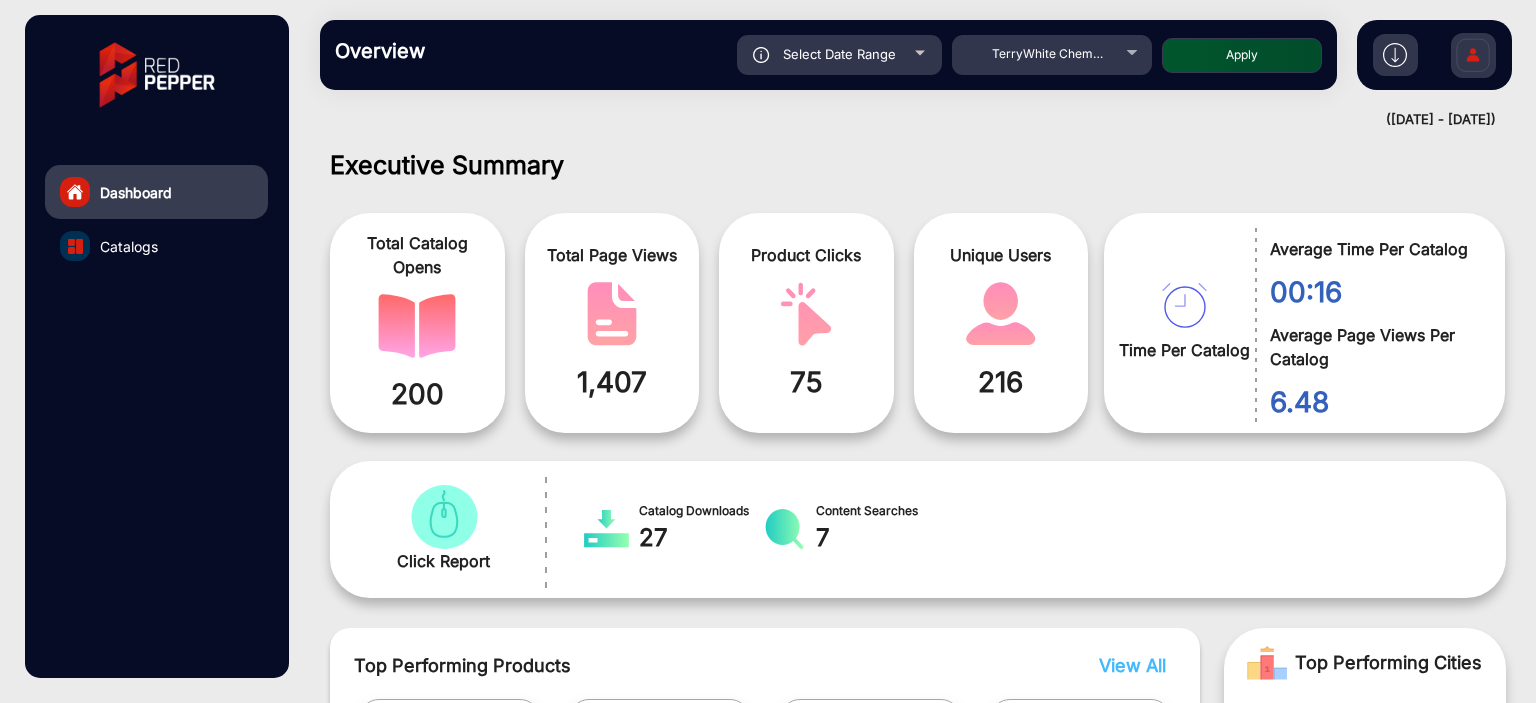 click on "Apply" 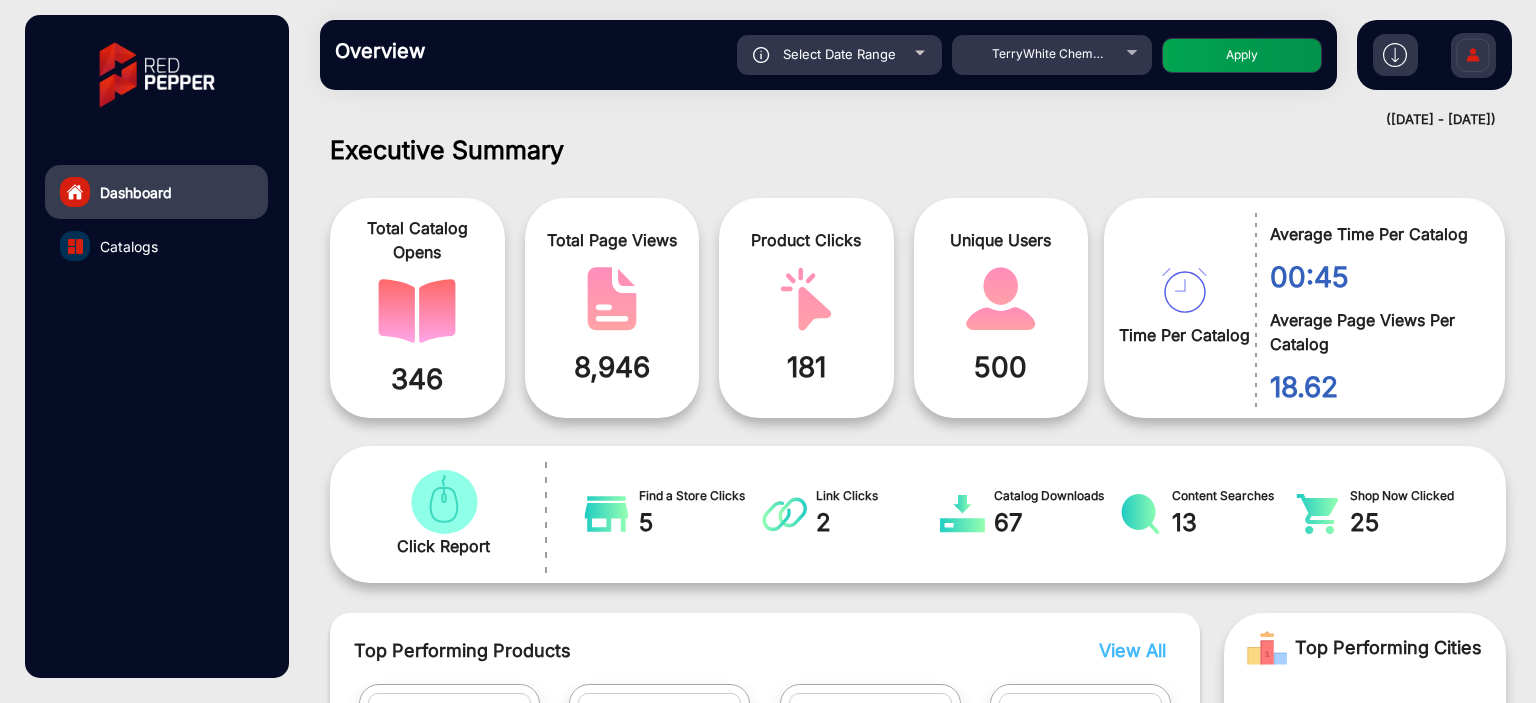 scroll, scrollTop: 999101, scrollLeft: 998828, axis: both 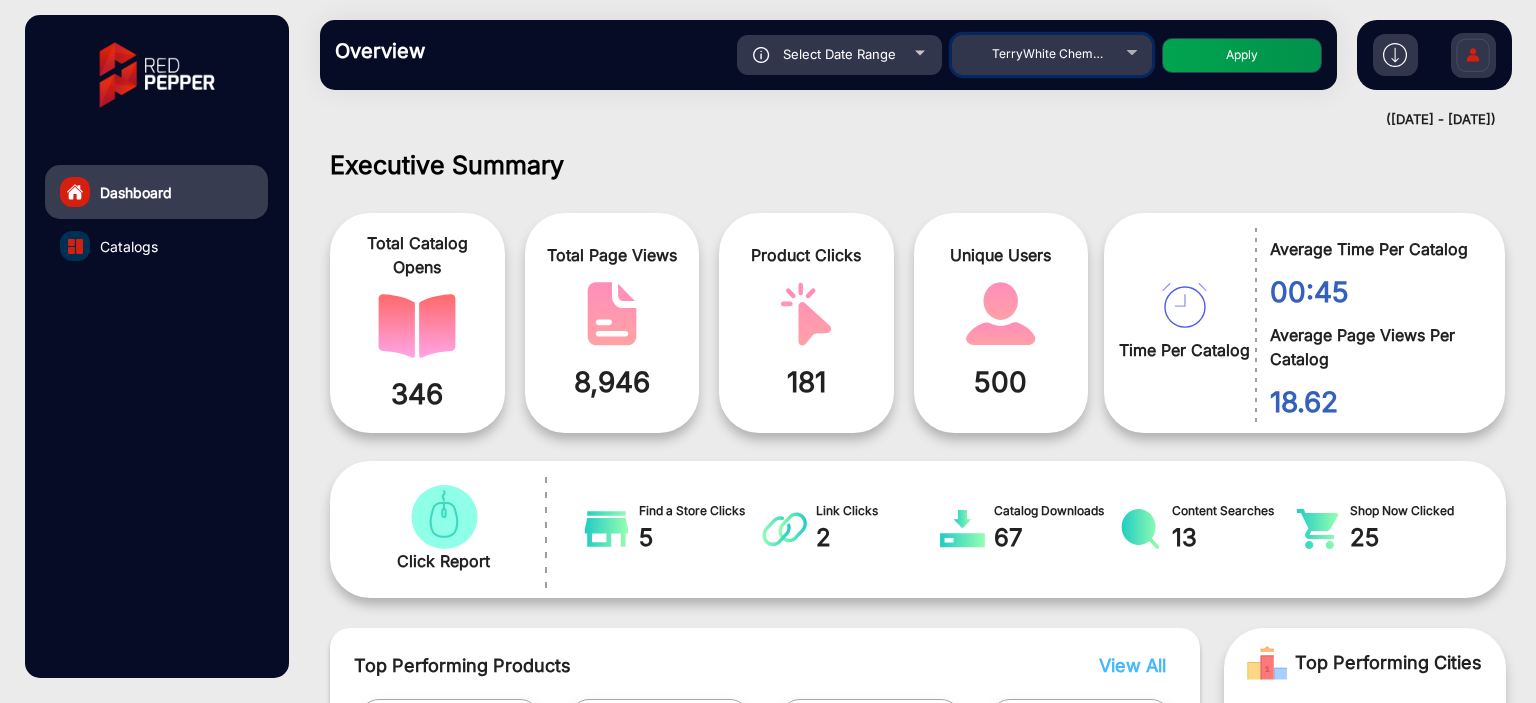 click on "TerryWhite Chemmart" at bounding box center (1052, 54) 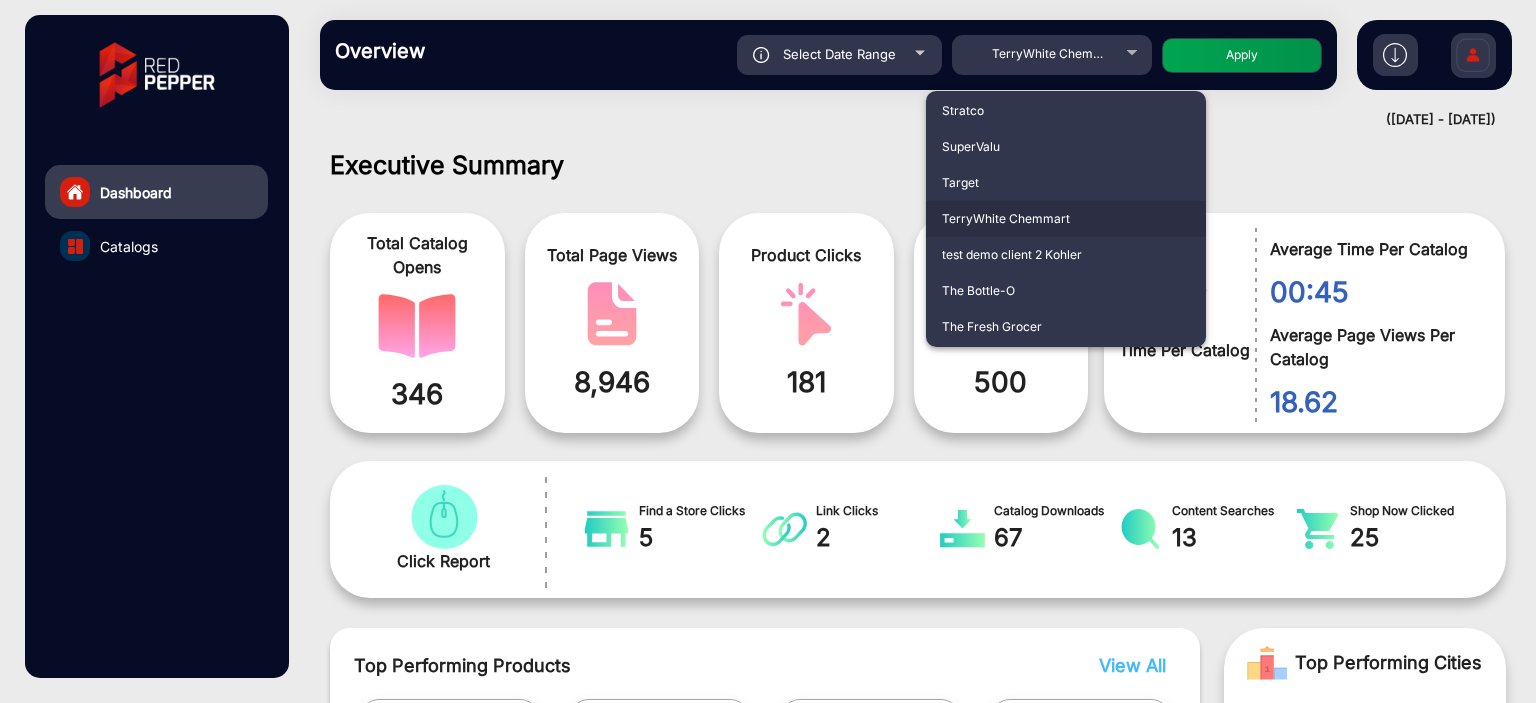 click at bounding box center (768, 351) 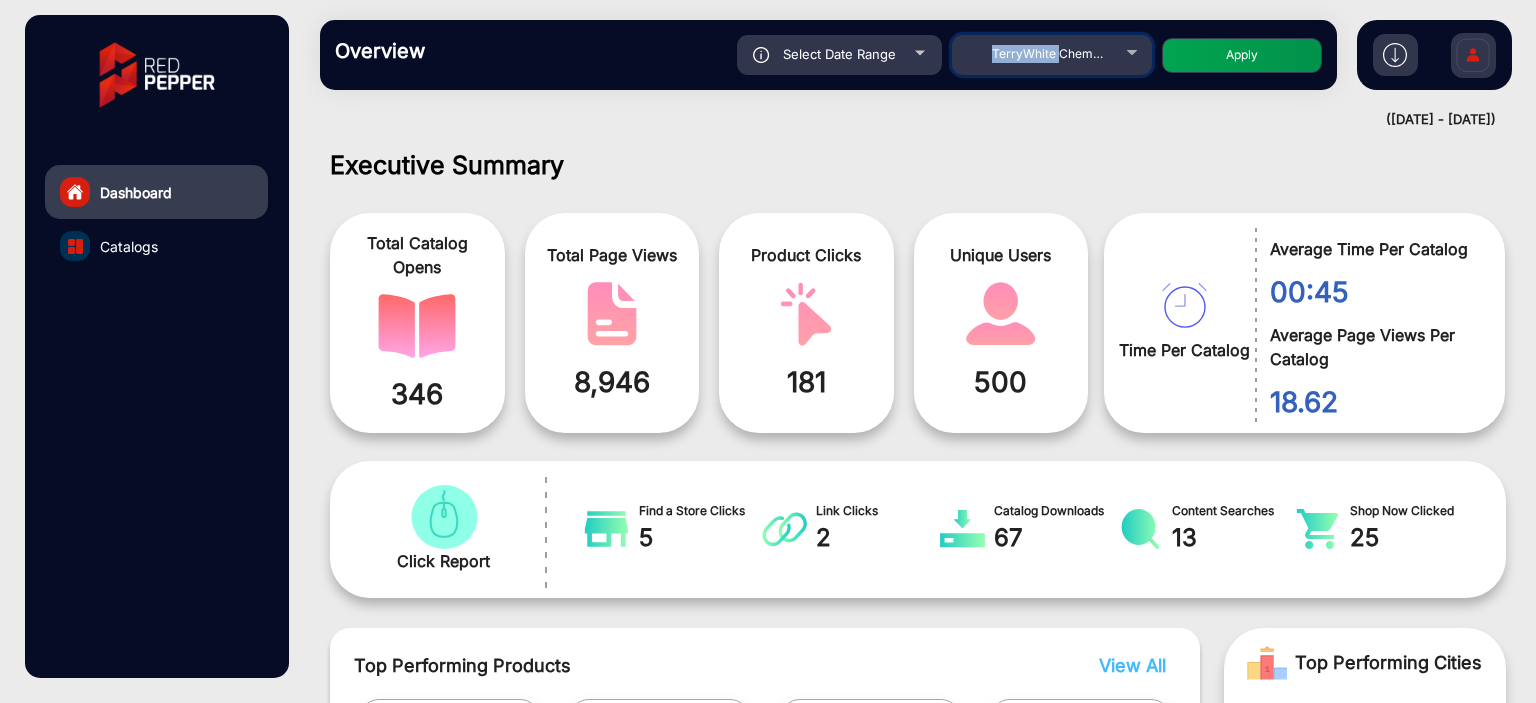 click on "TerryWhite Chemmart" at bounding box center [1056, 53] 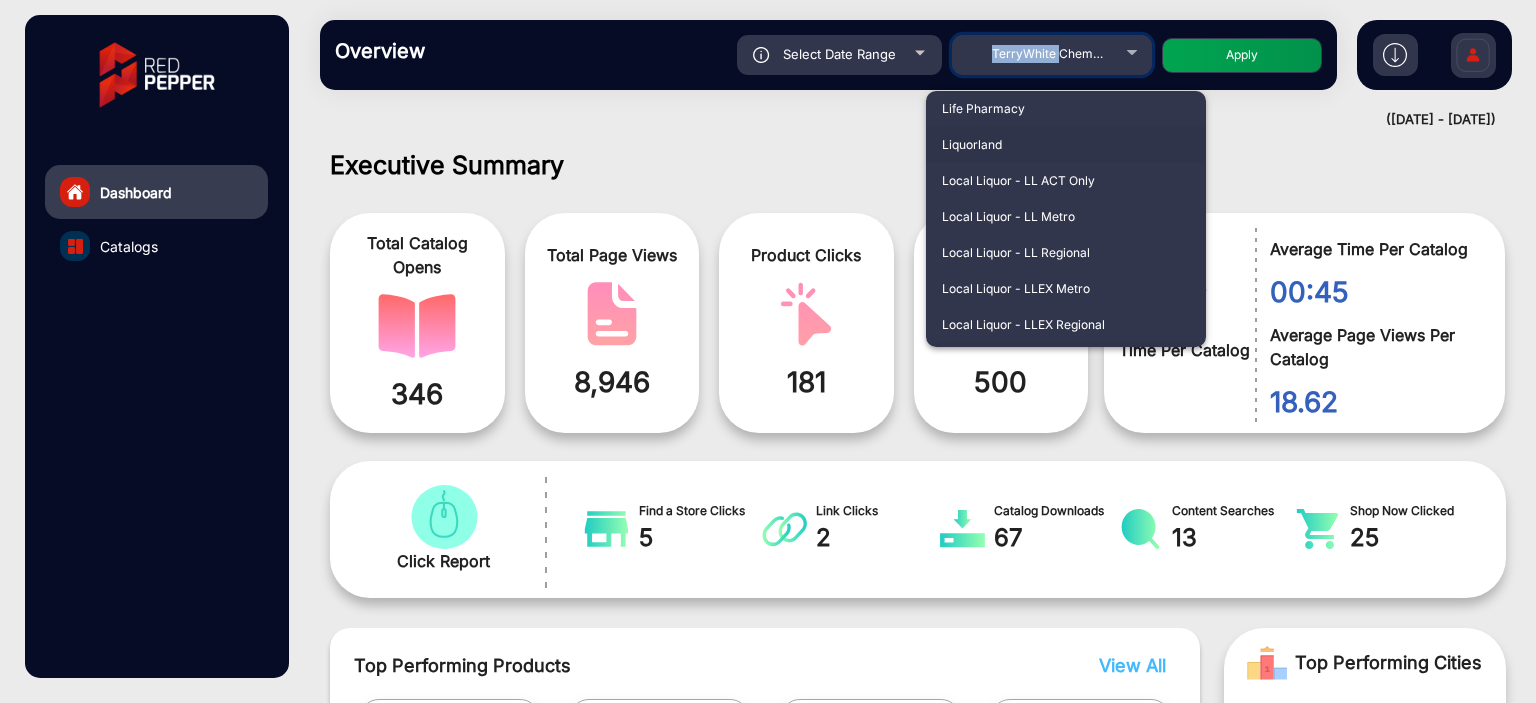 scroll, scrollTop: 2816, scrollLeft: 0, axis: vertical 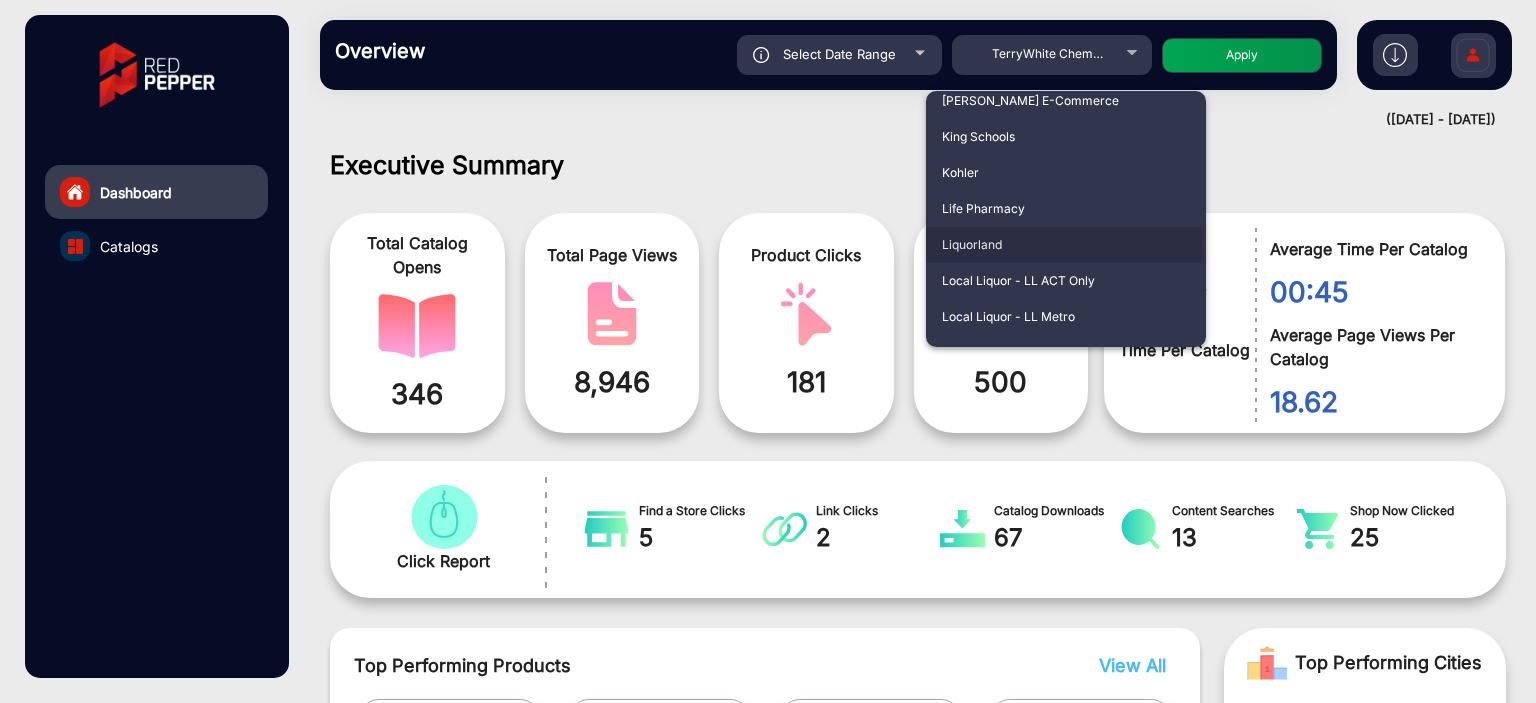 click on "Liquorland" at bounding box center [1066, 245] 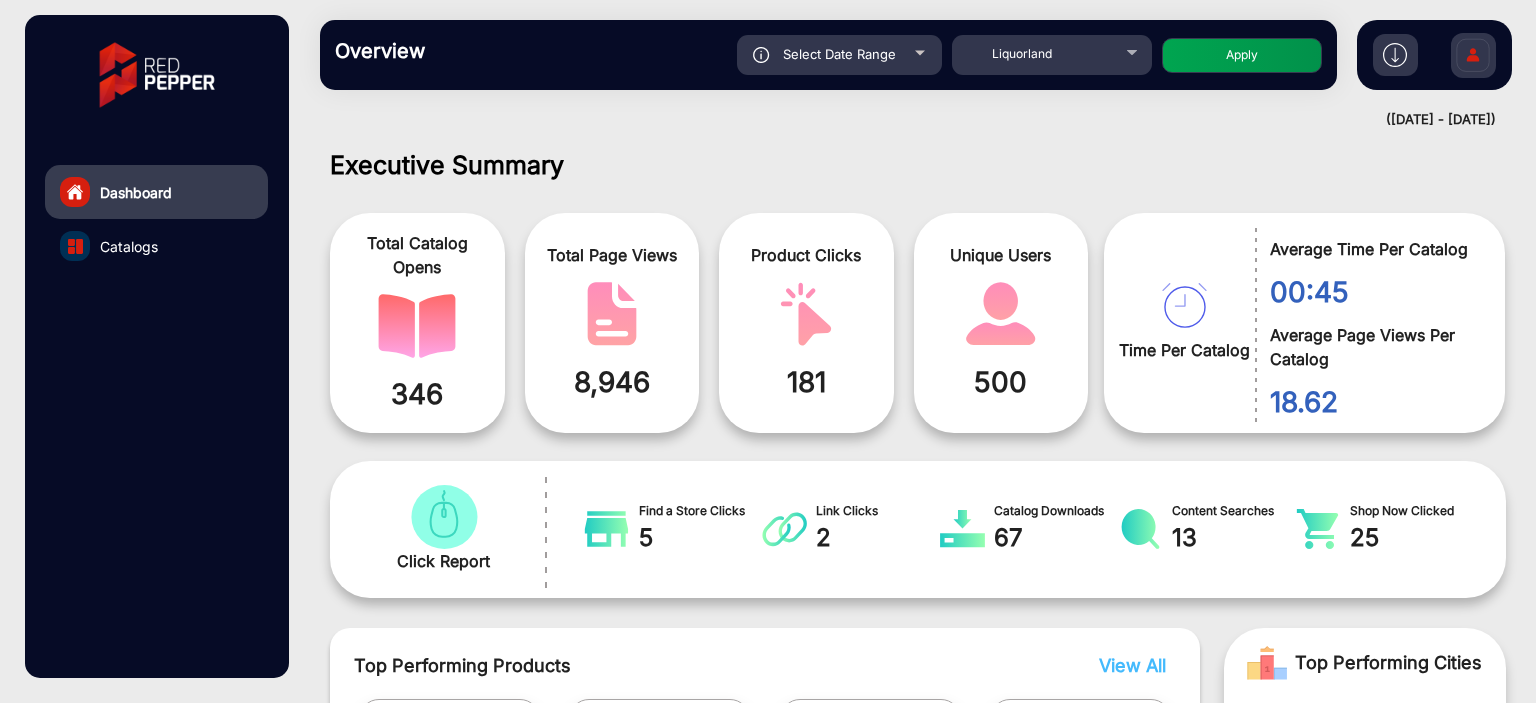 click on "Apply" 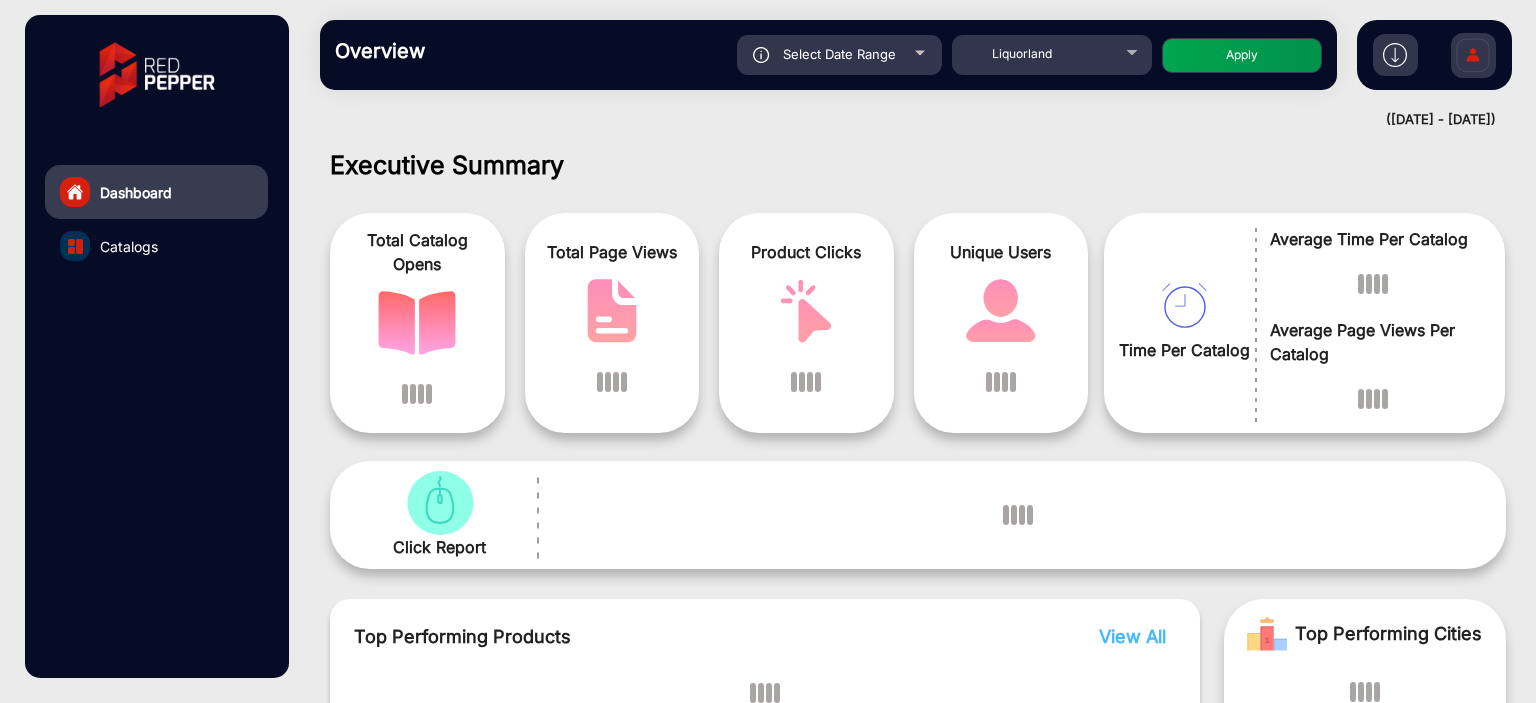 scroll, scrollTop: 15, scrollLeft: 0, axis: vertical 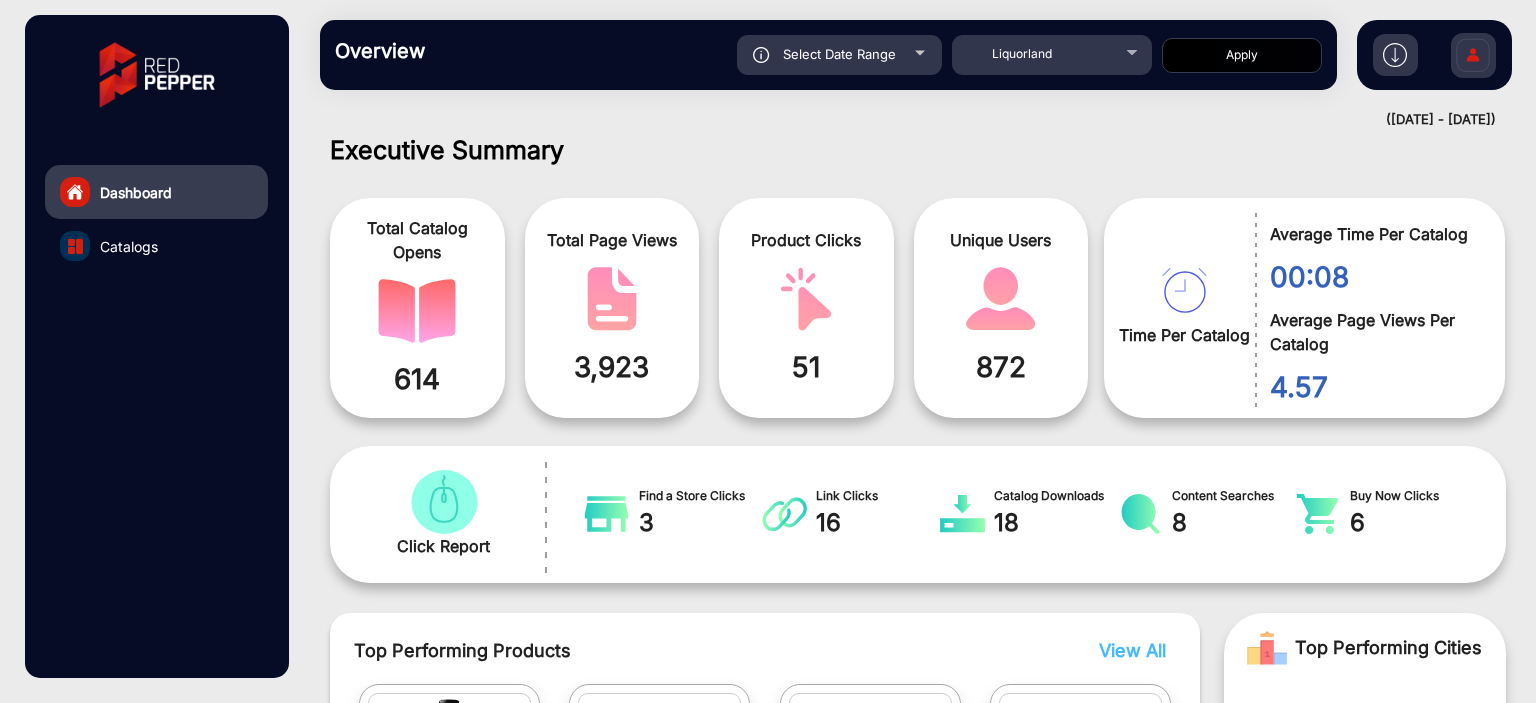 click on "Select Date Range" 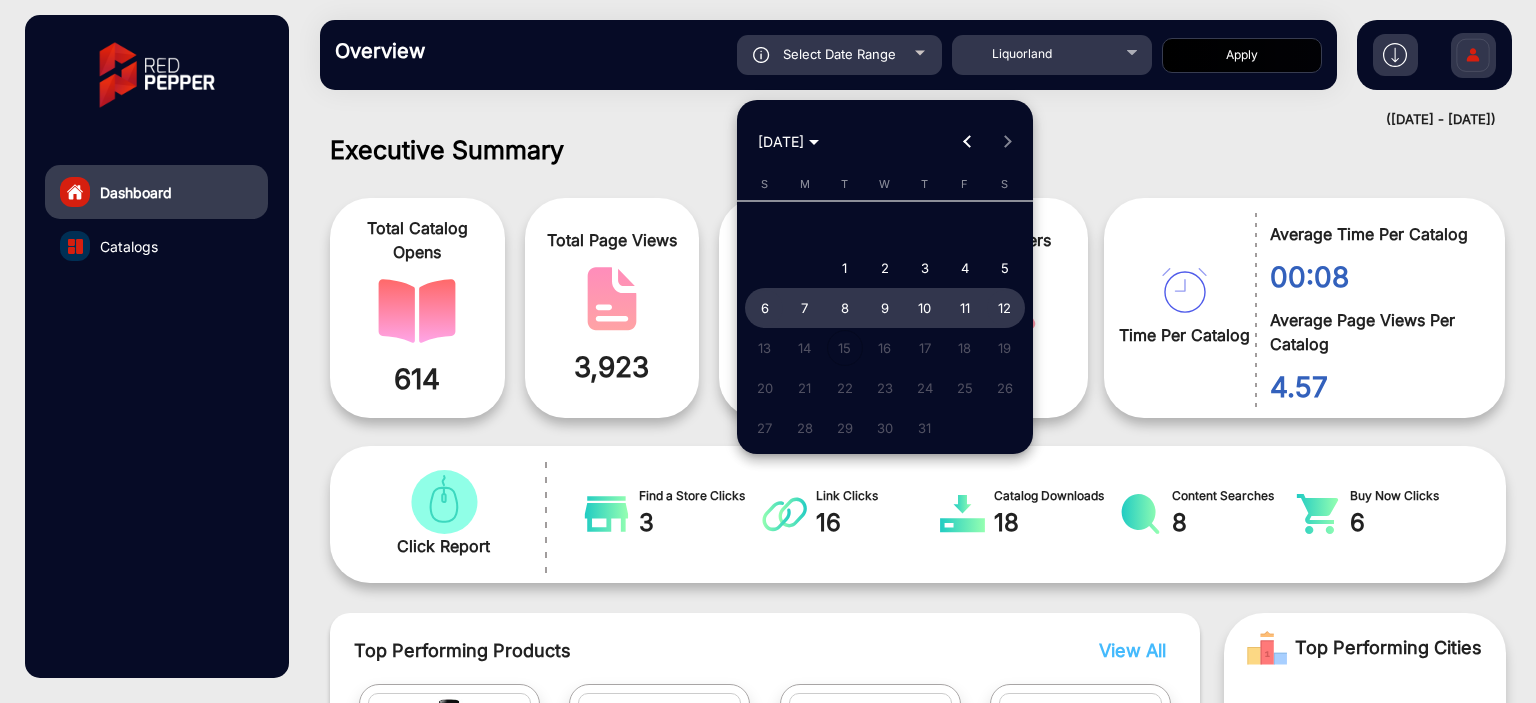 click at bounding box center (768, 351) 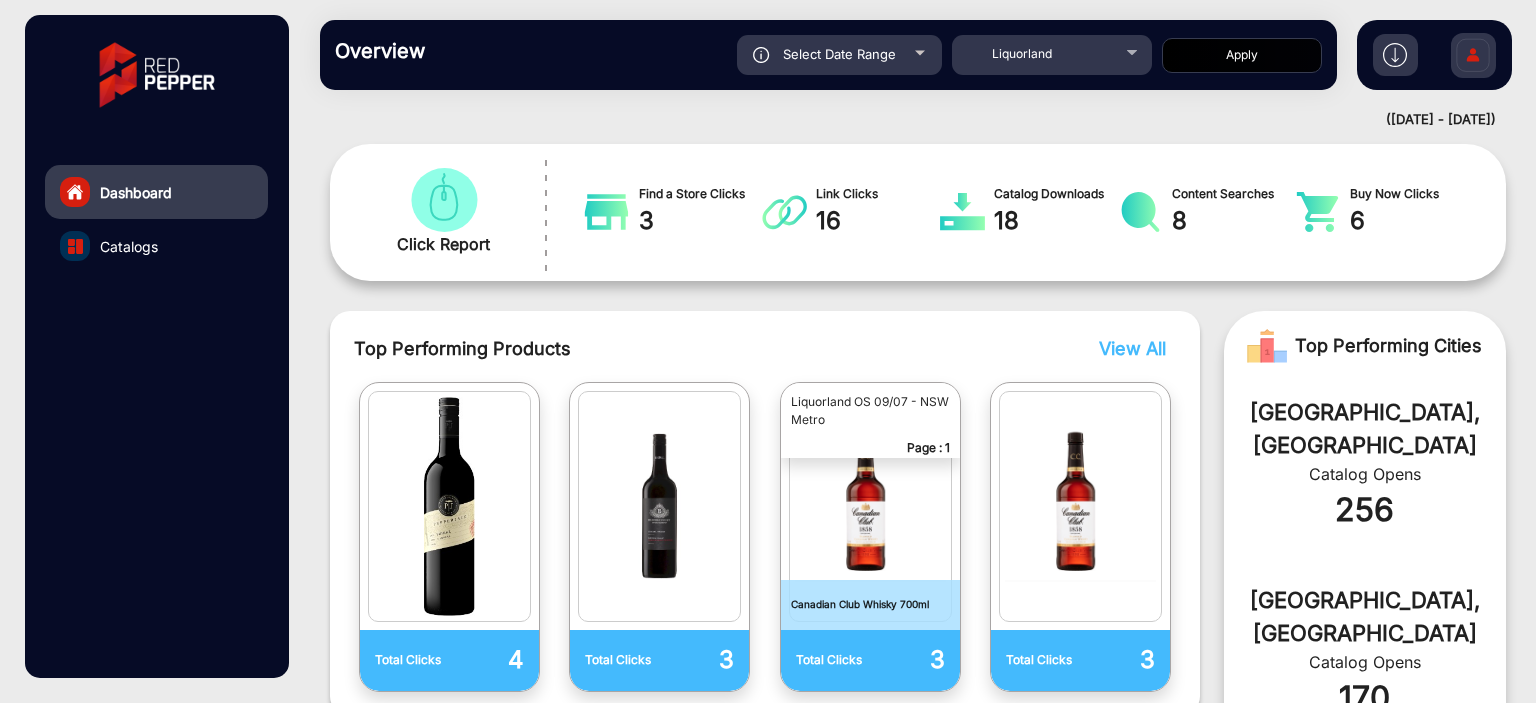 scroll, scrollTop: 315, scrollLeft: 0, axis: vertical 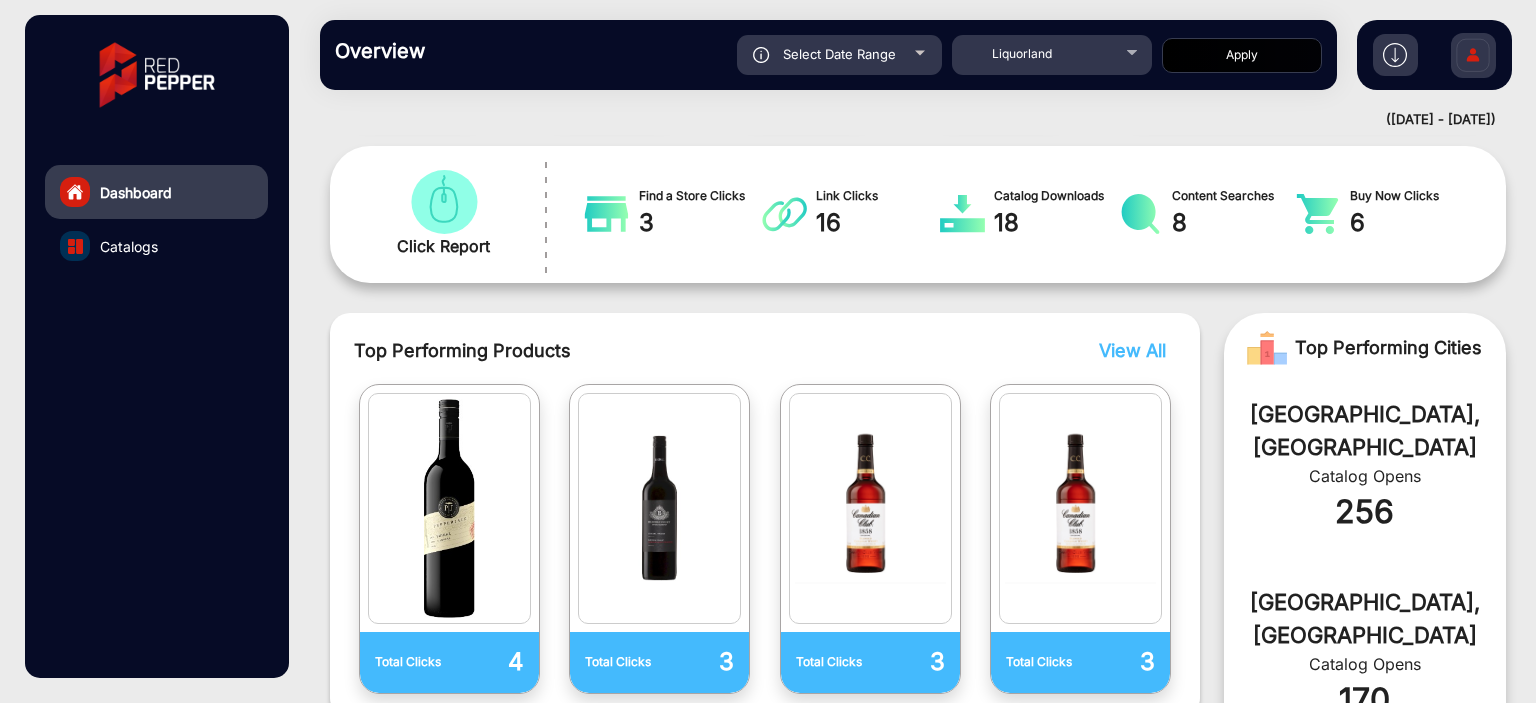 click on "Select Date Range" 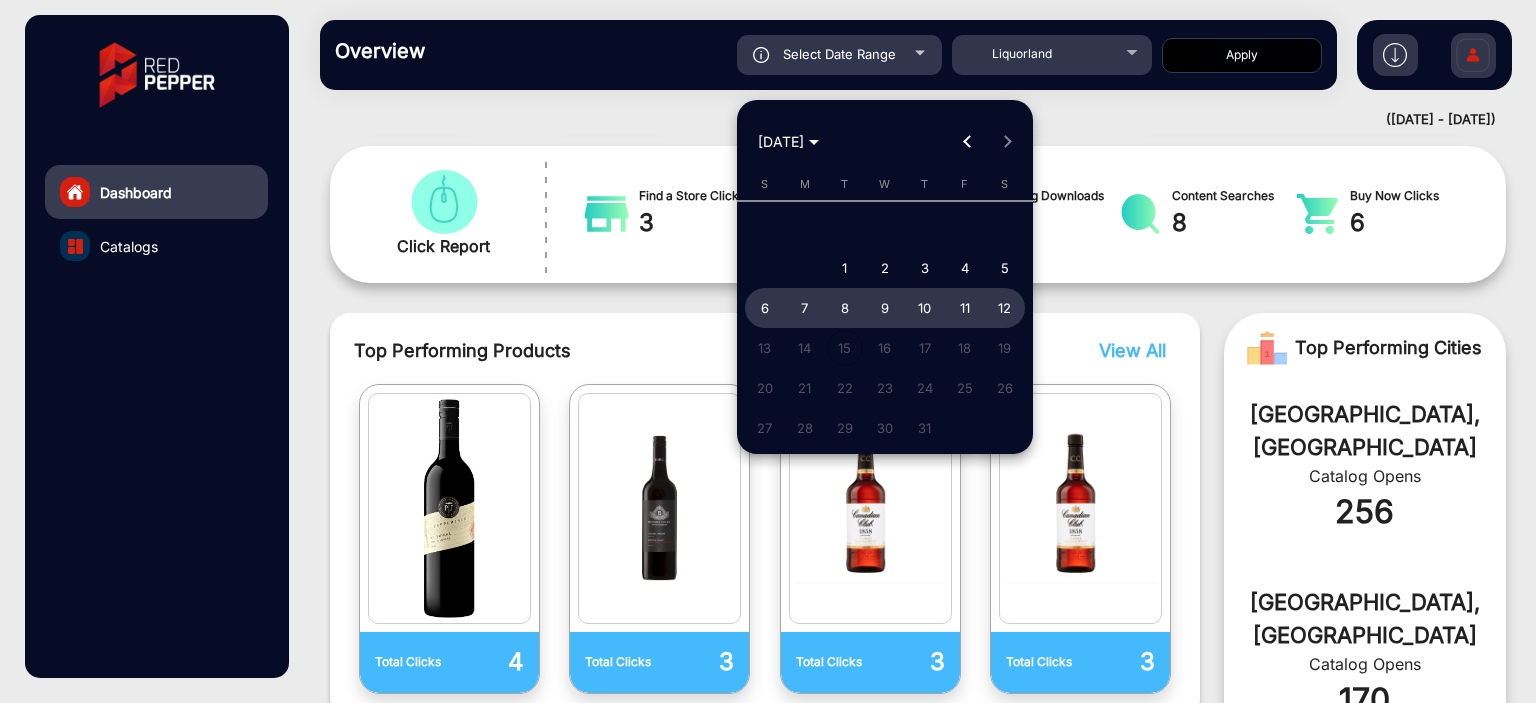 click on "12" at bounding box center [1005, 308] 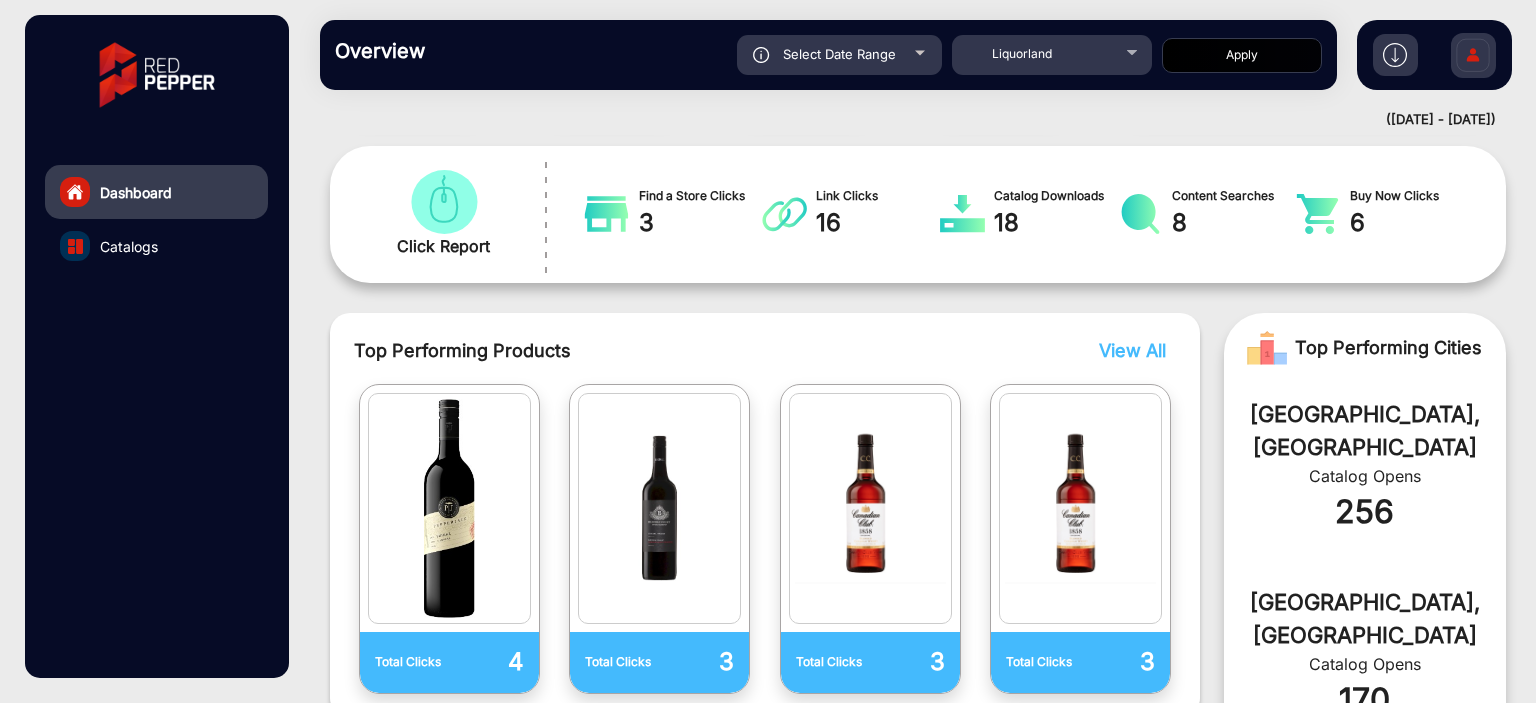 click on "Apply" 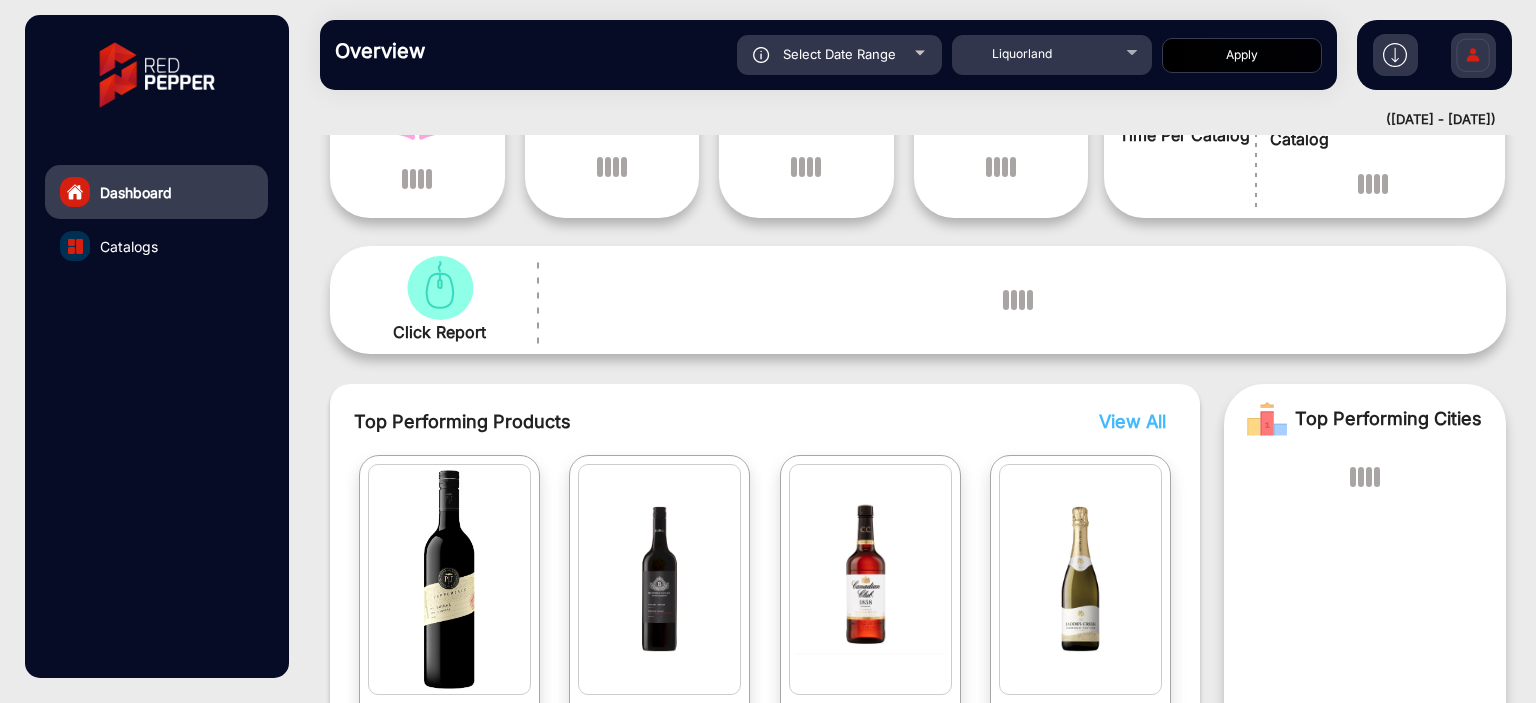 scroll, scrollTop: 217, scrollLeft: 0, axis: vertical 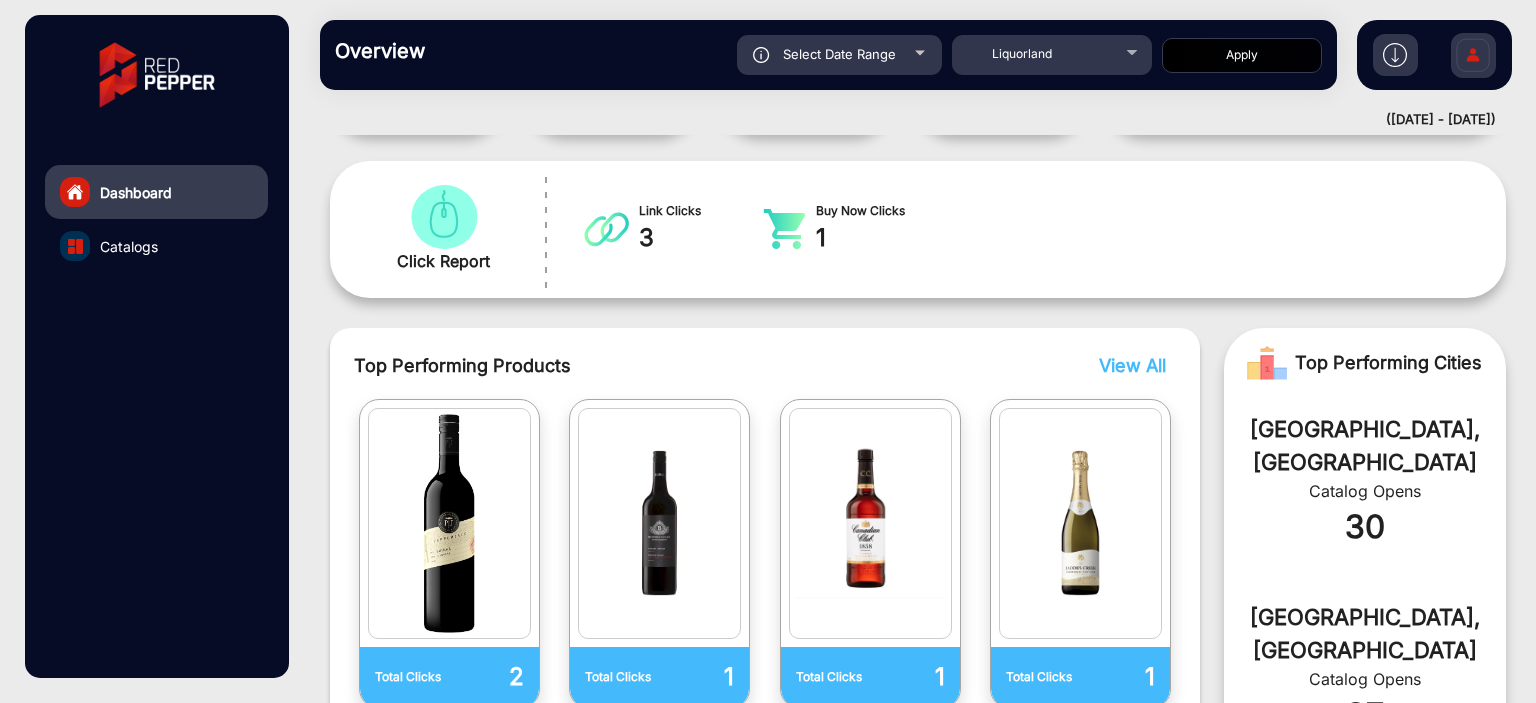 click on "View All" at bounding box center [1127, 365] 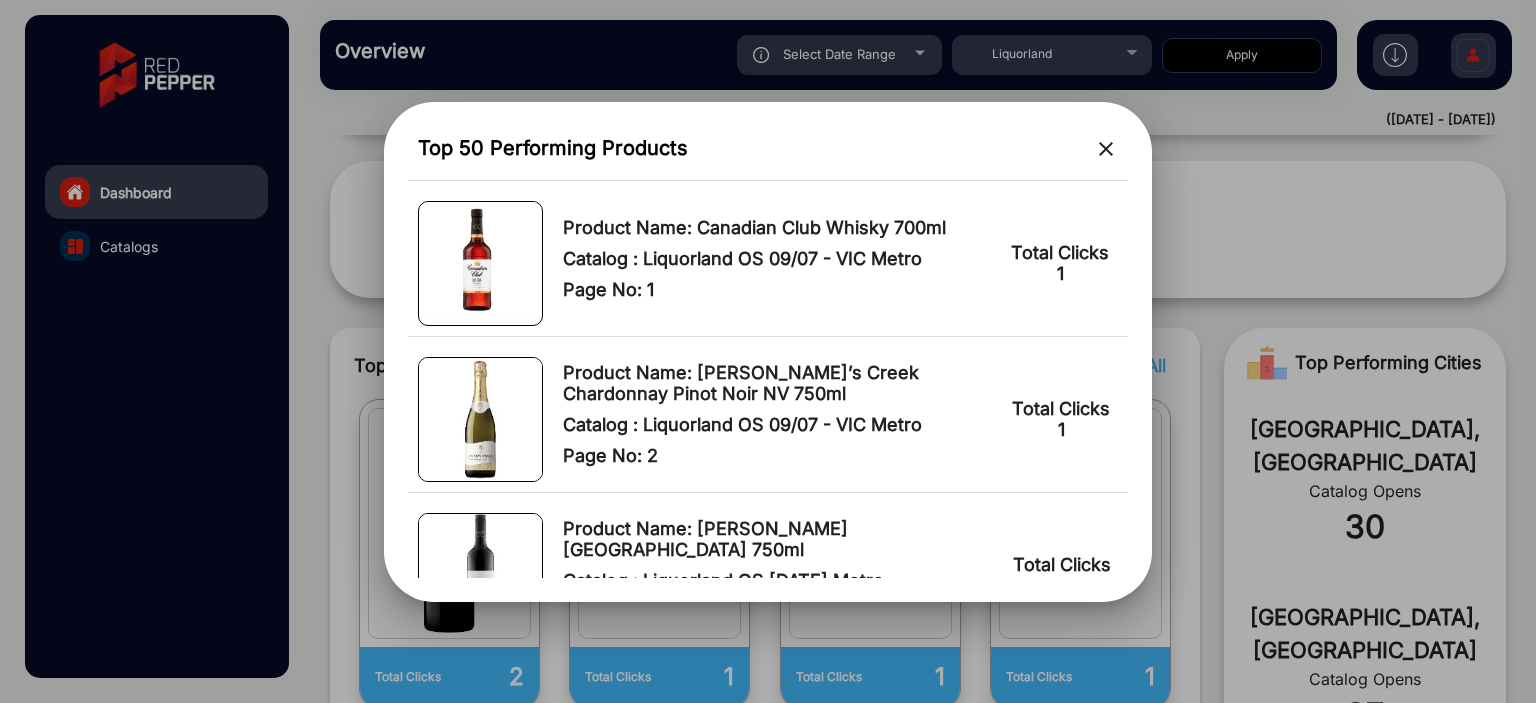 scroll, scrollTop: 388, scrollLeft: 0, axis: vertical 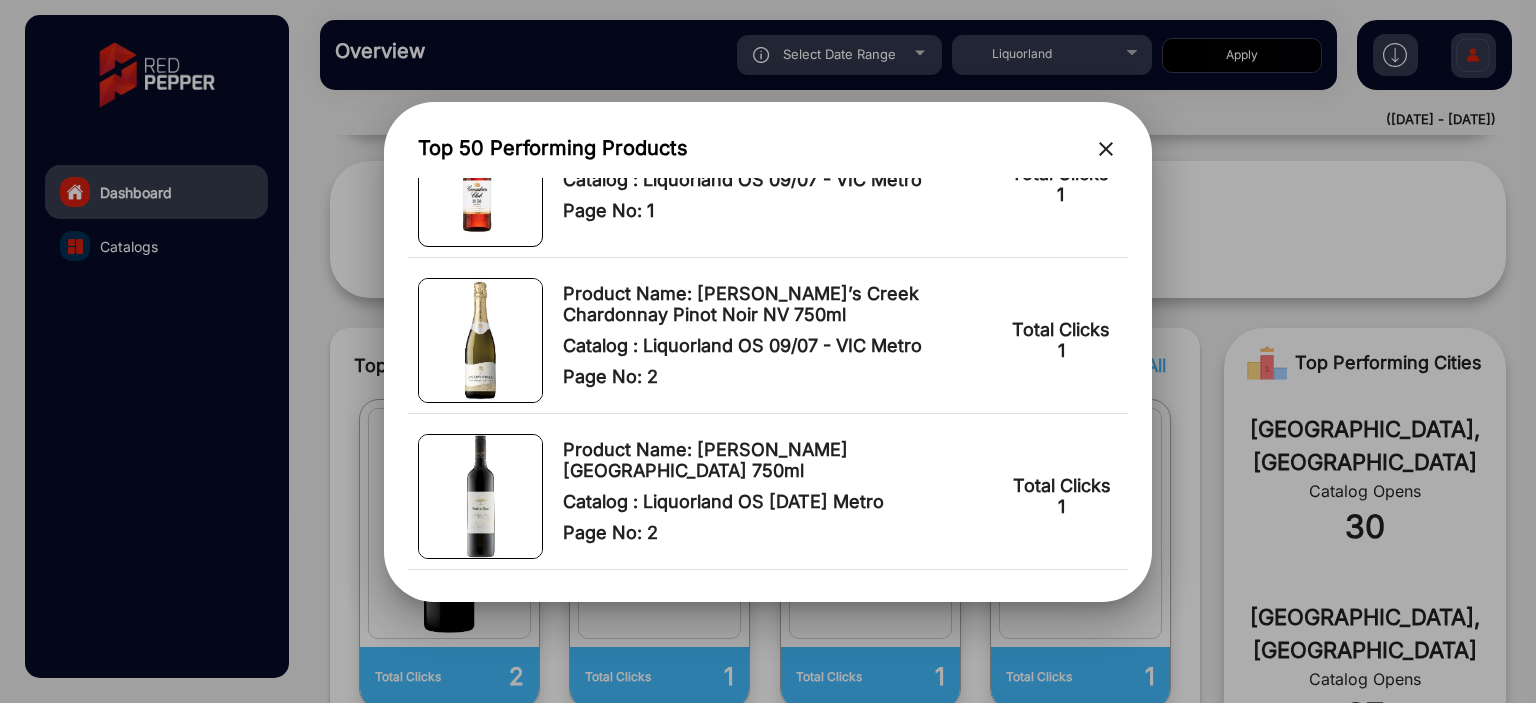 click on "close" at bounding box center [1106, 149] 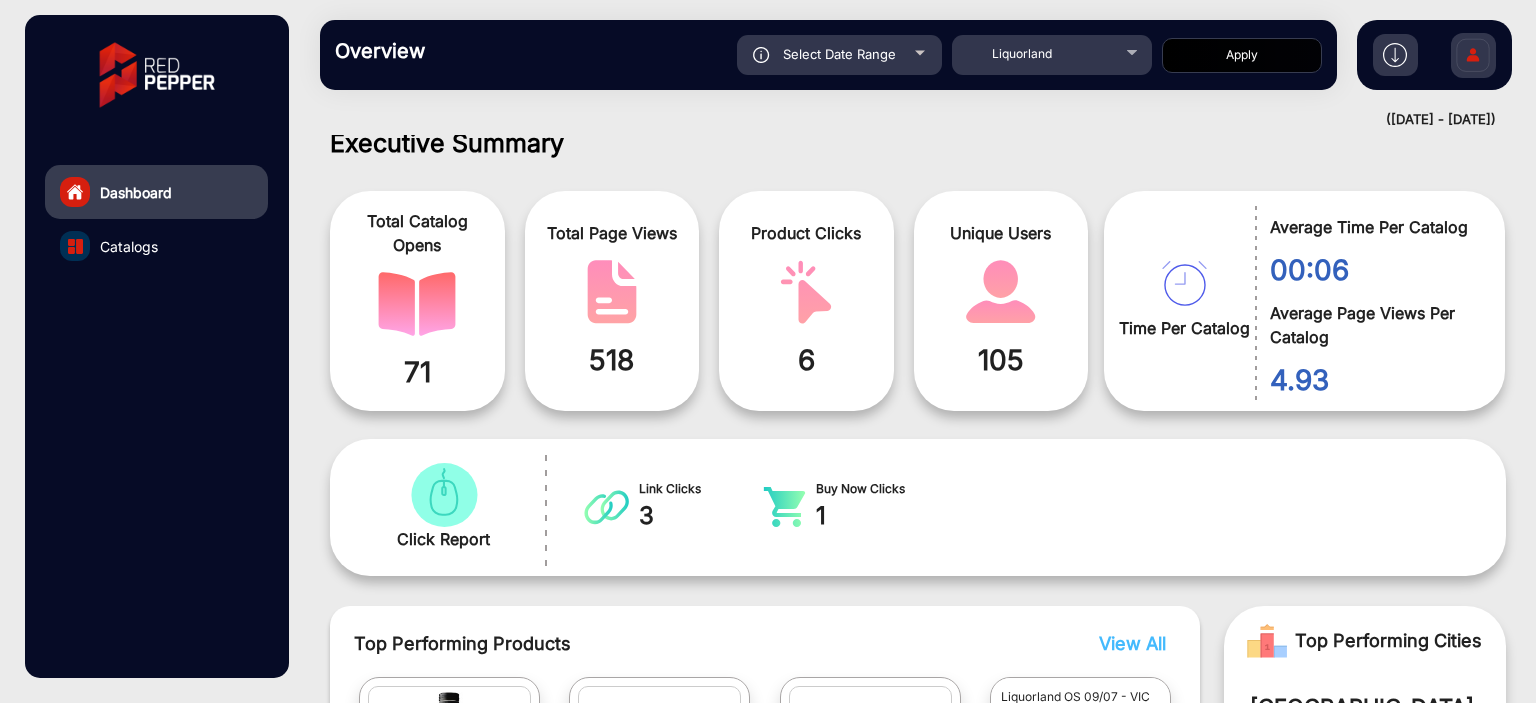 scroll, scrollTop: 0, scrollLeft: 0, axis: both 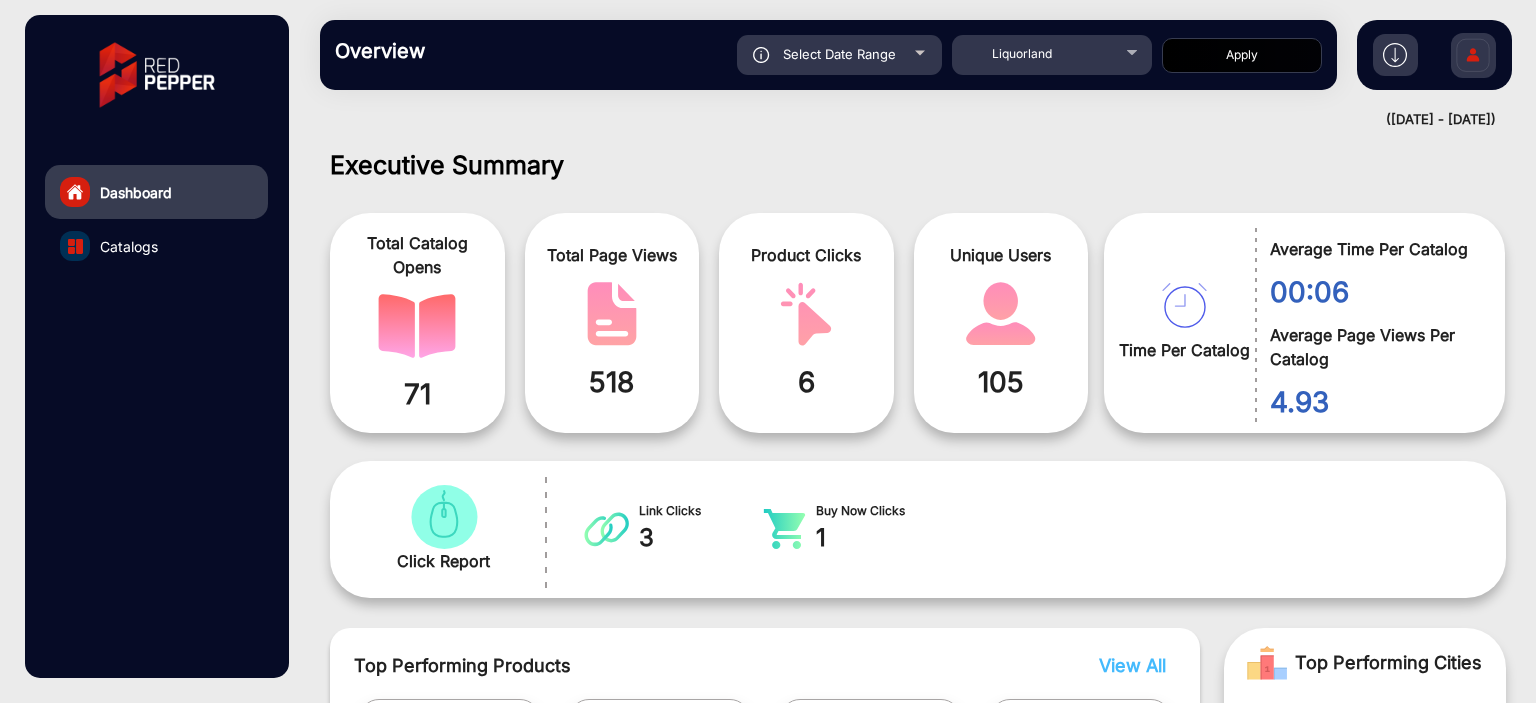 click on "Catalogs" 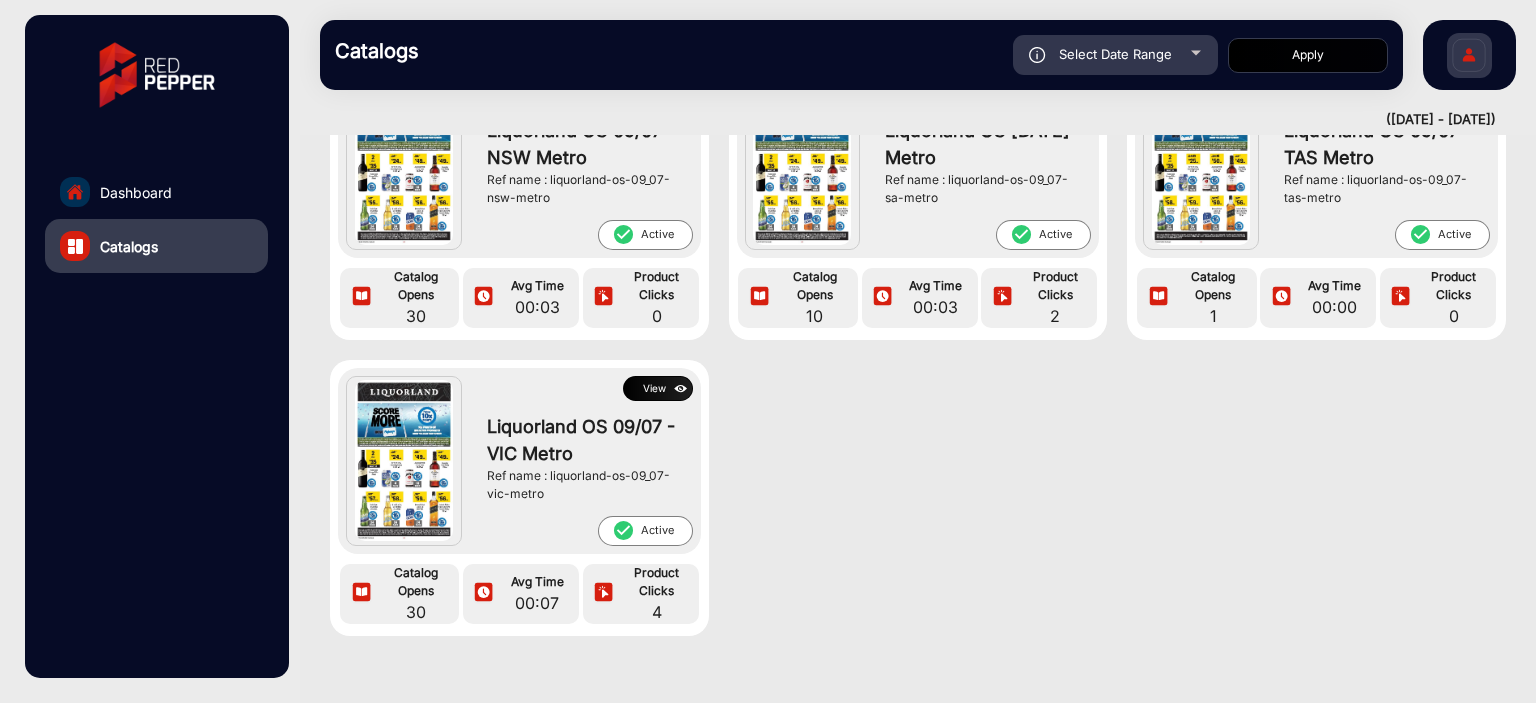 scroll, scrollTop: 0, scrollLeft: 0, axis: both 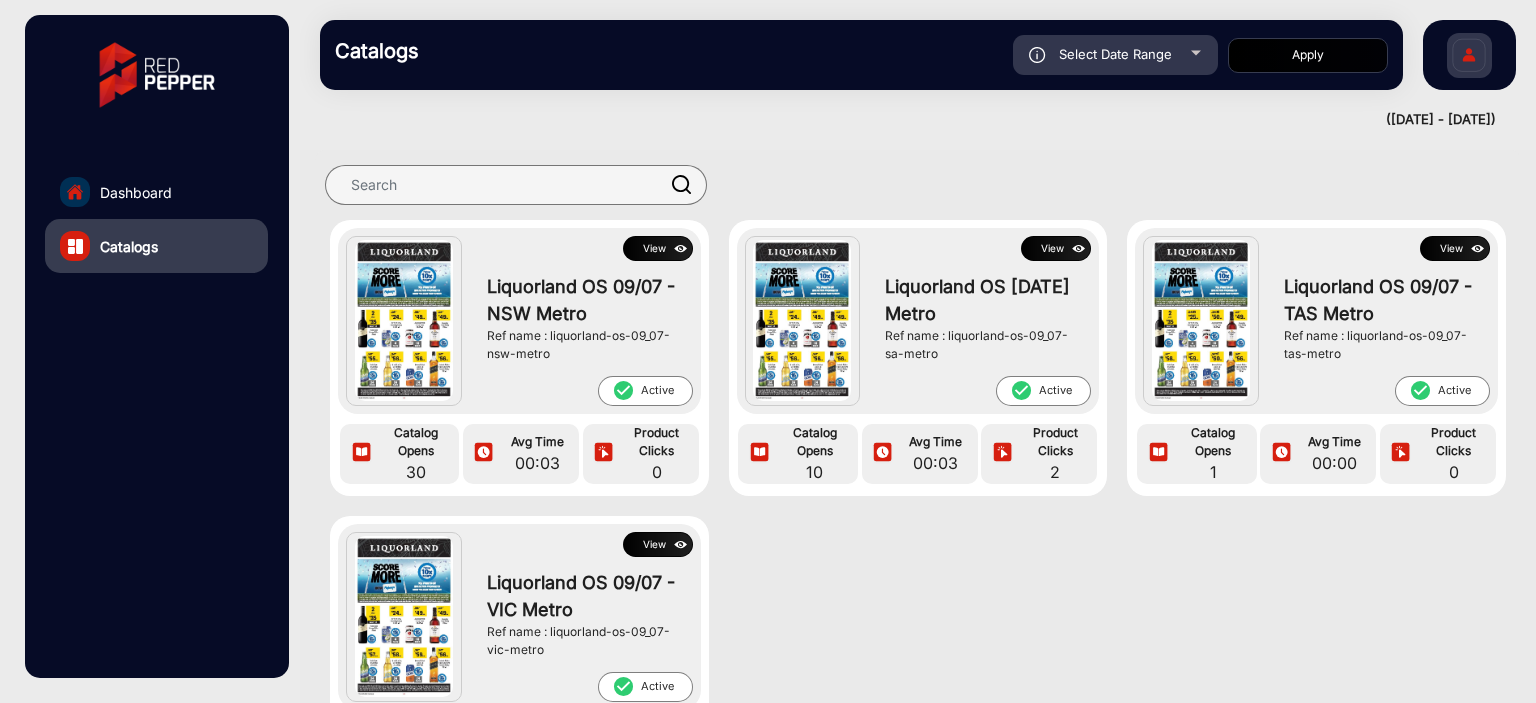 click on "Dashboard" 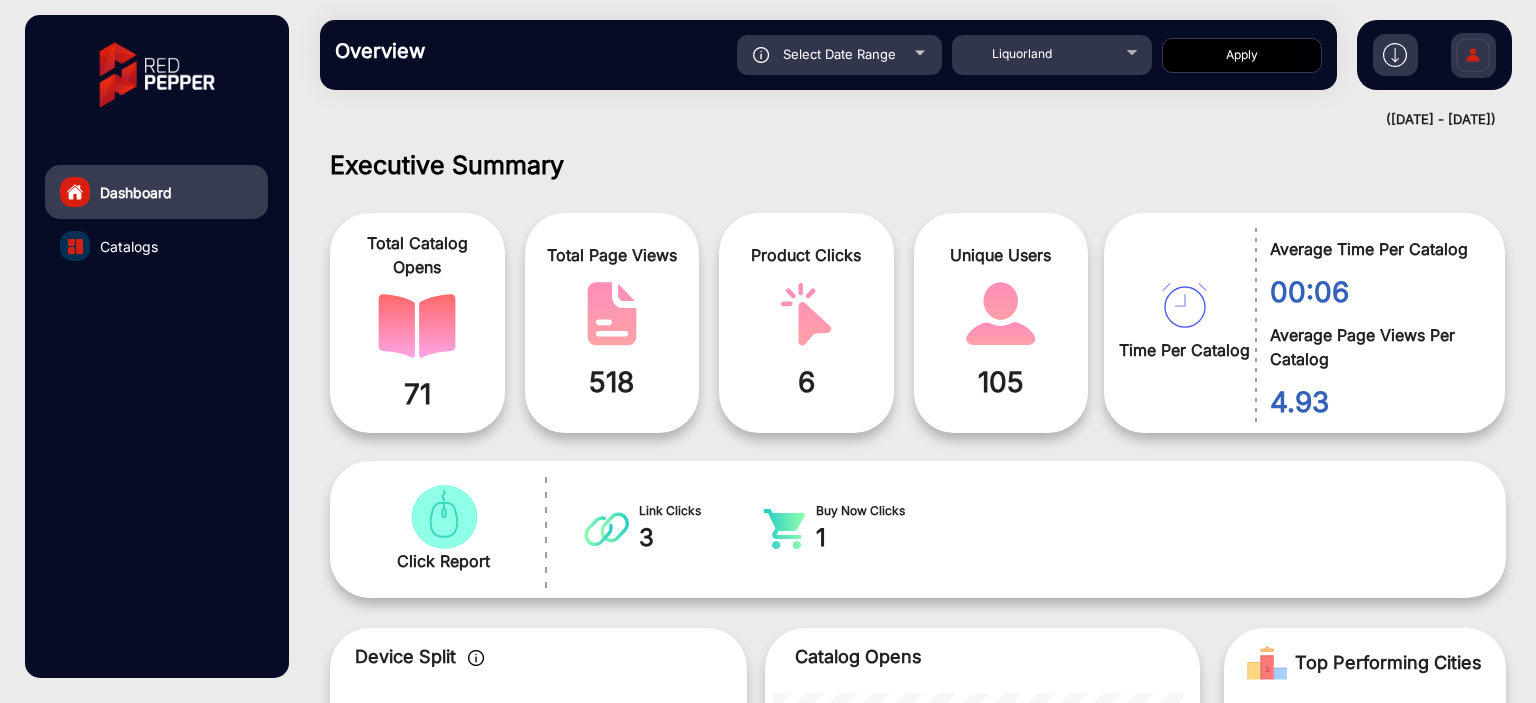 scroll, scrollTop: 15, scrollLeft: 0, axis: vertical 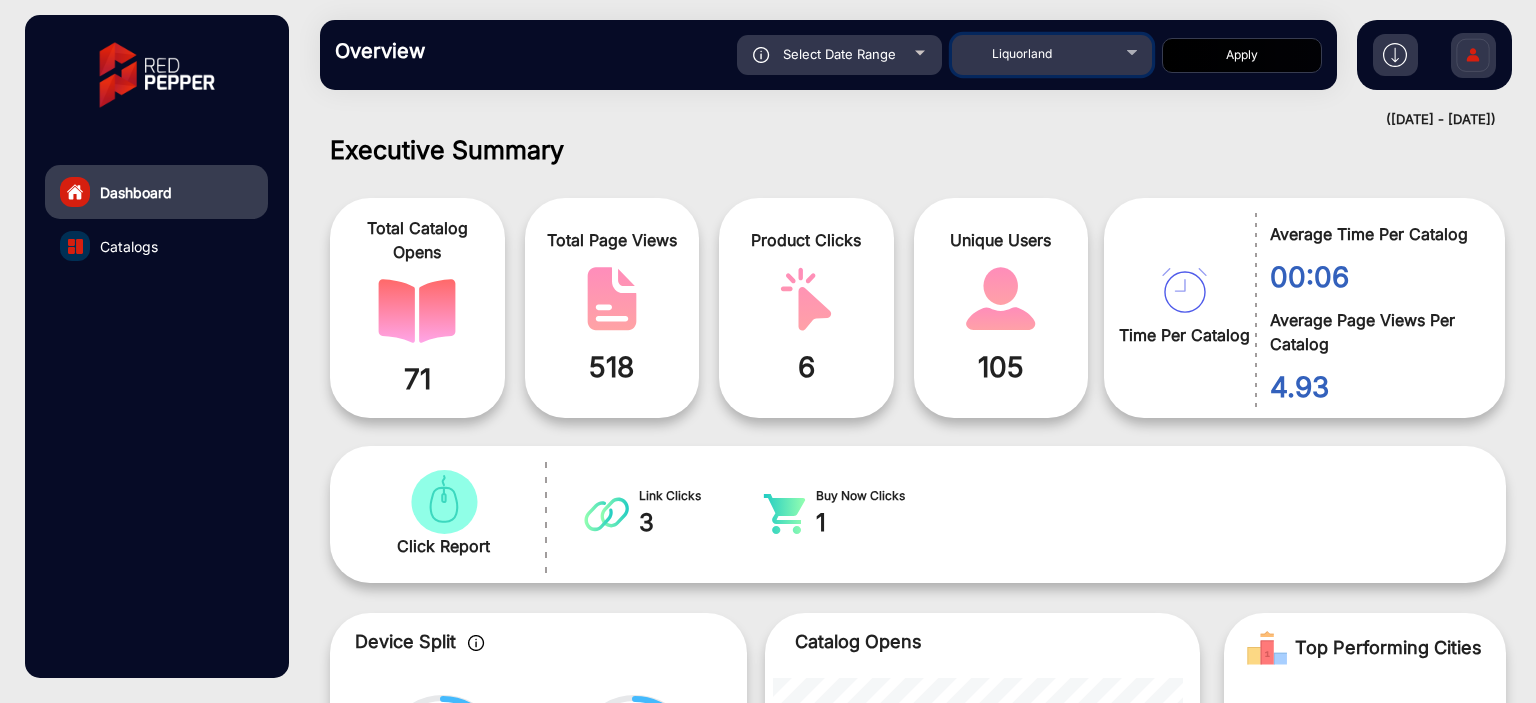 click on "Liquorland" at bounding box center [1052, 52] 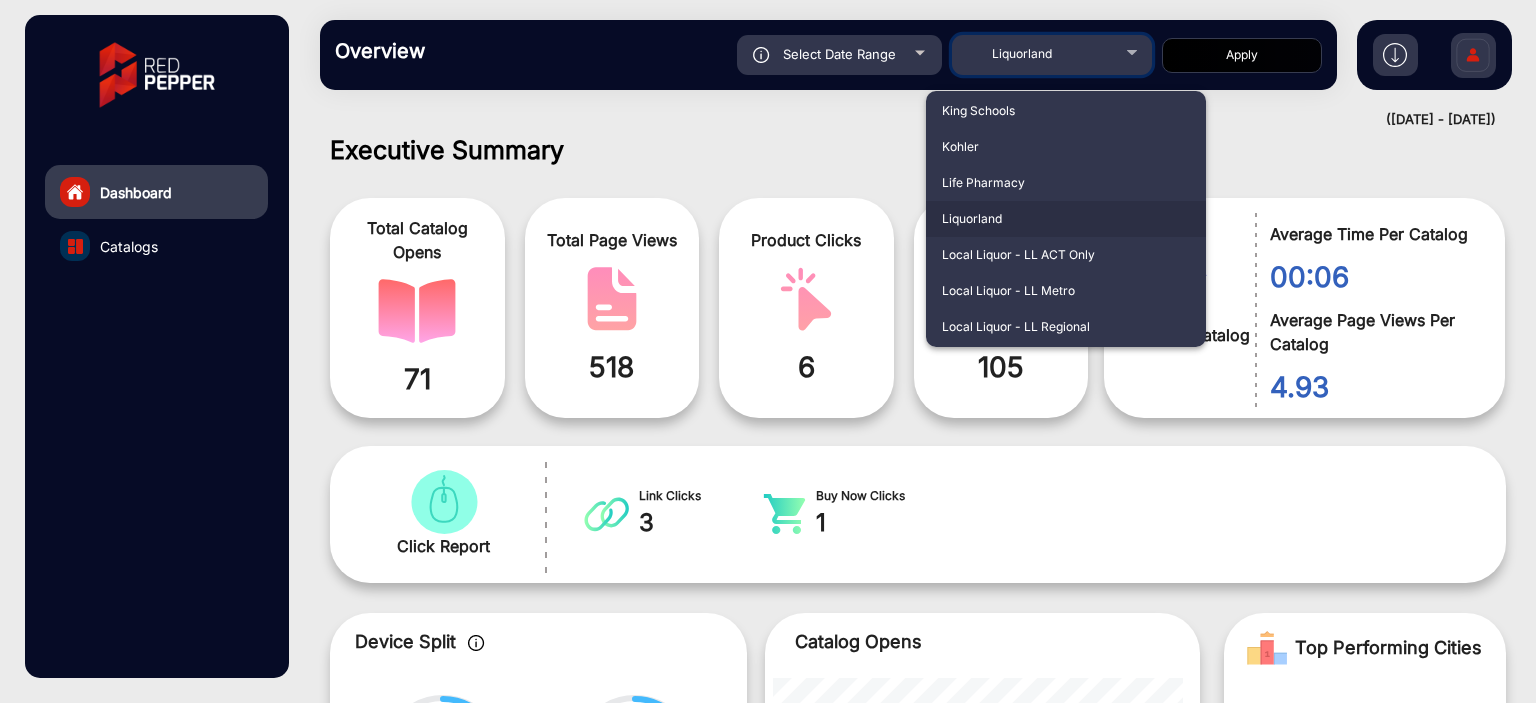 scroll, scrollTop: 4604, scrollLeft: 0, axis: vertical 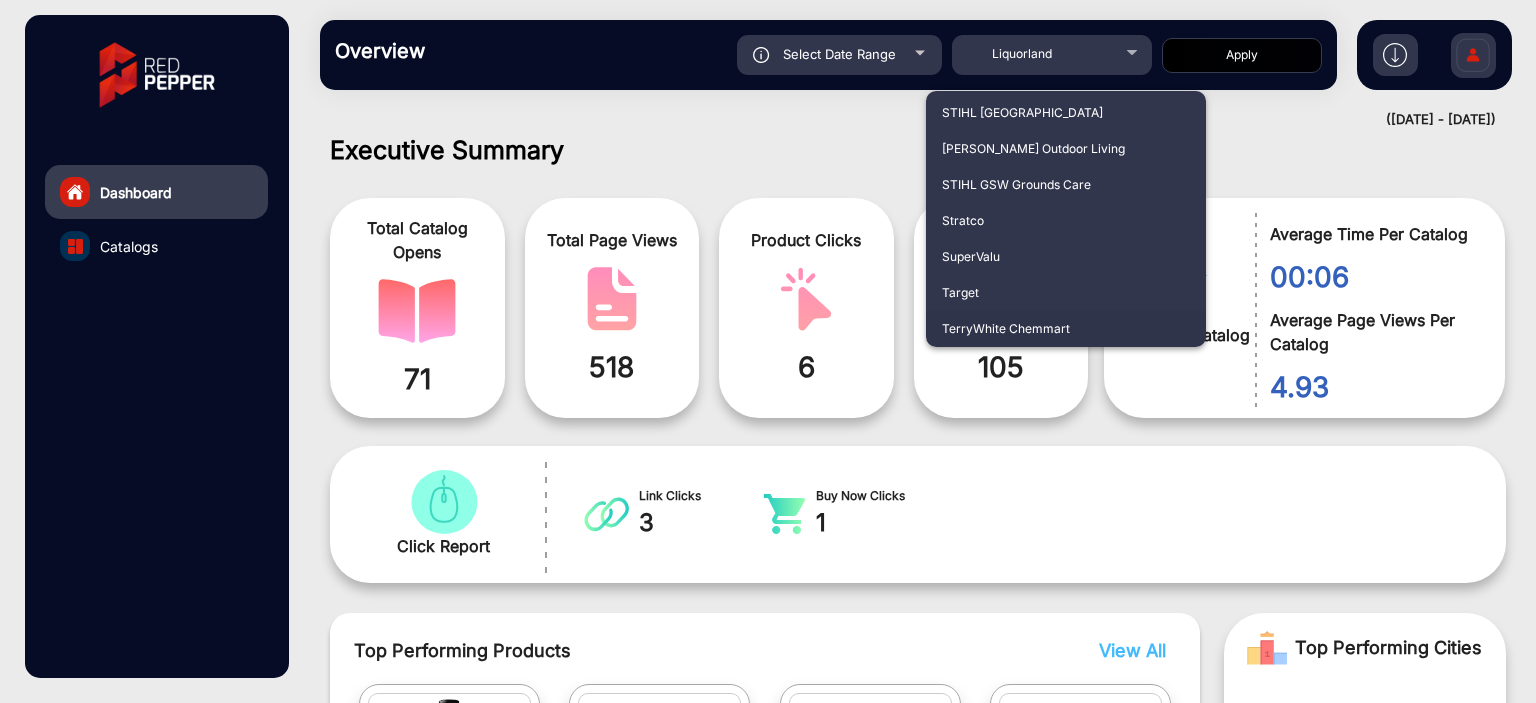 click on "TerryWhite Chemmart" at bounding box center [1066, 329] 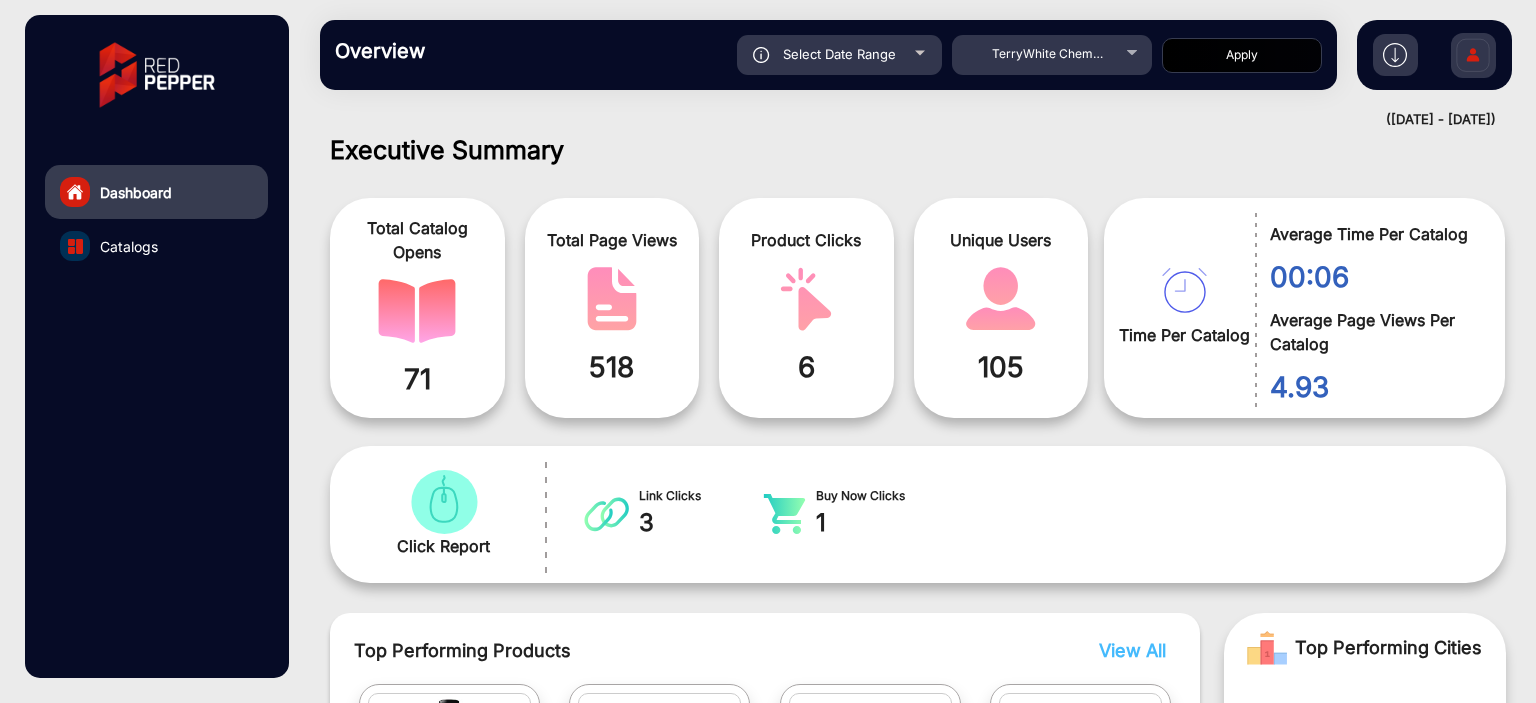 click on "Apply" 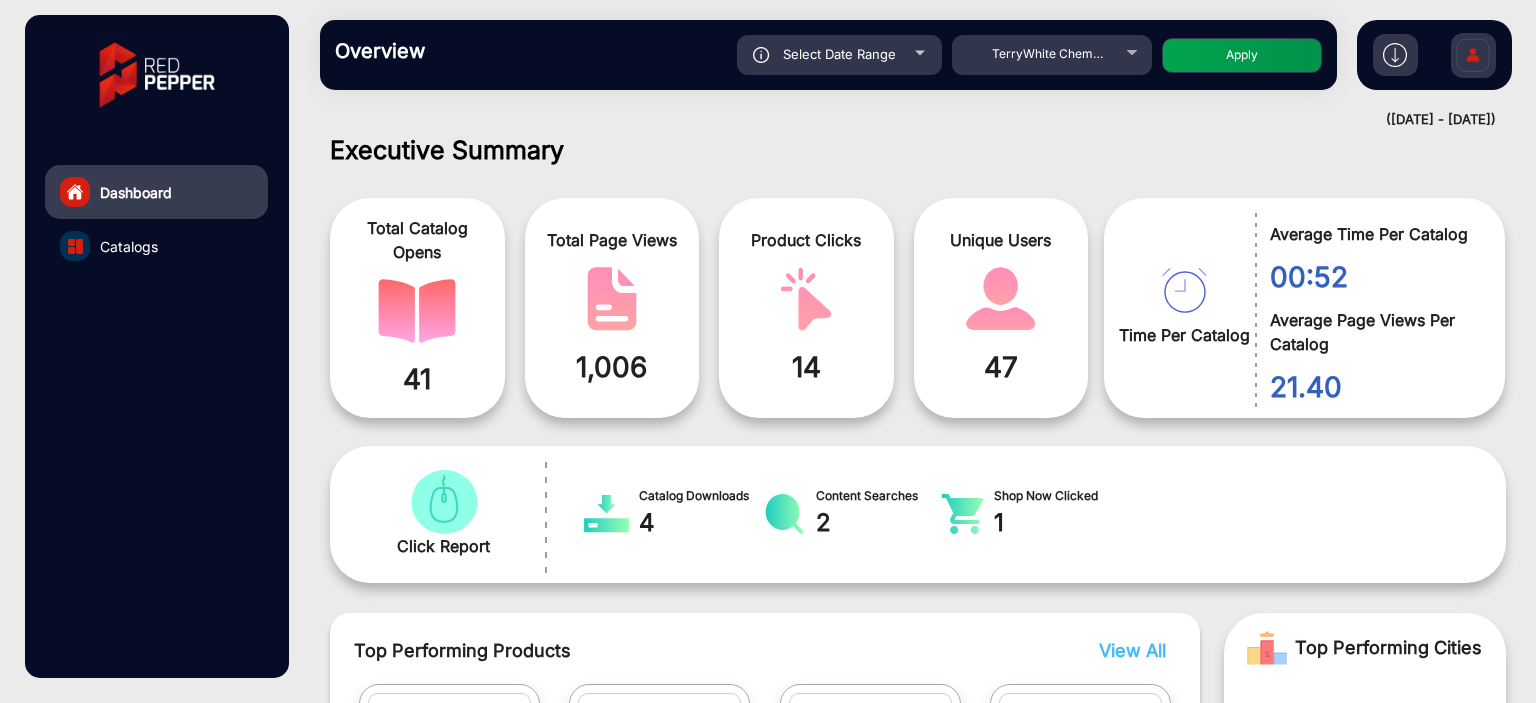 scroll, scrollTop: 999101, scrollLeft: 998828, axis: both 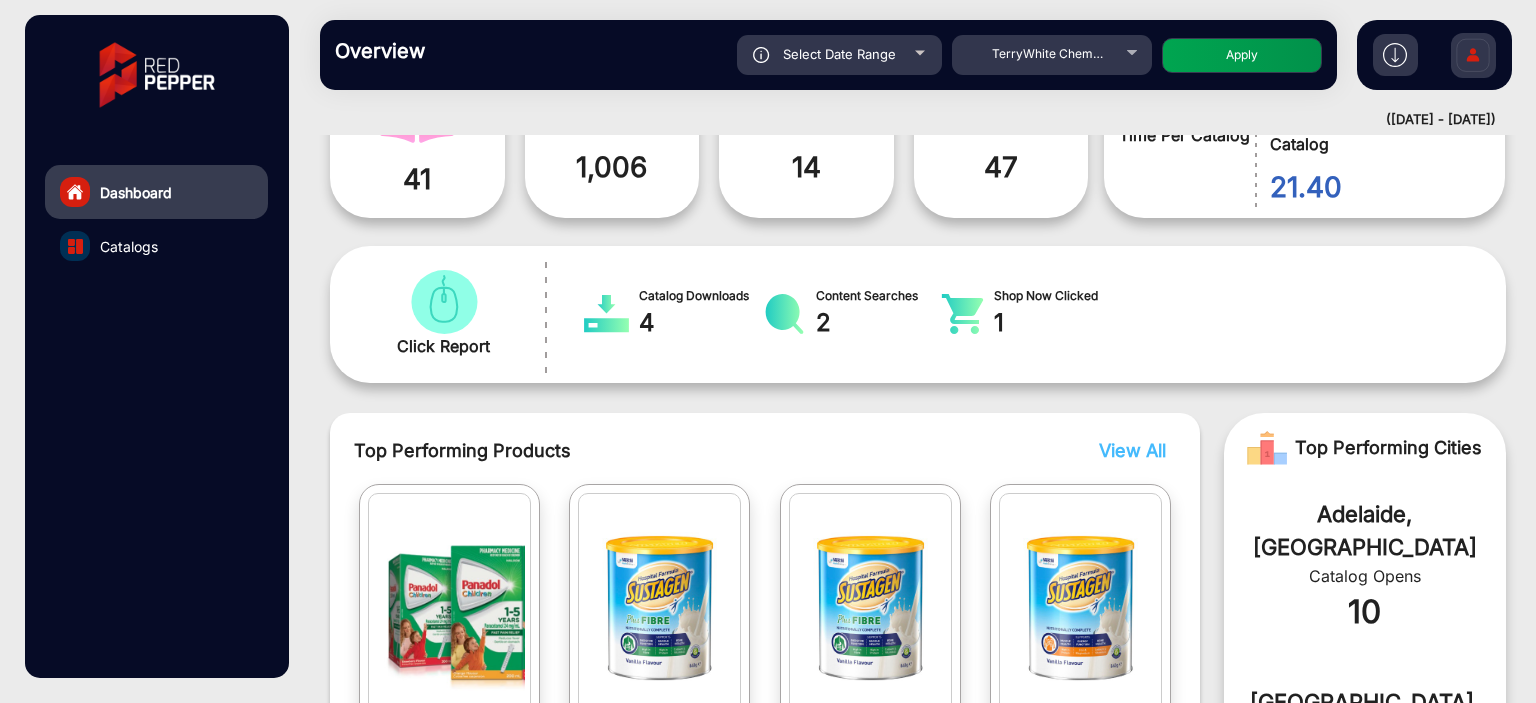 click on "Select Date Range" 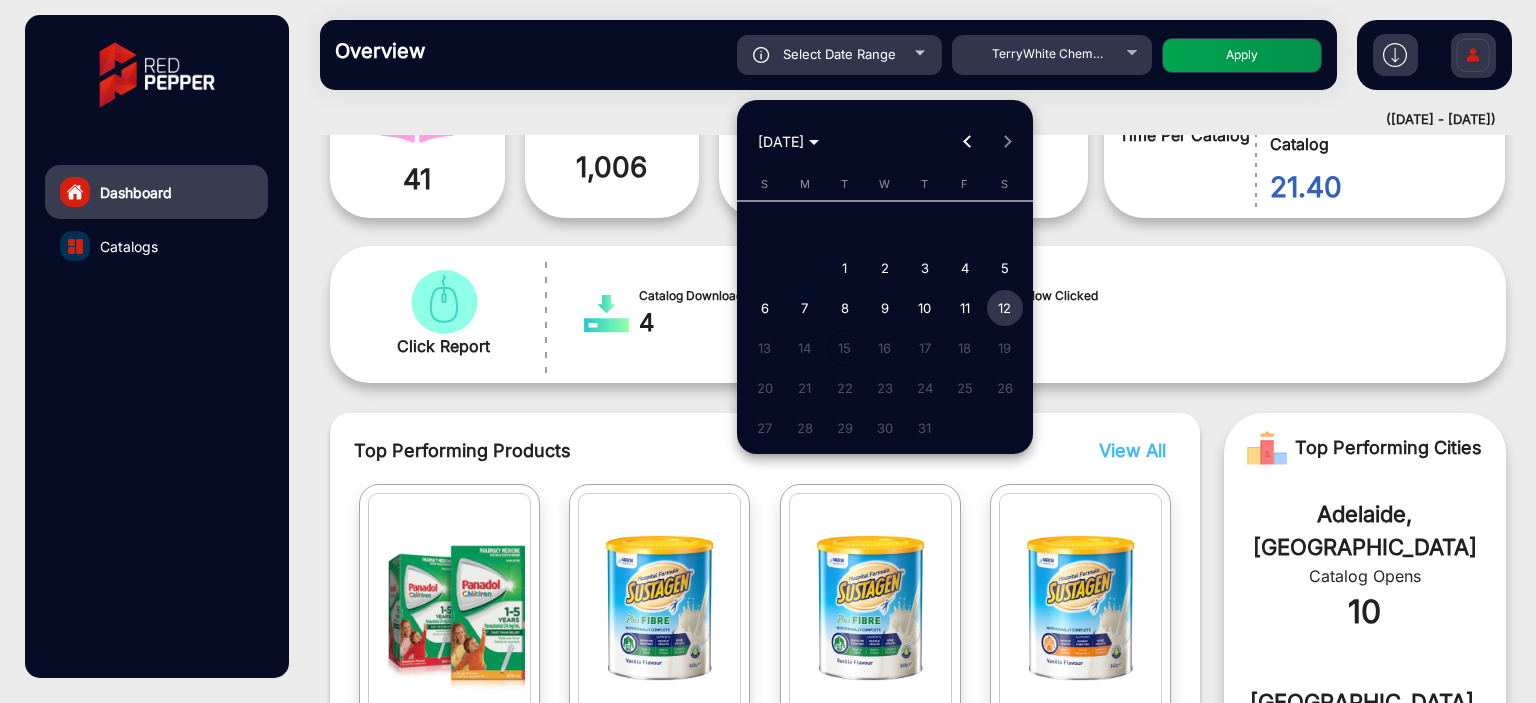 click on "12" at bounding box center (1005, 308) 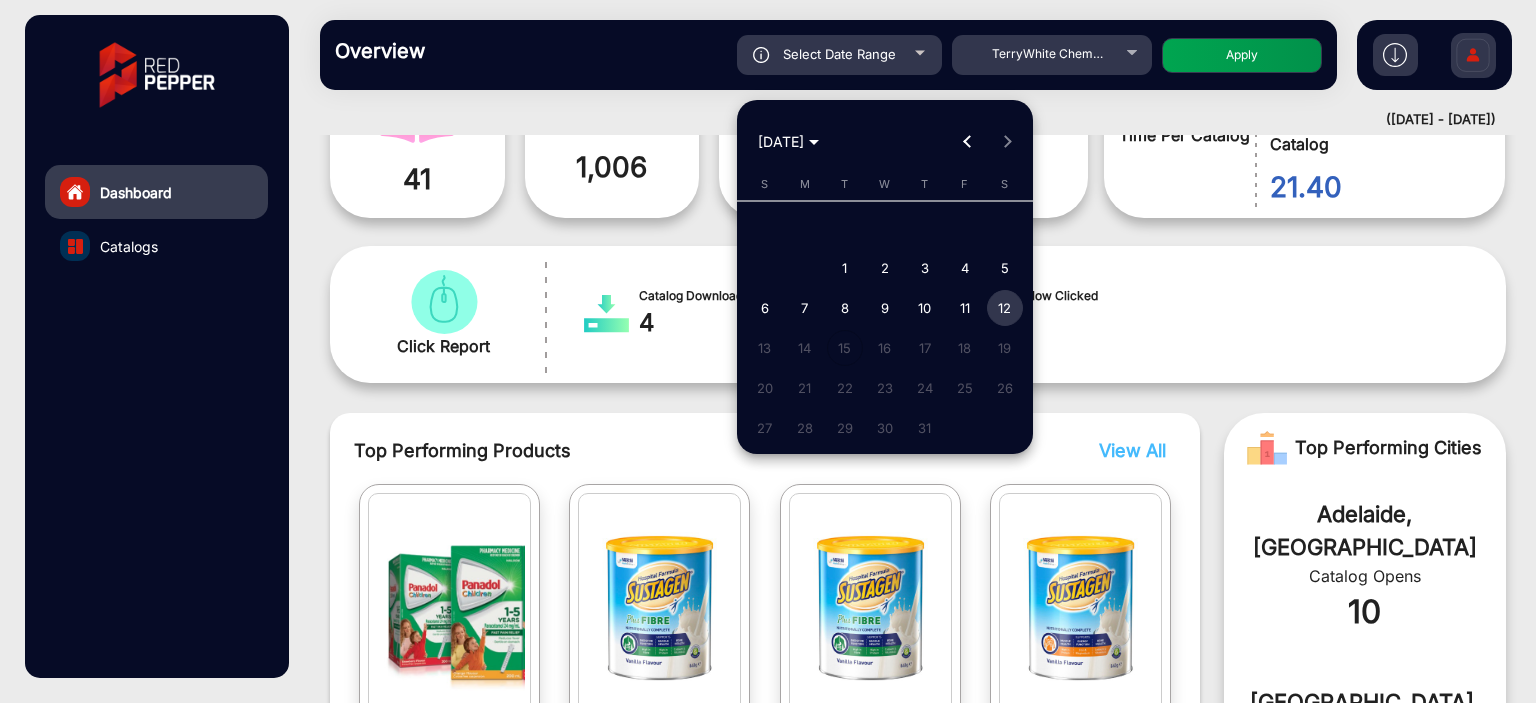 click at bounding box center [768, 351] 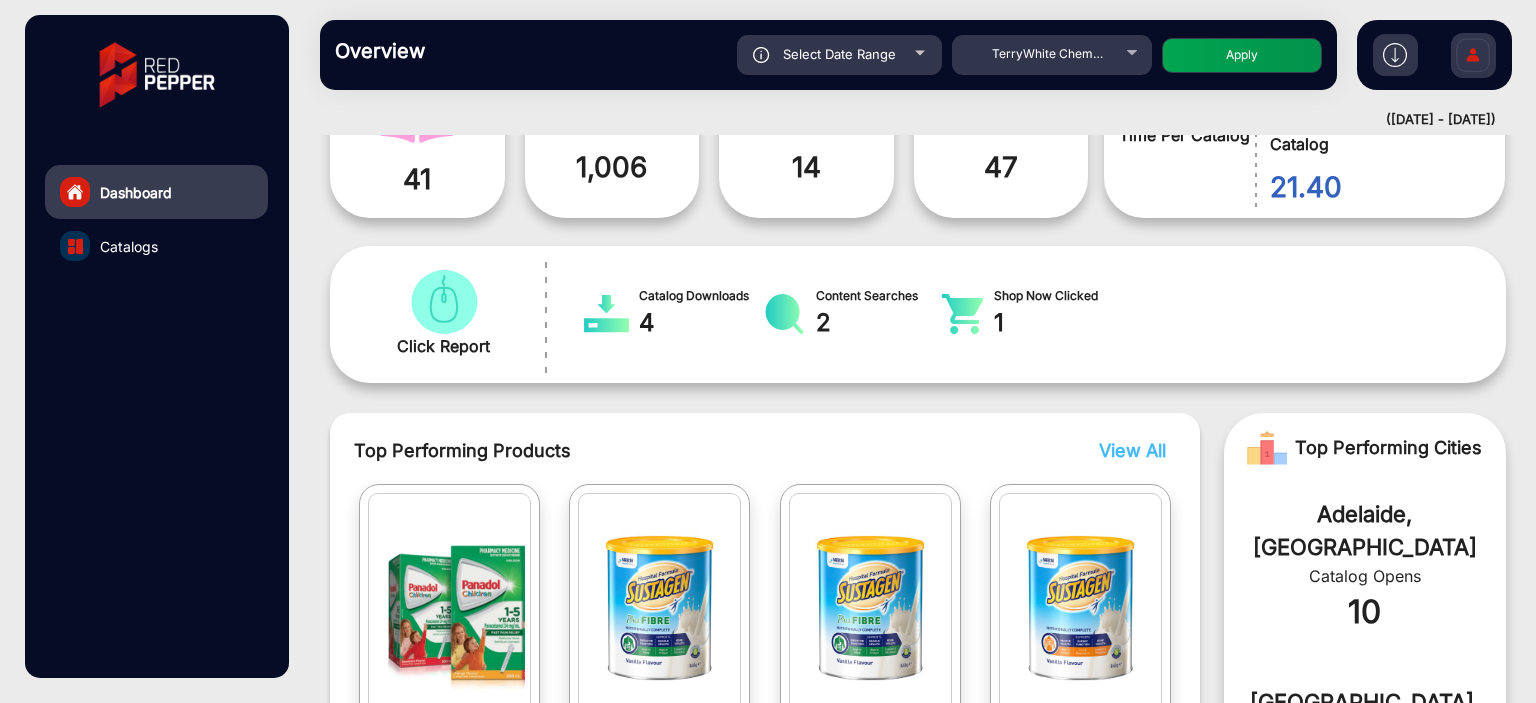 click on "Apply" 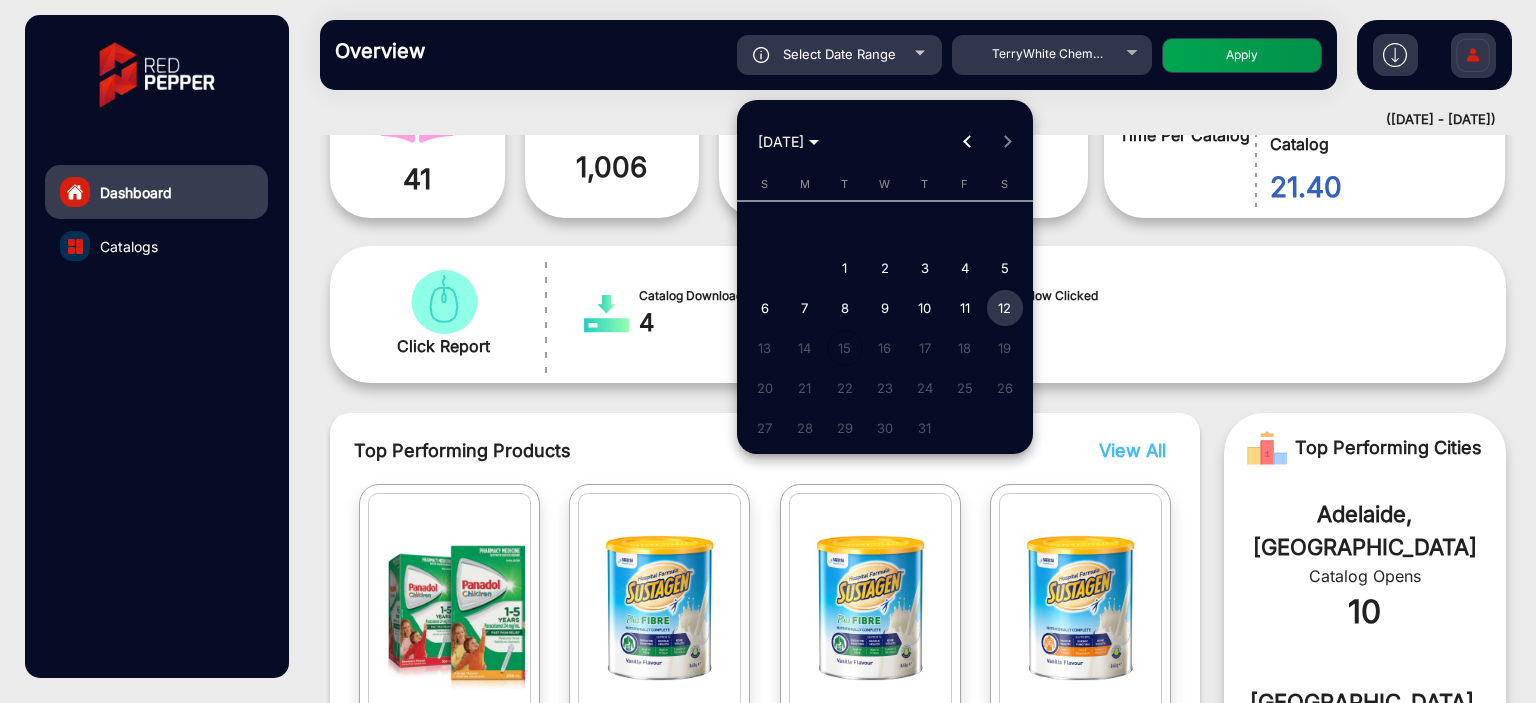 click at bounding box center (768, 351) 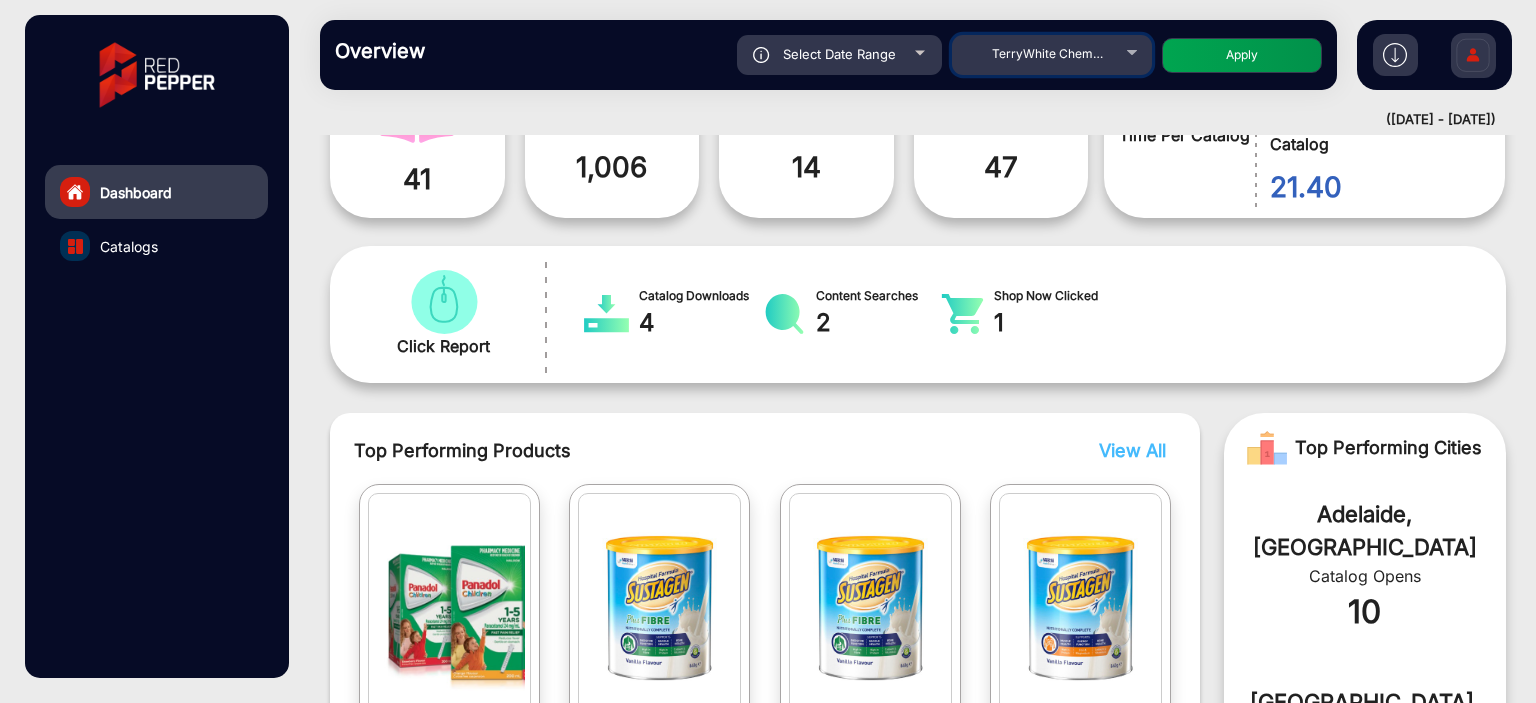 click on "TerryWhite Chemmart" at bounding box center (1052, 54) 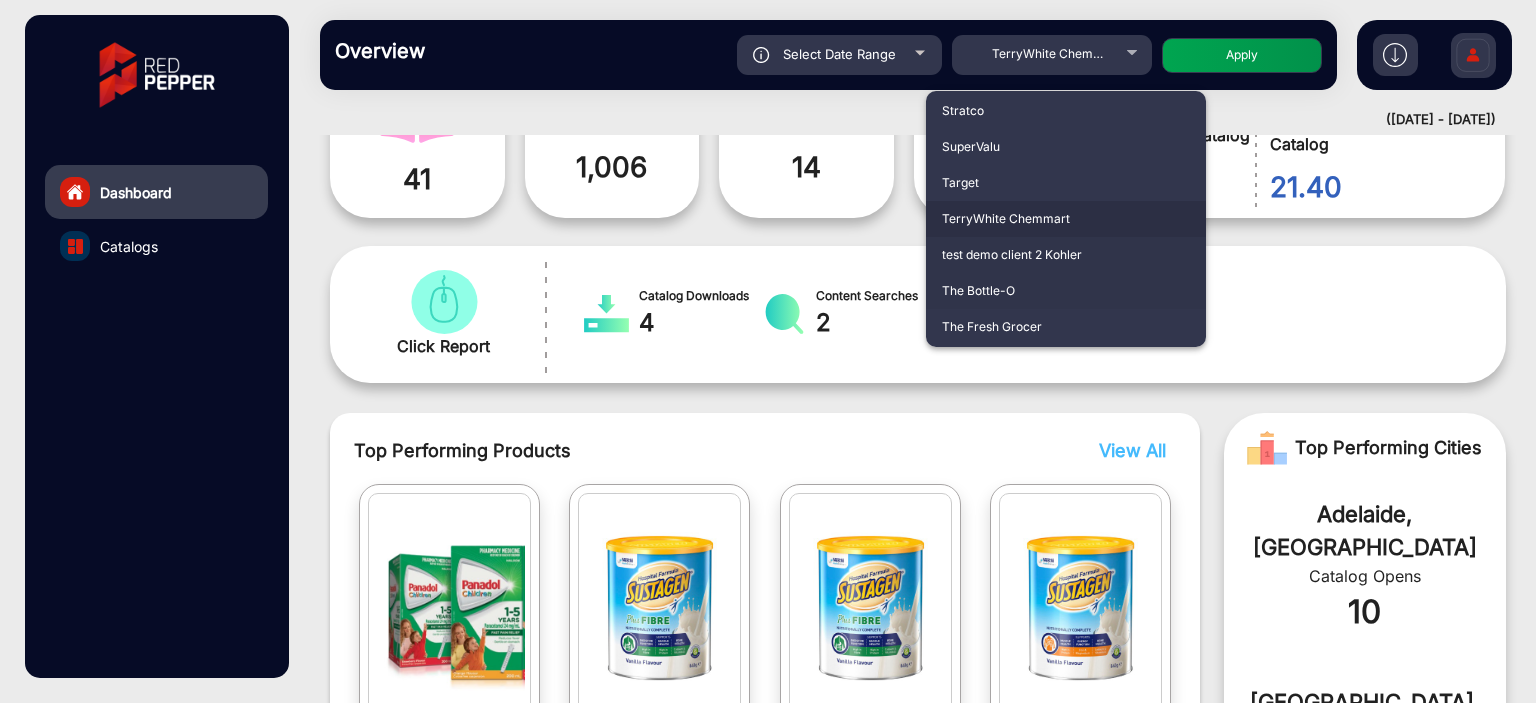 click on "The Bottle-O" at bounding box center [1066, 291] 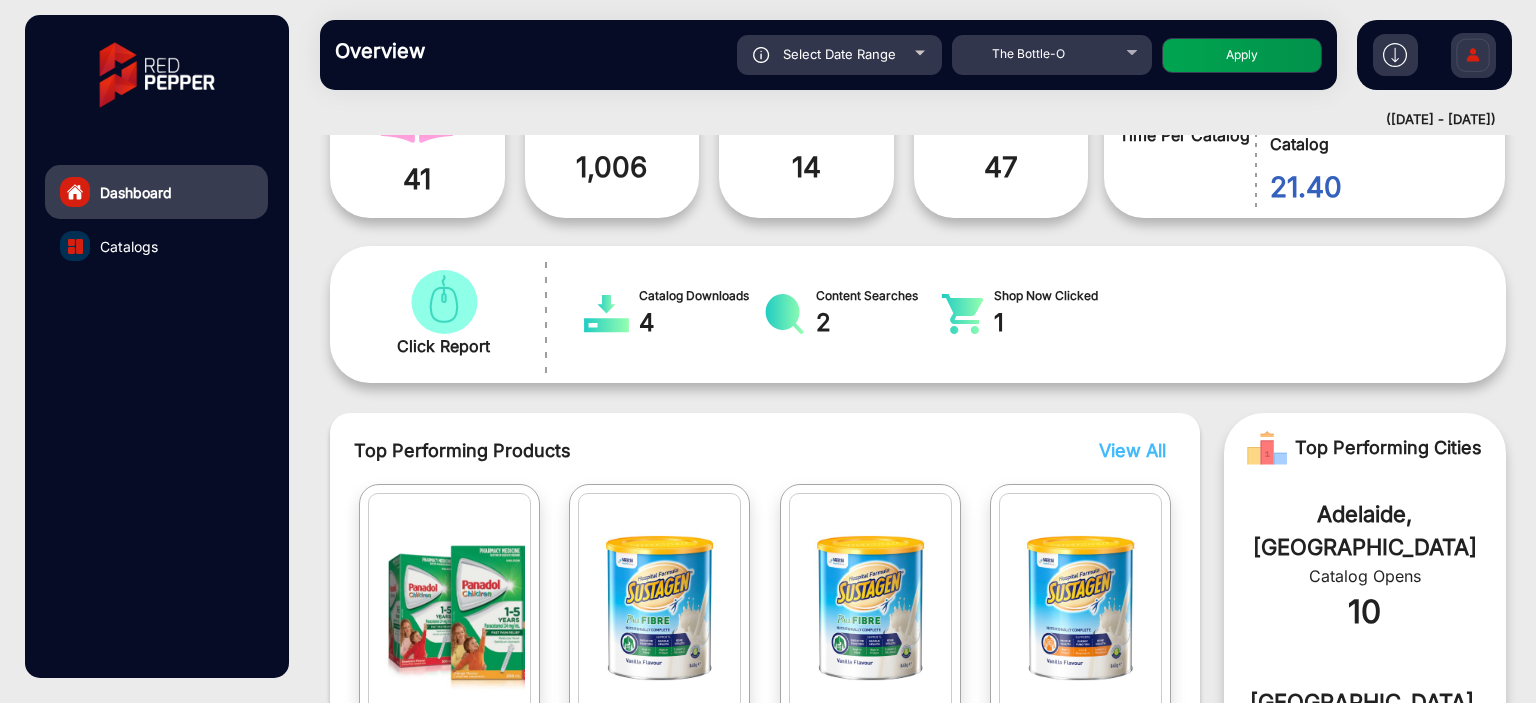 click on "Apply" 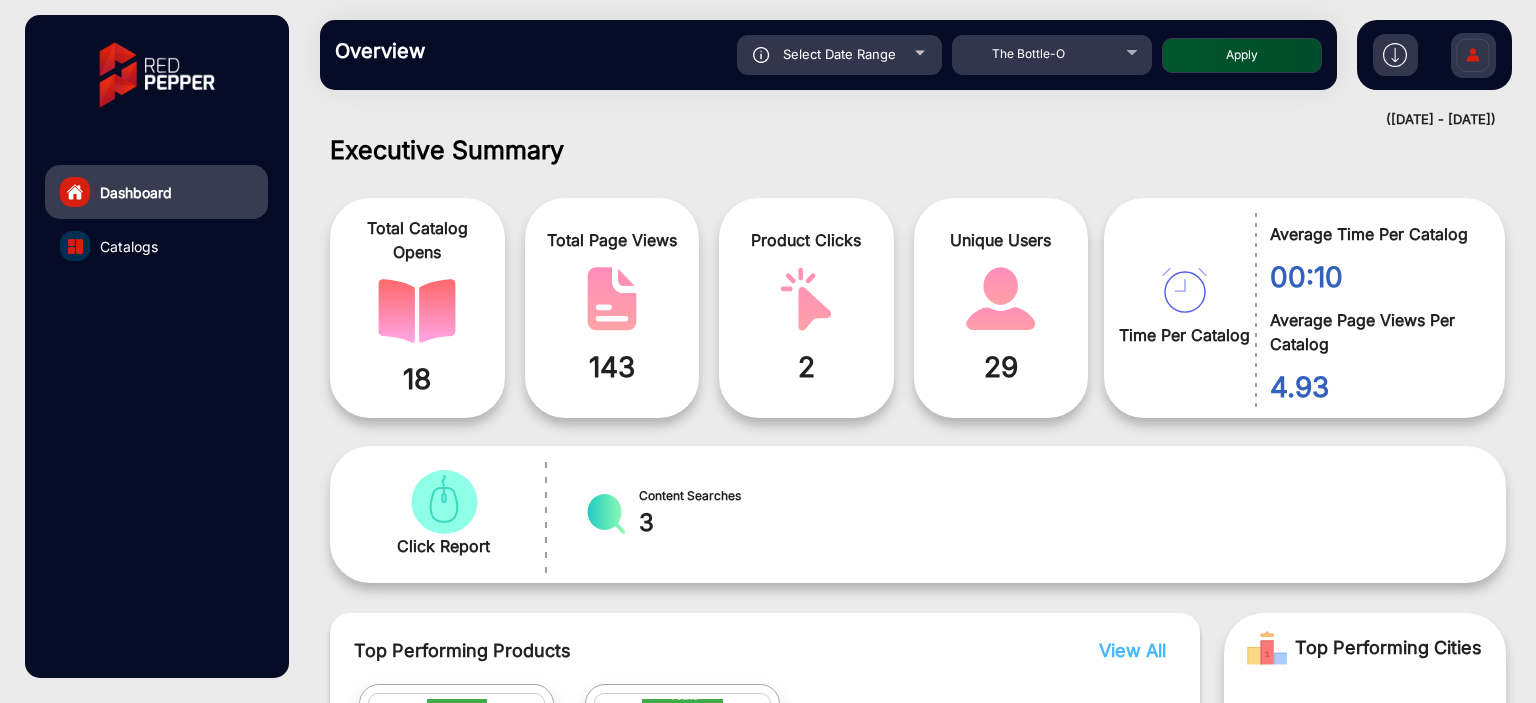 scroll, scrollTop: 115, scrollLeft: 0, axis: vertical 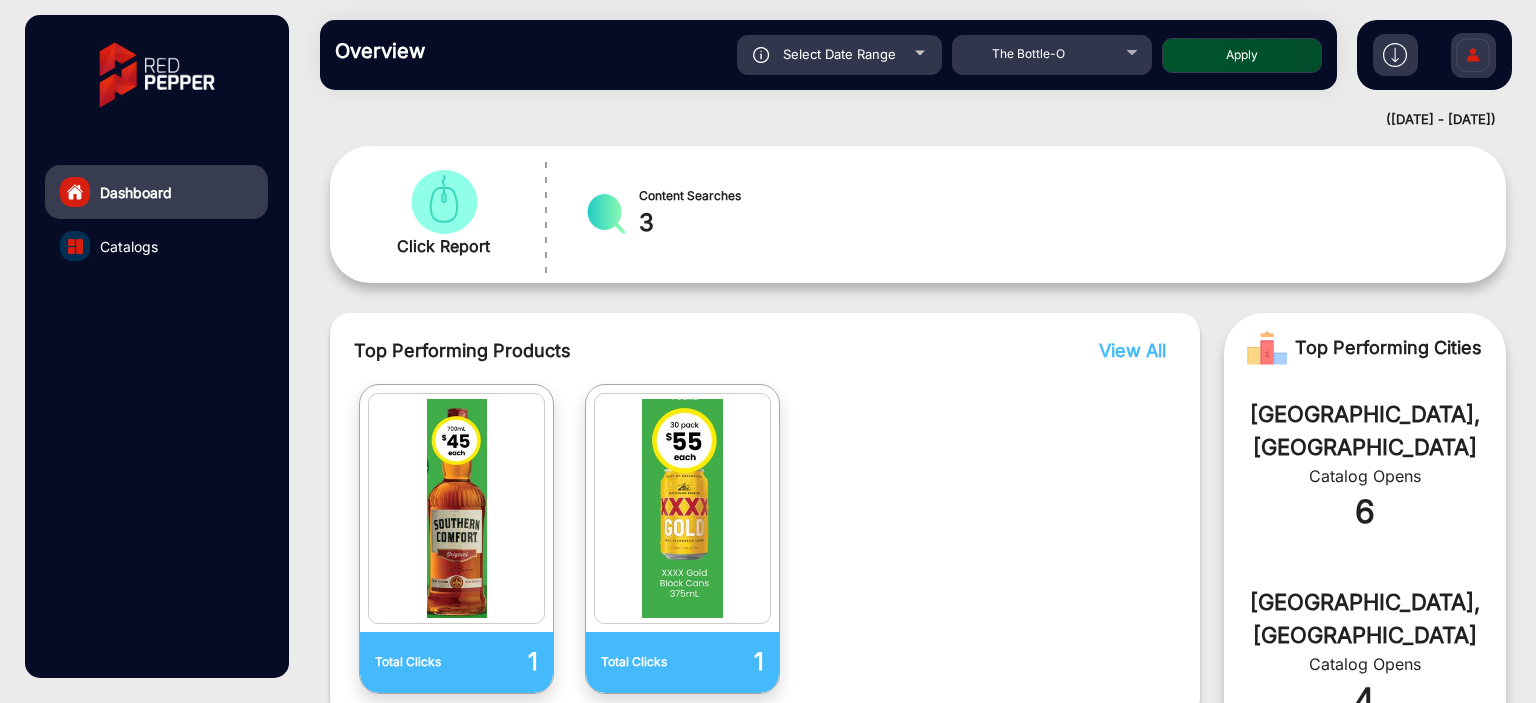 click on "Select Date Range" 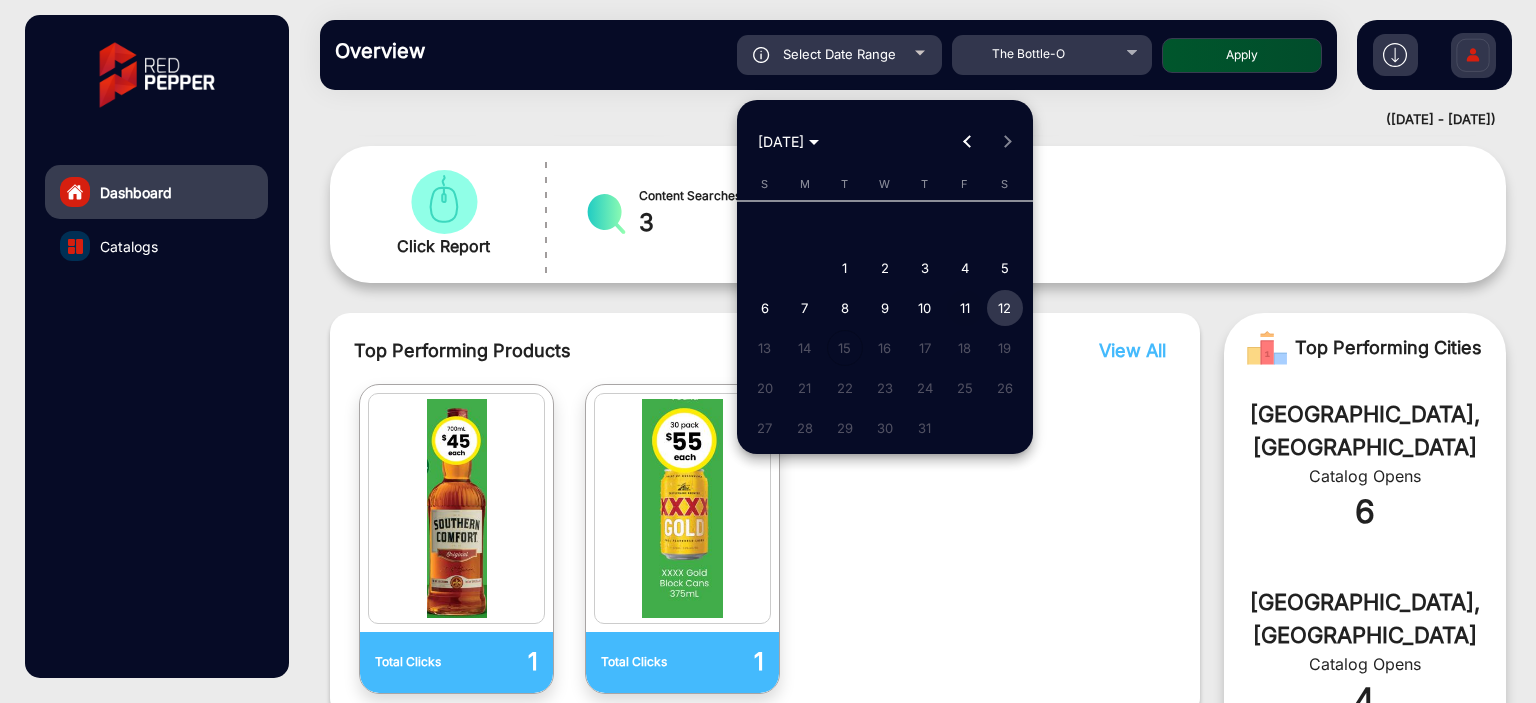 click on "11" at bounding box center (965, 308) 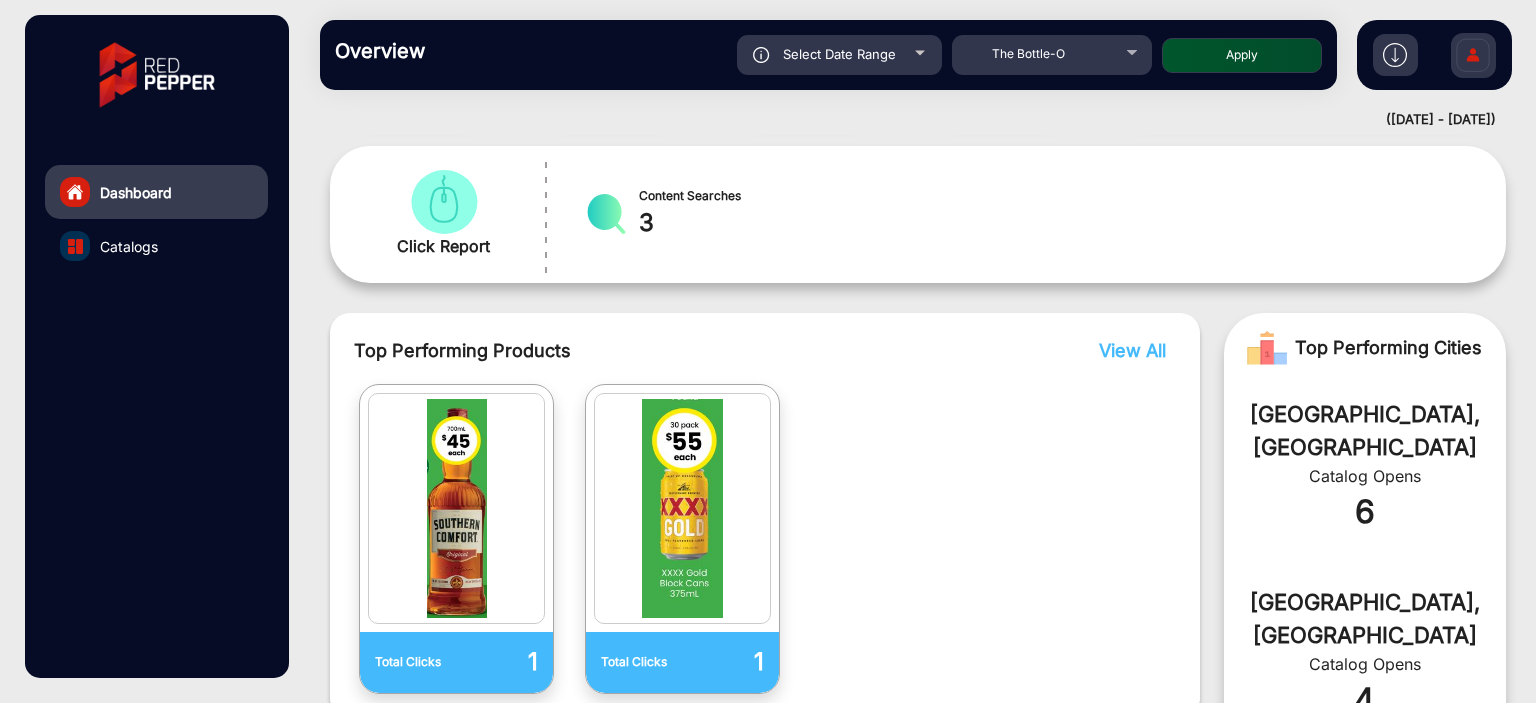 click on "Apply" 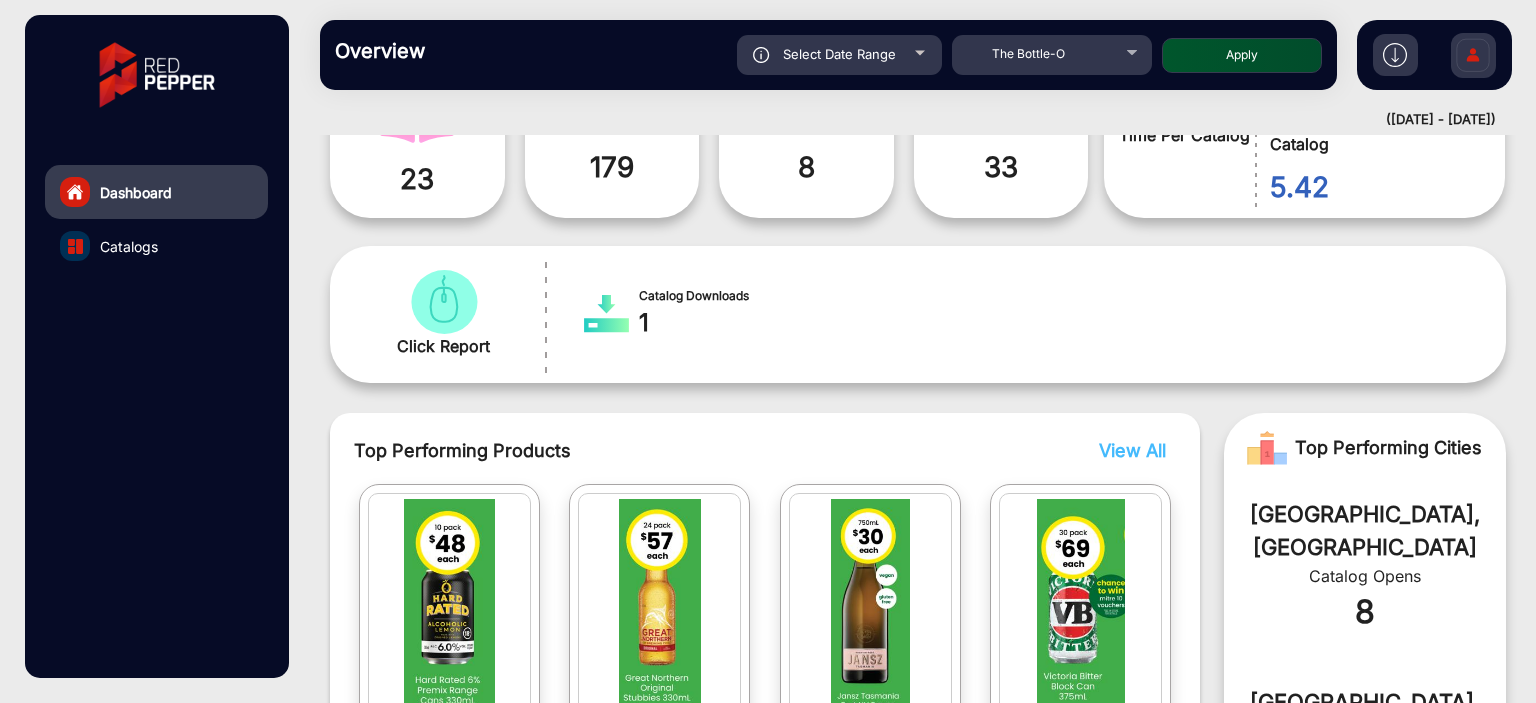 scroll, scrollTop: 217, scrollLeft: 0, axis: vertical 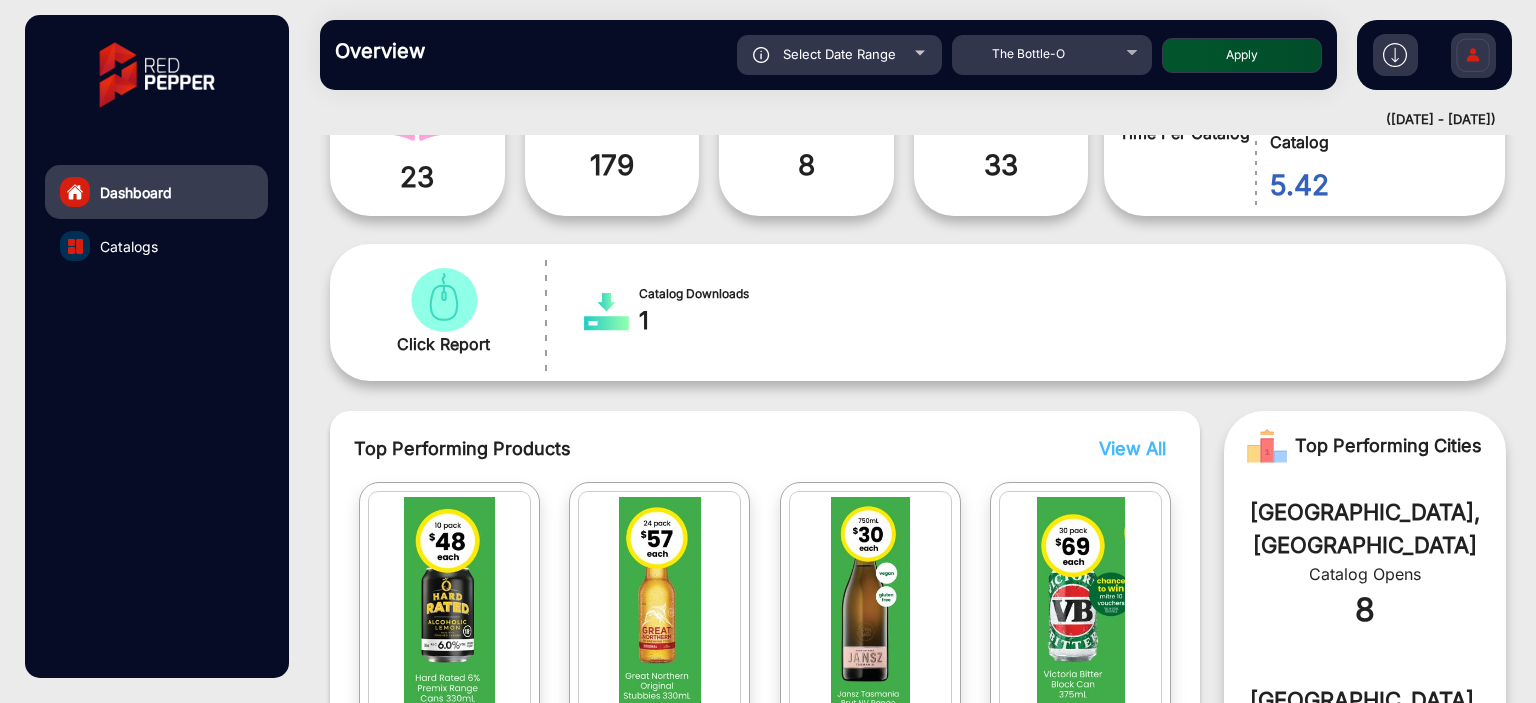 click on "Select Date Range" 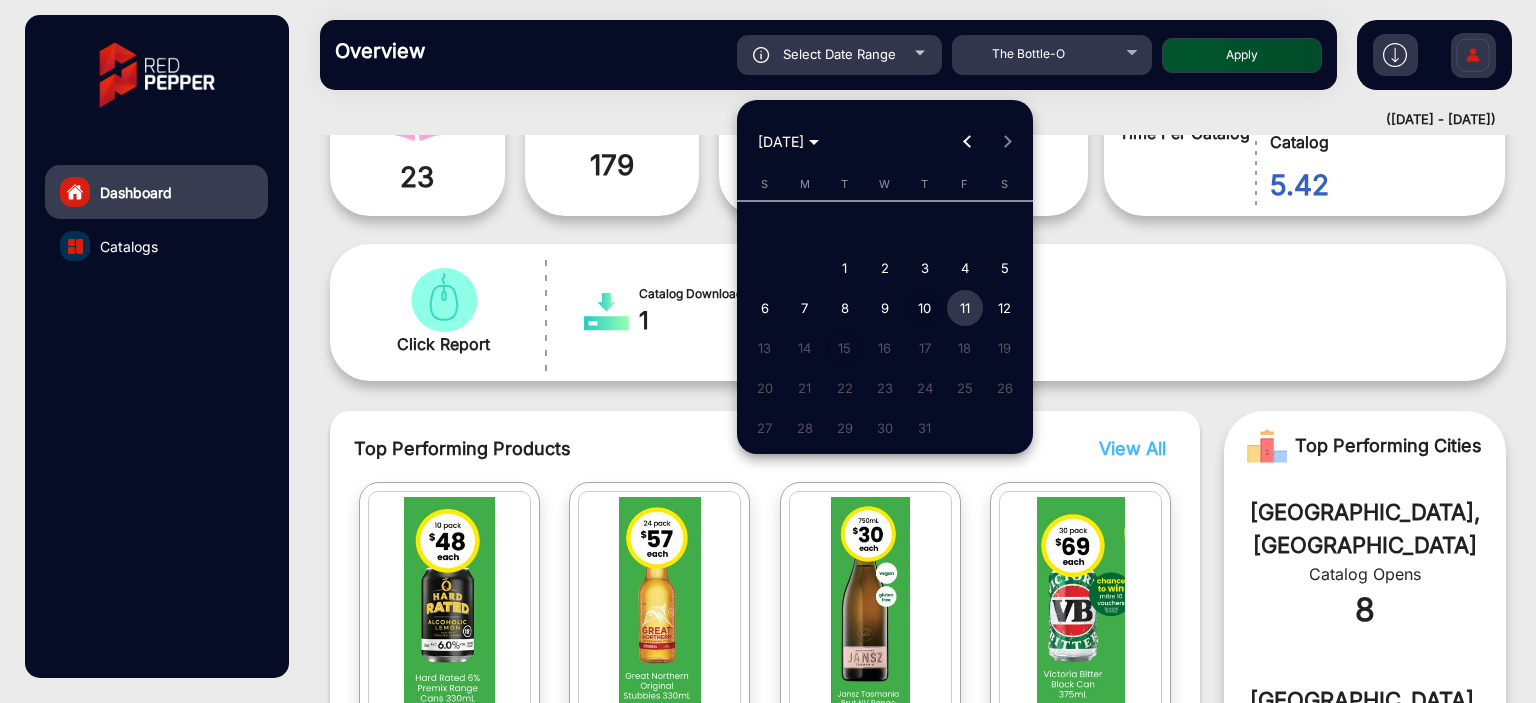 click on "10" at bounding box center [925, 308] 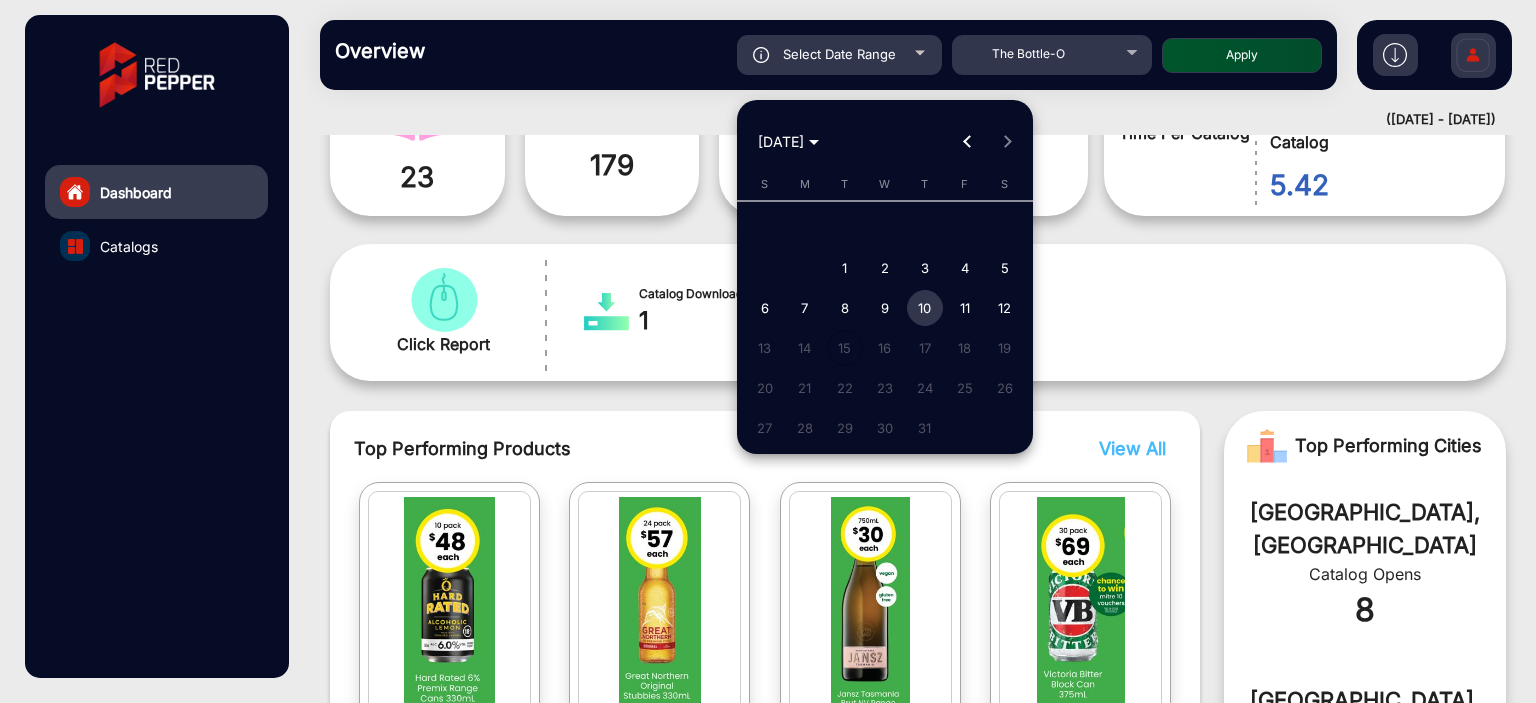 click on "10" at bounding box center [925, 308] 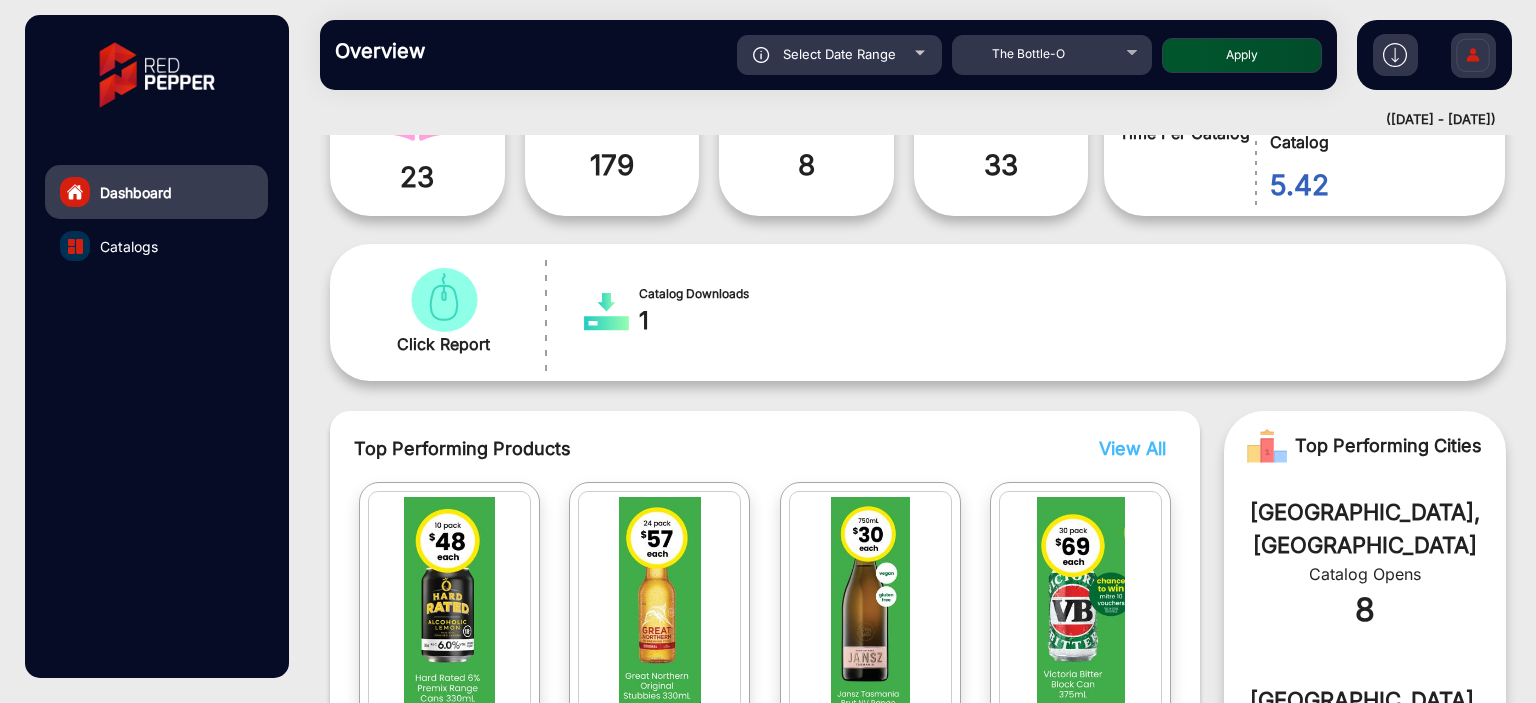 click on "Apply" 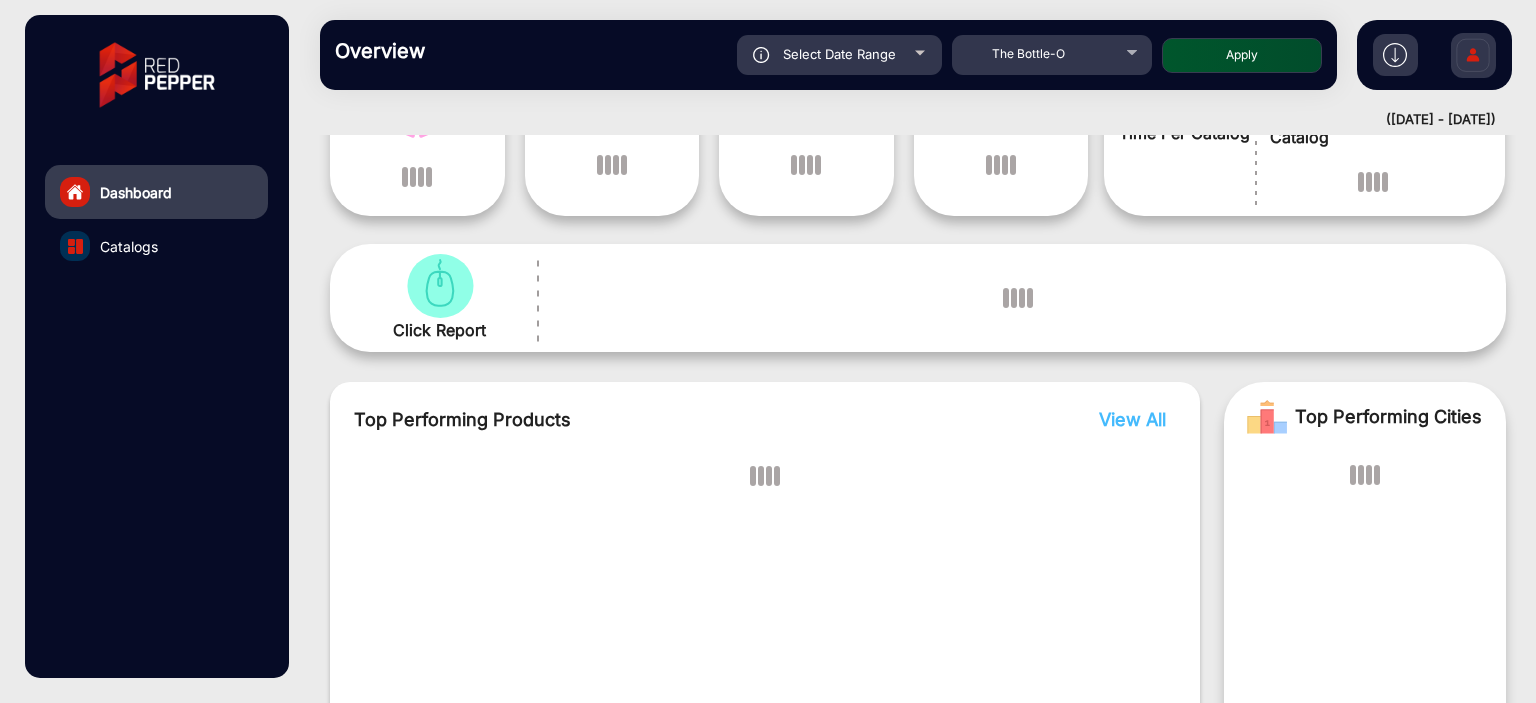 scroll, scrollTop: 15, scrollLeft: 0, axis: vertical 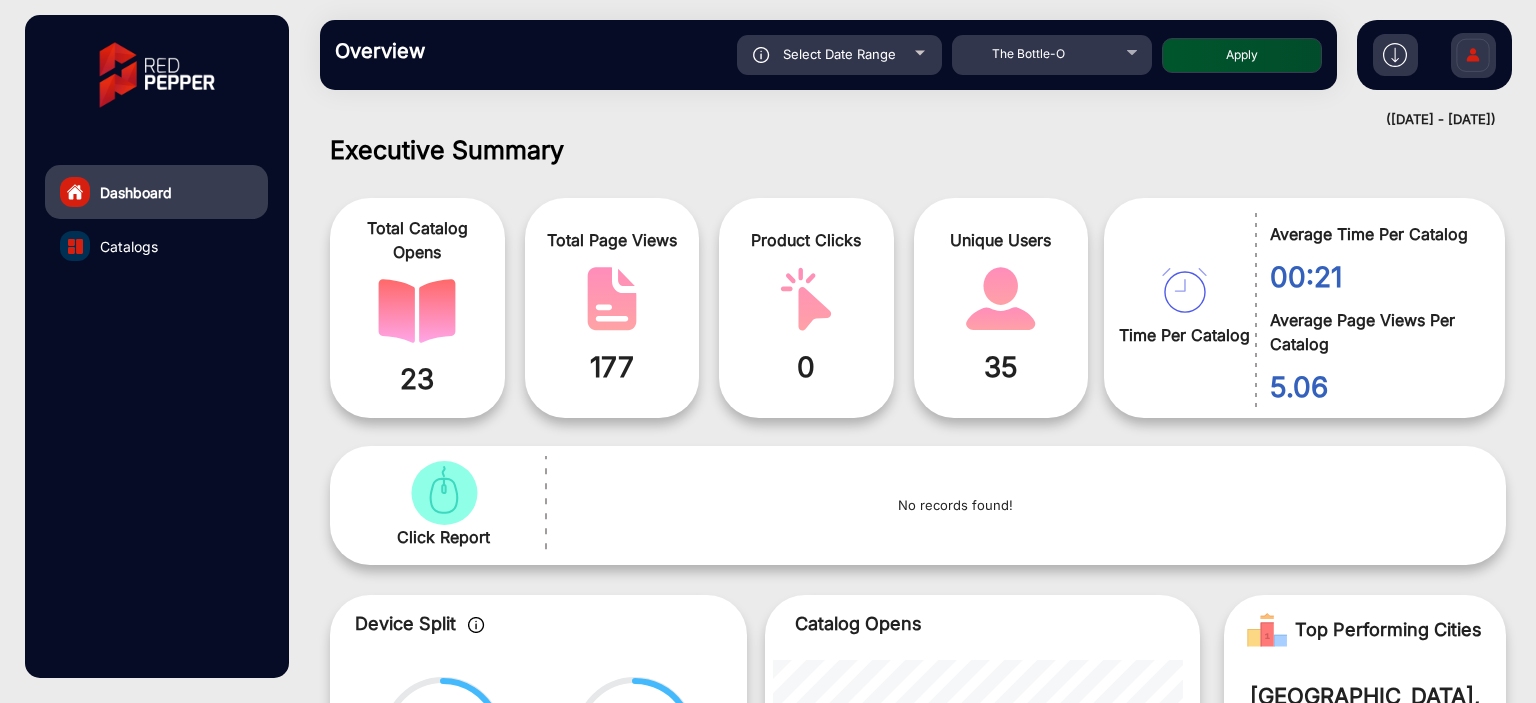 click on "Select Date Range" 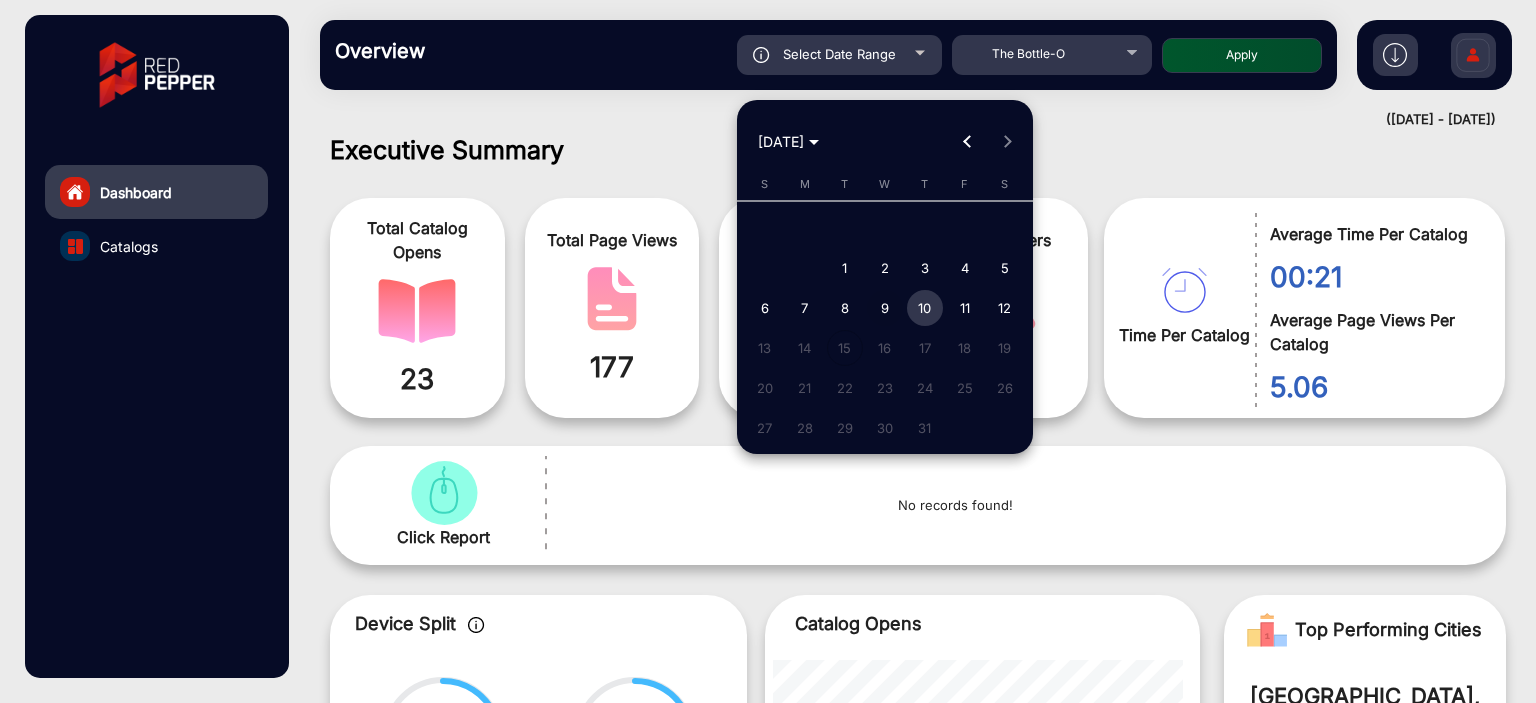 click on "9" at bounding box center [885, 308] 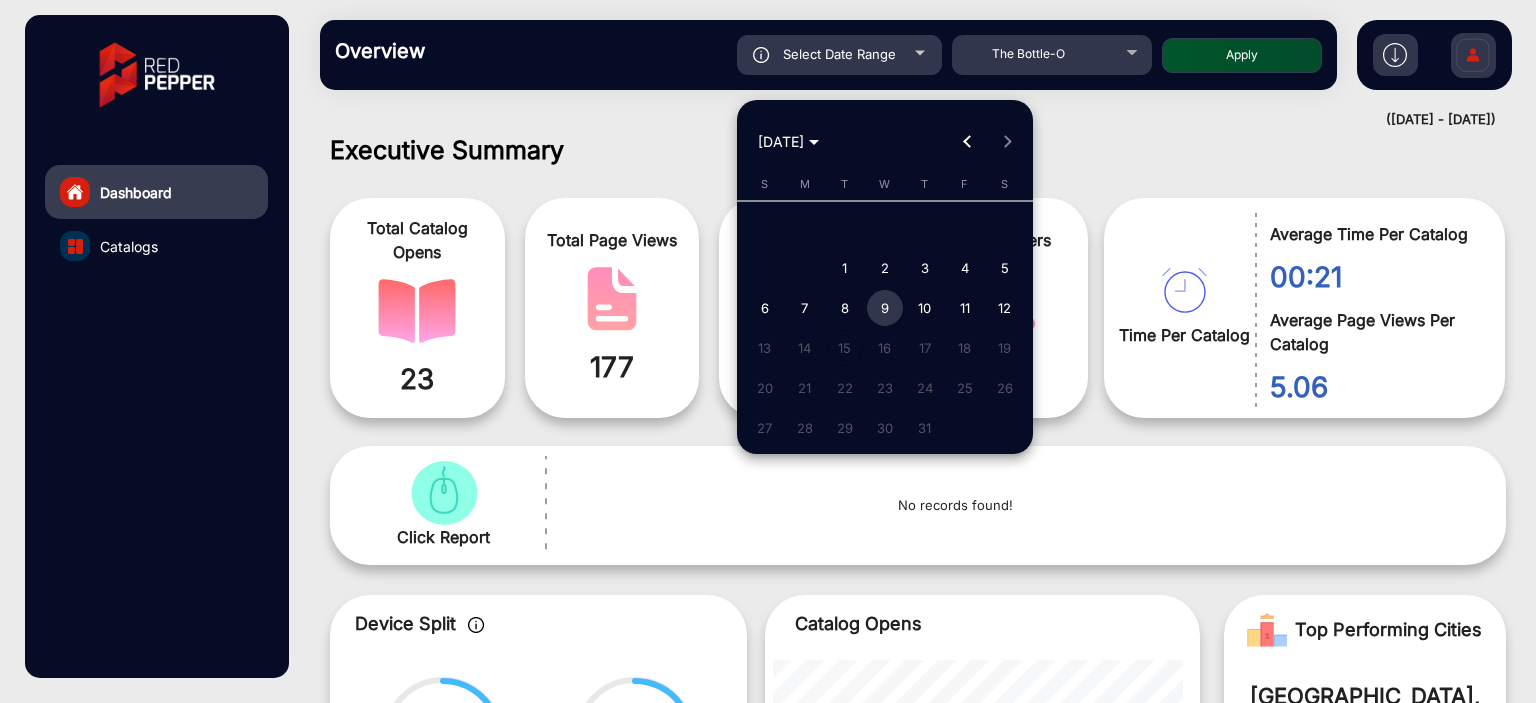 click on "9" at bounding box center (885, 308) 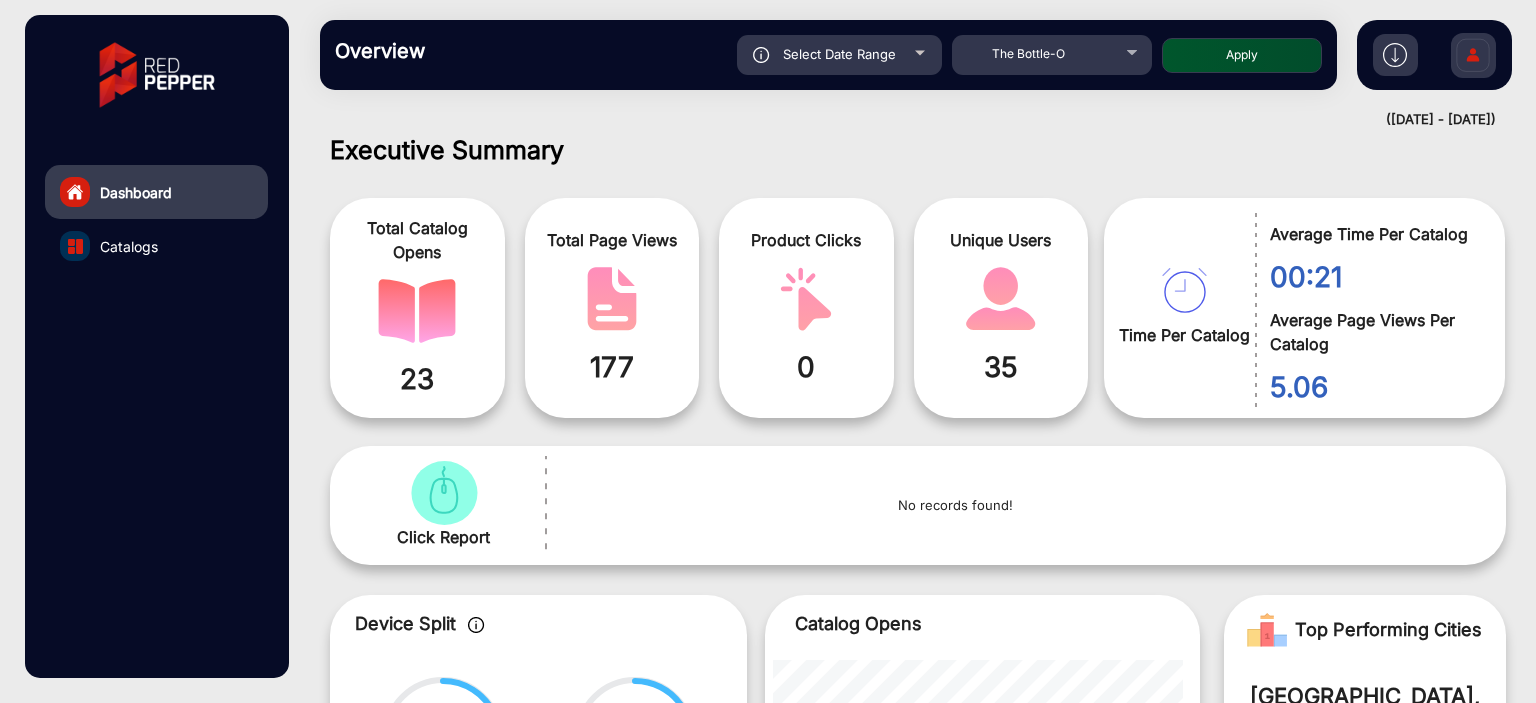 click on "Apply" 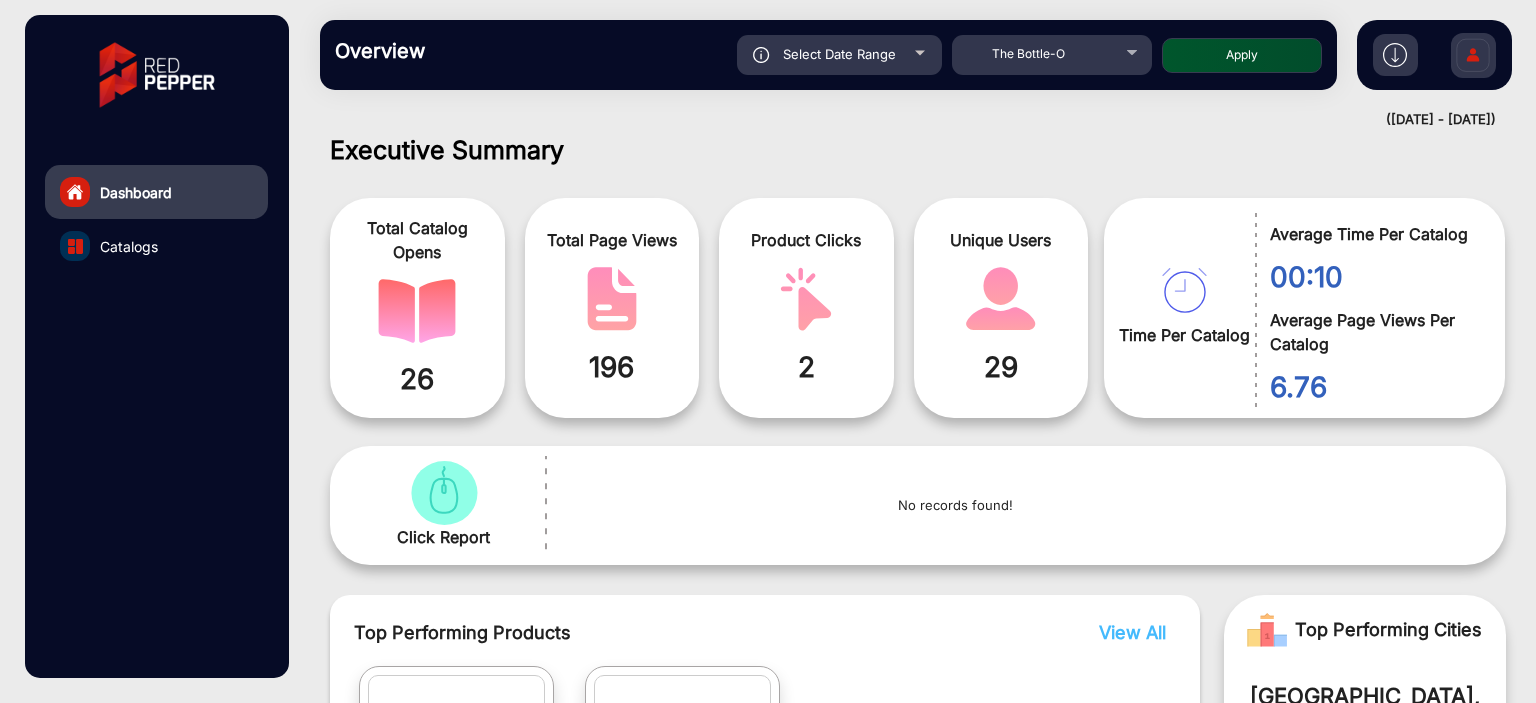 click on "Select Date Range" 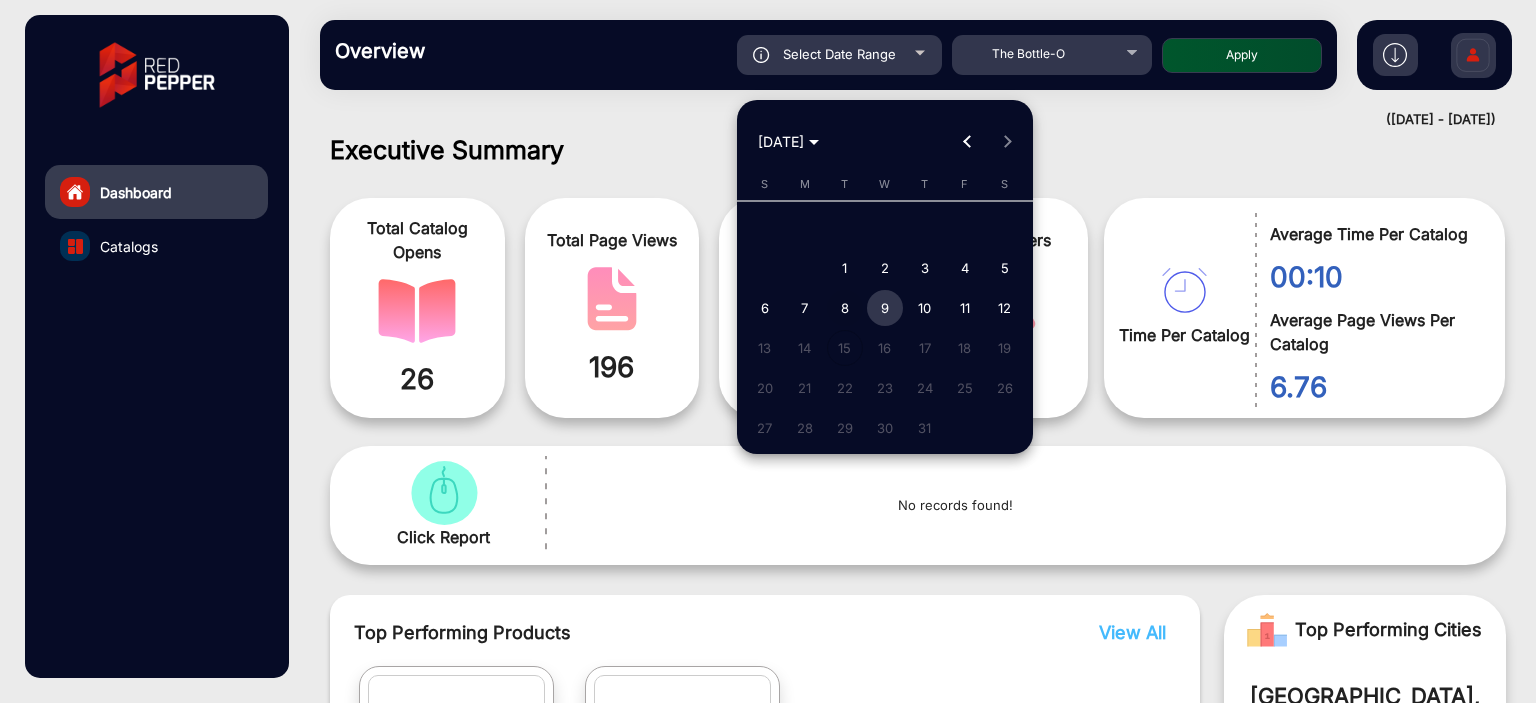 click on "8" at bounding box center [845, 308] 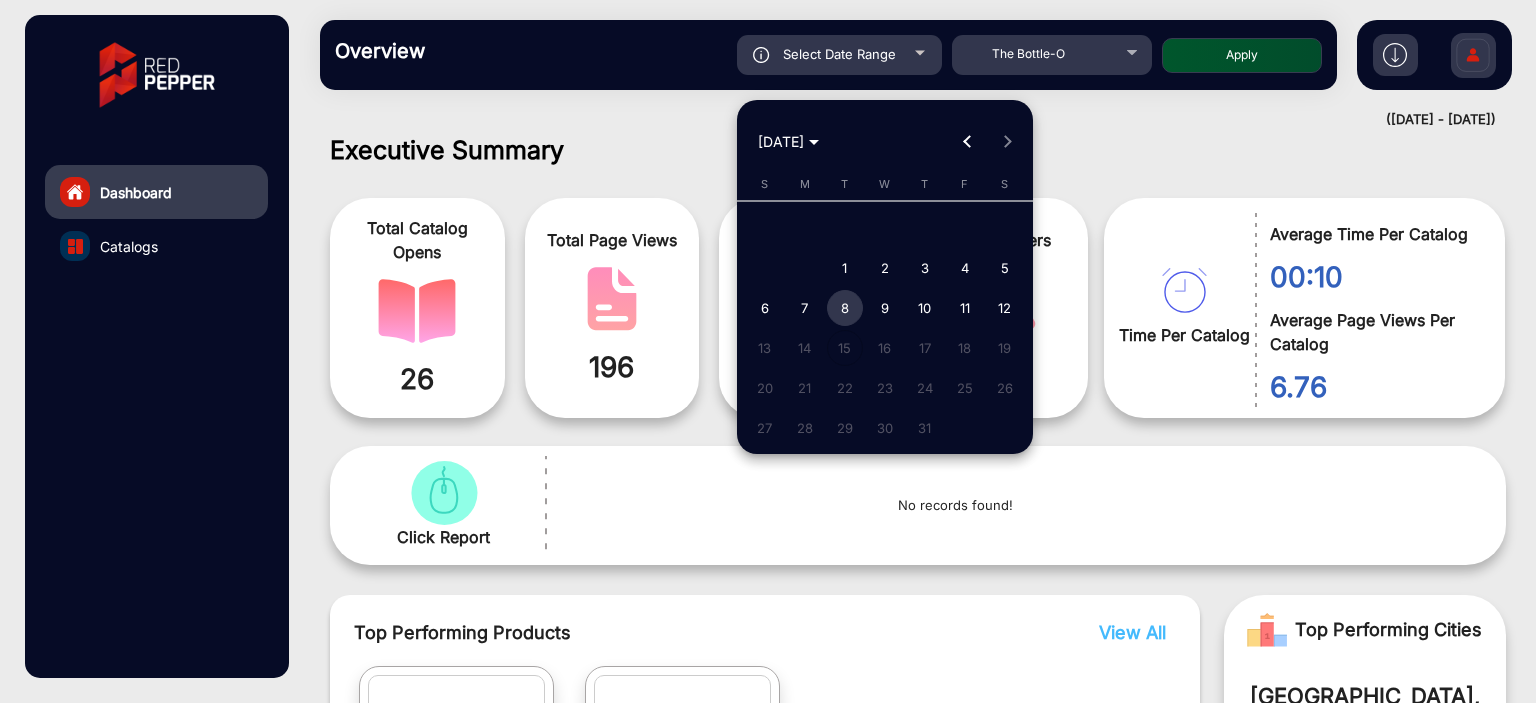 click on "8" at bounding box center (845, 308) 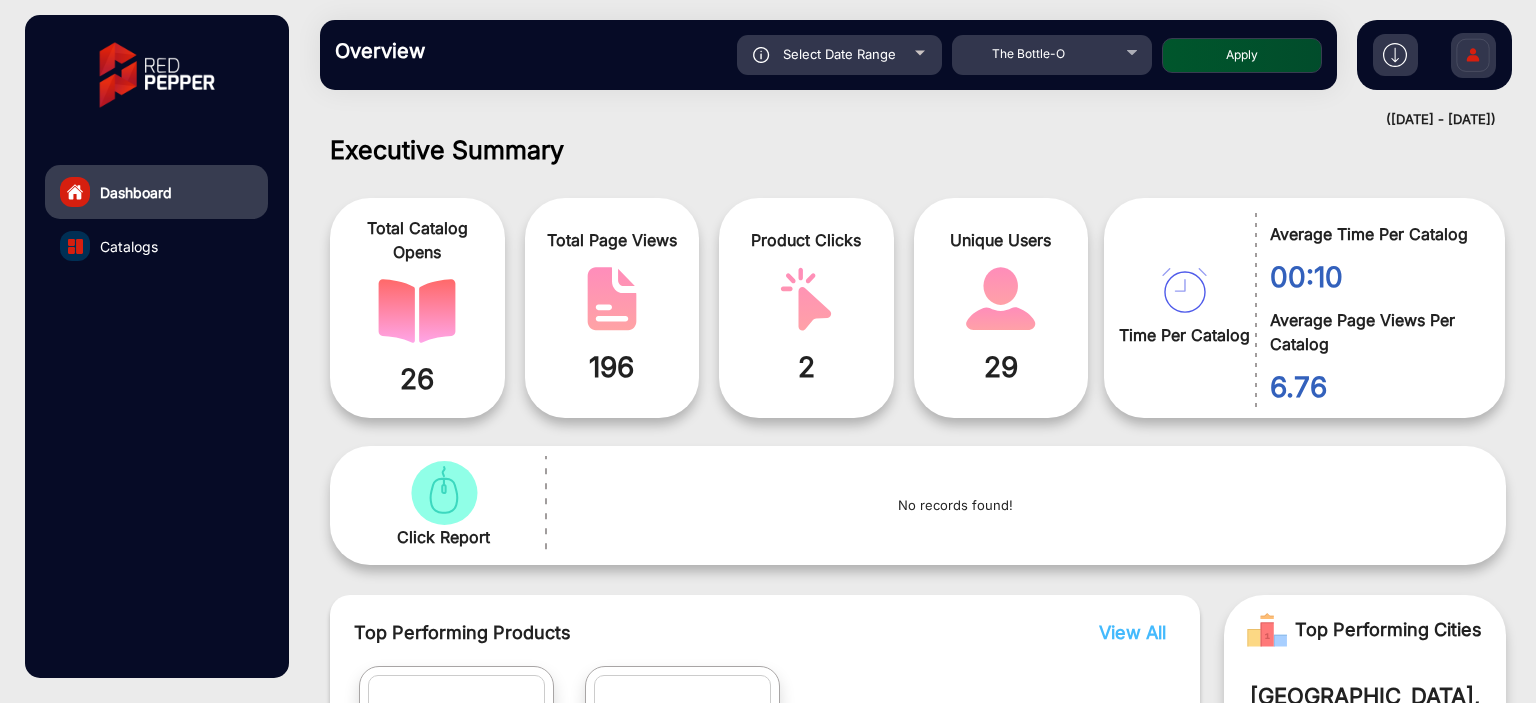 click on "Apply" 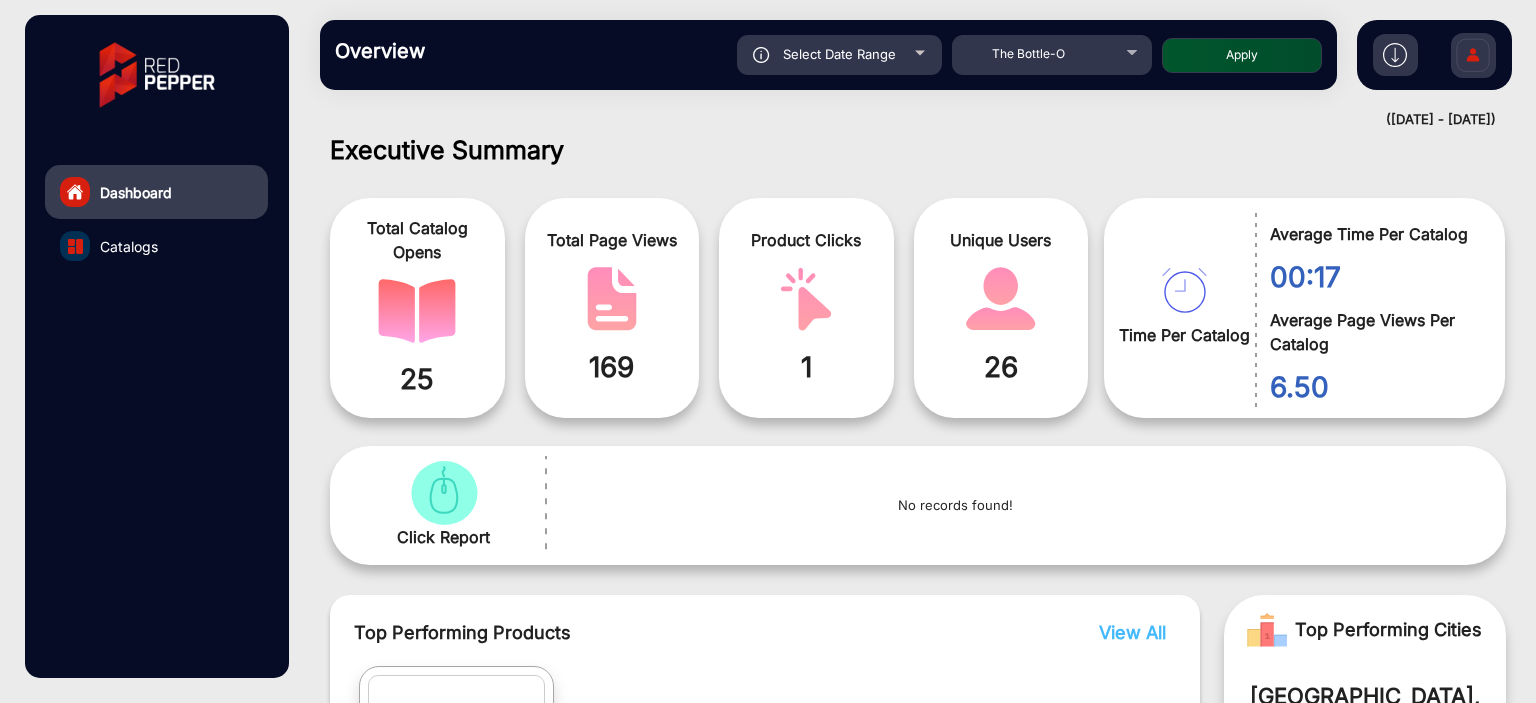 click on "Select Date Range" 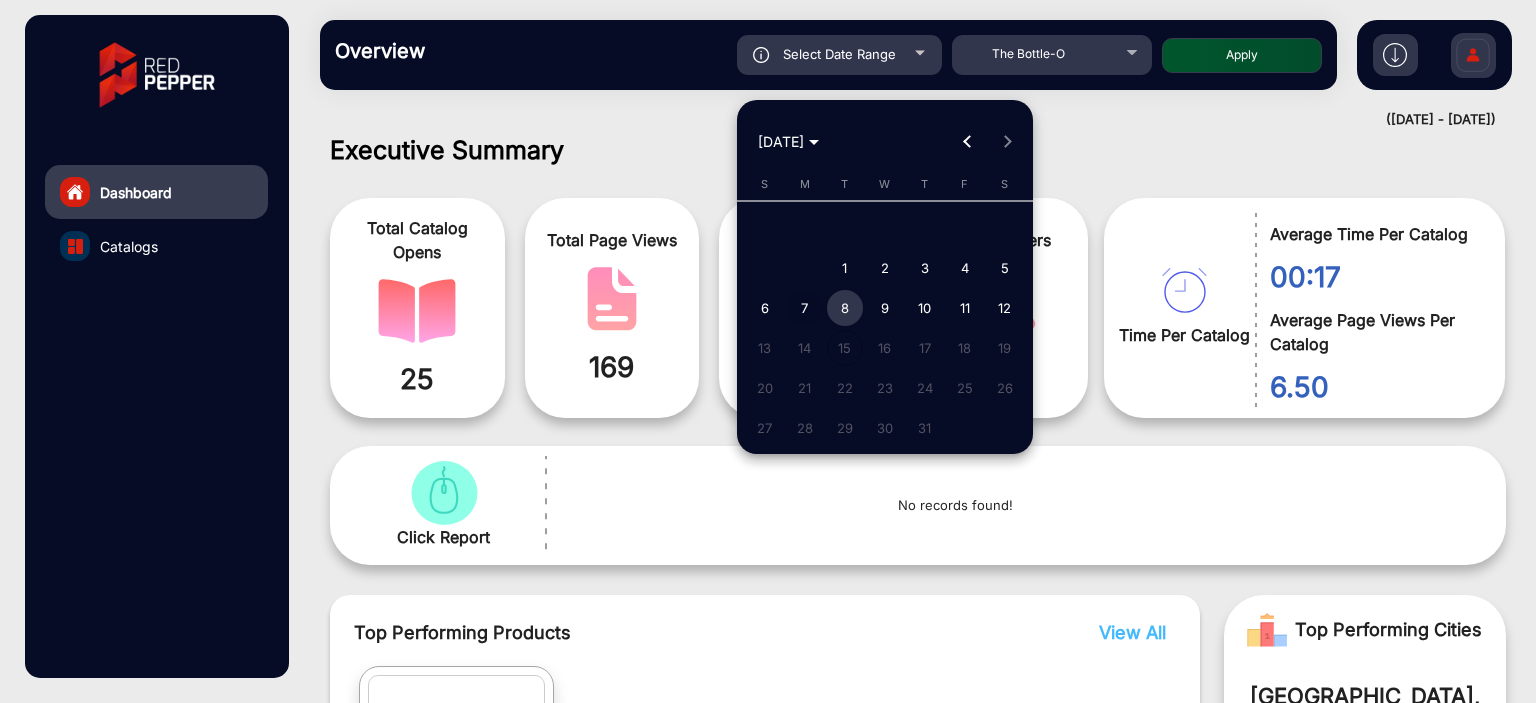 click on "7" at bounding box center (805, 308) 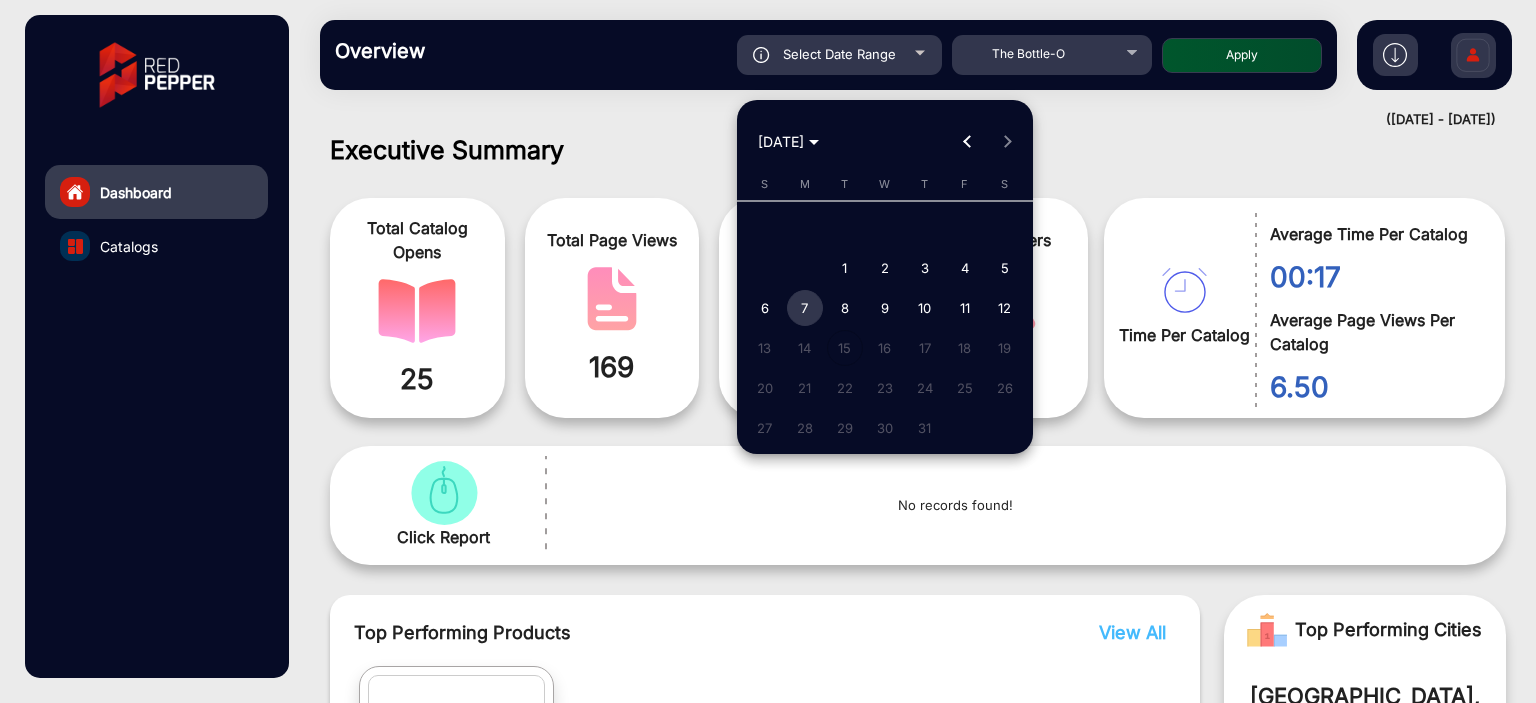 click on "7" at bounding box center [805, 308] 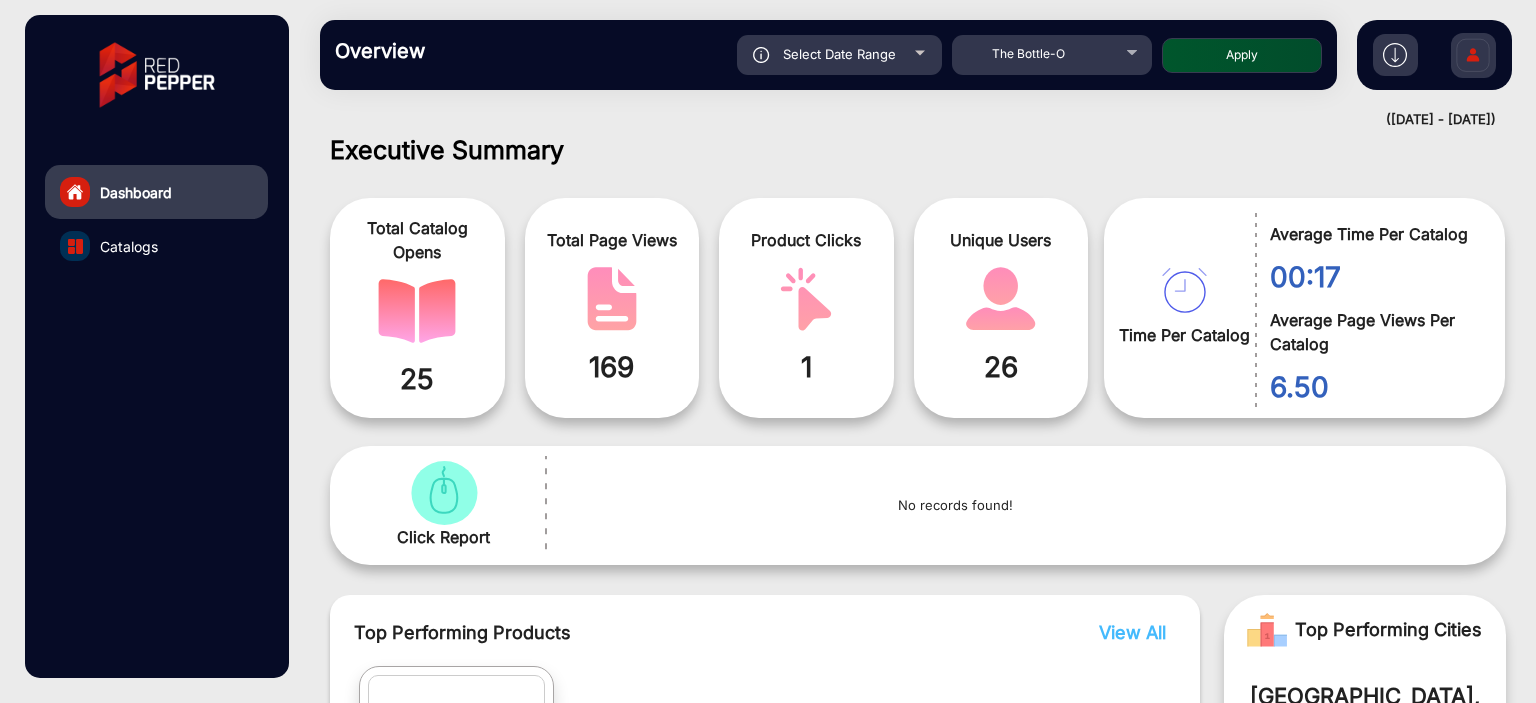click on "Apply" 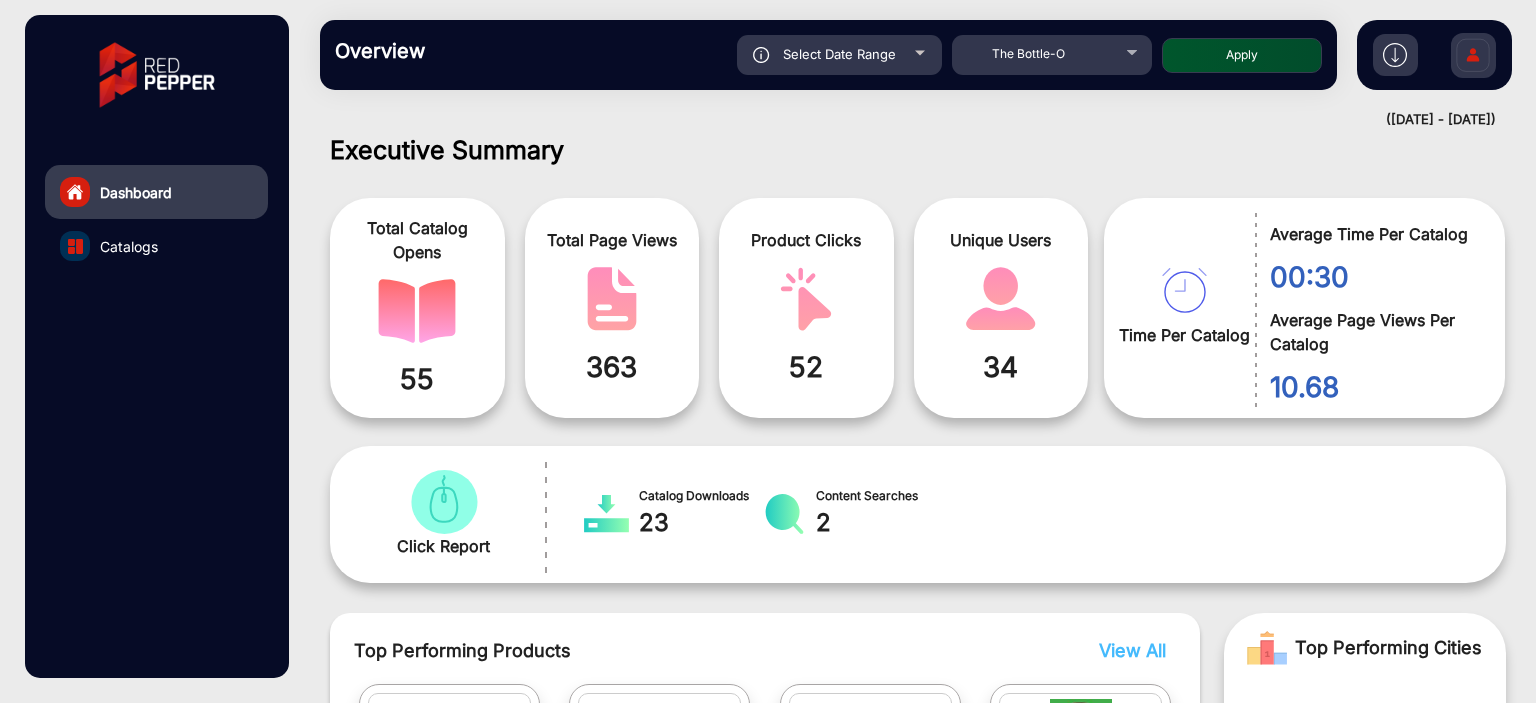 click on "Select Date Range" 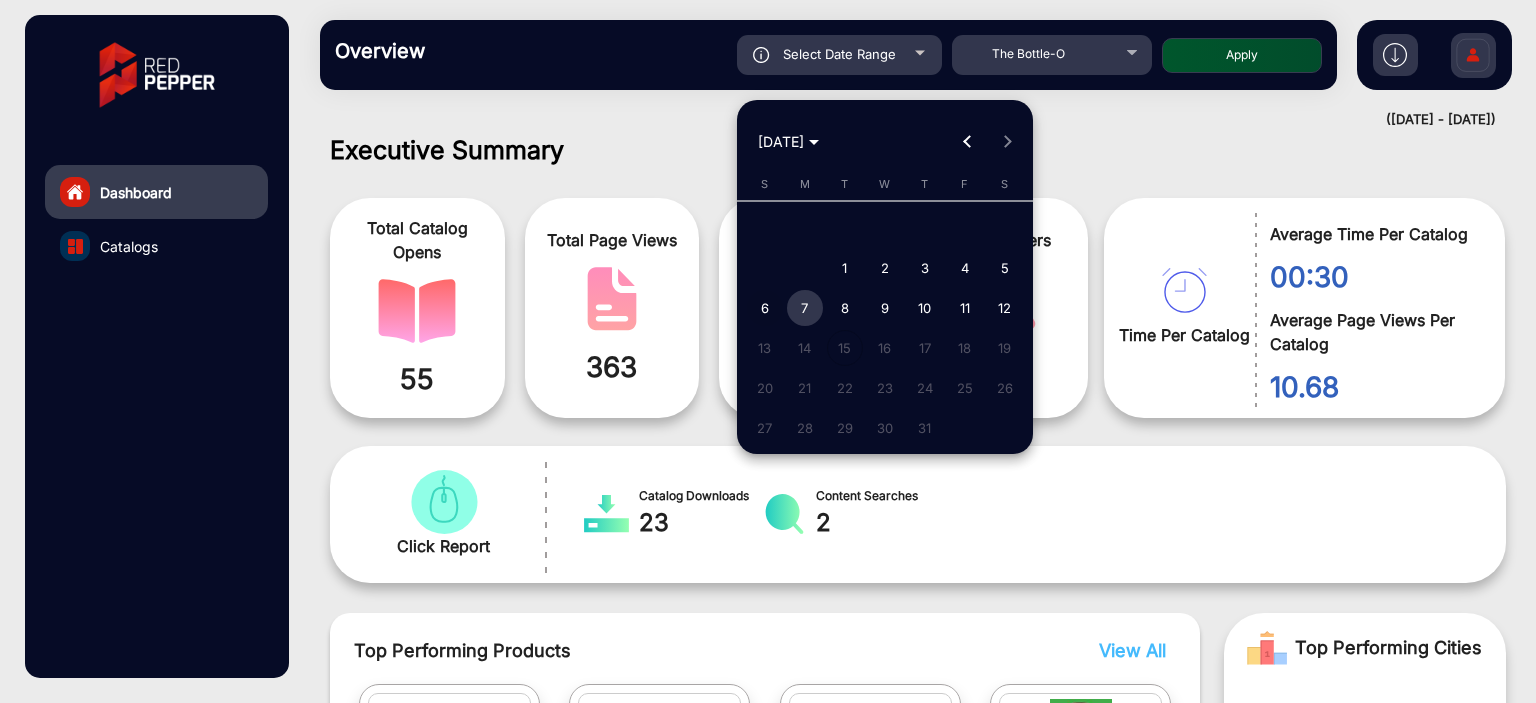 click on "6" at bounding box center [765, 308] 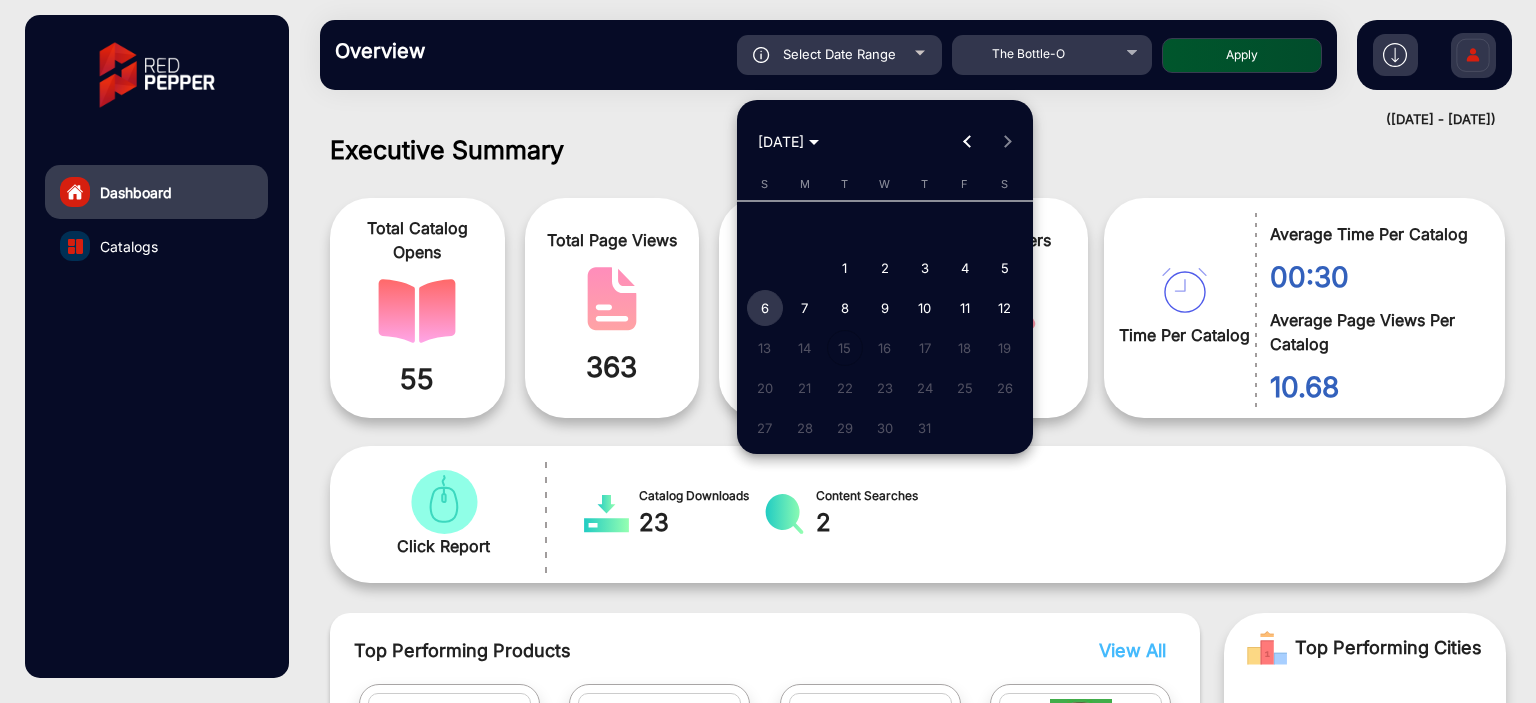 click on "6" at bounding box center [765, 308] 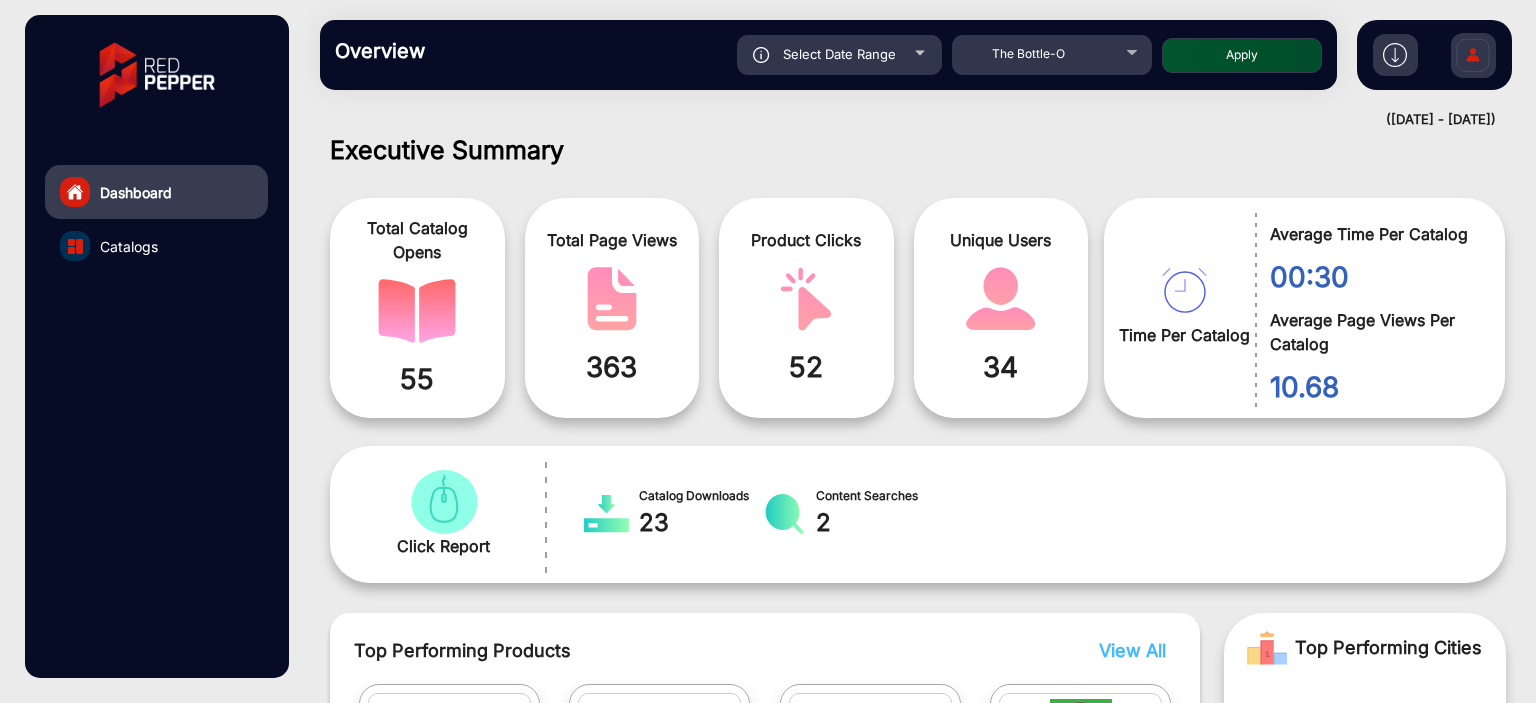 click on "Apply" 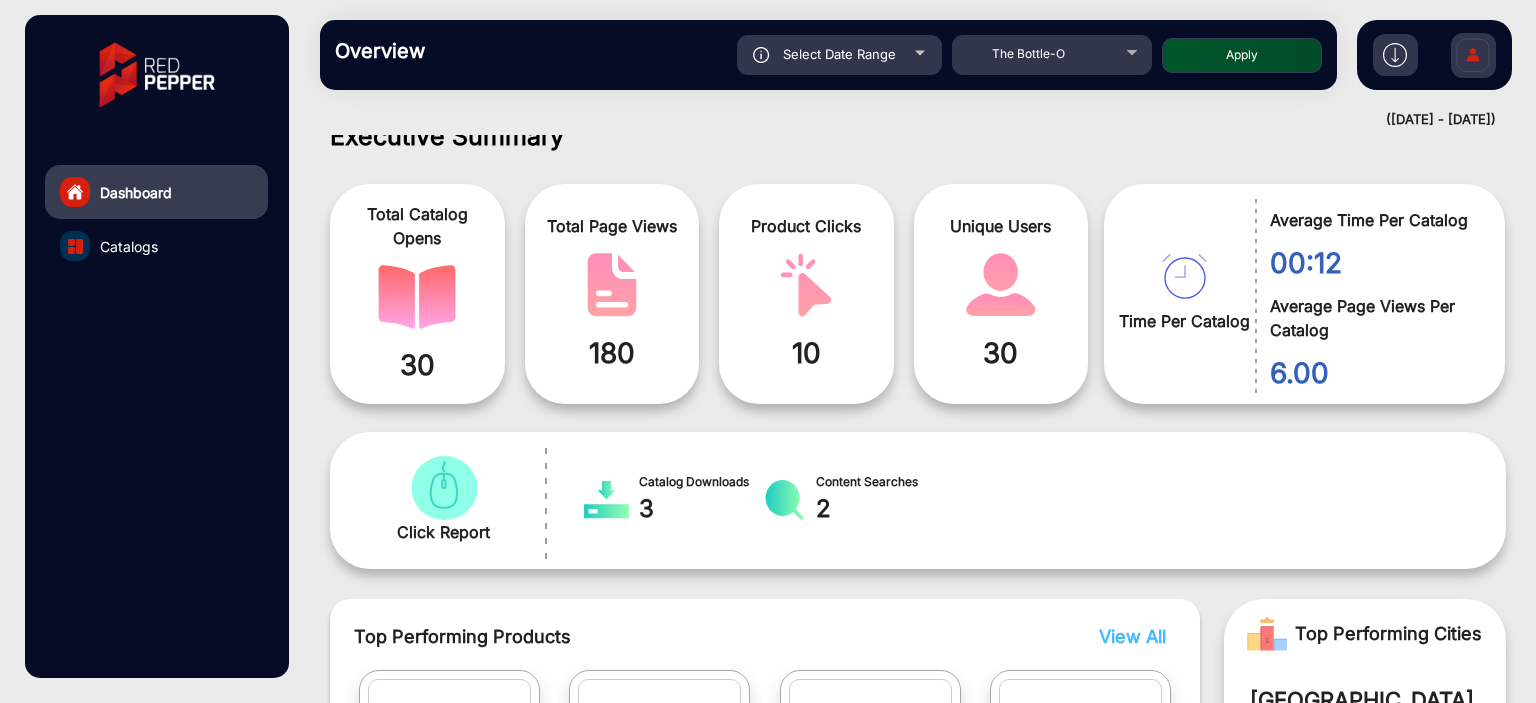 click on "Select Date Range" 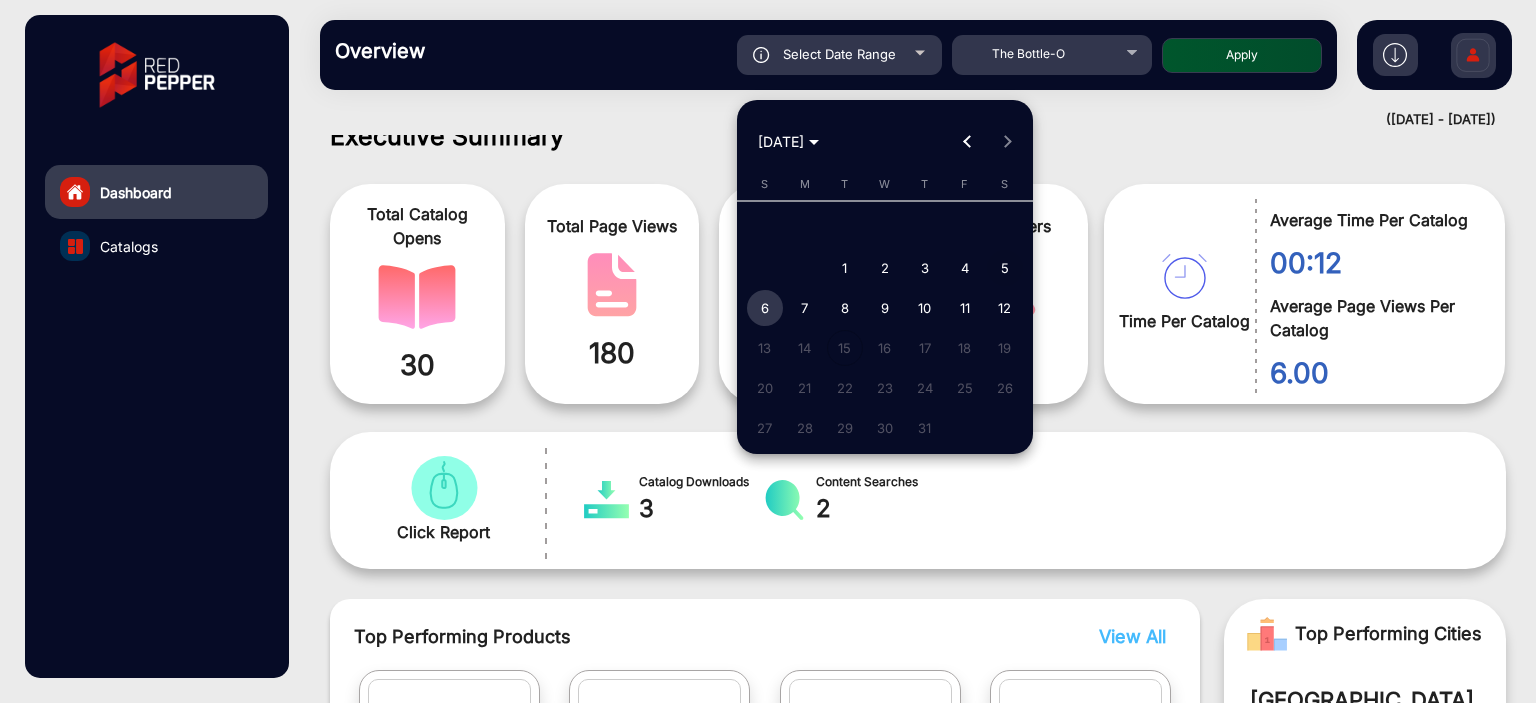 click on "5" at bounding box center [1005, 268] 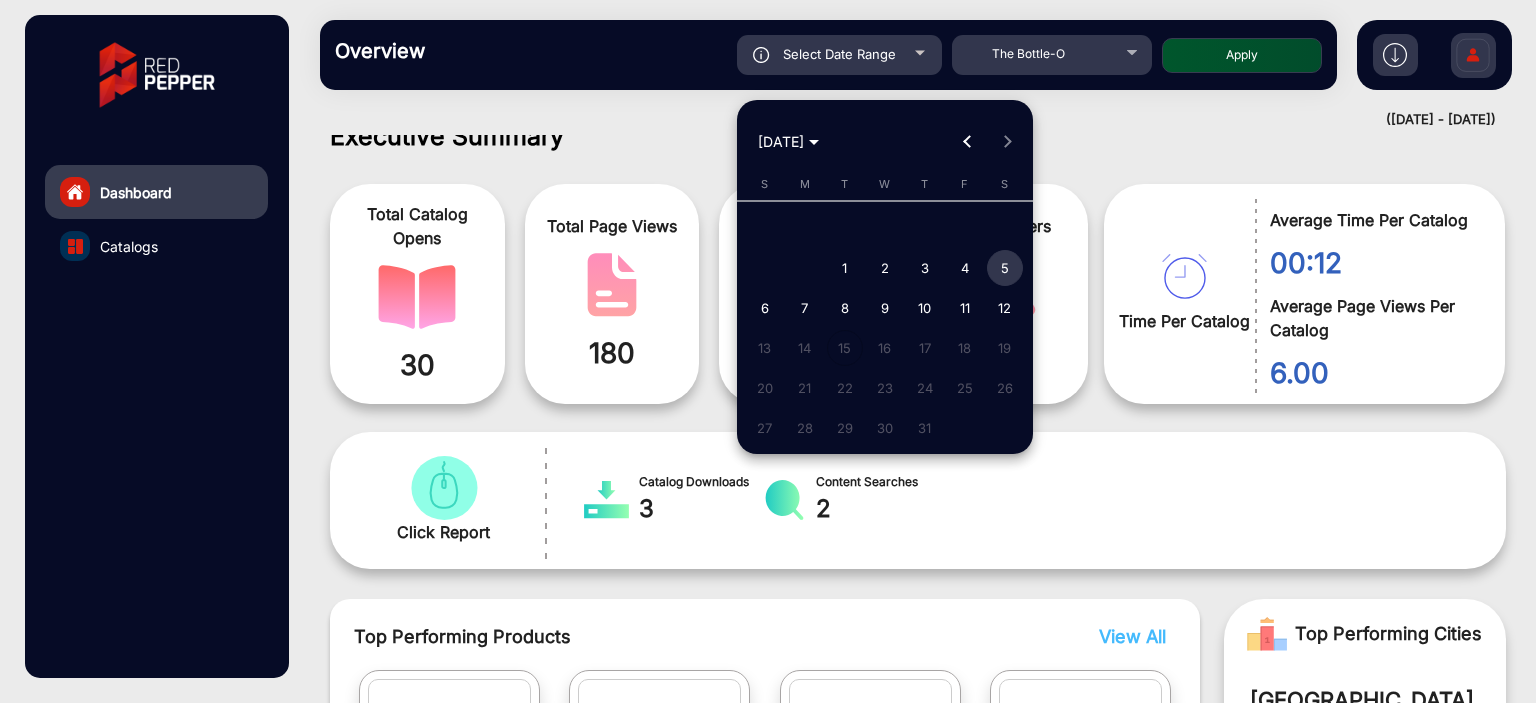 click on "5" at bounding box center (1005, 268) 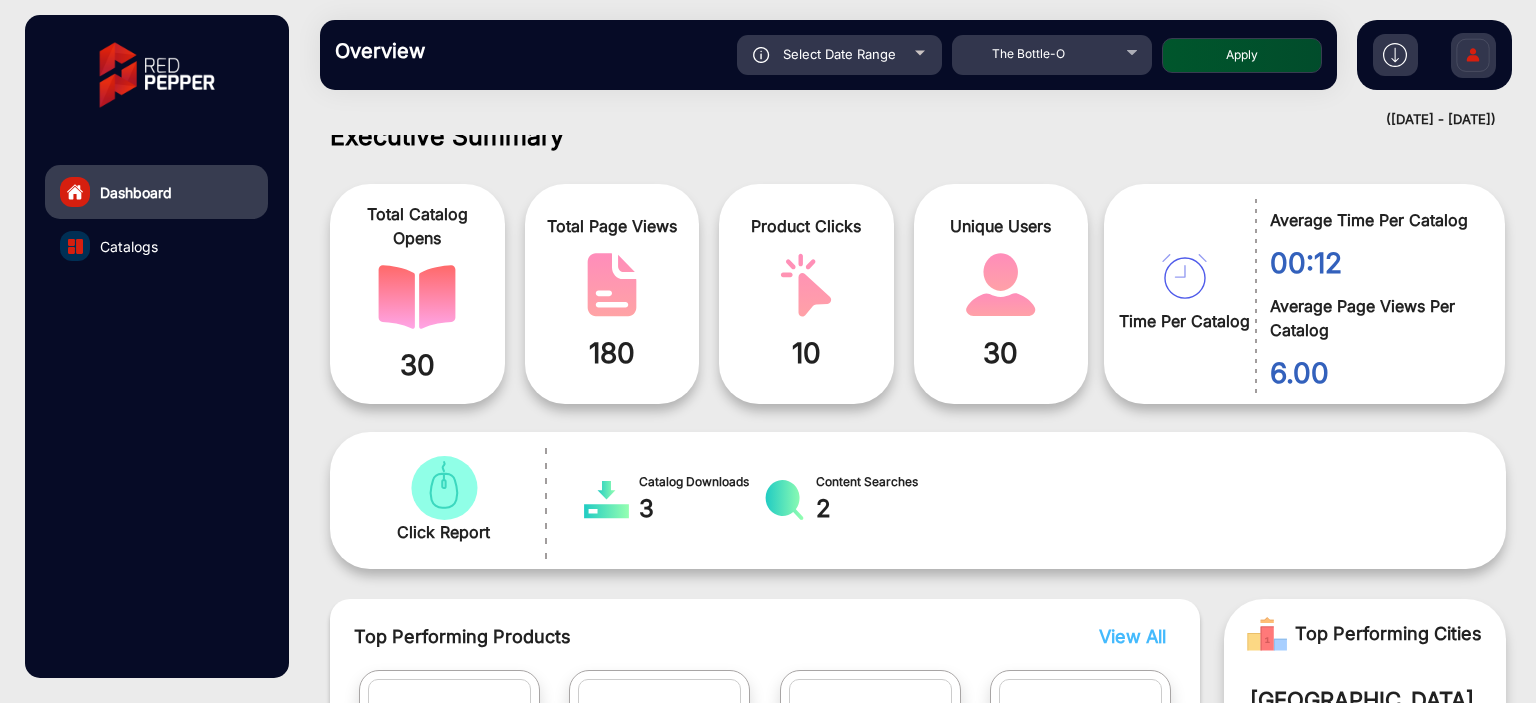click on "Apply" 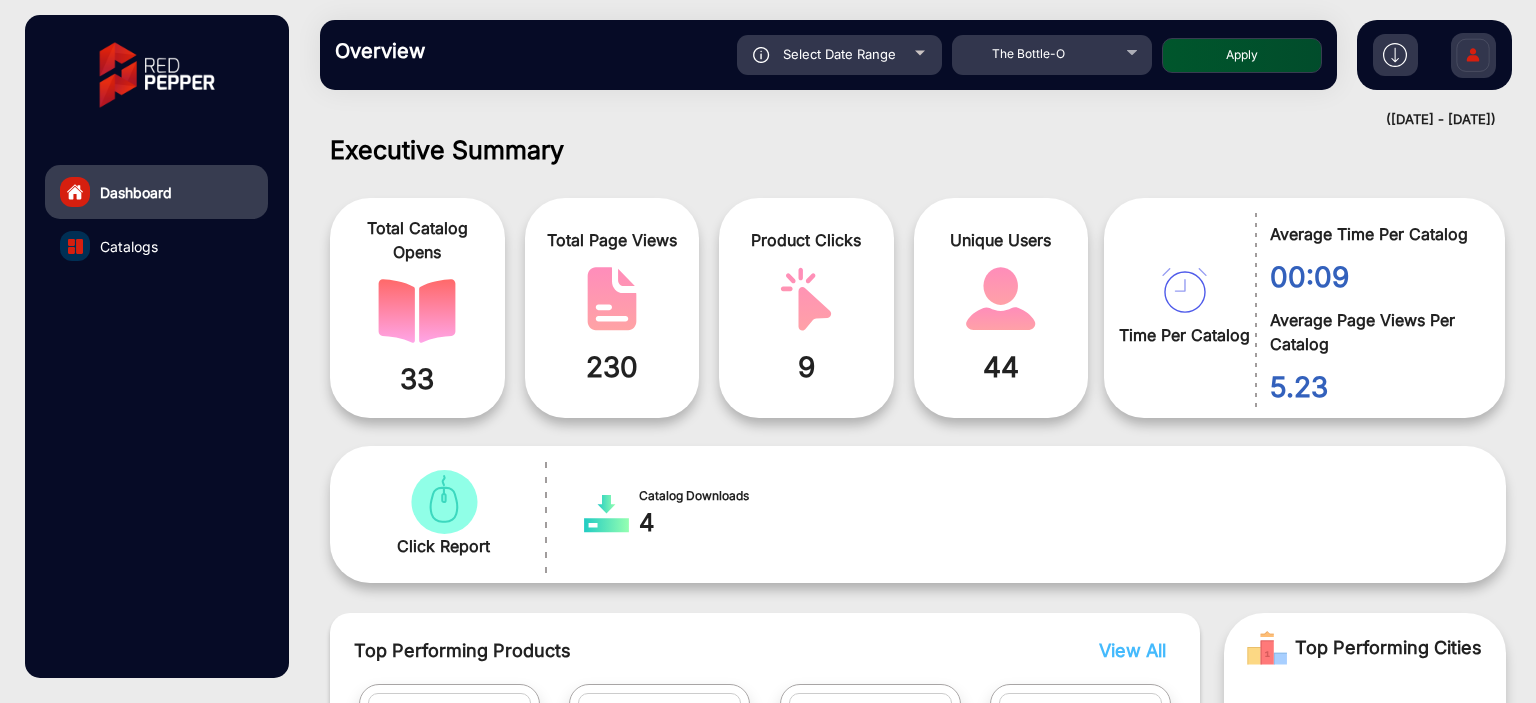 click on "Select Date Range" 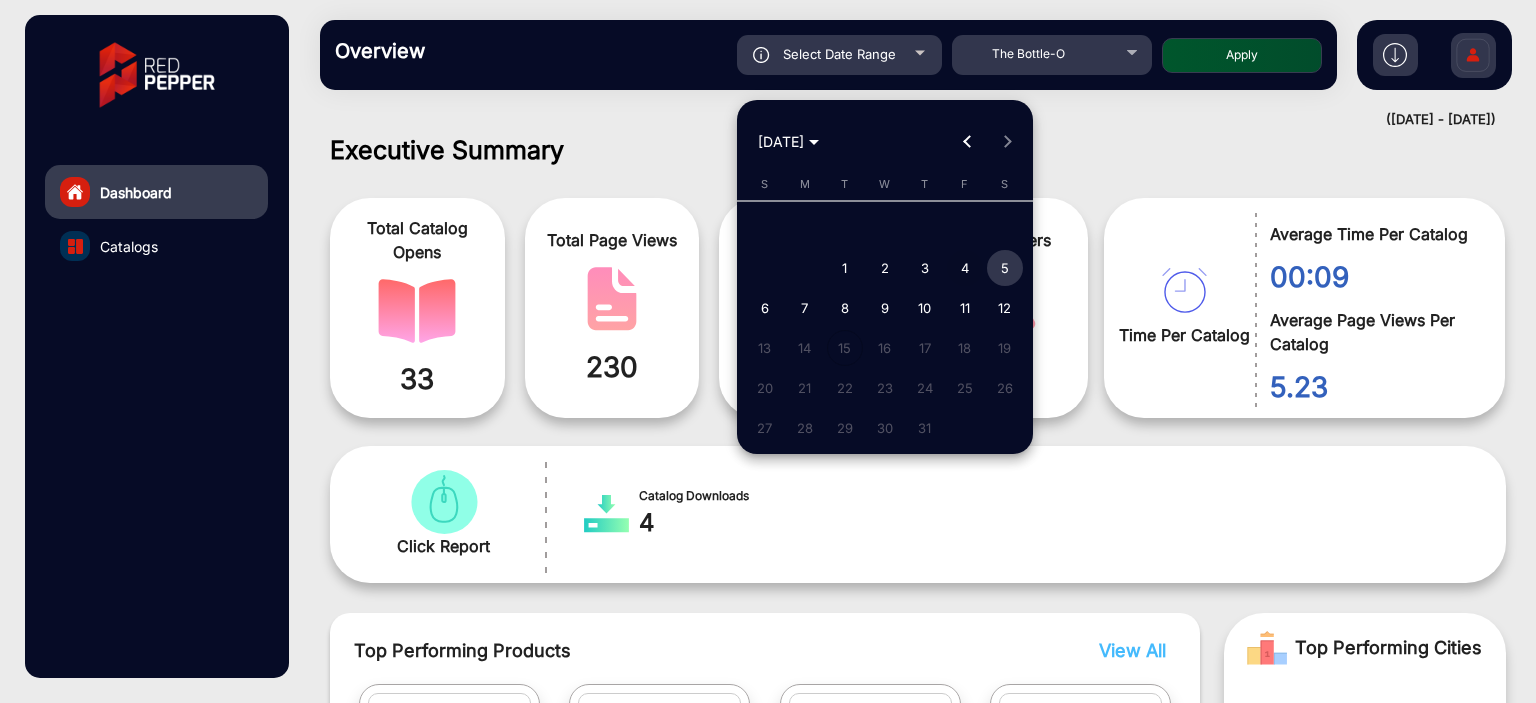 click on "4" at bounding box center (965, 268) 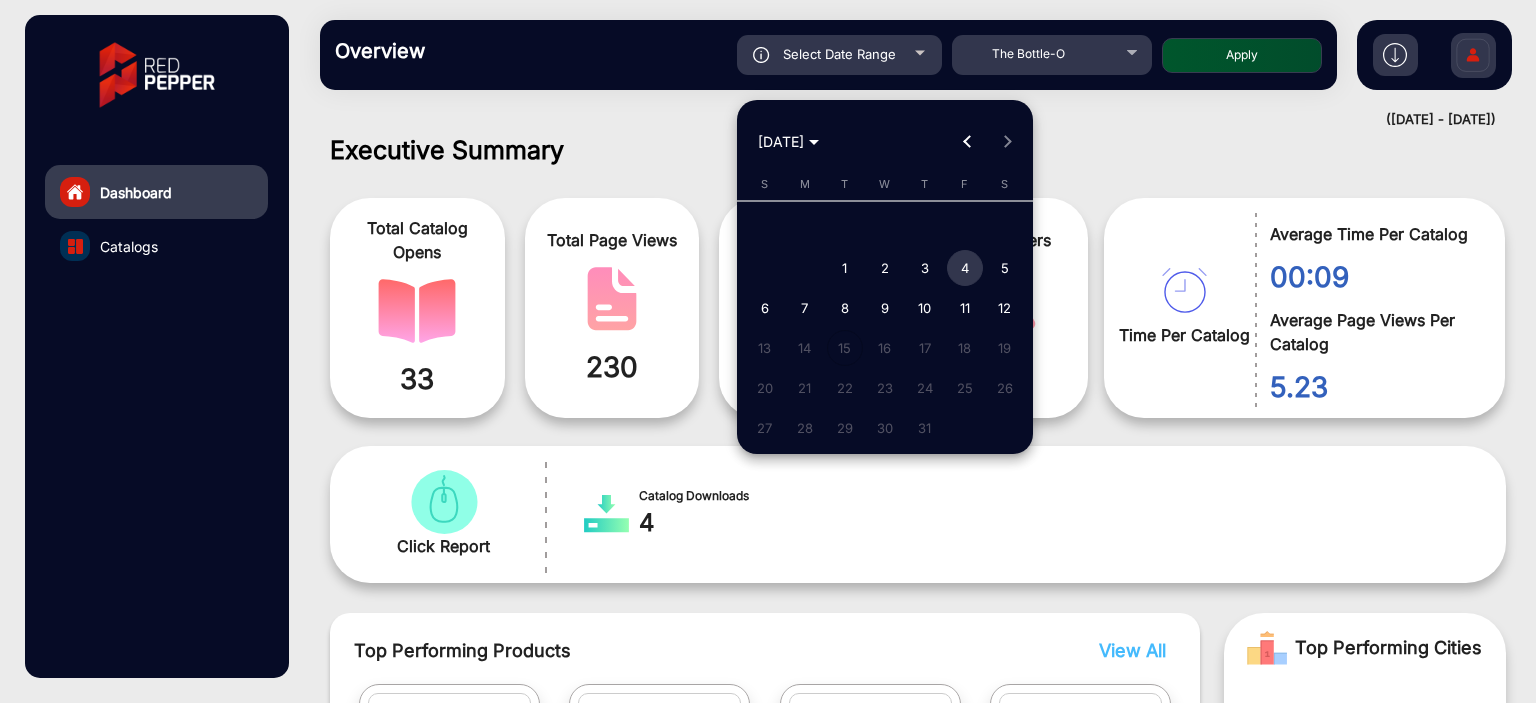 click on "4" at bounding box center (965, 268) 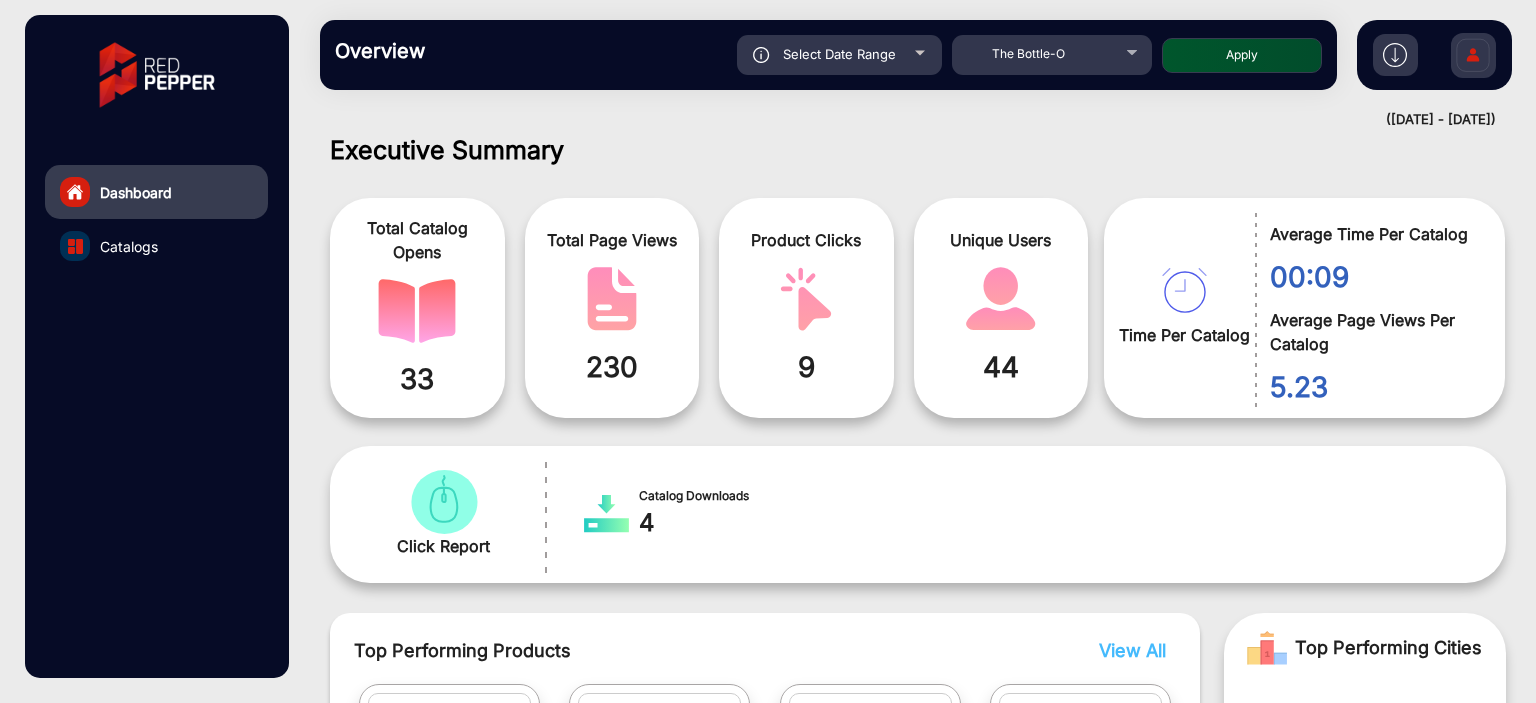 click on "Apply" 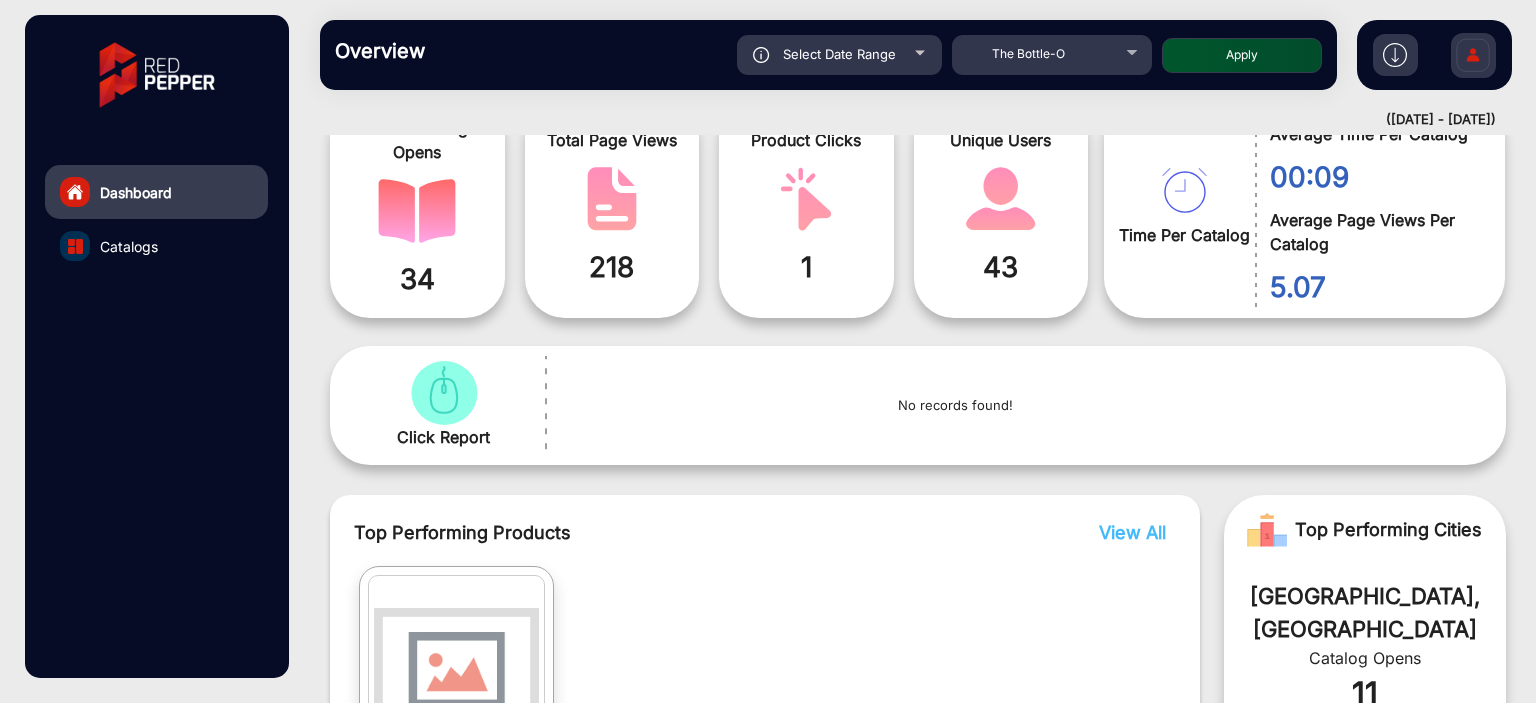 click on "Select Date Range" 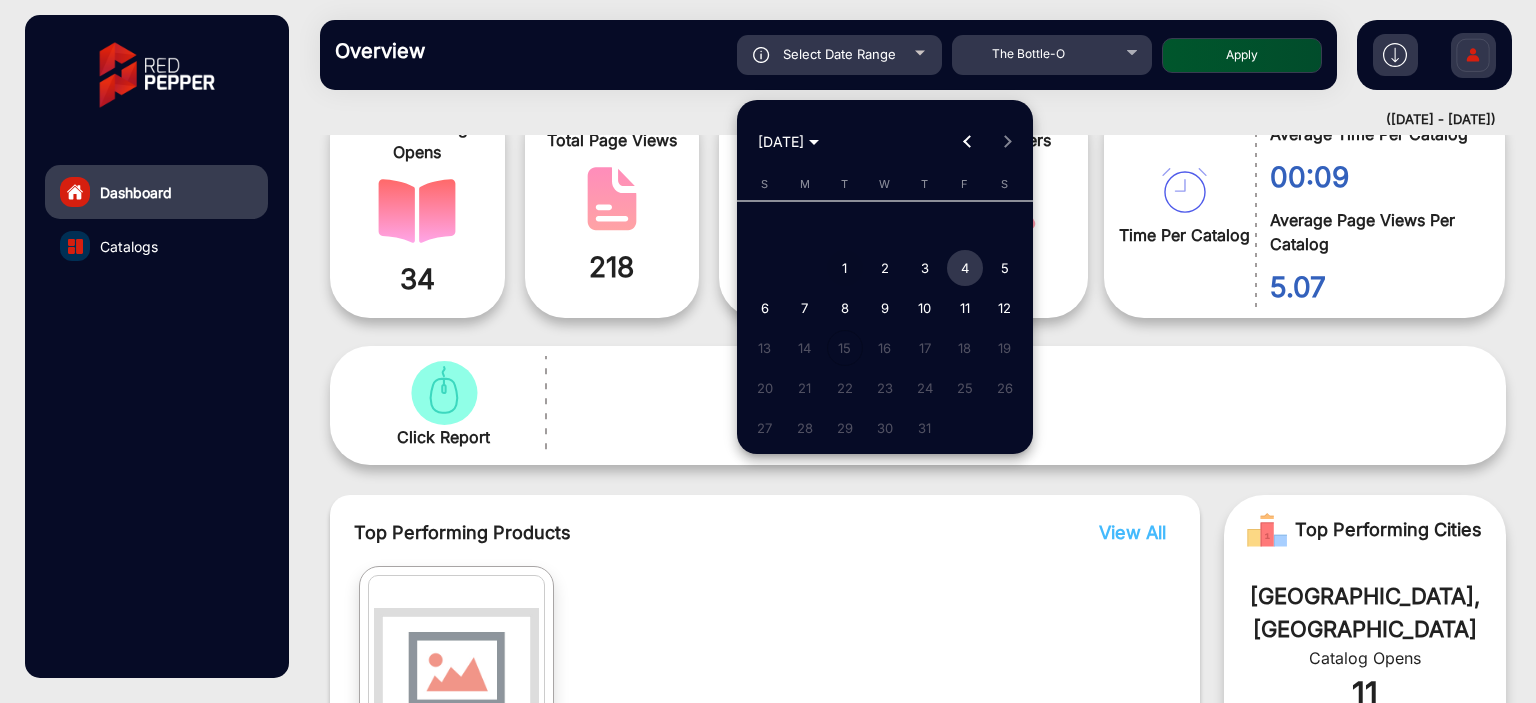 click on "1" at bounding box center (845, 268) 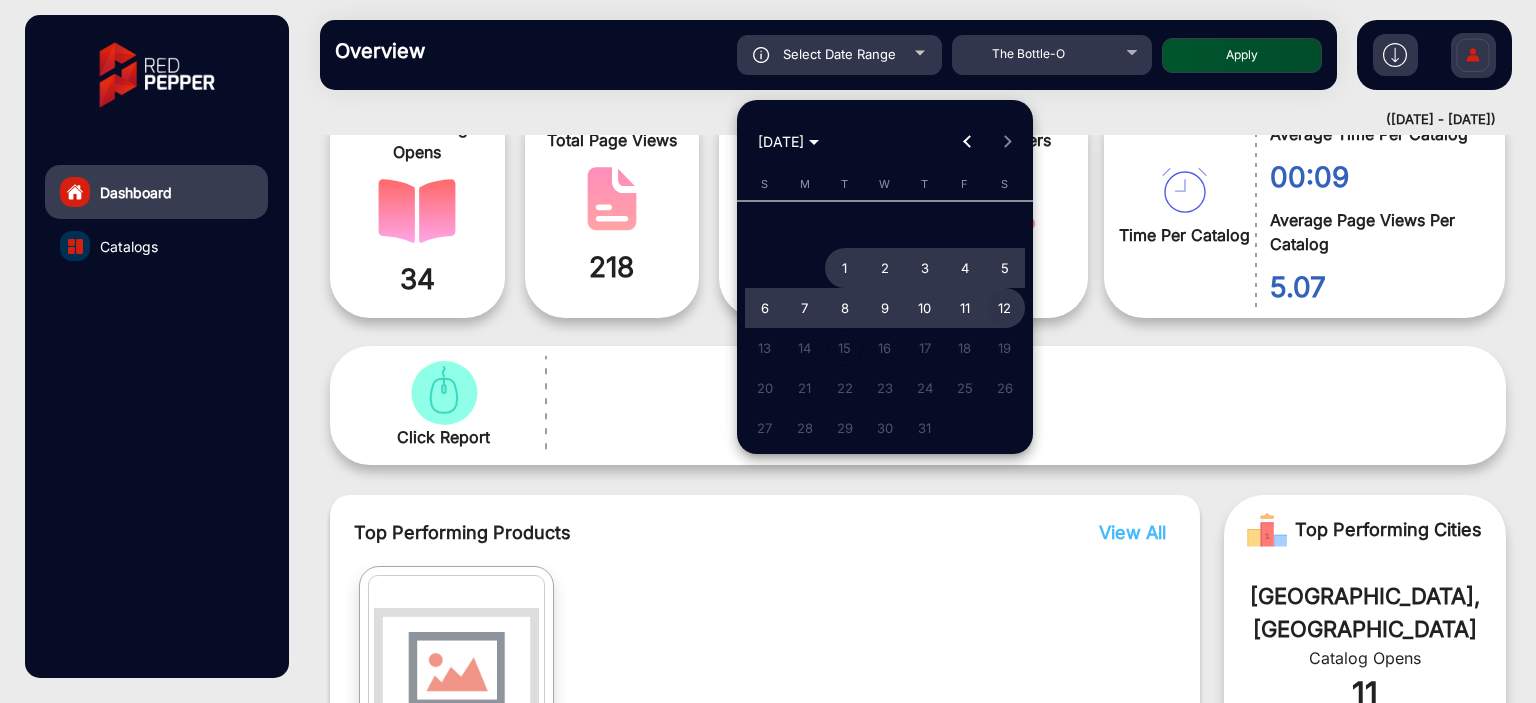 click on "12" at bounding box center (1005, 308) 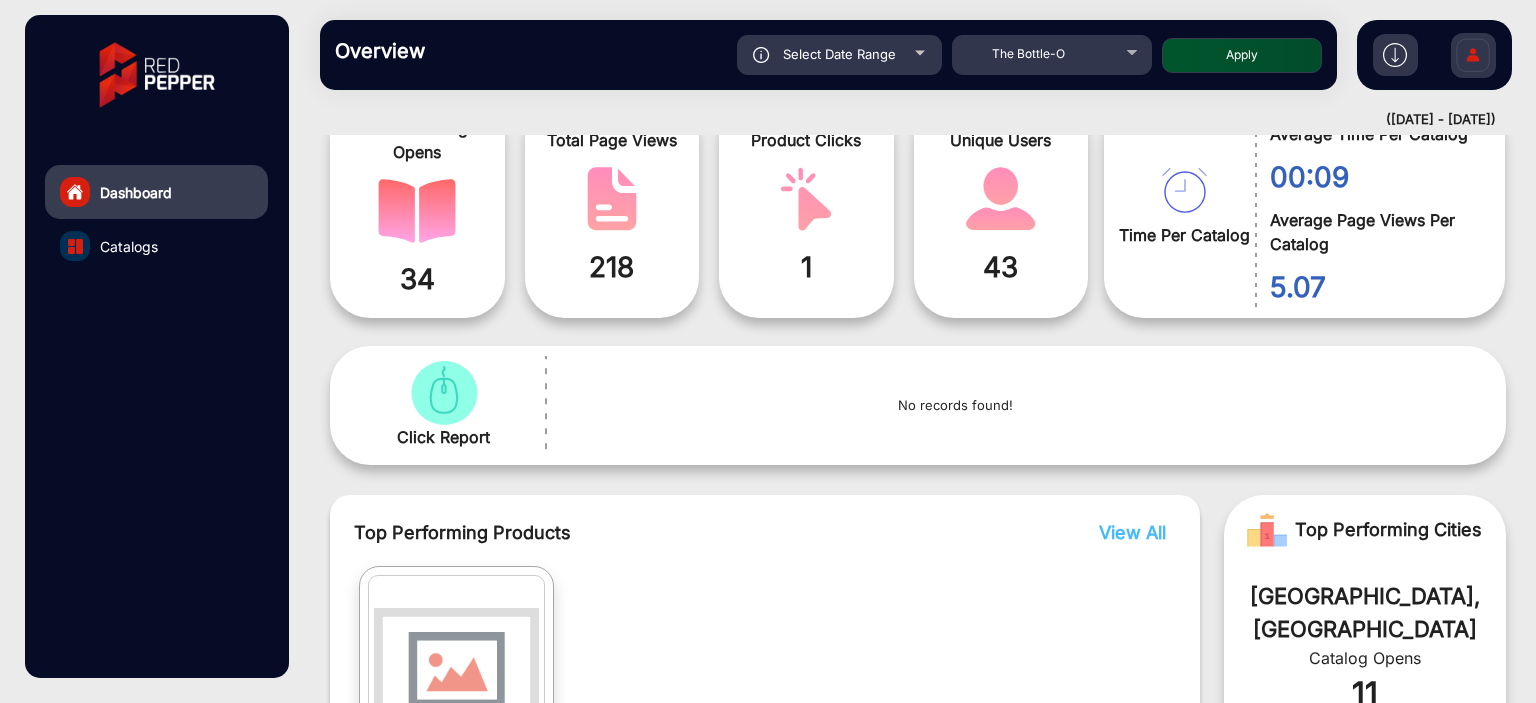 click on "Overview  Reports Understand what makes your customers tick and learn how they are consuming your content. Select Date Range [DATE] - [DATE] Choose date The Bottle-O Apply" 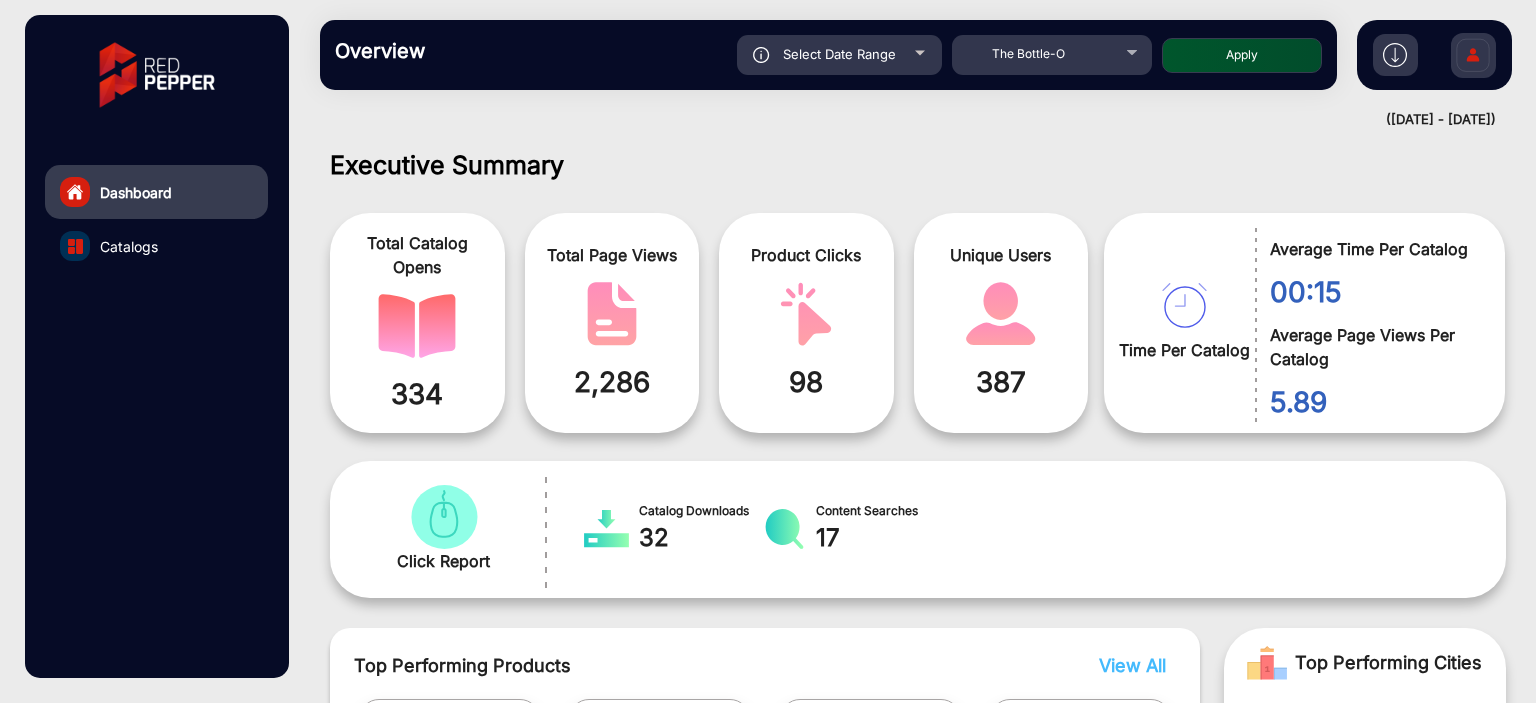 click on "Select Date Range" 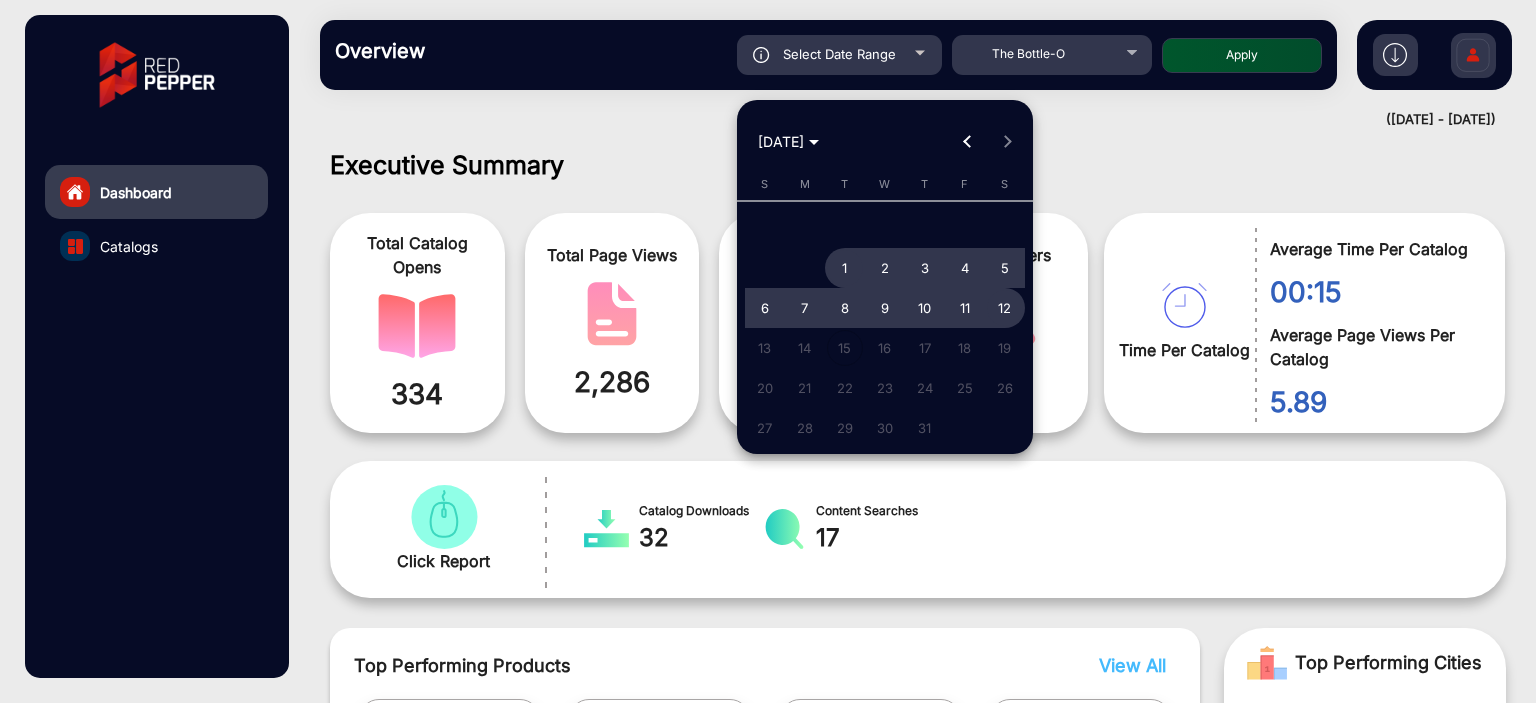 click at bounding box center [768, 351] 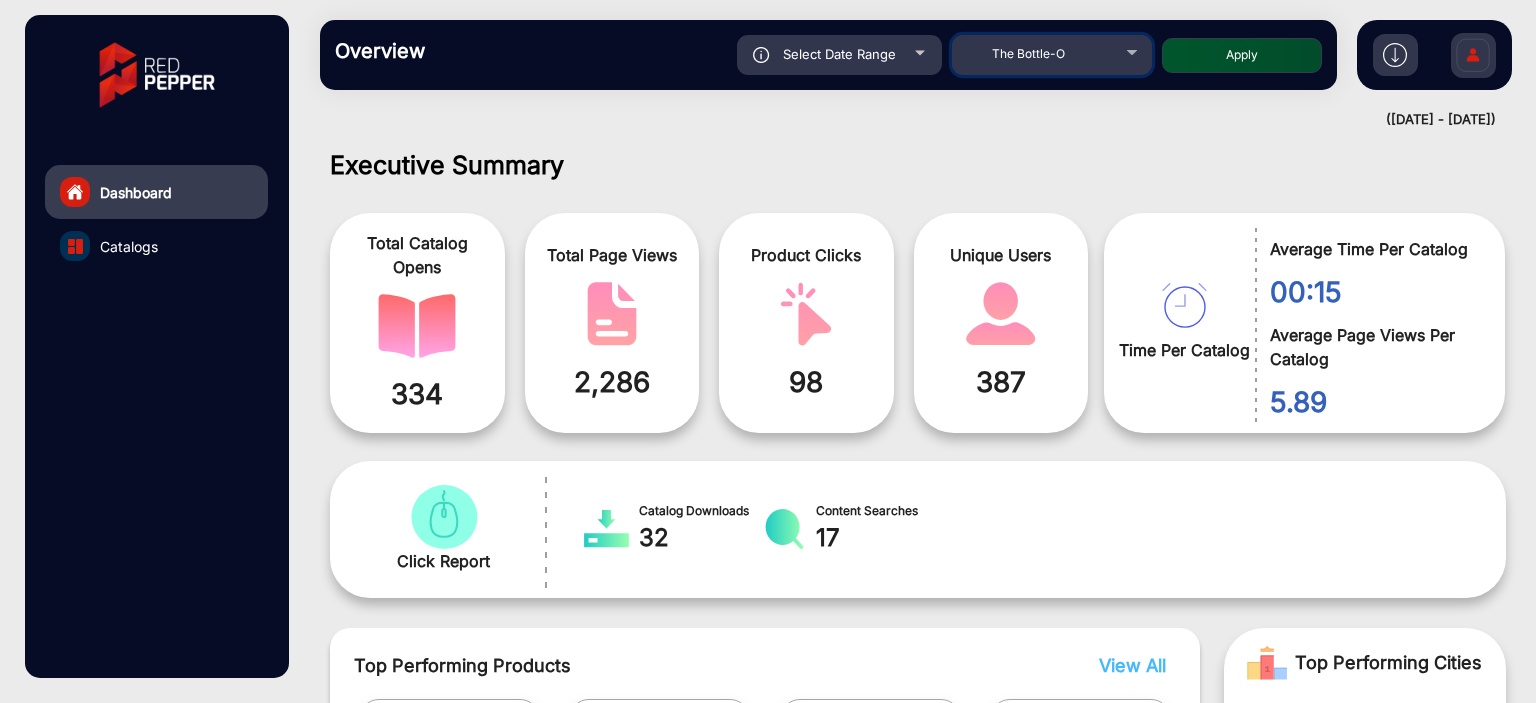 click on "The Bottle-O" at bounding box center (1052, 54) 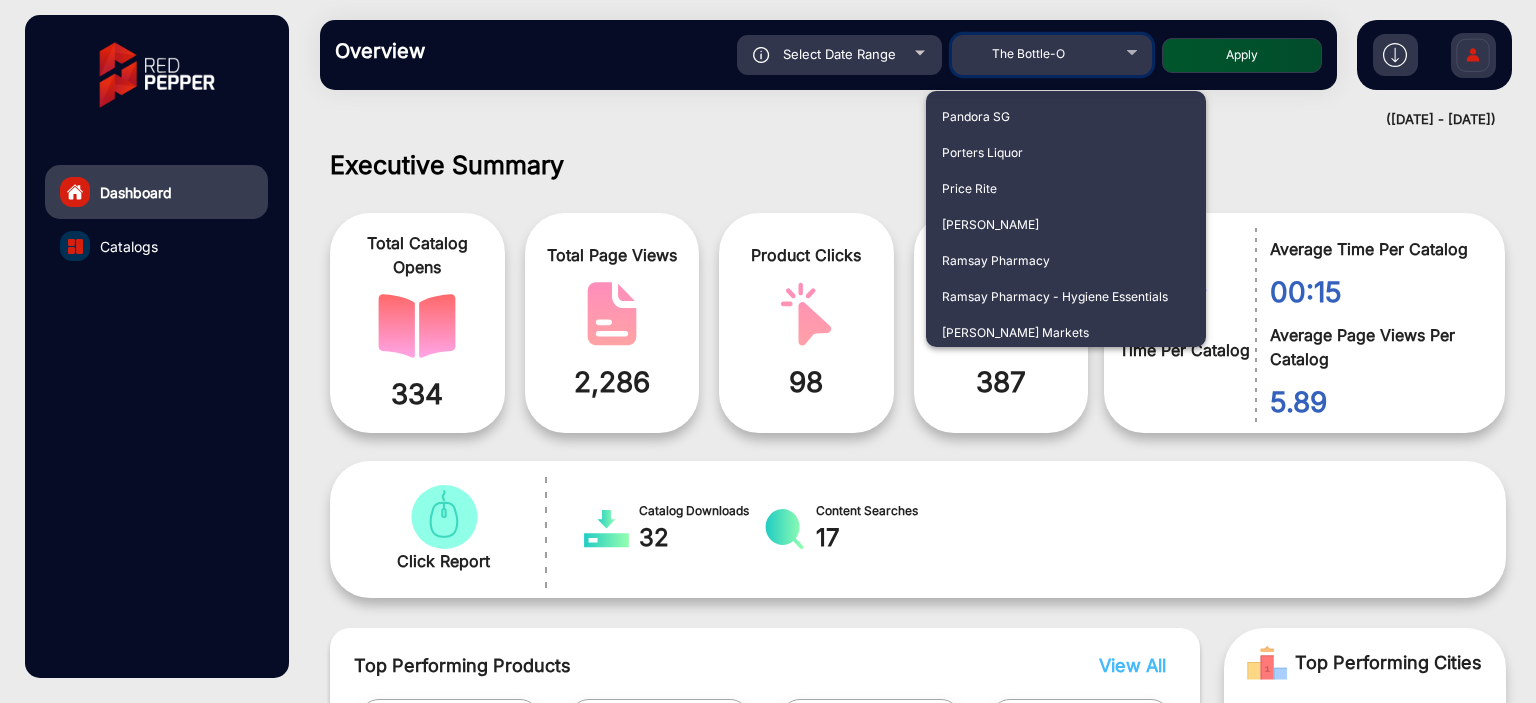 scroll, scrollTop: 3744, scrollLeft: 0, axis: vertical 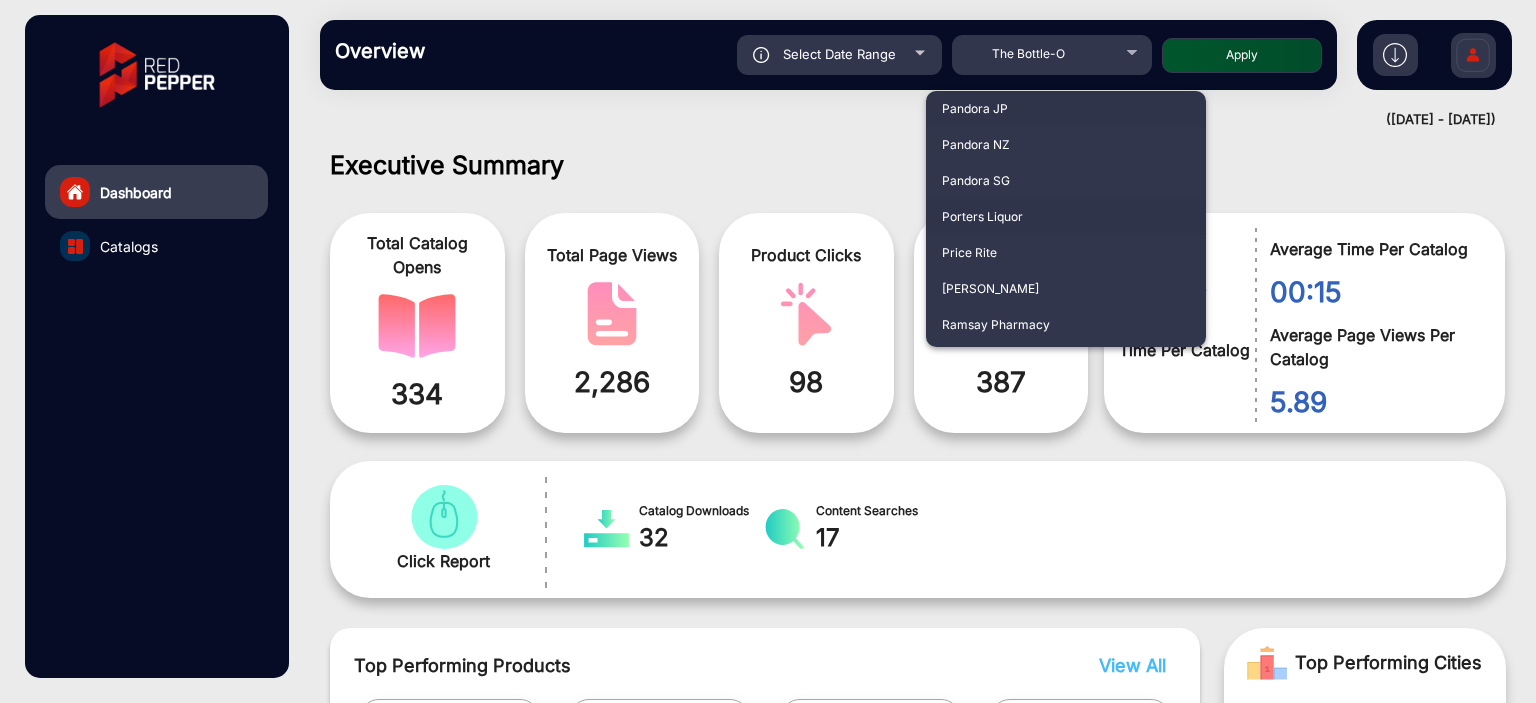 click on "Porters Liquor" at bounding box center (1066, 217) 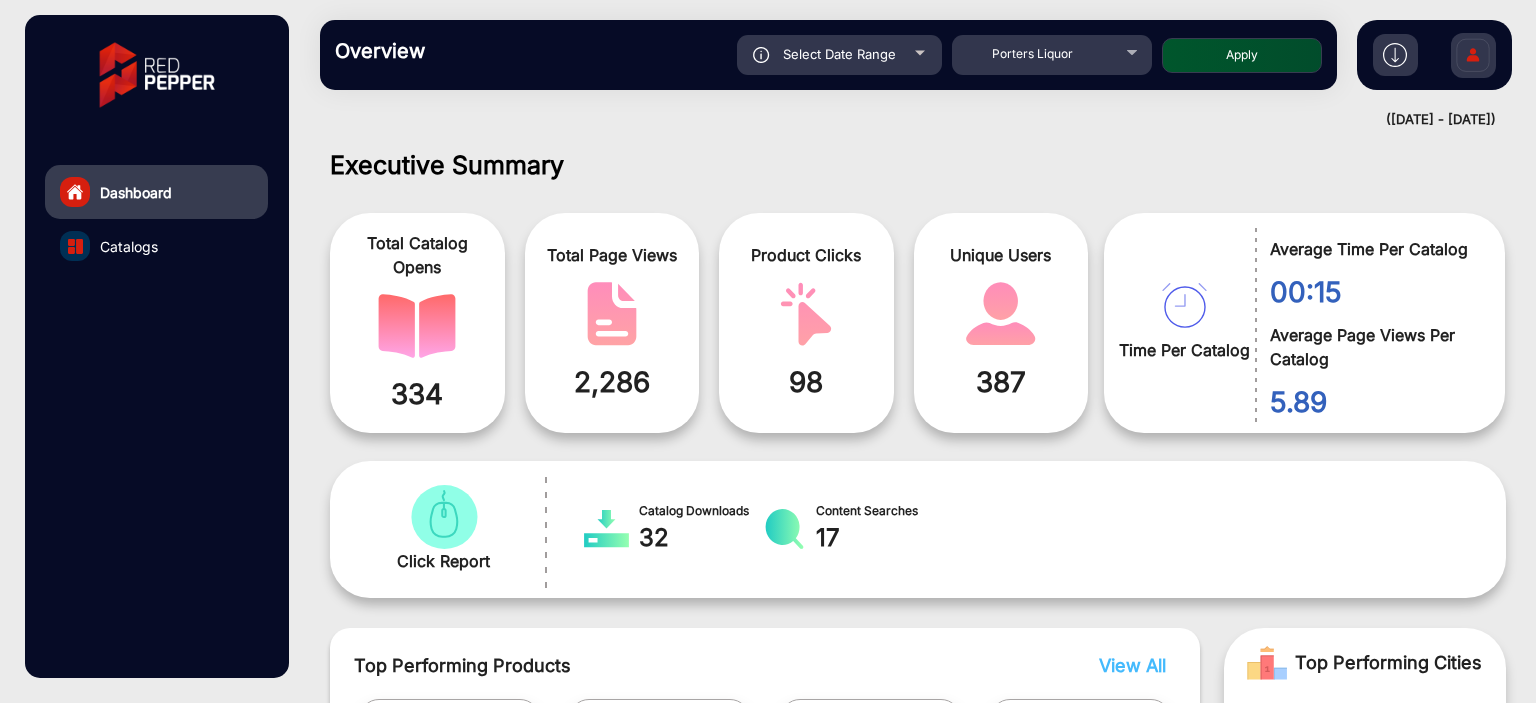 click on "Apply" 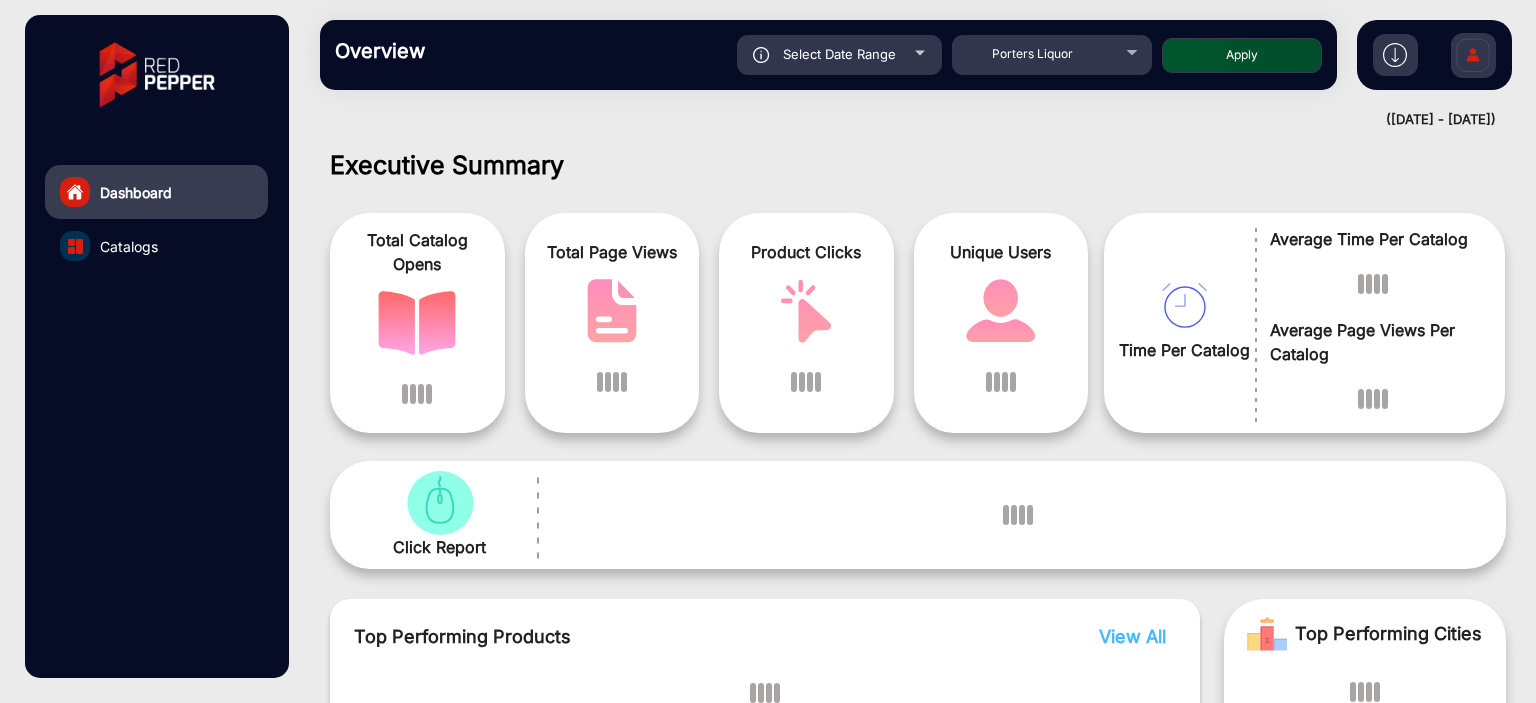 scroll, scrollTop: 15, scrollLeft: 0, axis: vertical 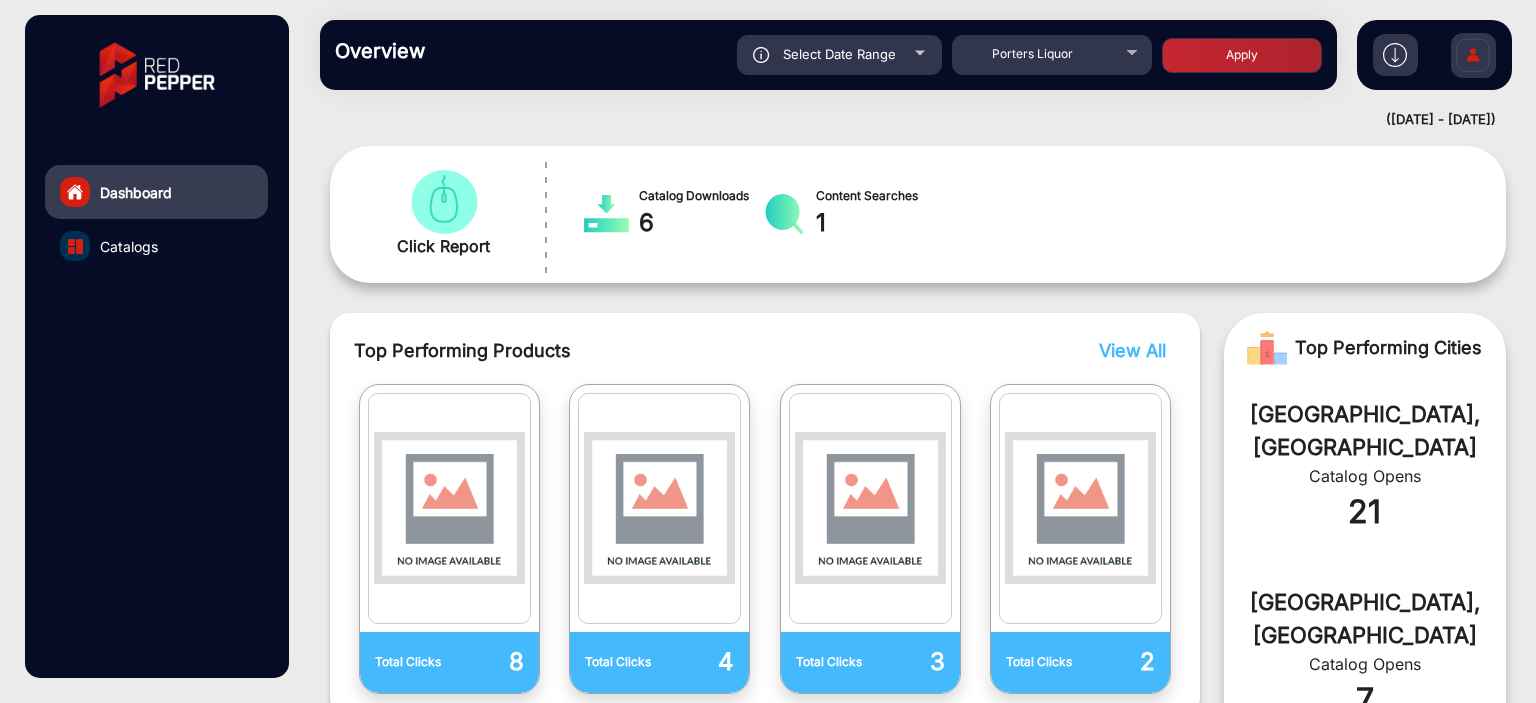 click on "Select Date Range" 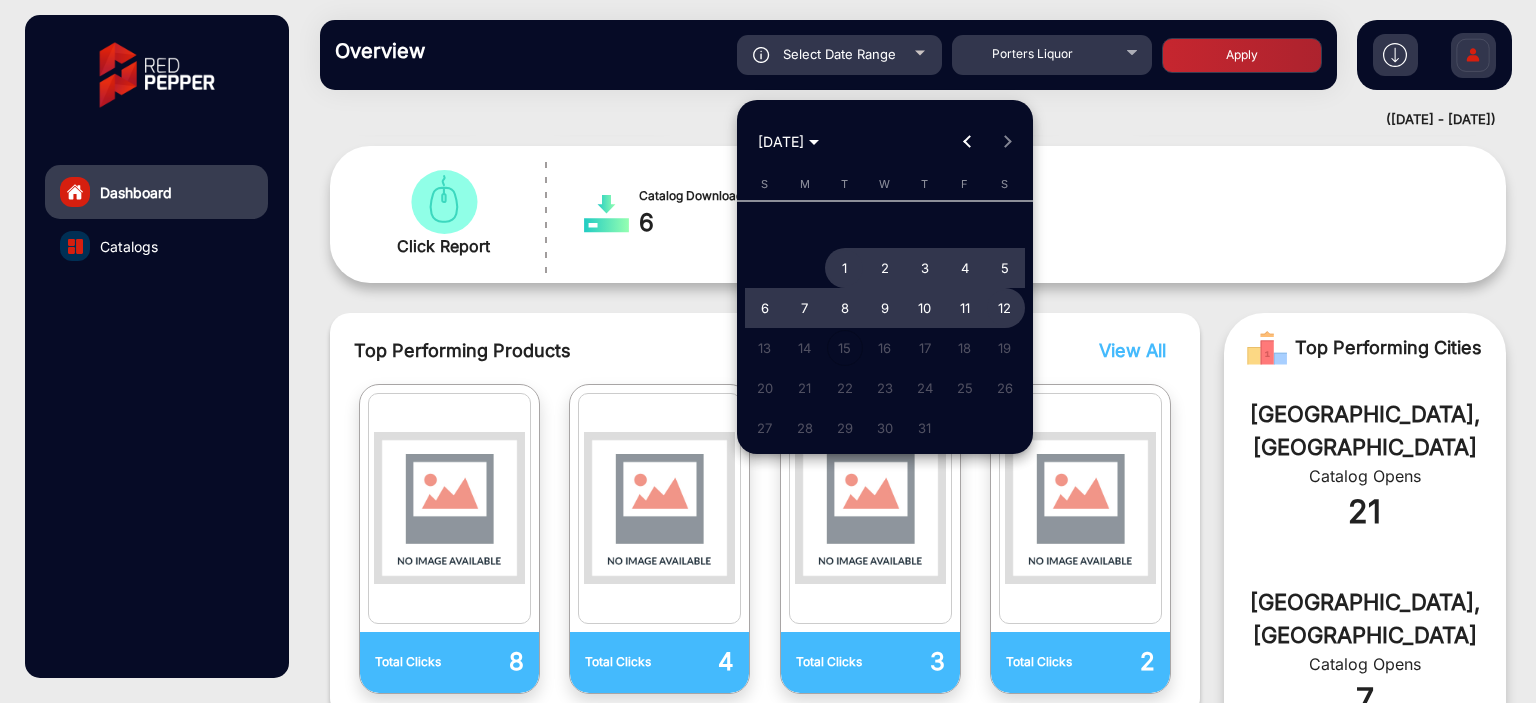 click on "1" at bounding box center (845, 268) 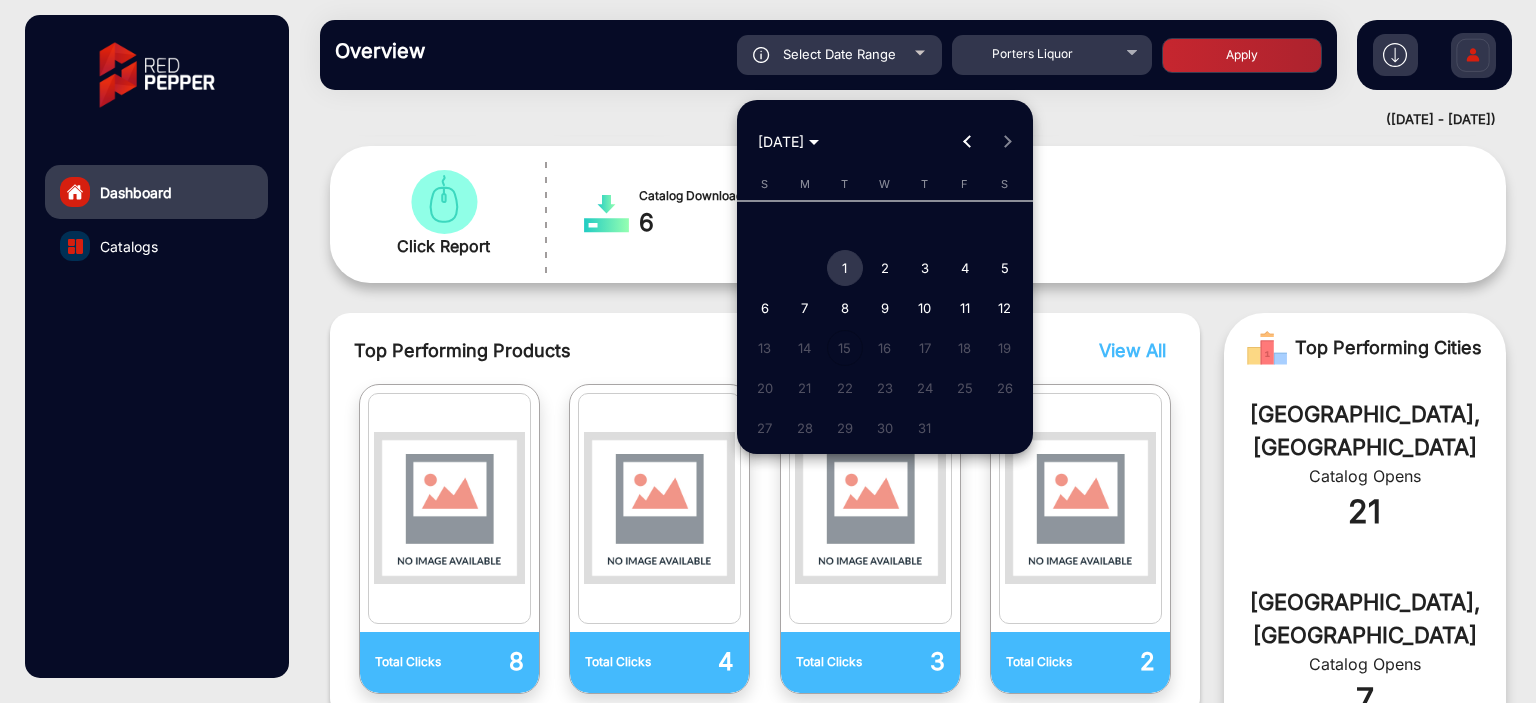 click on "1" at bounding box center (845, 268) 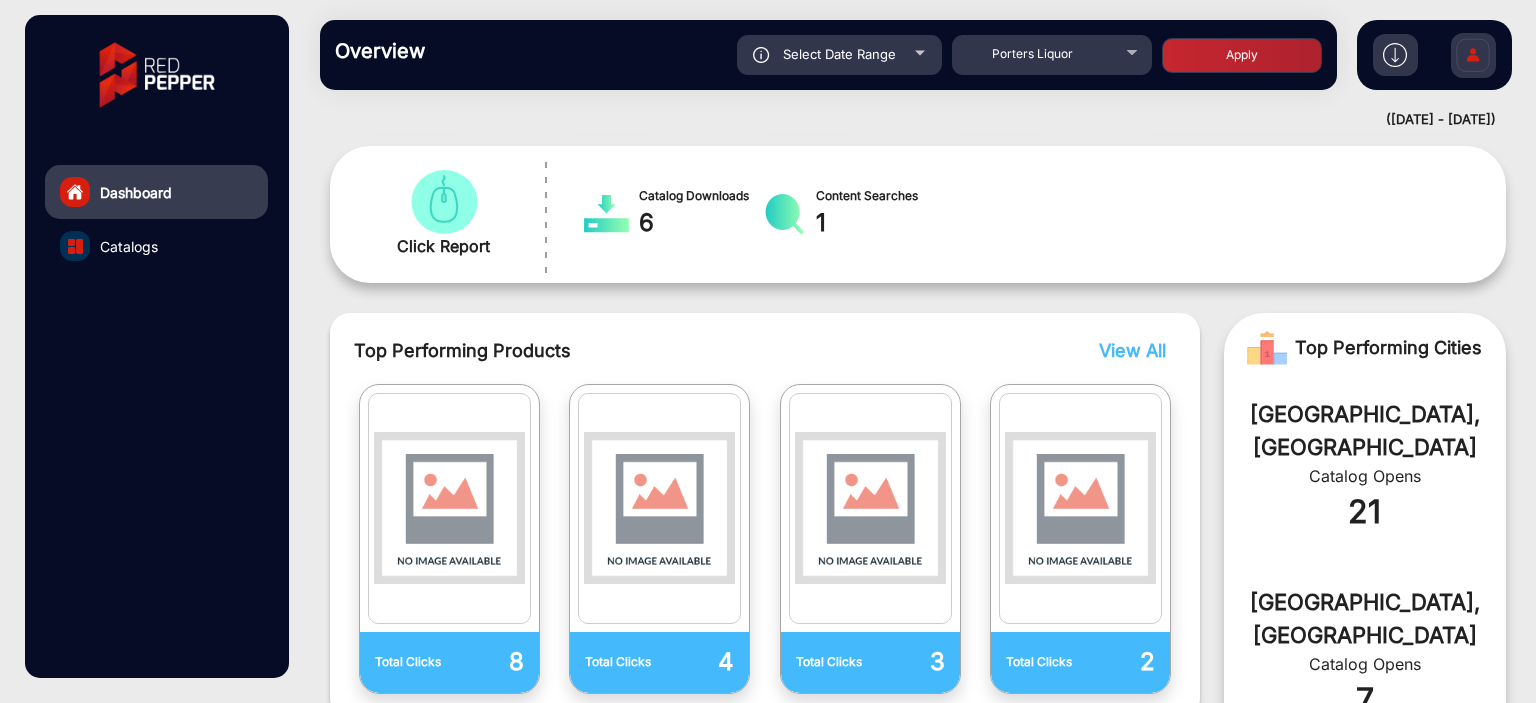 click on "Apply" 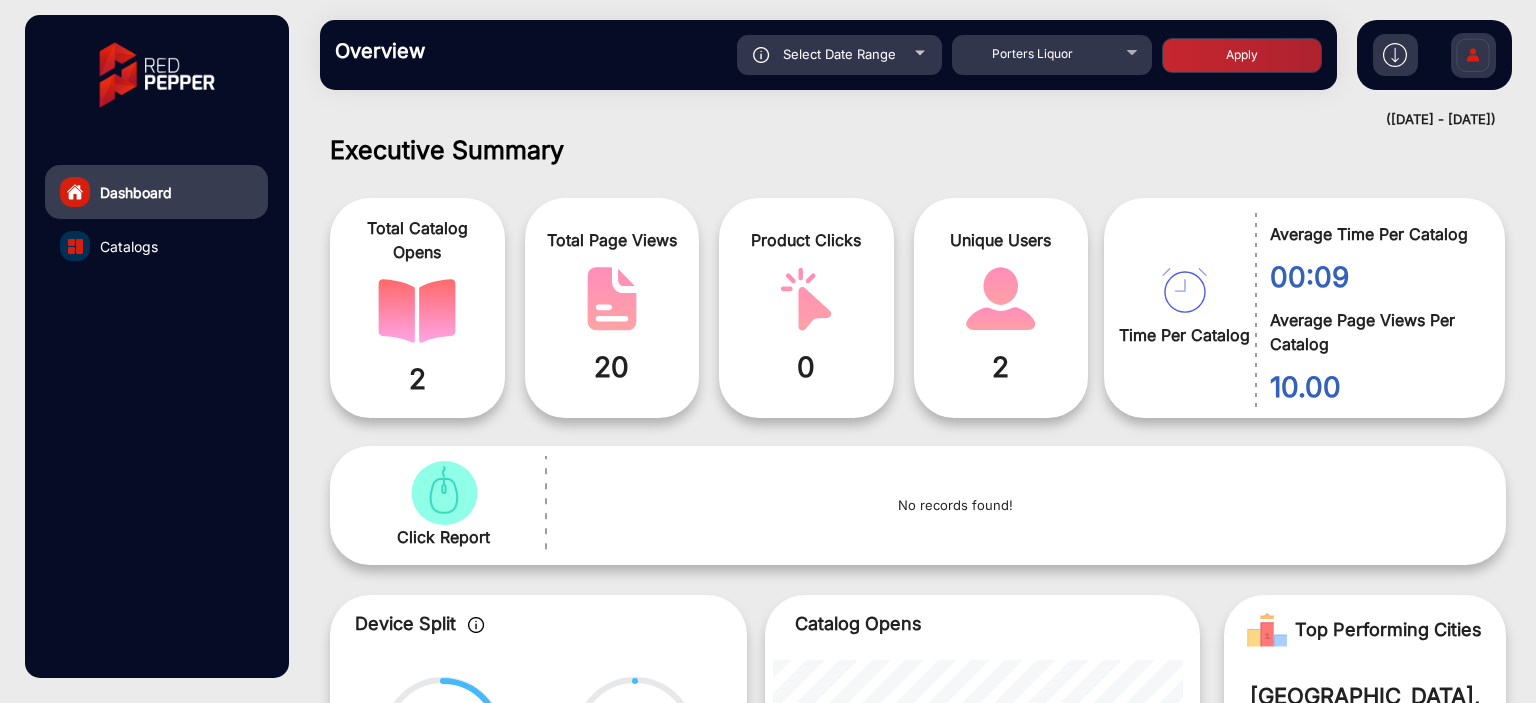scroll, scrollTop: 999536, scrollLeft: 998828, axis: both 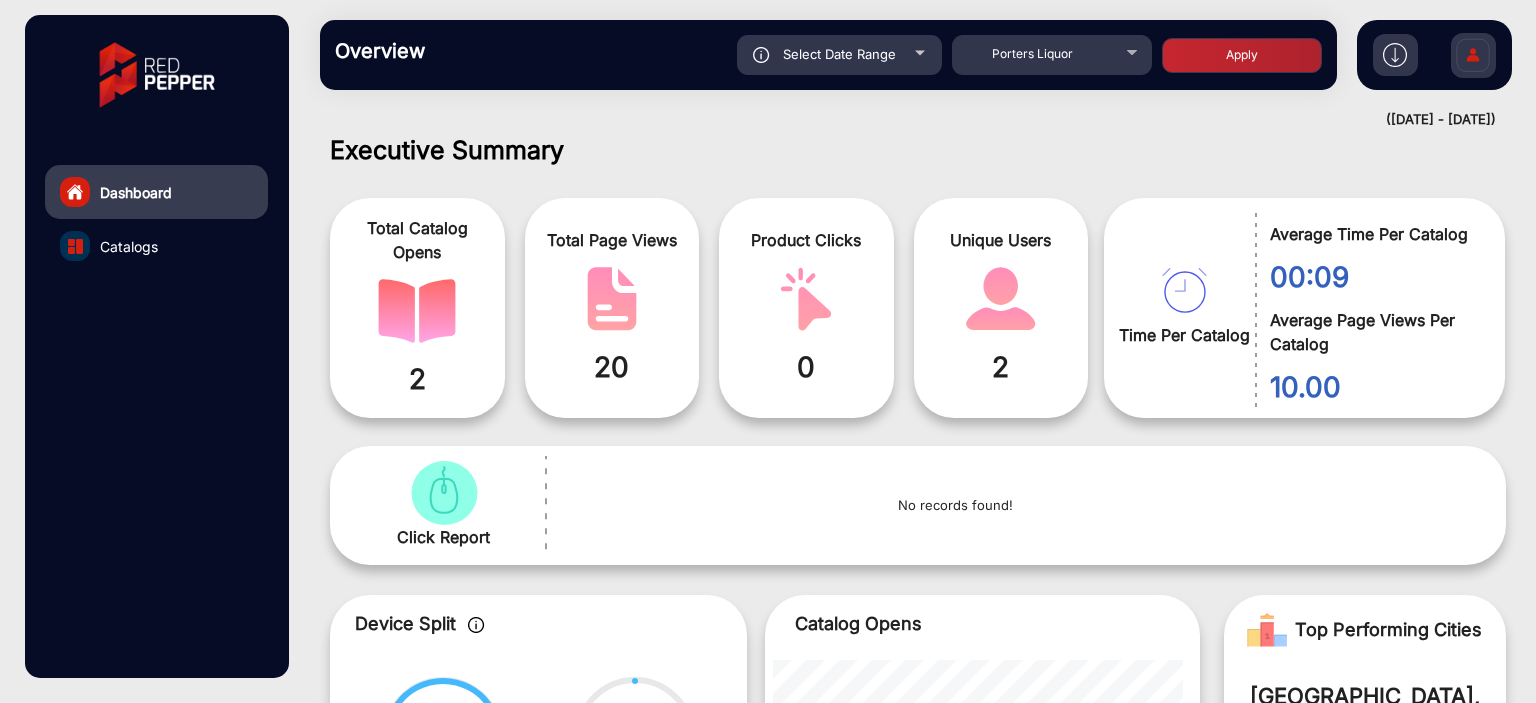 click on "Select Date Range" 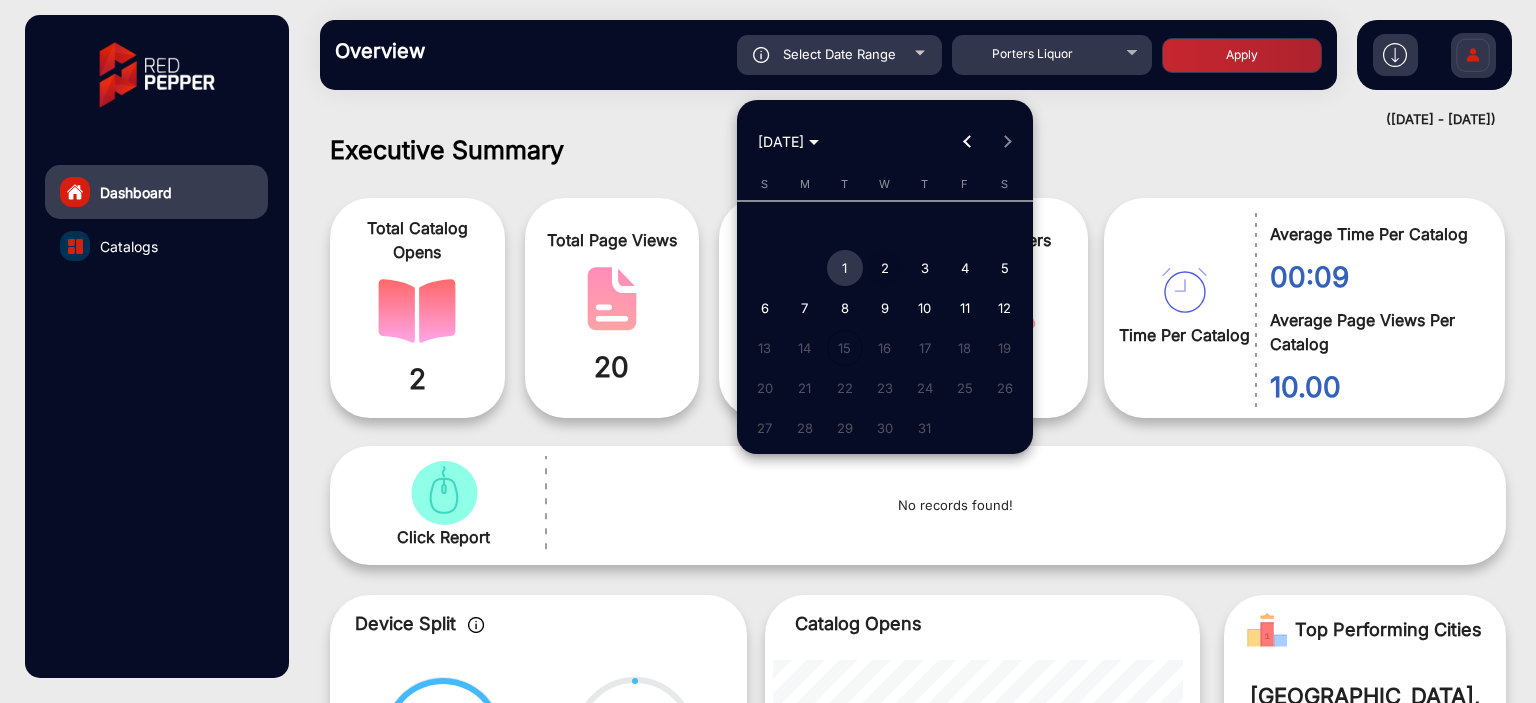 click on "2" at bounding box center (885, 268) 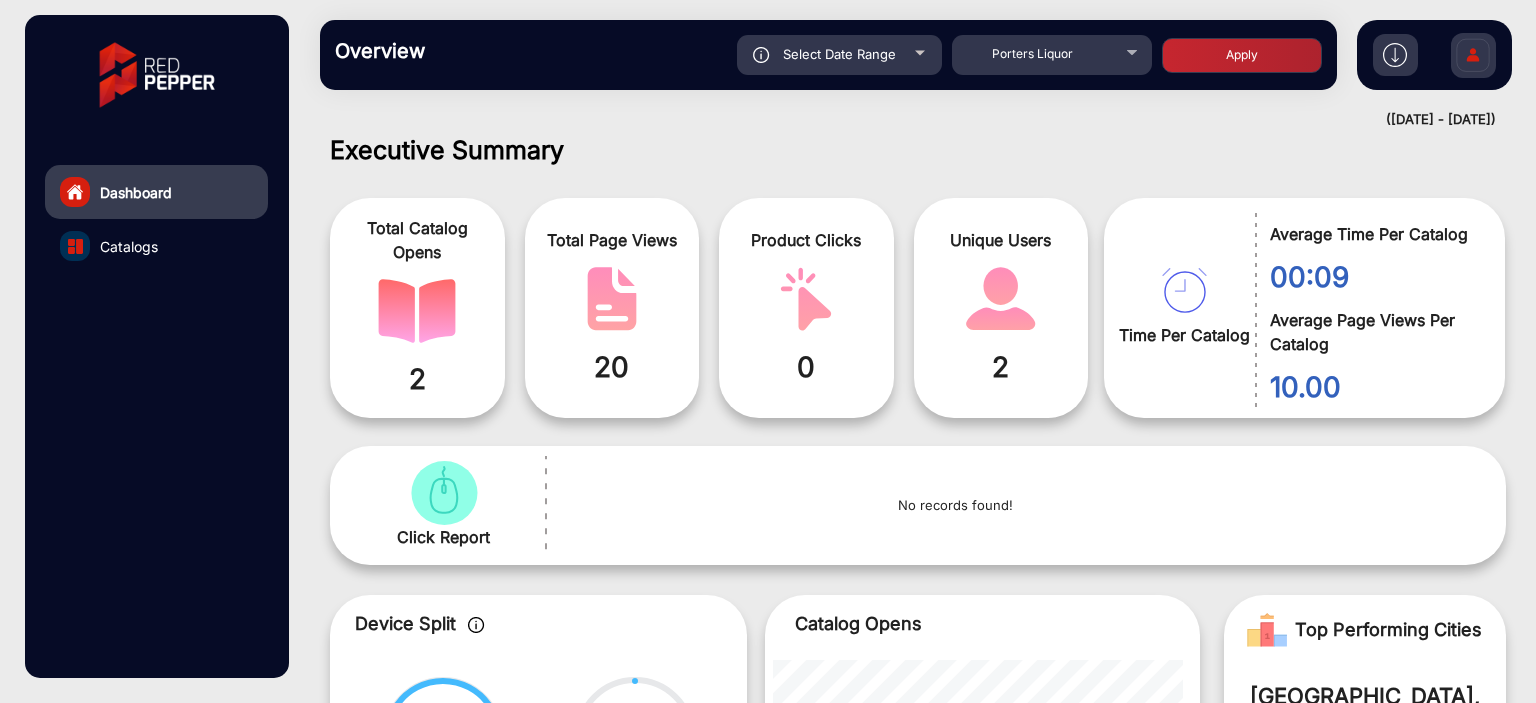 click on "Apply" 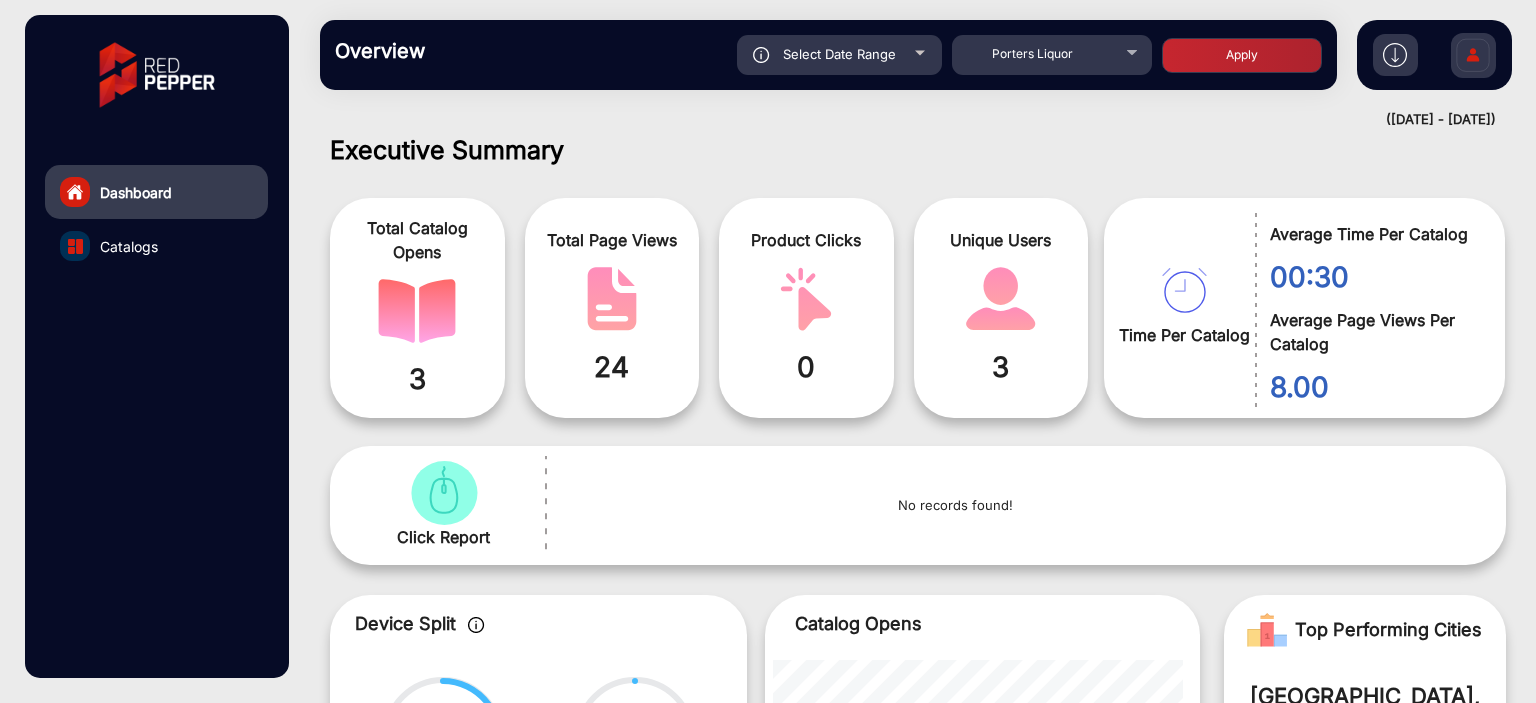 scroll, scrollTop: 999536, scrollLeft: 998828, axis: both 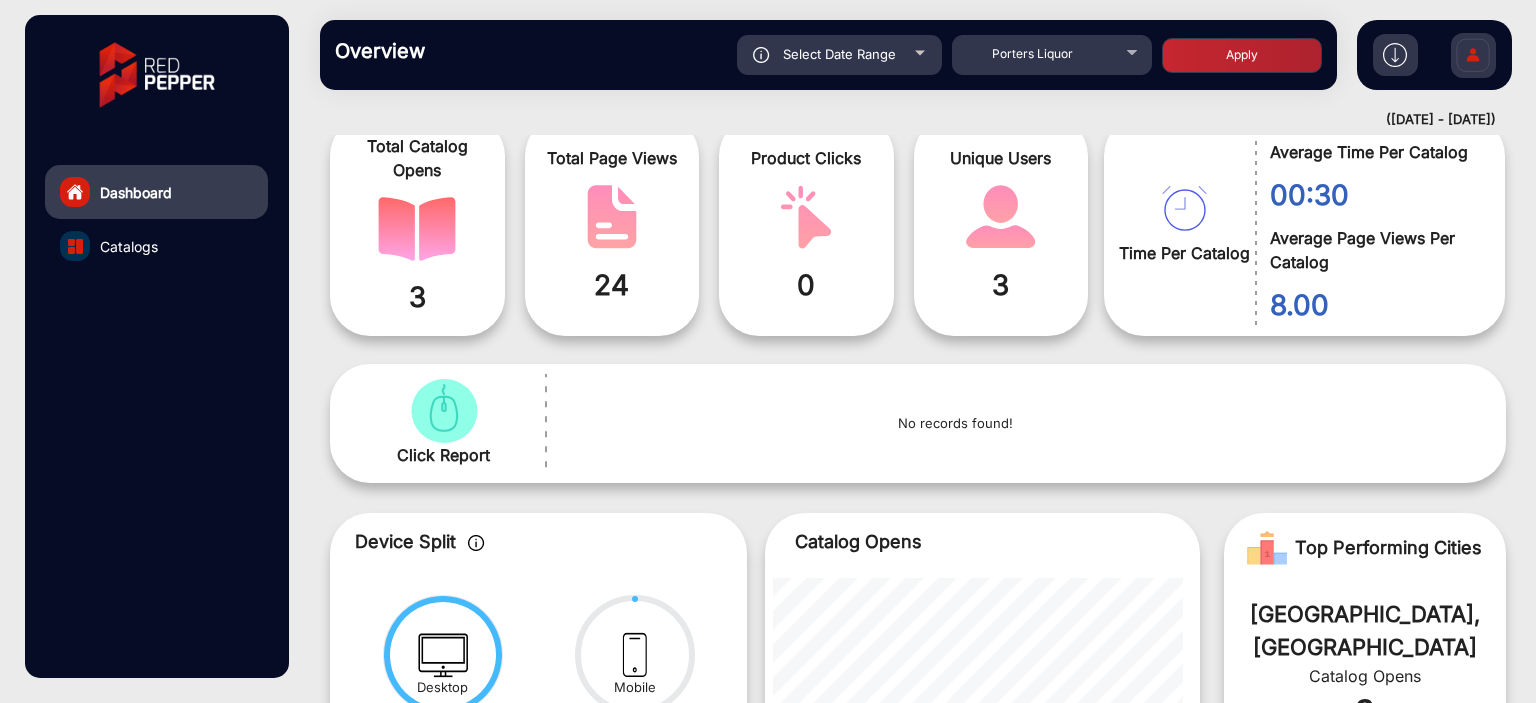 click on "Select Date Range" 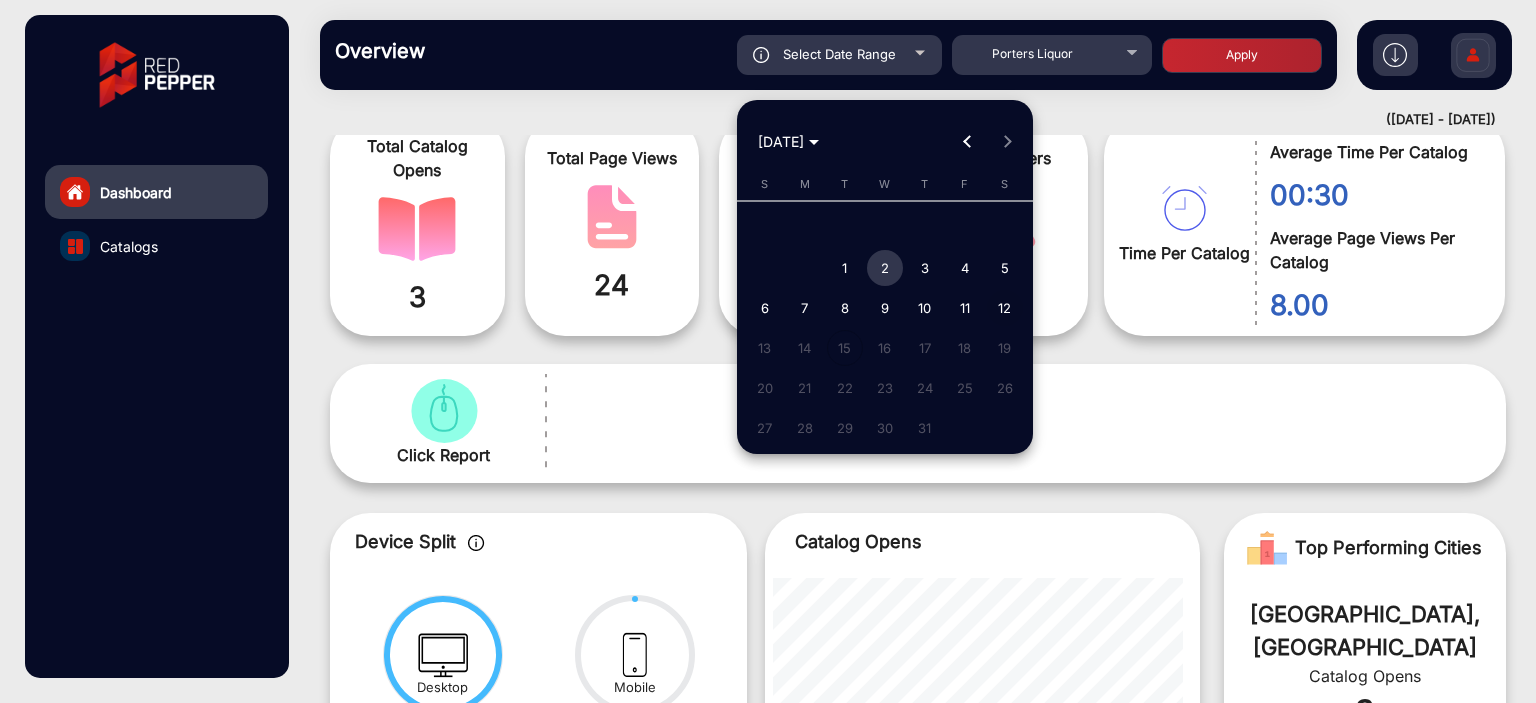 click on "12" at bounding box center [1005, 308] 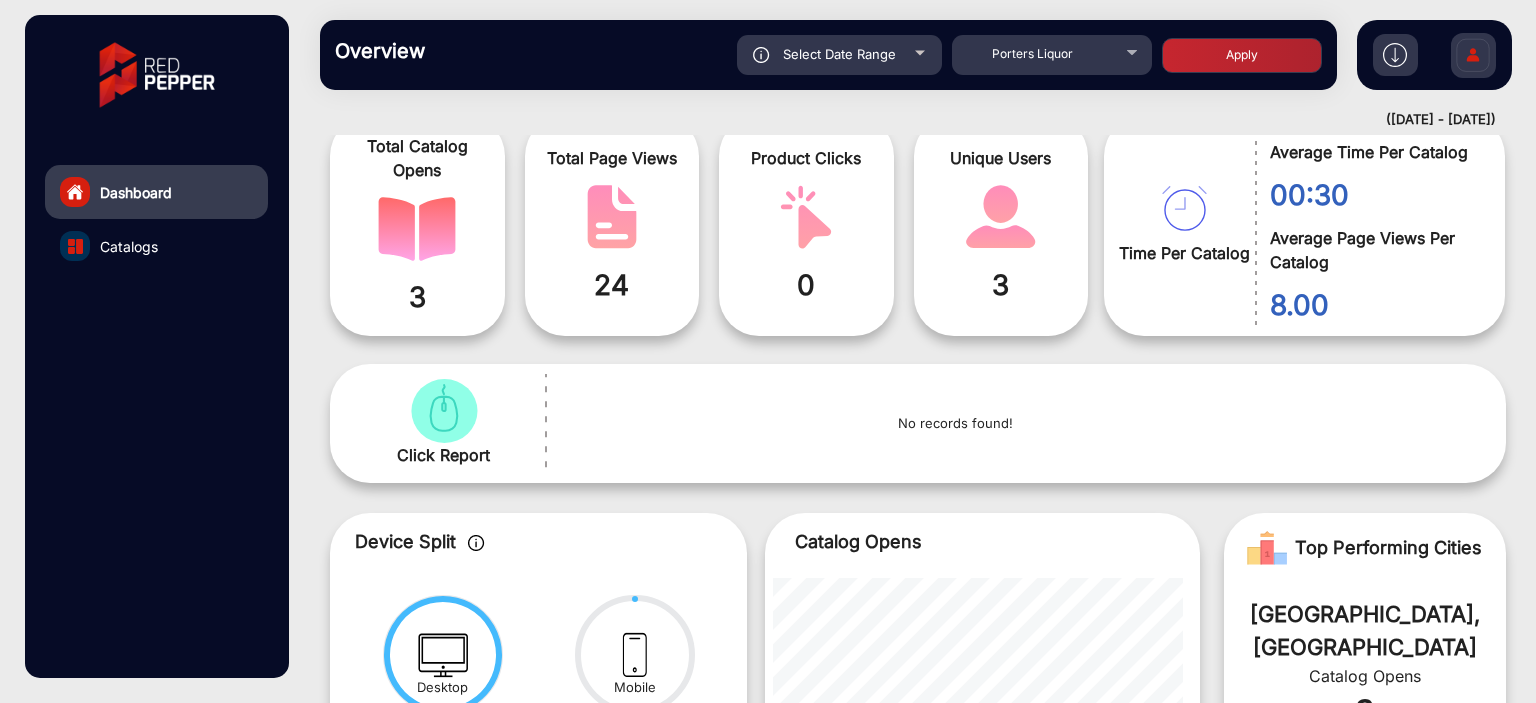 click on "Apply" 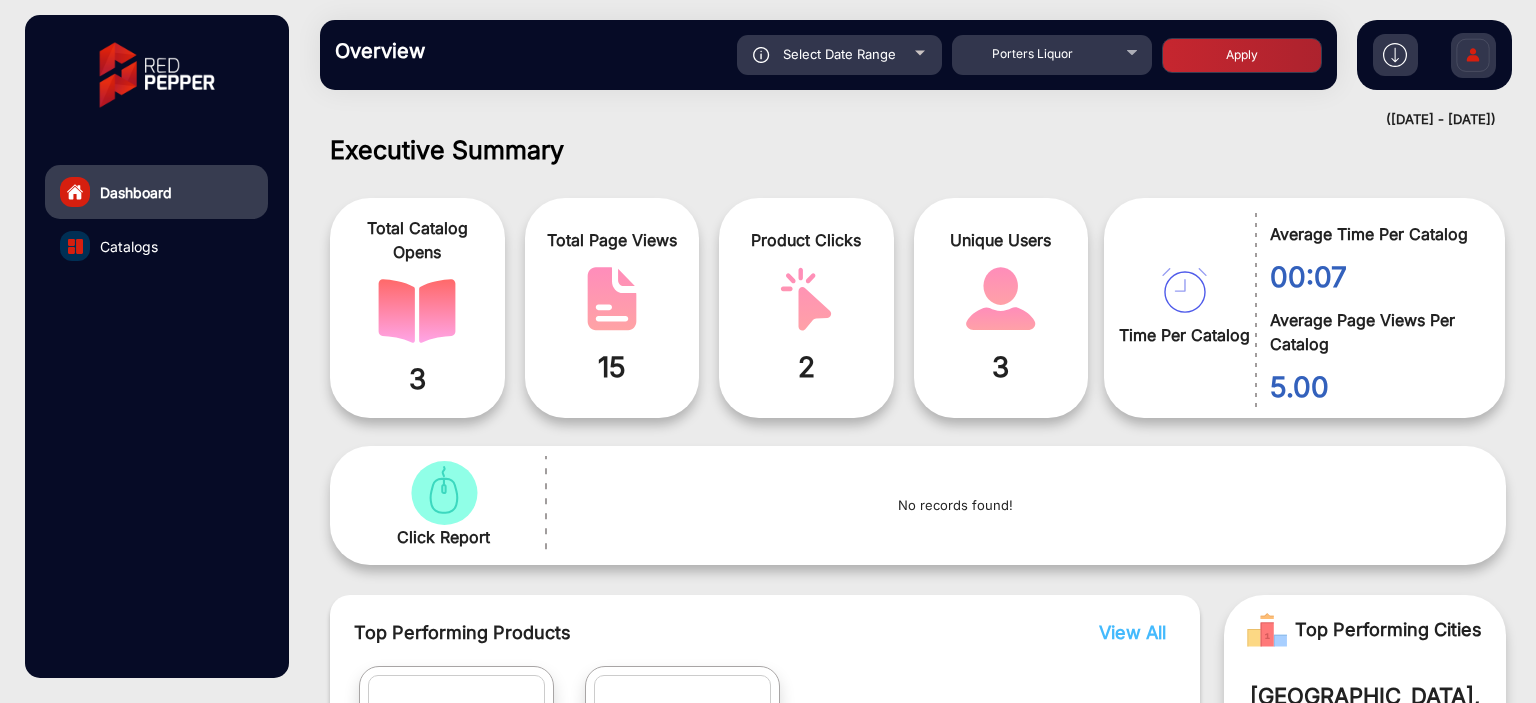 scroll, scrollTop: 999101, scrollLeft: 998828, axis: both 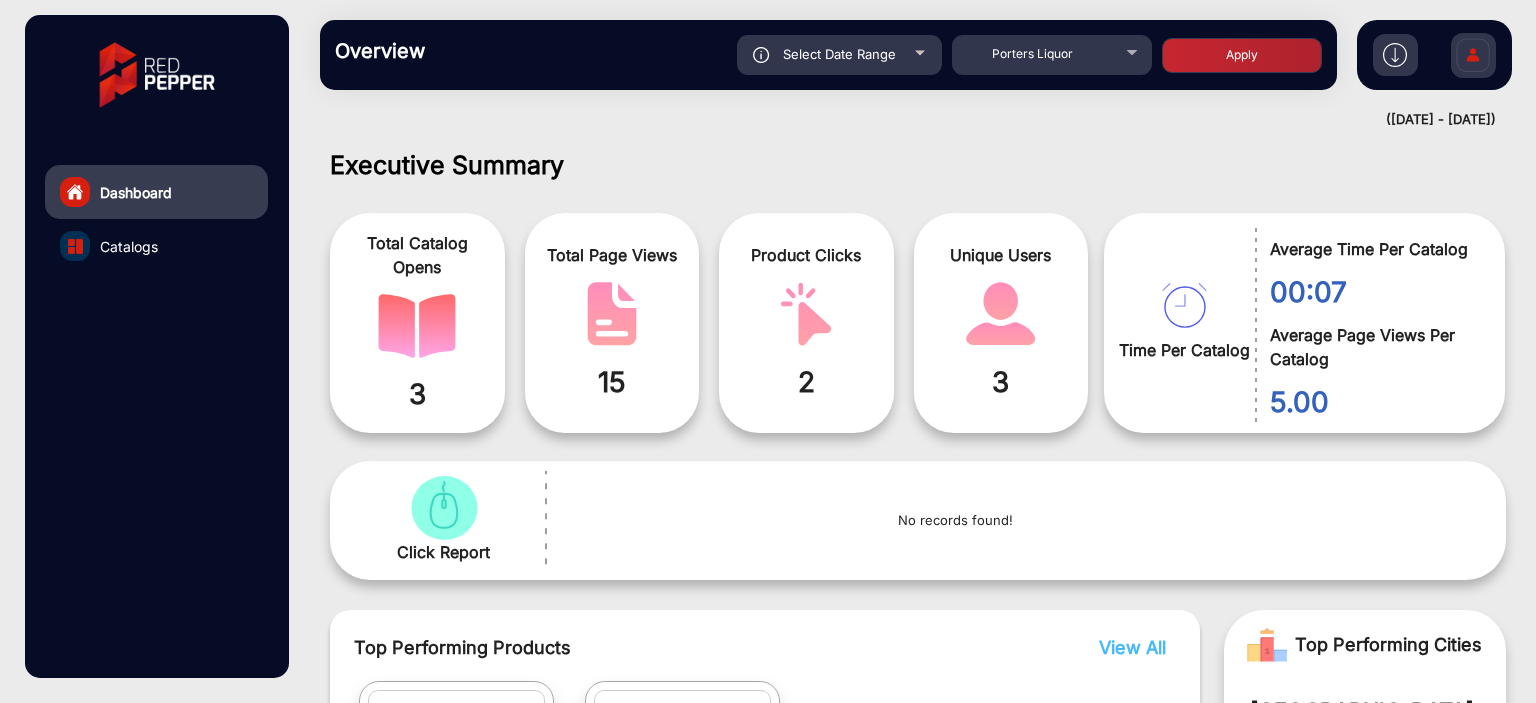 click on "Dashboard" 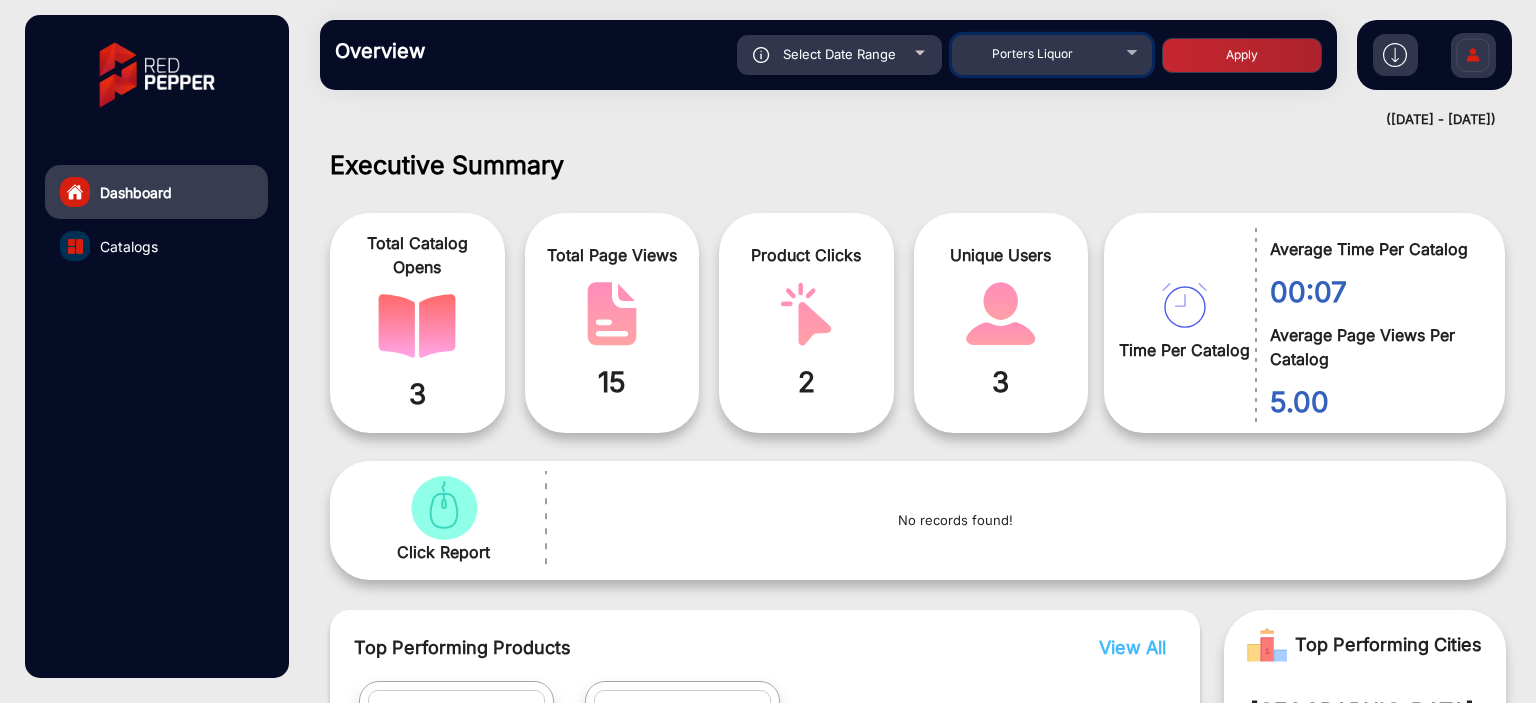 click on "Porters Liquor" at bounding box center [1052, 52] 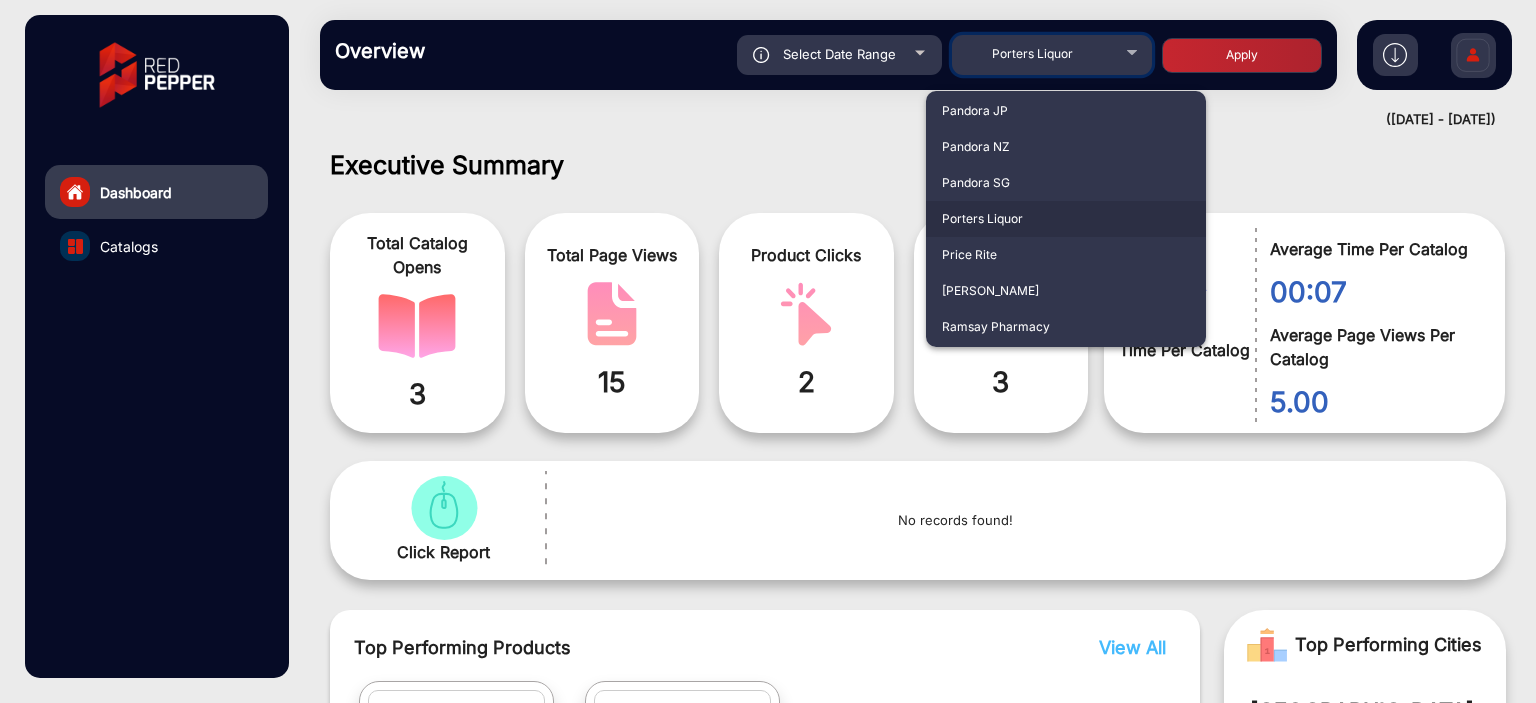 scroll, scrollTop: 0, scrollLeft: 0, axis: both 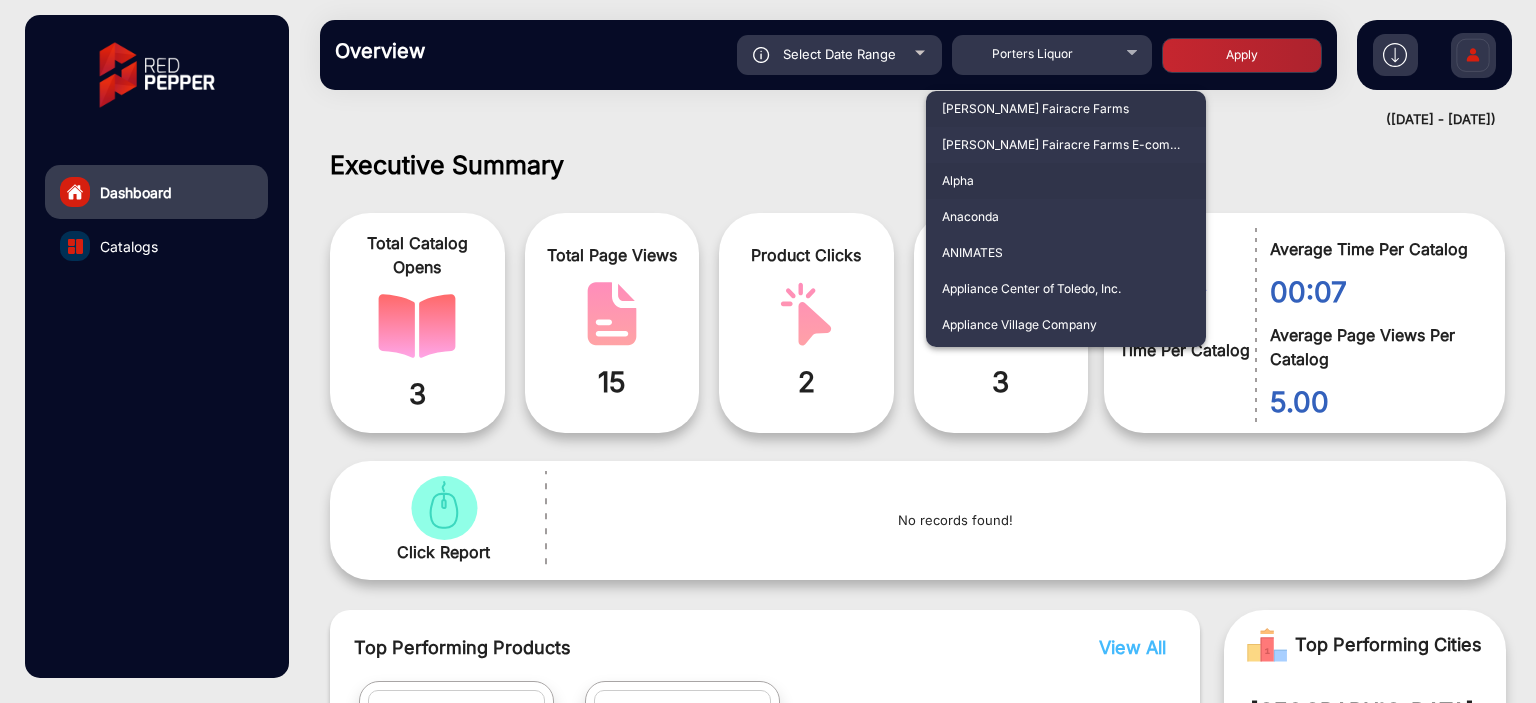 click on "Alpha" at bounding box center (1066, 181) 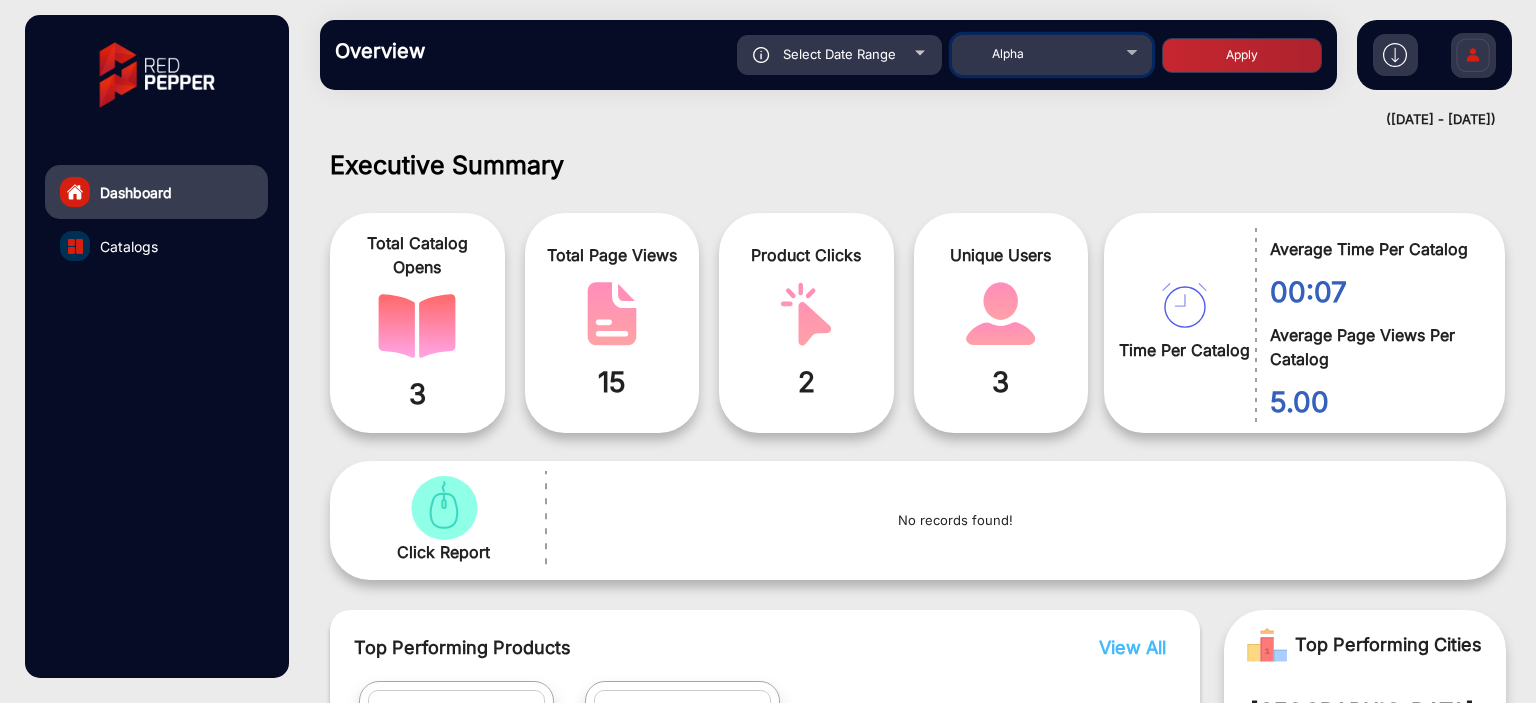 click on "Alpha" at bounding box center [1052, 54] 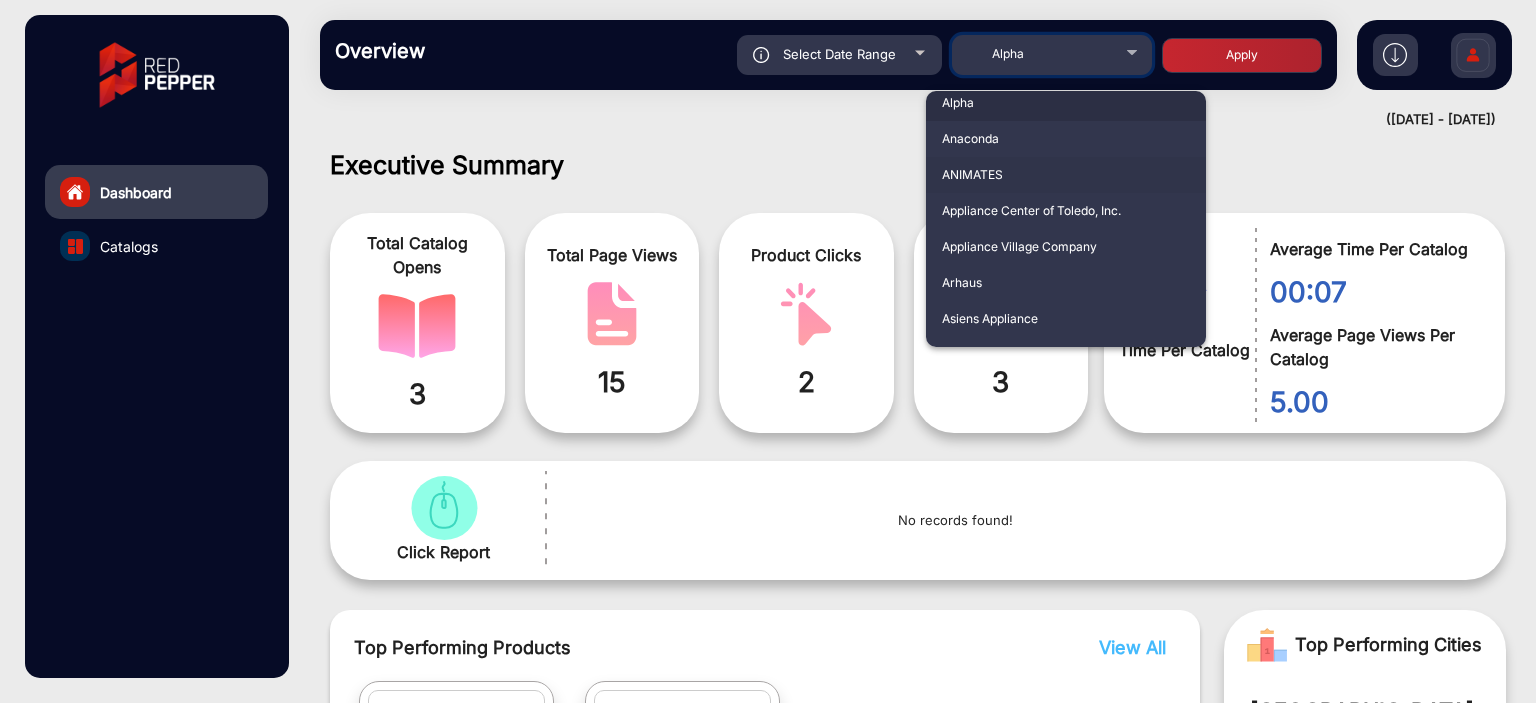 scroll, scrollTop: 100, scrollLeft: 0, axis: vertical 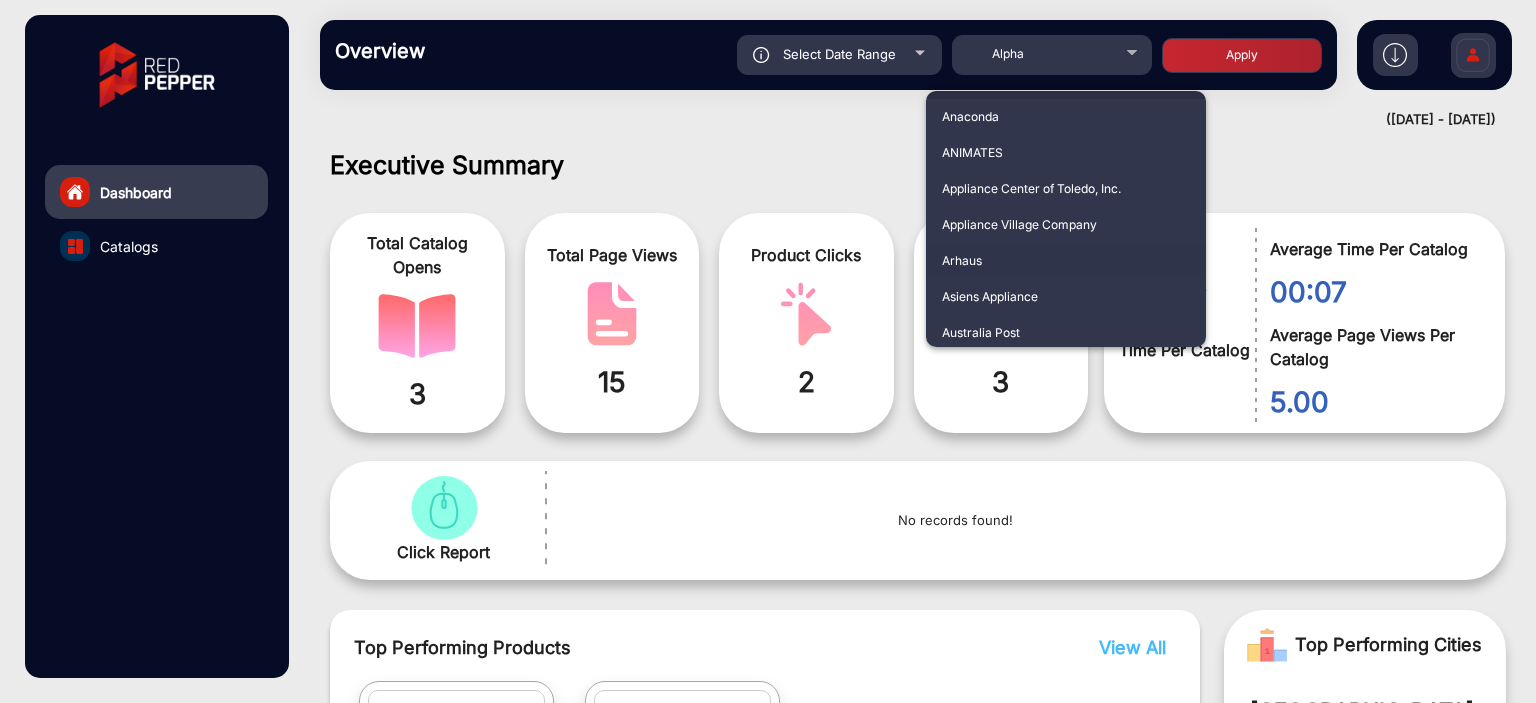 click on "Arhaus" at bounding box center [1066, 261] 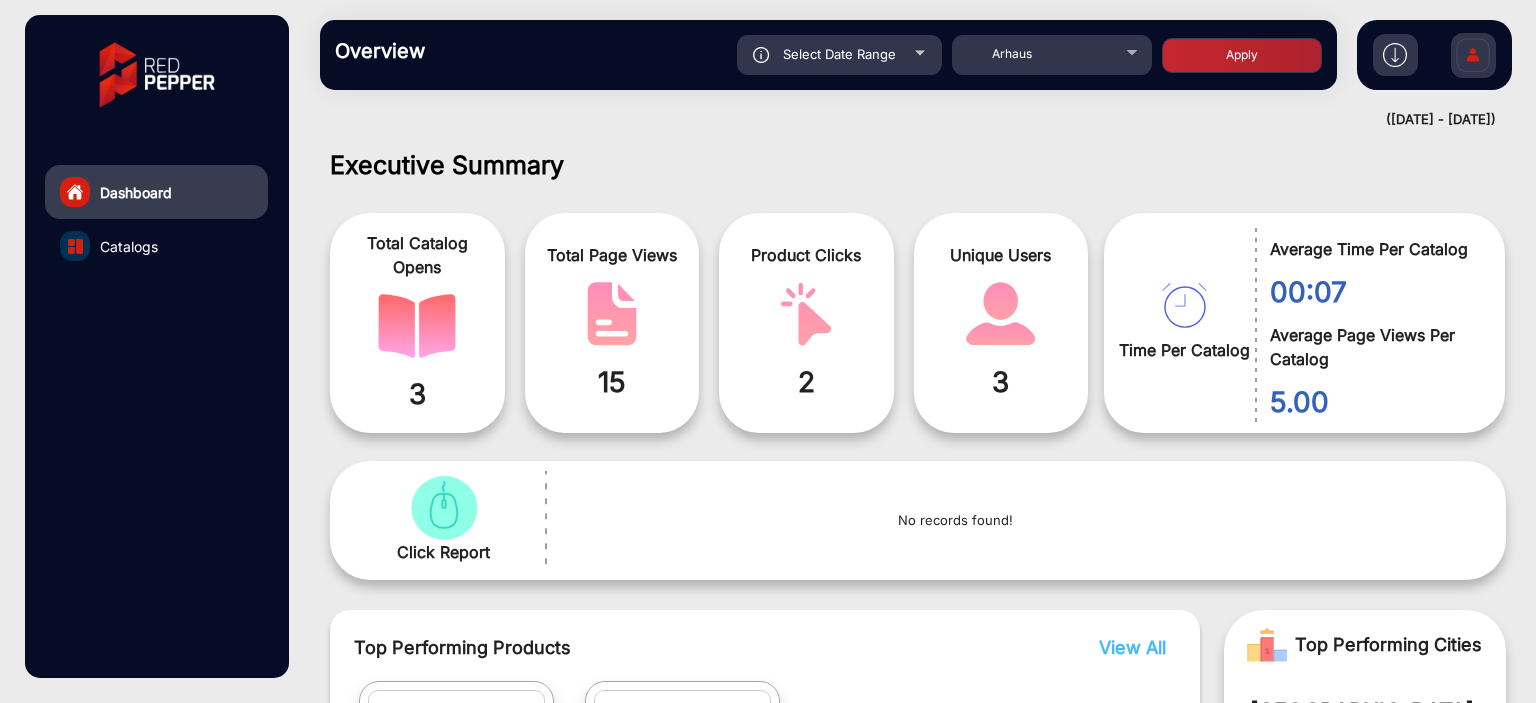 click on "Apply" 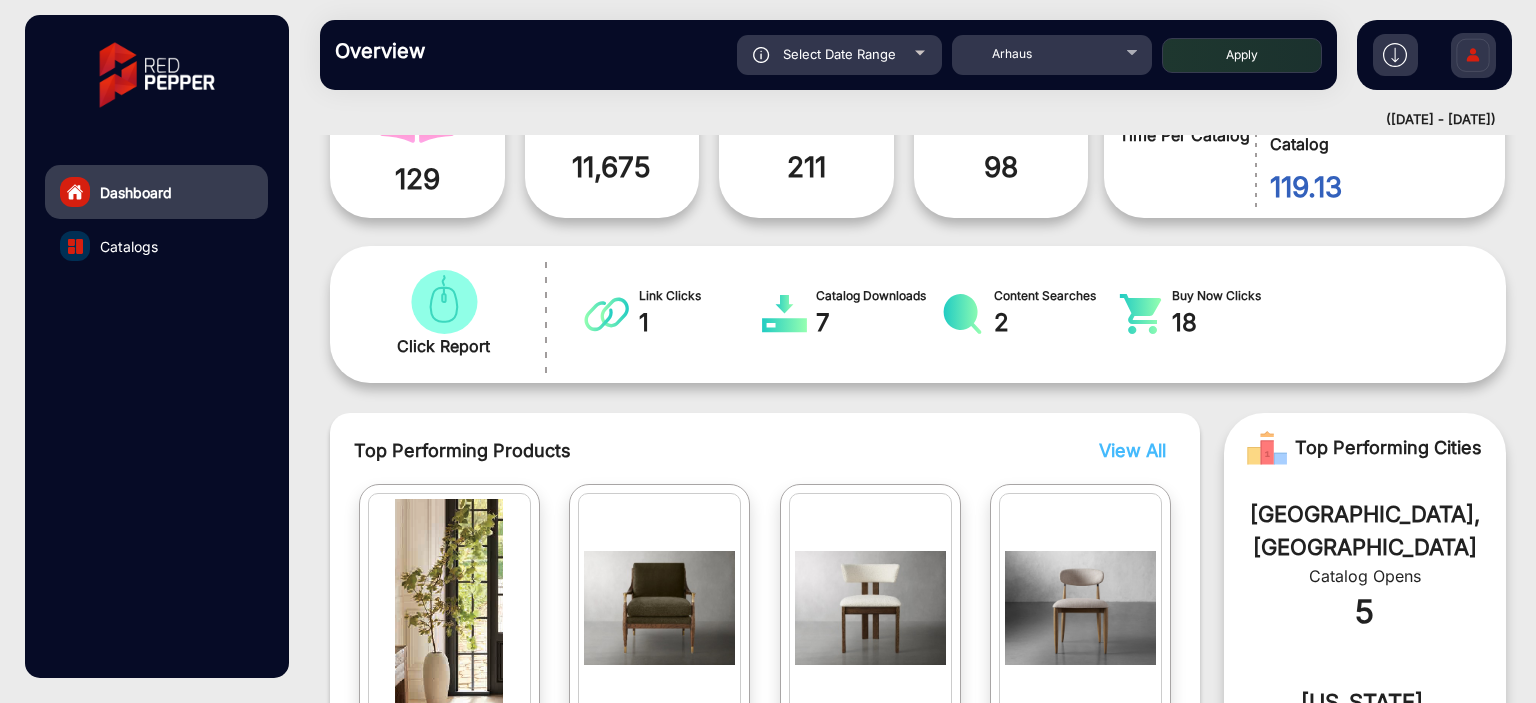 scroll, scrollTop: 217, scrollLeft: 0, axis: vertical 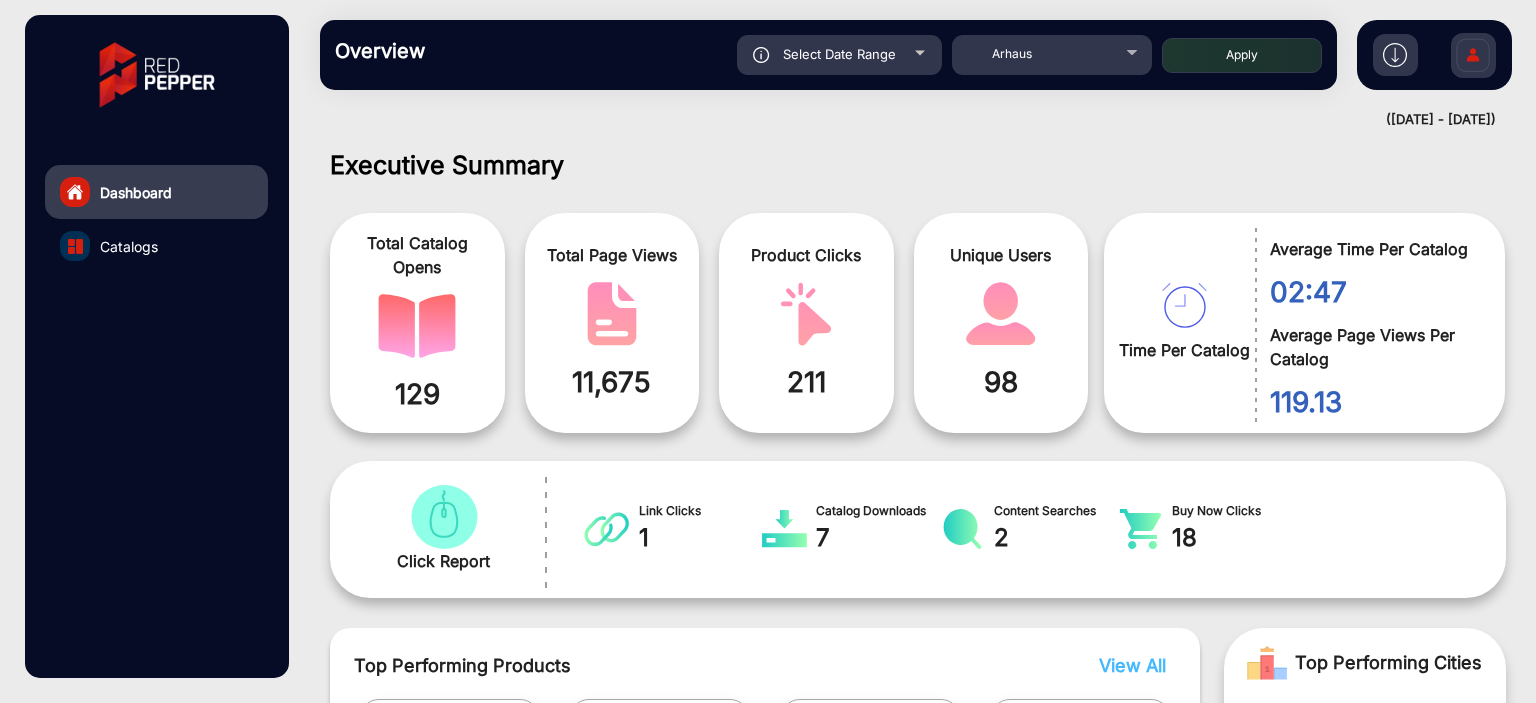 click on "Catalogs" 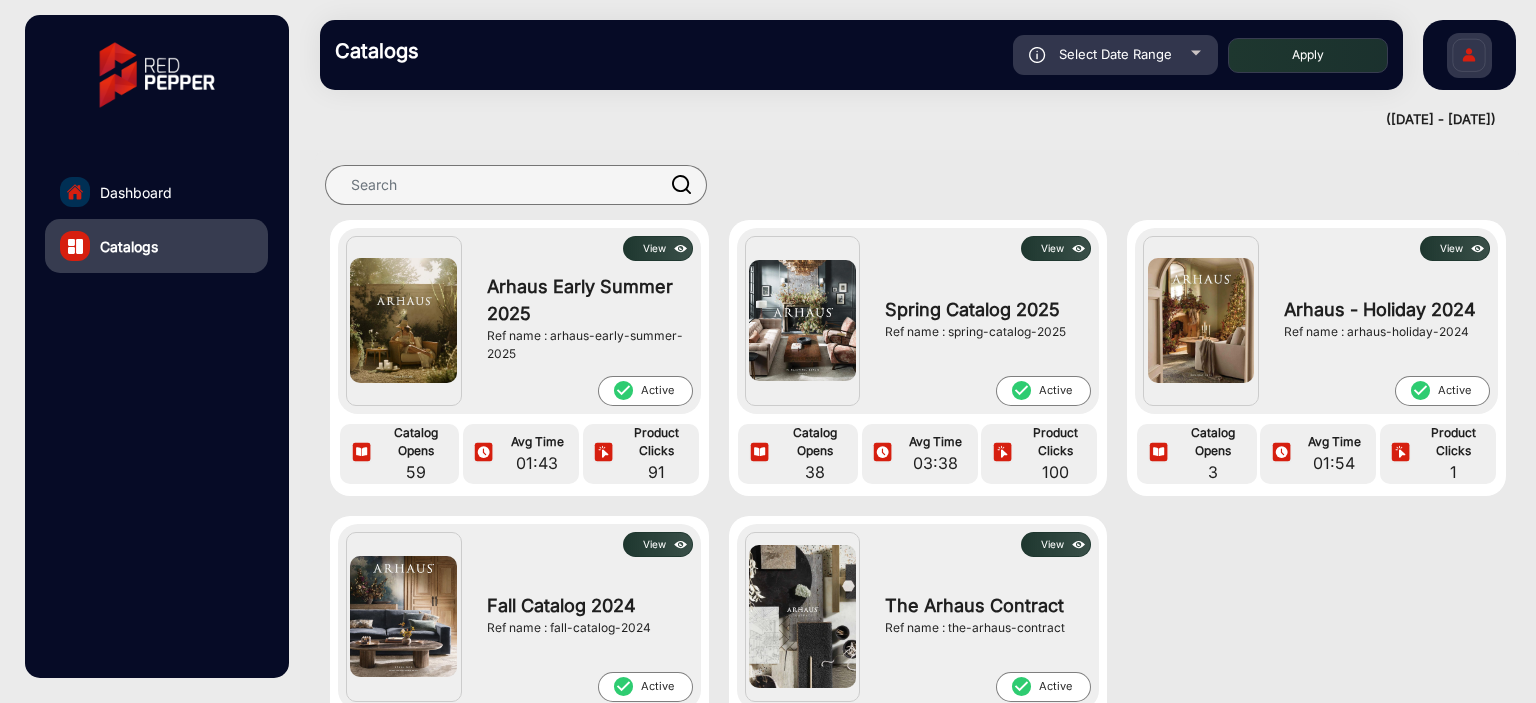click on "Arhaus Early Summer 2025  Ref name : arhaus-early-summer-2025" 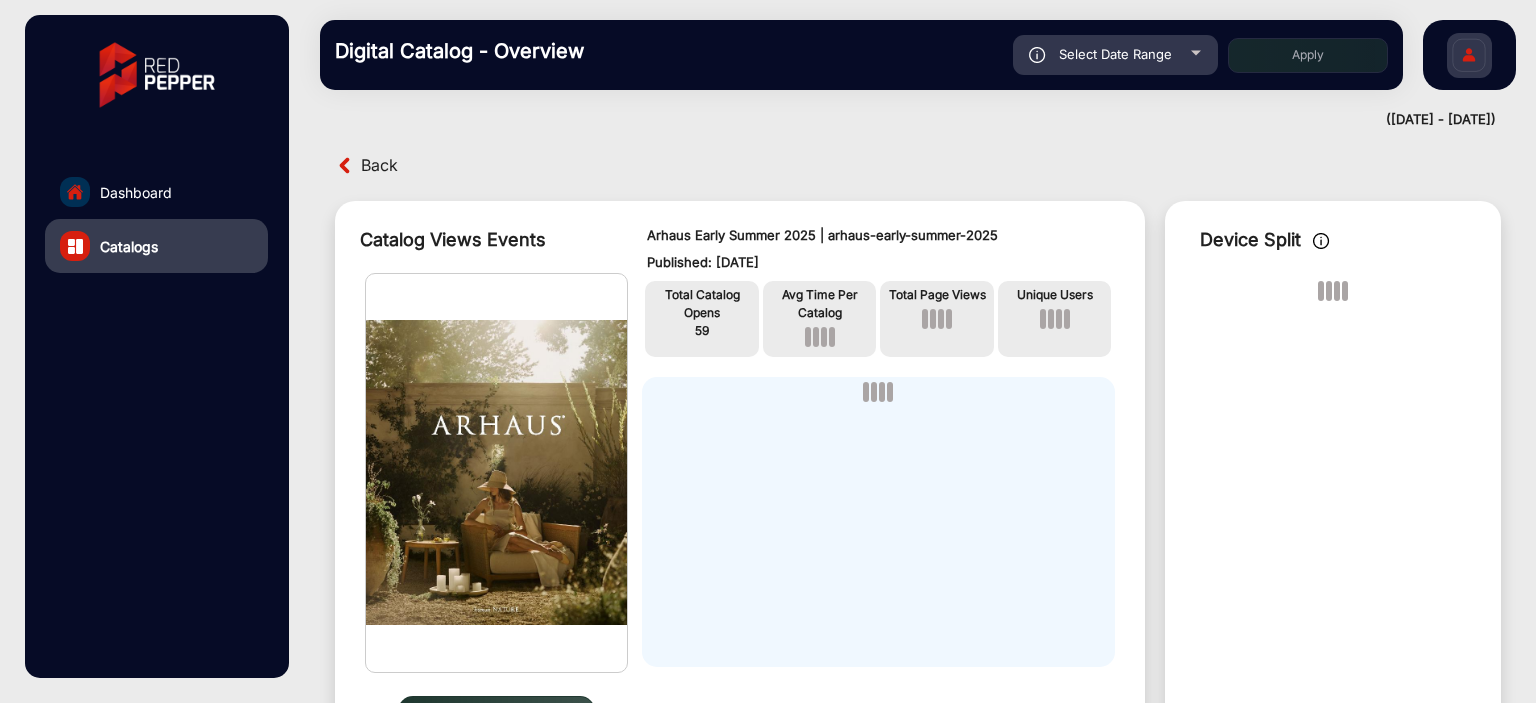 scroll, scrollTop: 15, scrollLeft: 0, axis: vertical 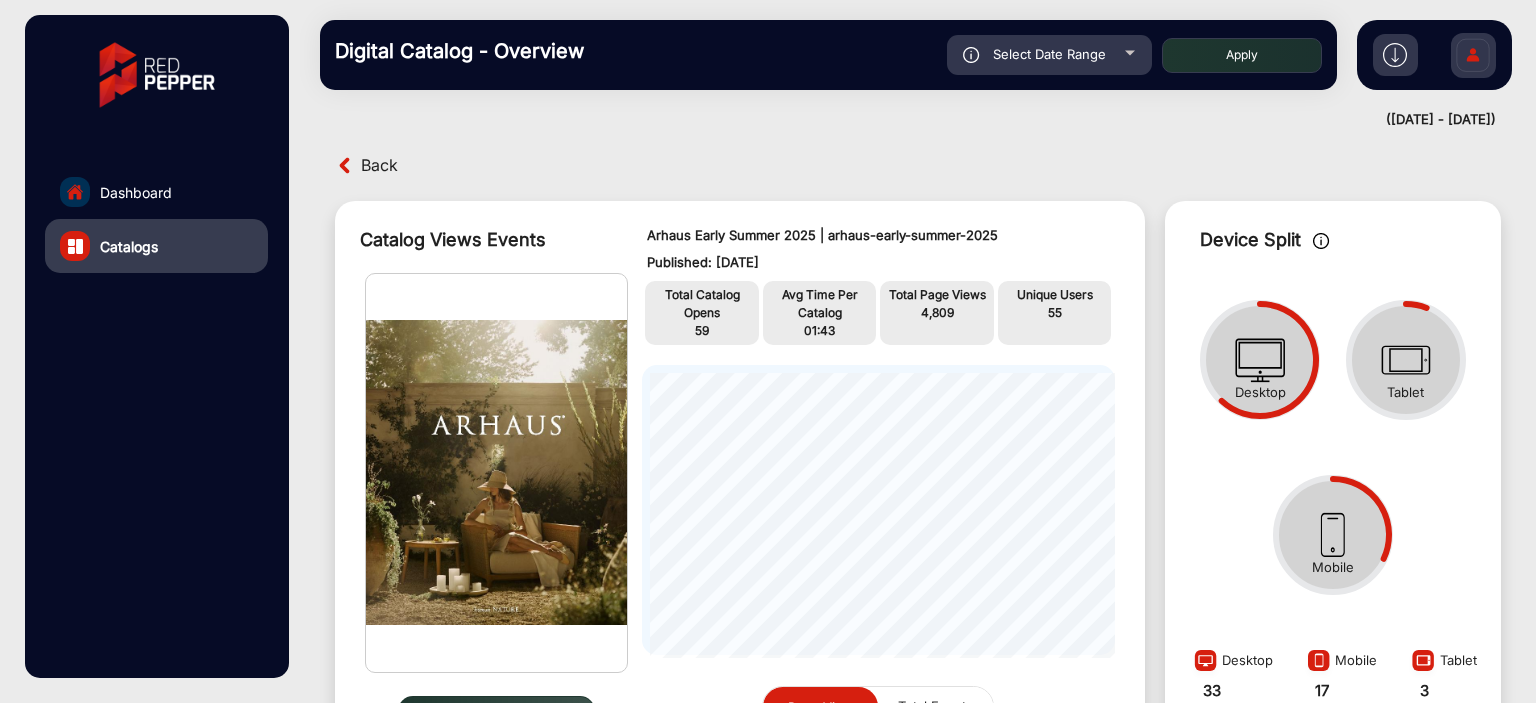 click on "Select Date Range" 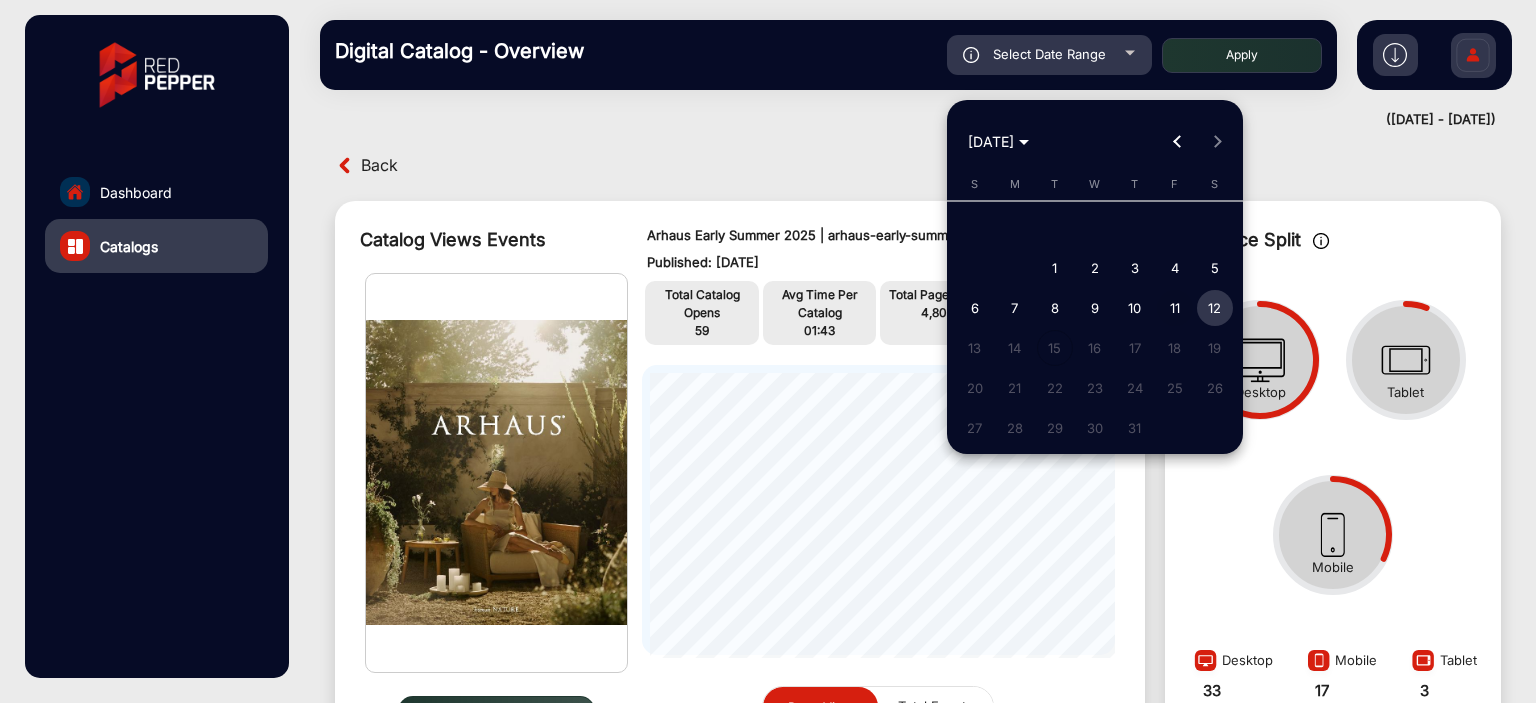 click on "11" at bounding box center (1175, 308) 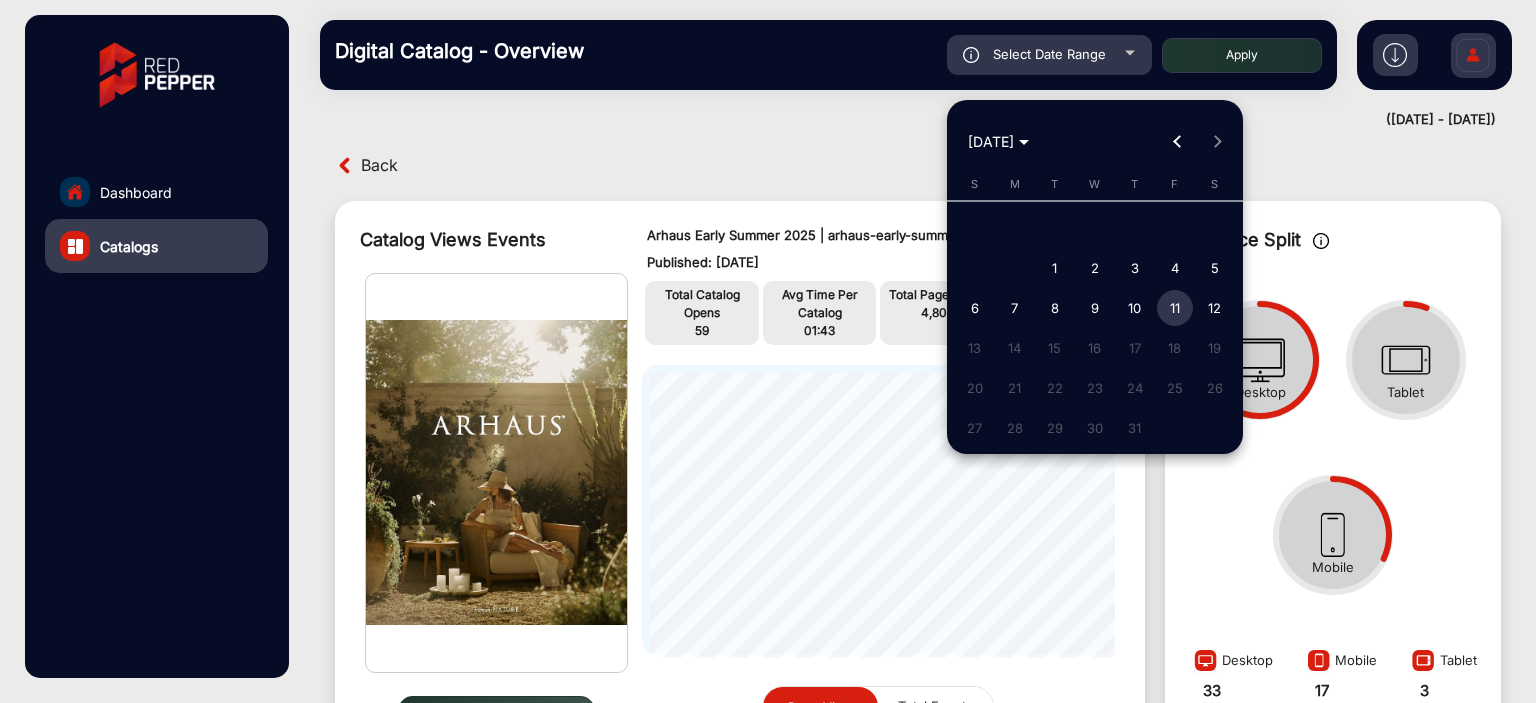 click on "11" at bounding box center (1175, 308) 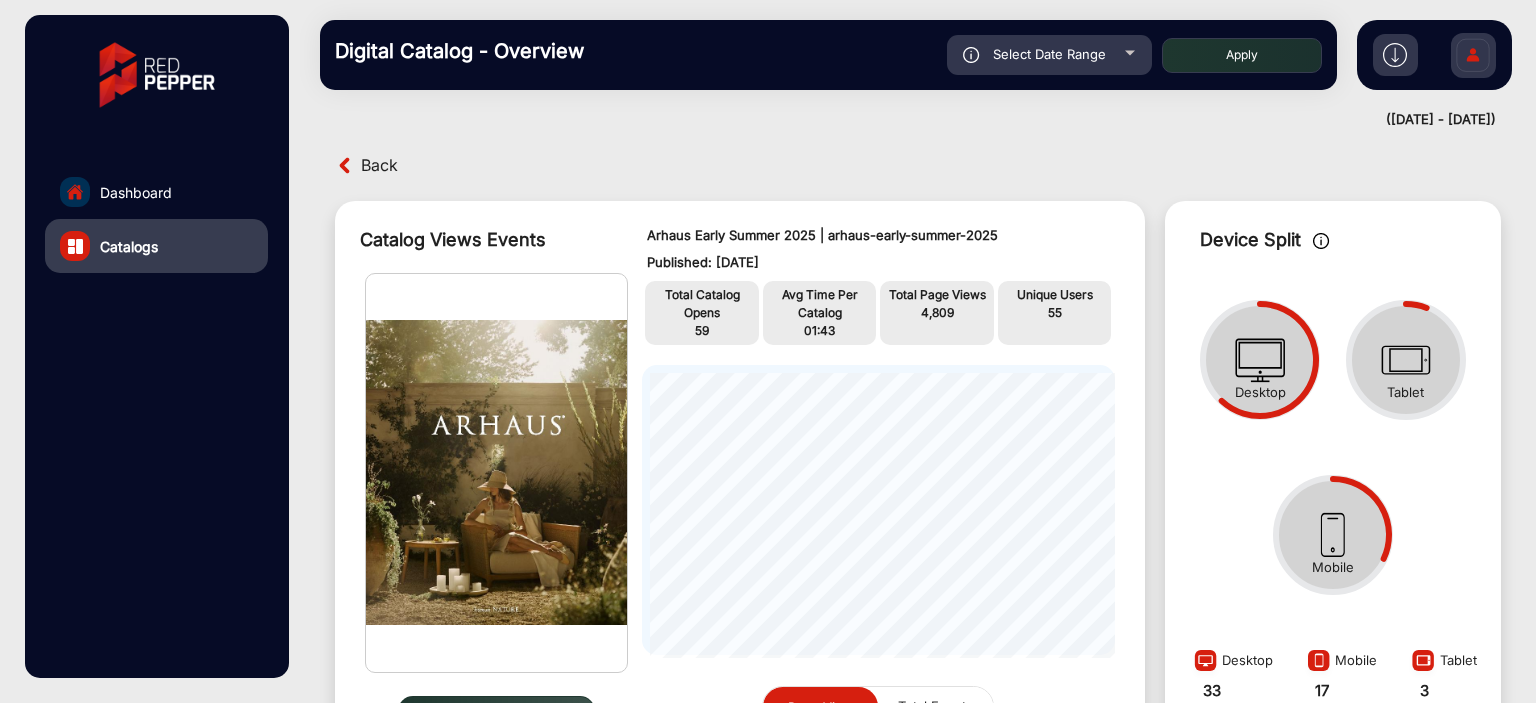 click on "Apply" 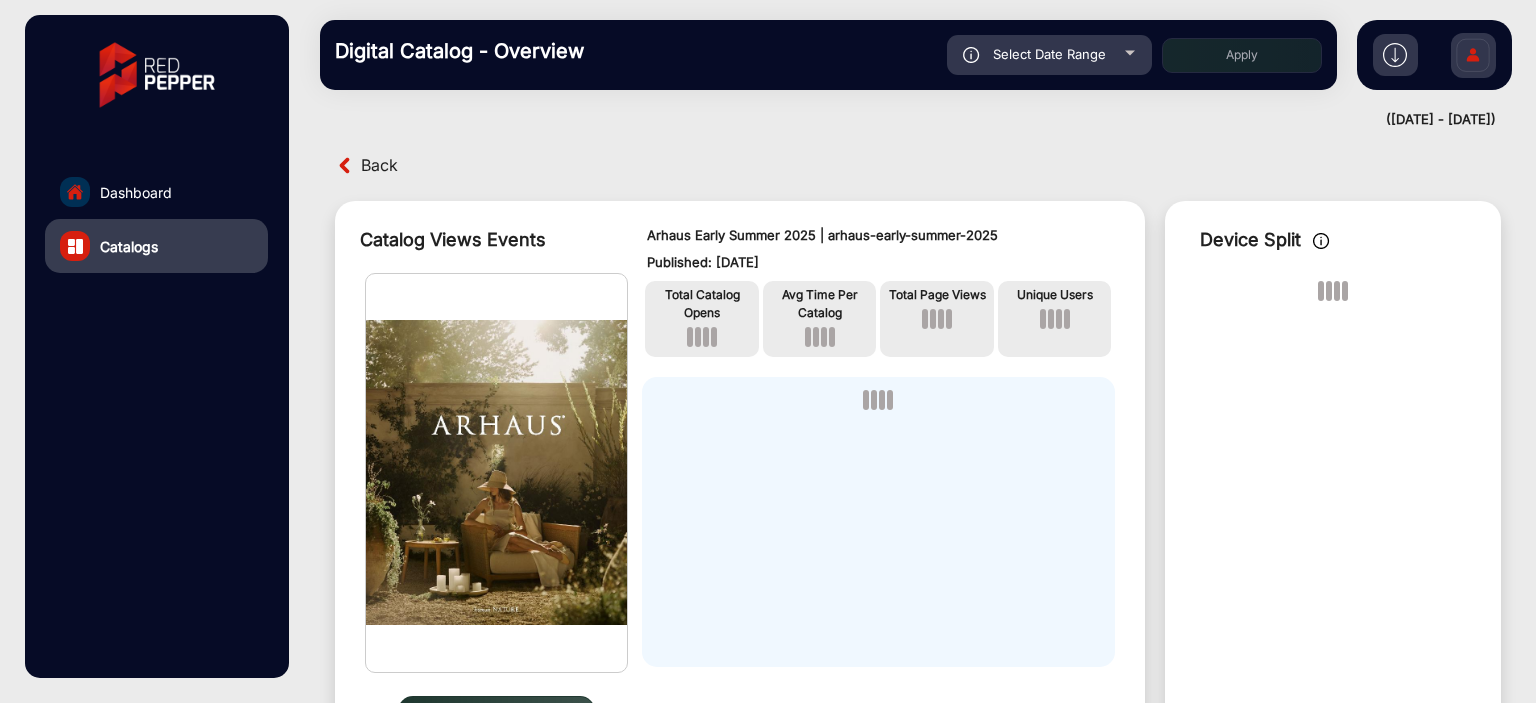 scroll, scrollTop: 15, scrollLeft: 0, axis: vertical 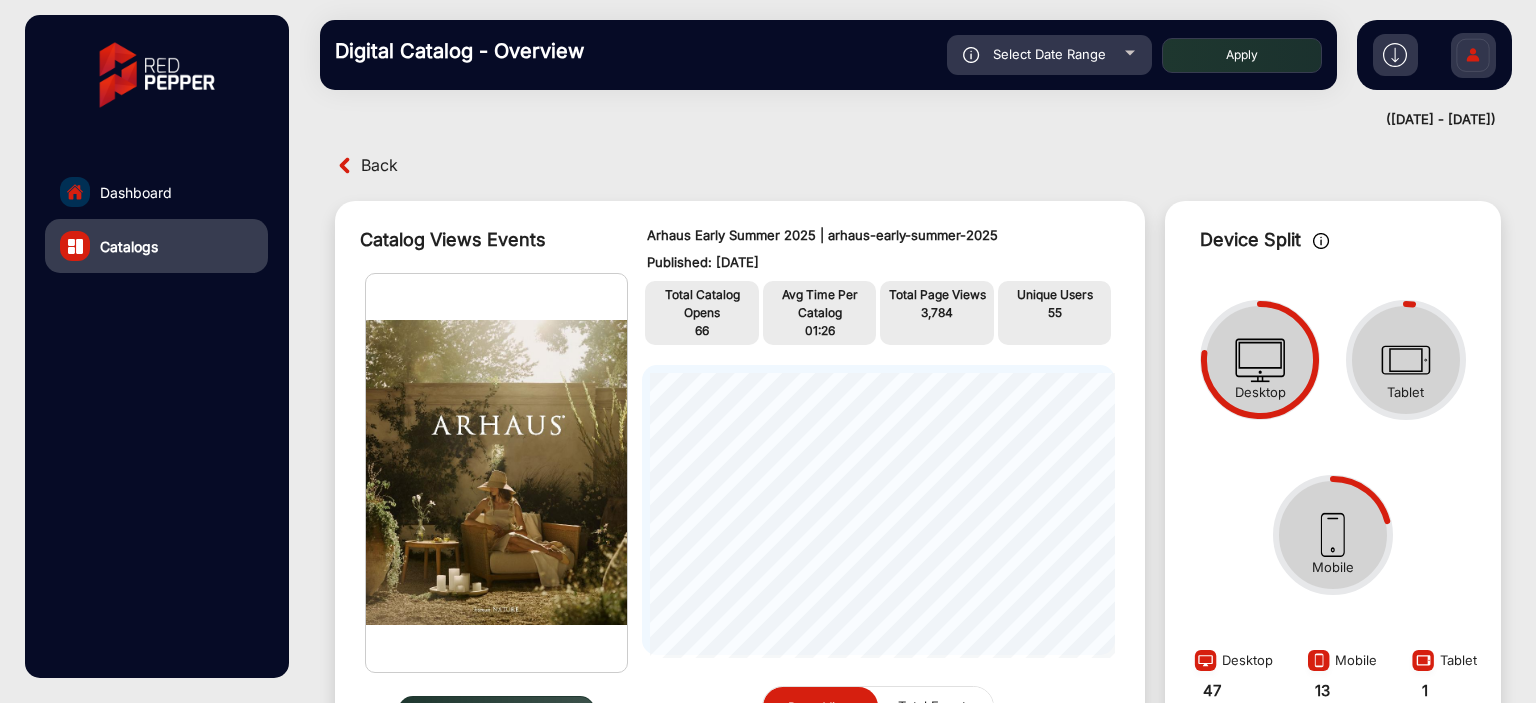 click on "Dashboard" 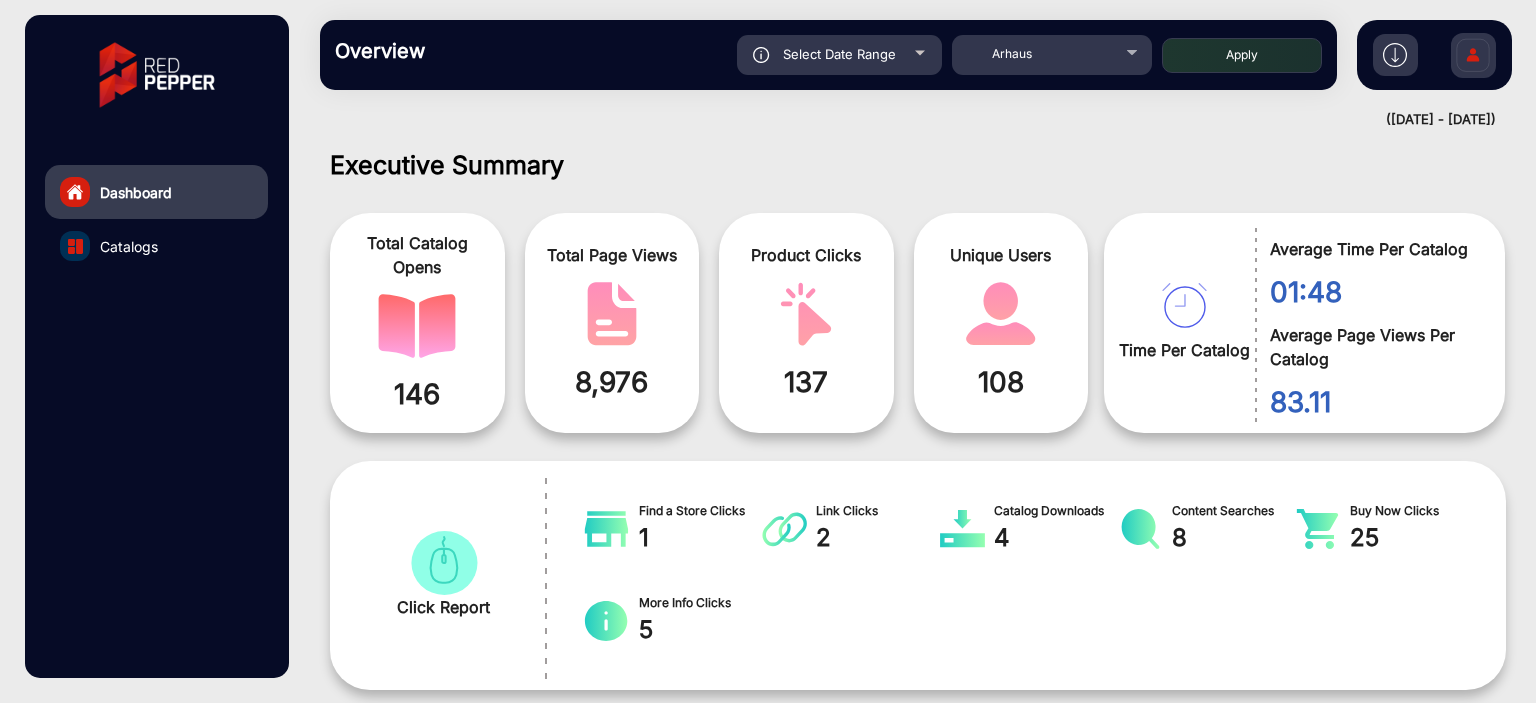 scroll, scrollTop: 15, scrollLeft: 0, axis: vertical 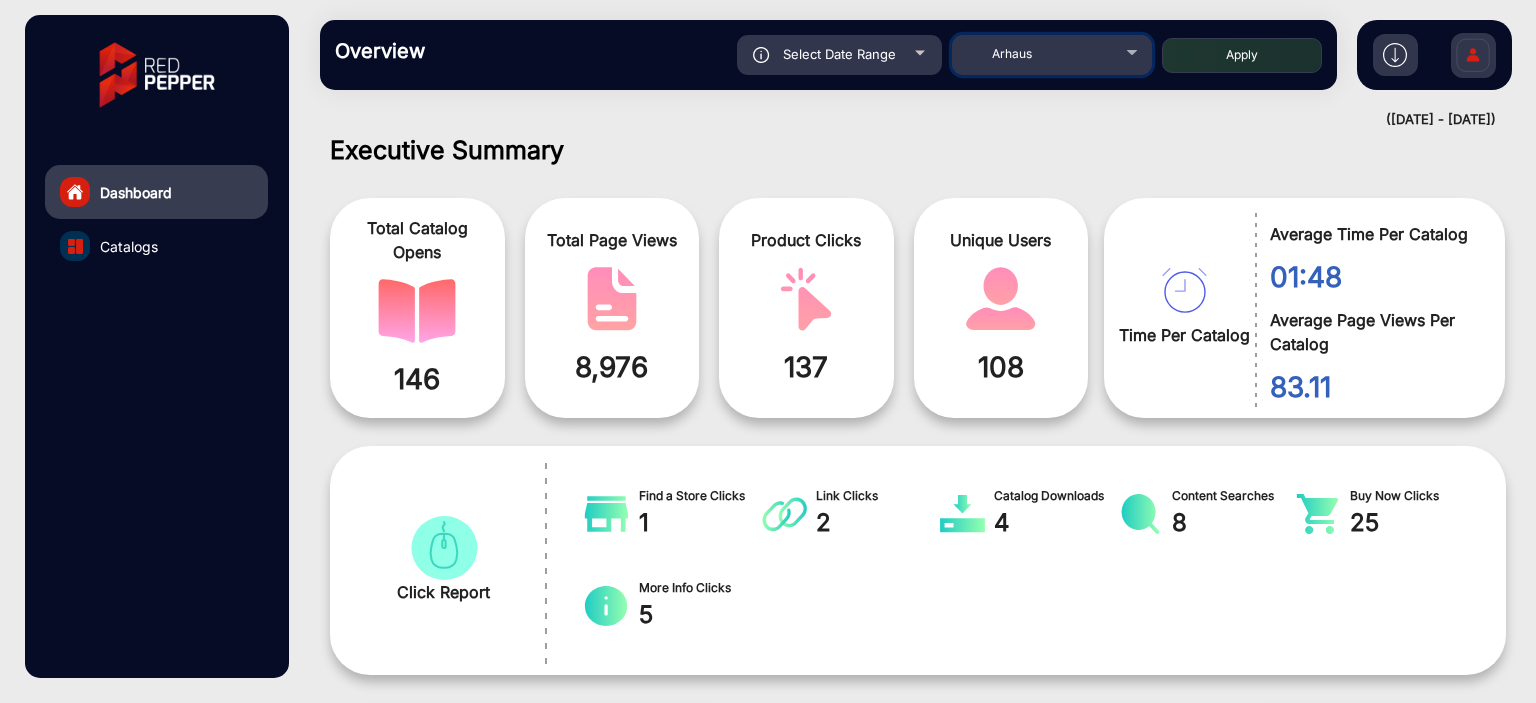 click on "Arhaus" at bounding box center [1052, 52] 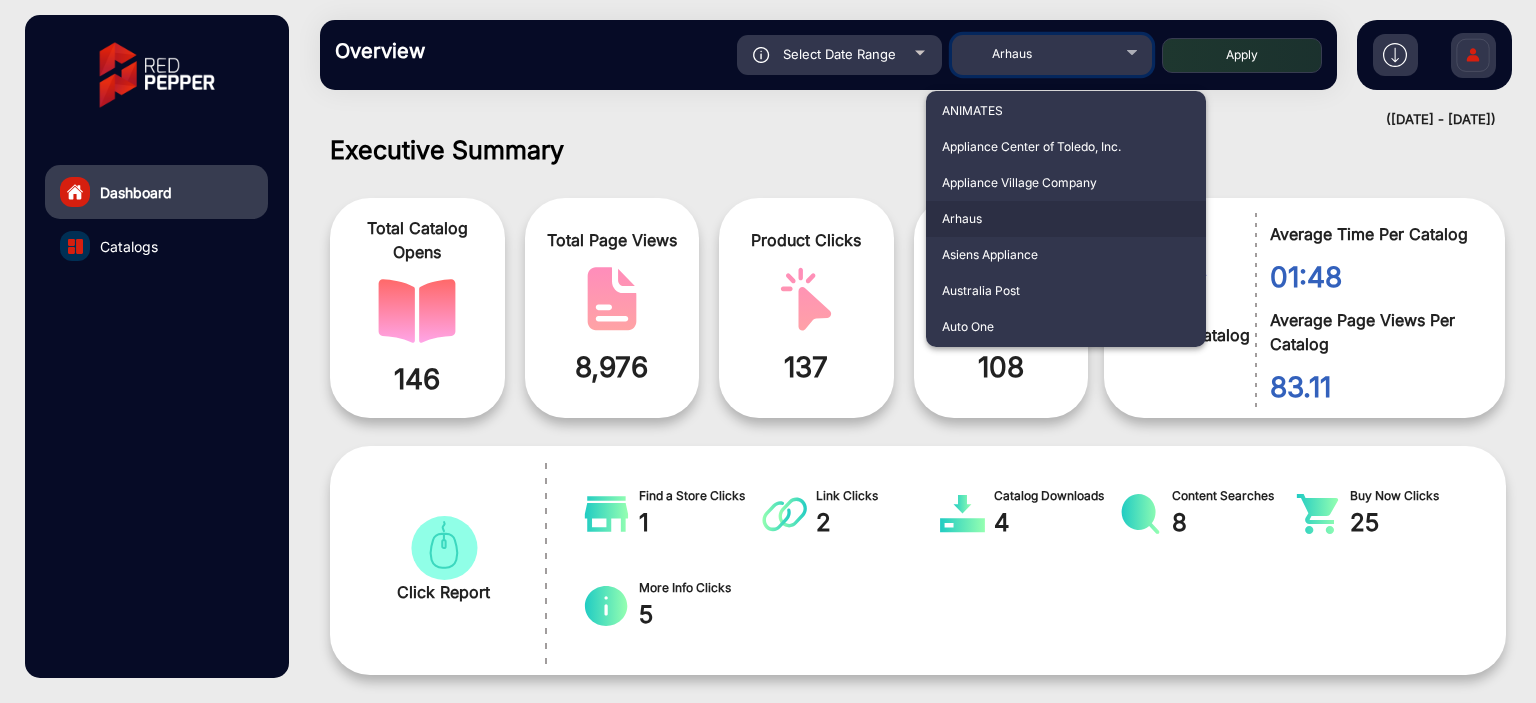 scroll, scrollTop: 999101, scrollLeft: 998828, axis: both 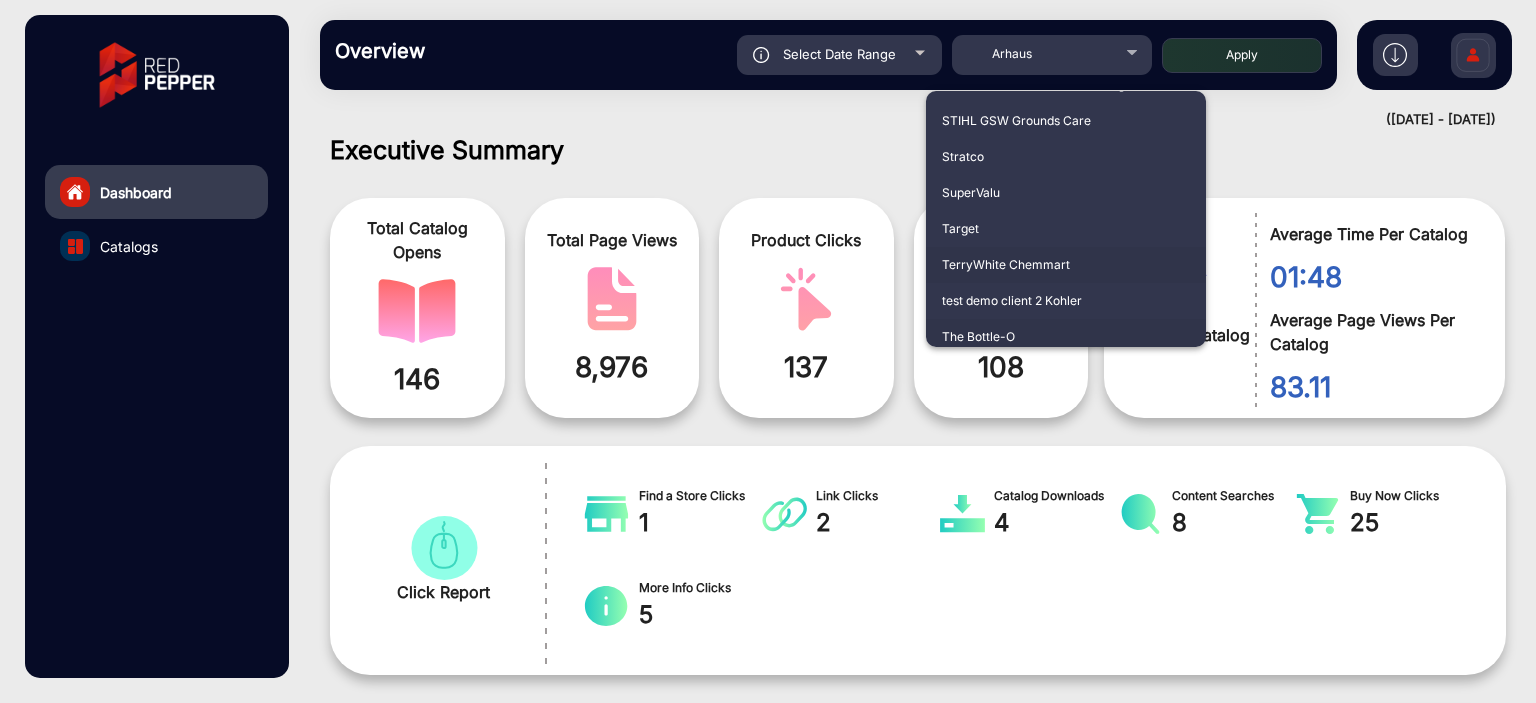 click on "The Bottle-O" at bounding box center (1066, 337) 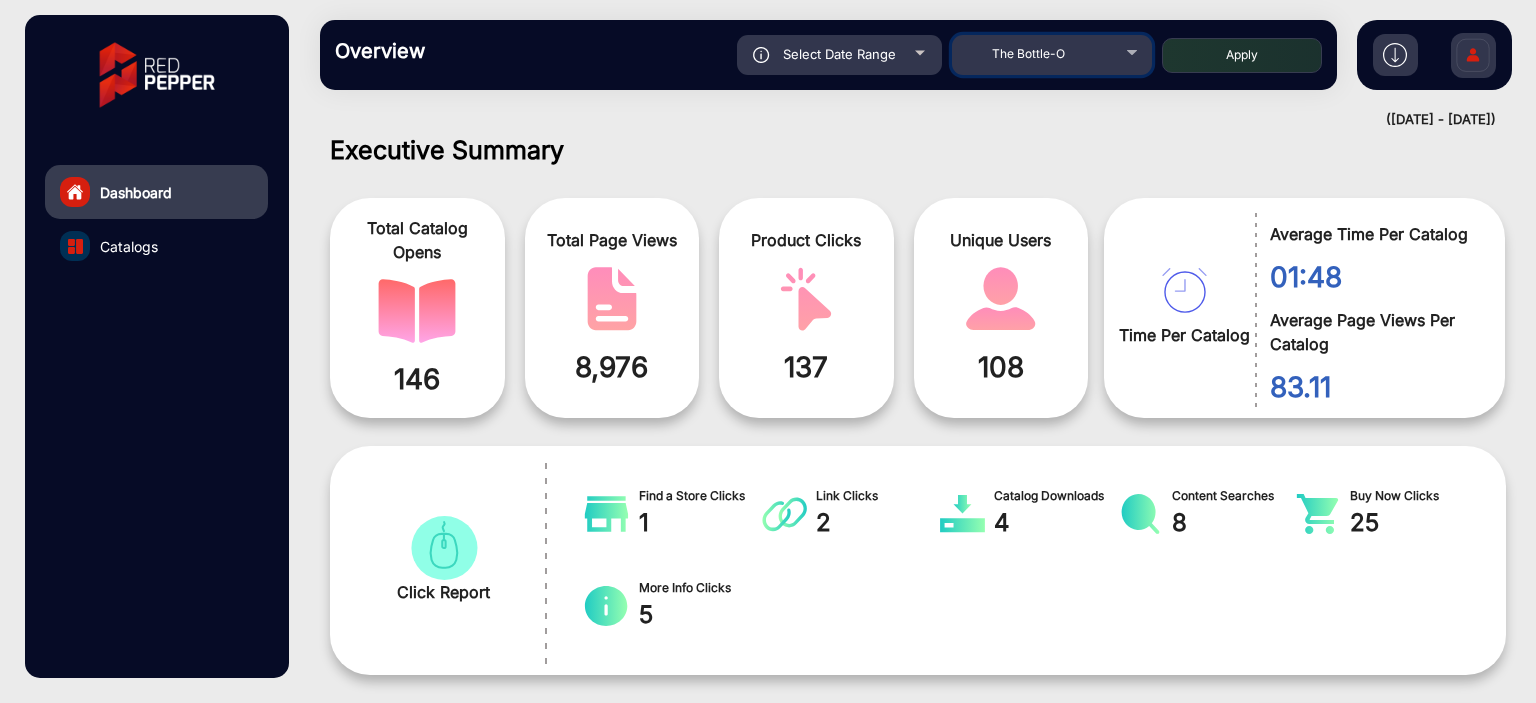scroll, scrollTop: 4712, scrollLeft: 0, axis: vertical 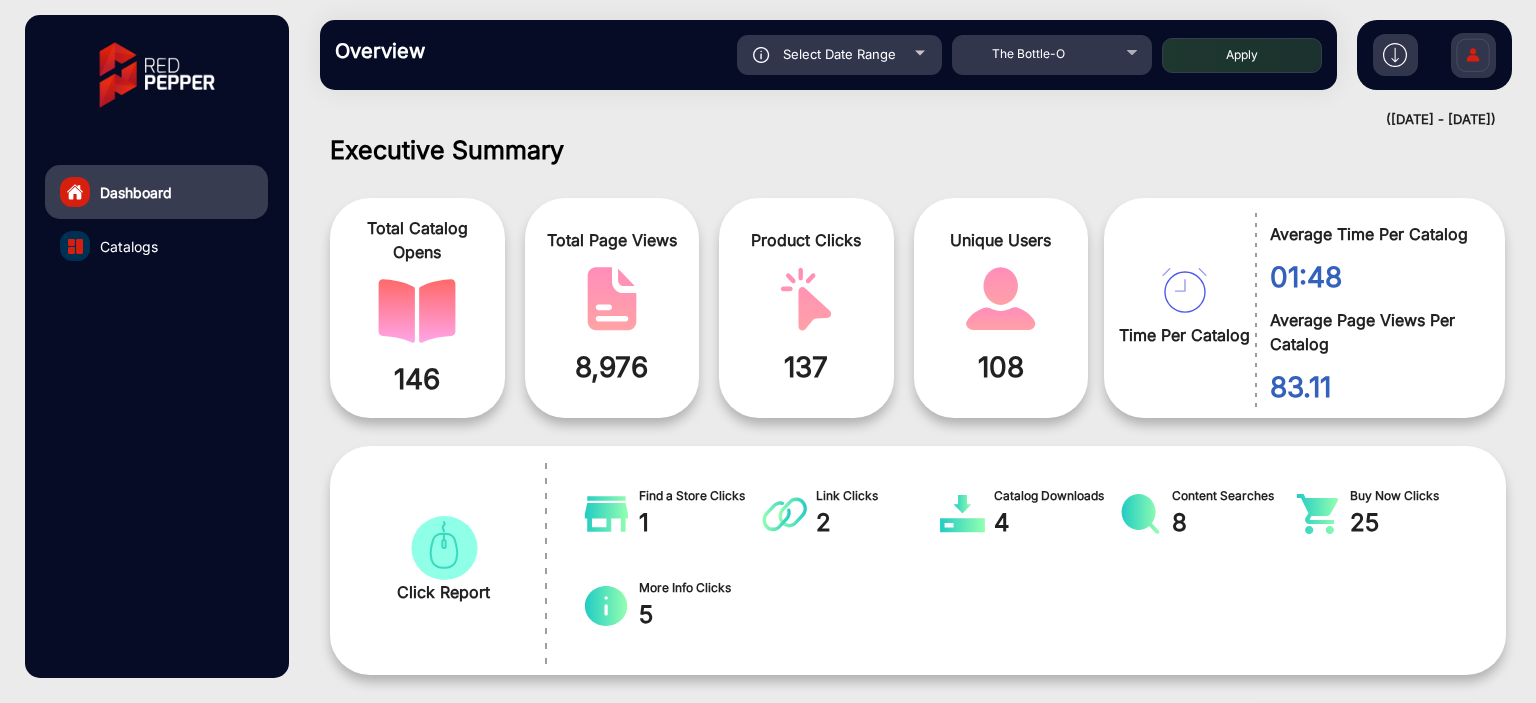 click on "Apply" 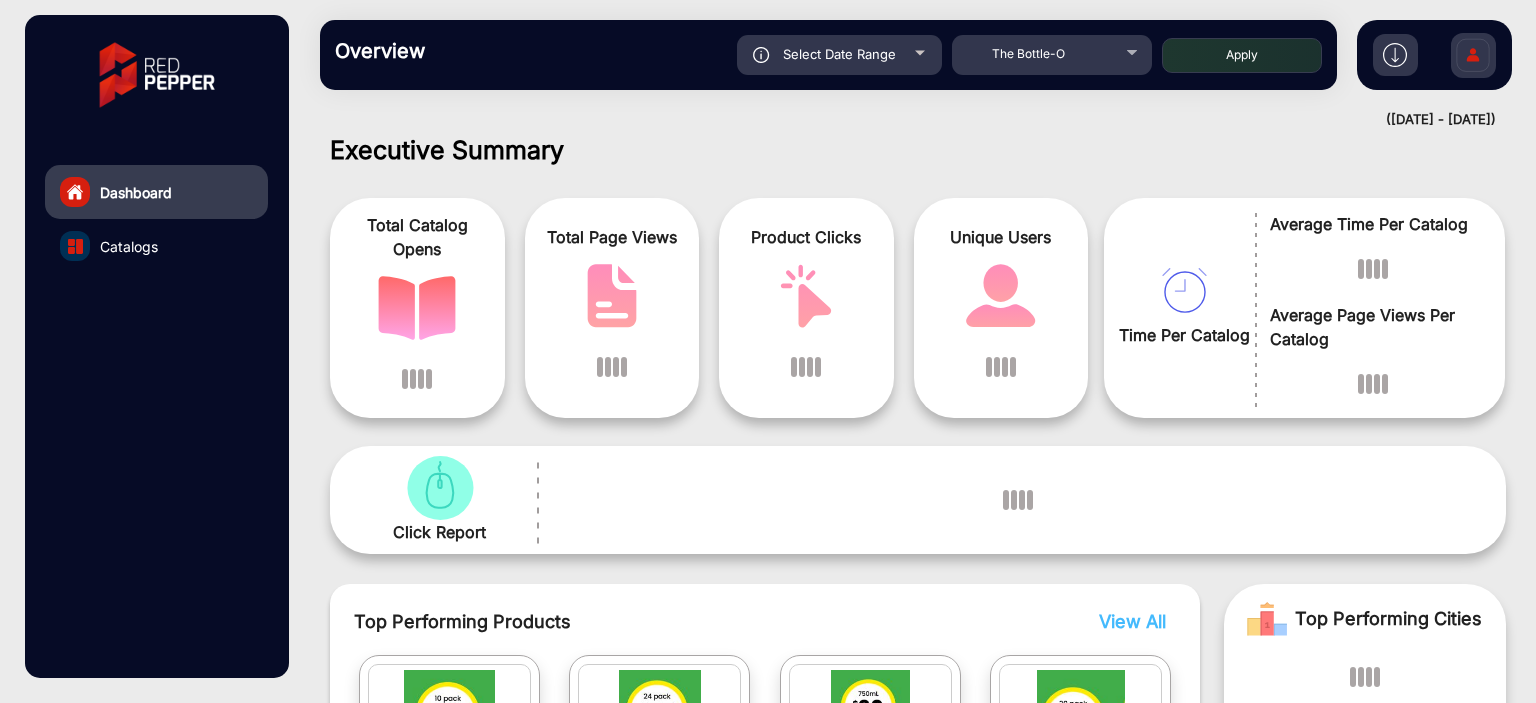click on "Select Date Range" 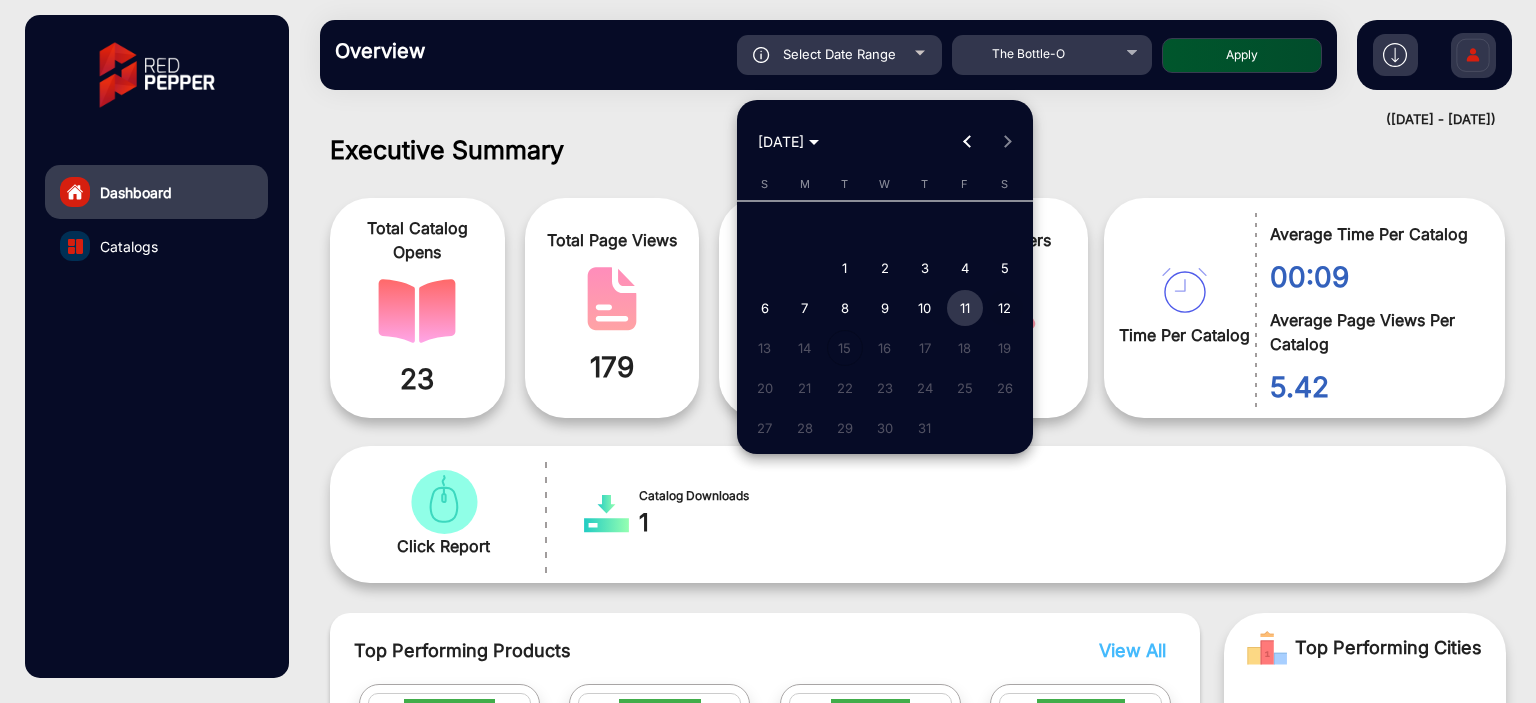 scroll, scrollTop: 999101, scrollLeft: 998828, axis: both 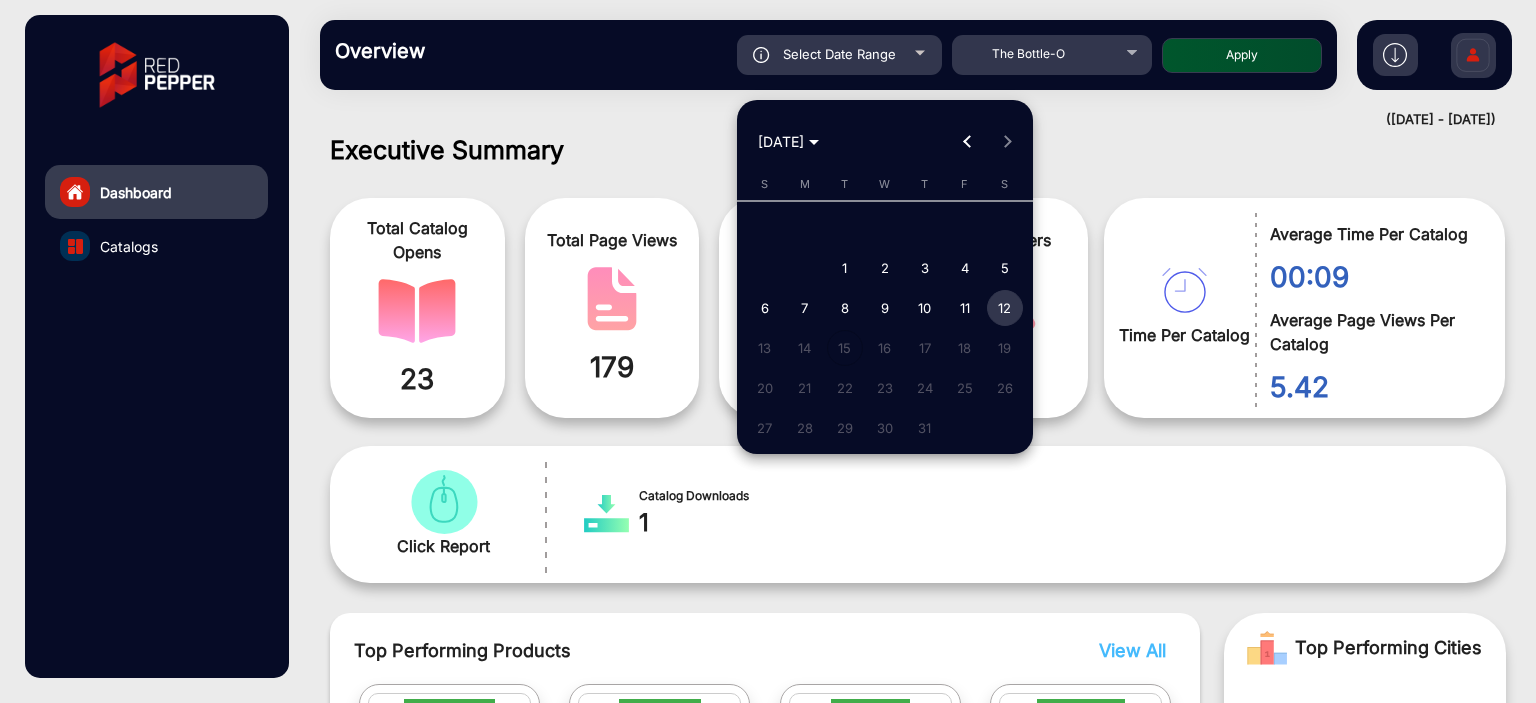 click on "12" at bounding box center (1005, 308) 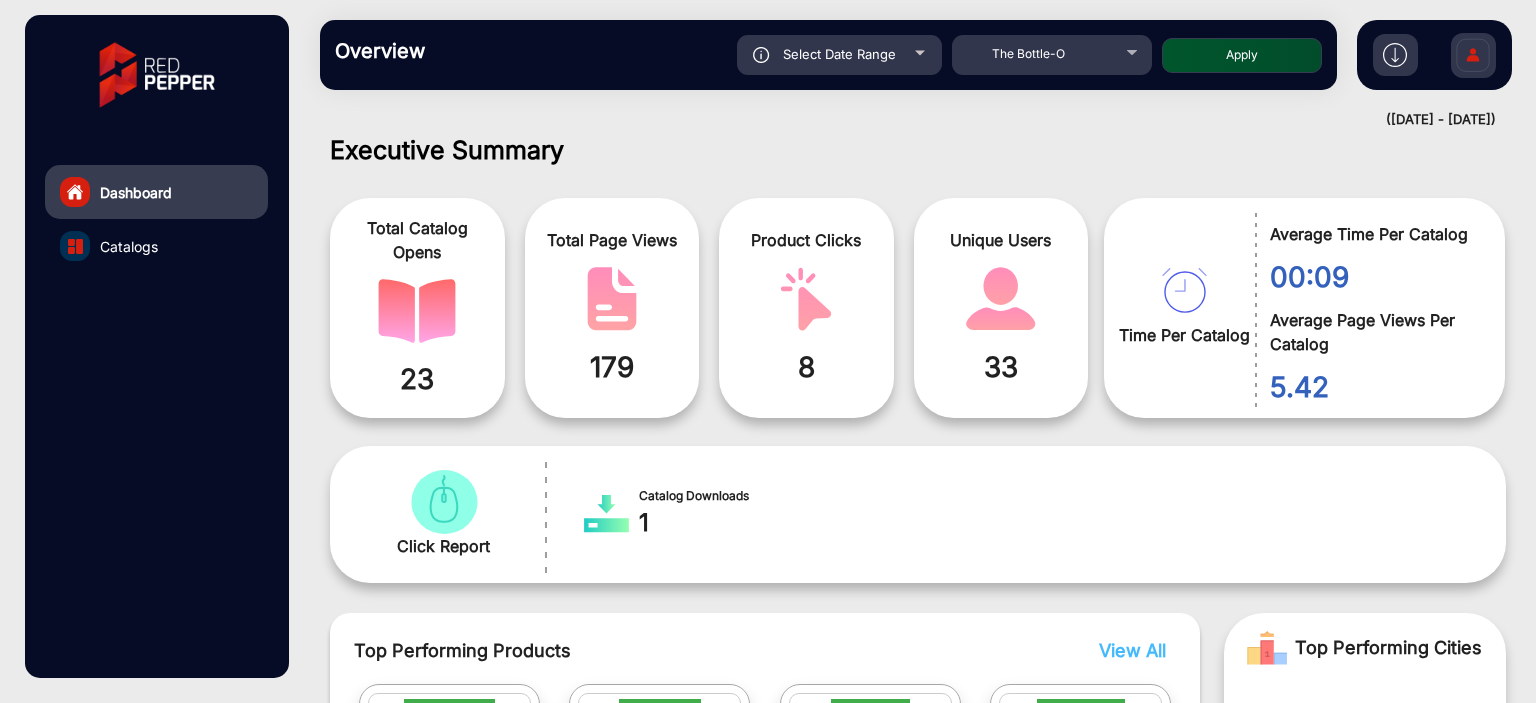 click on "Apply" 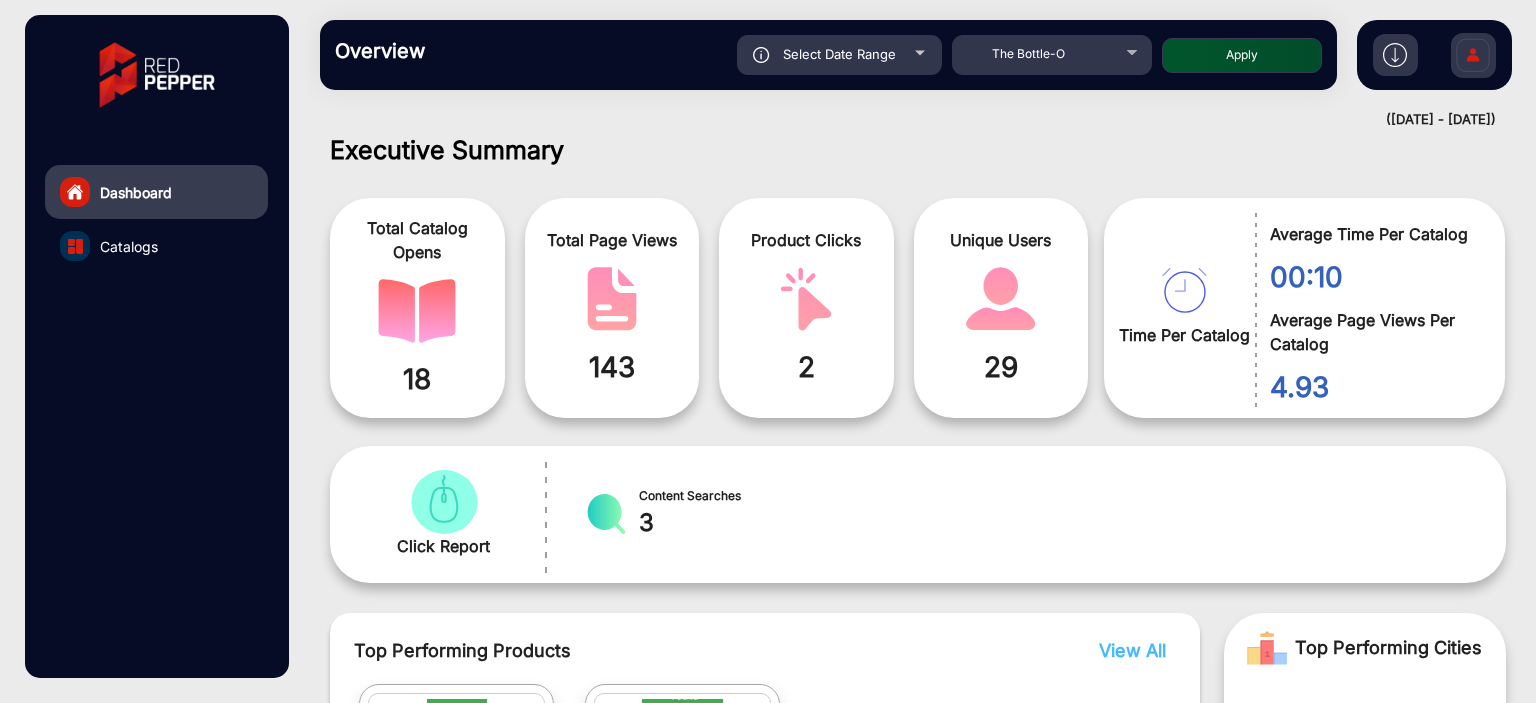 click on "Select Date Range" 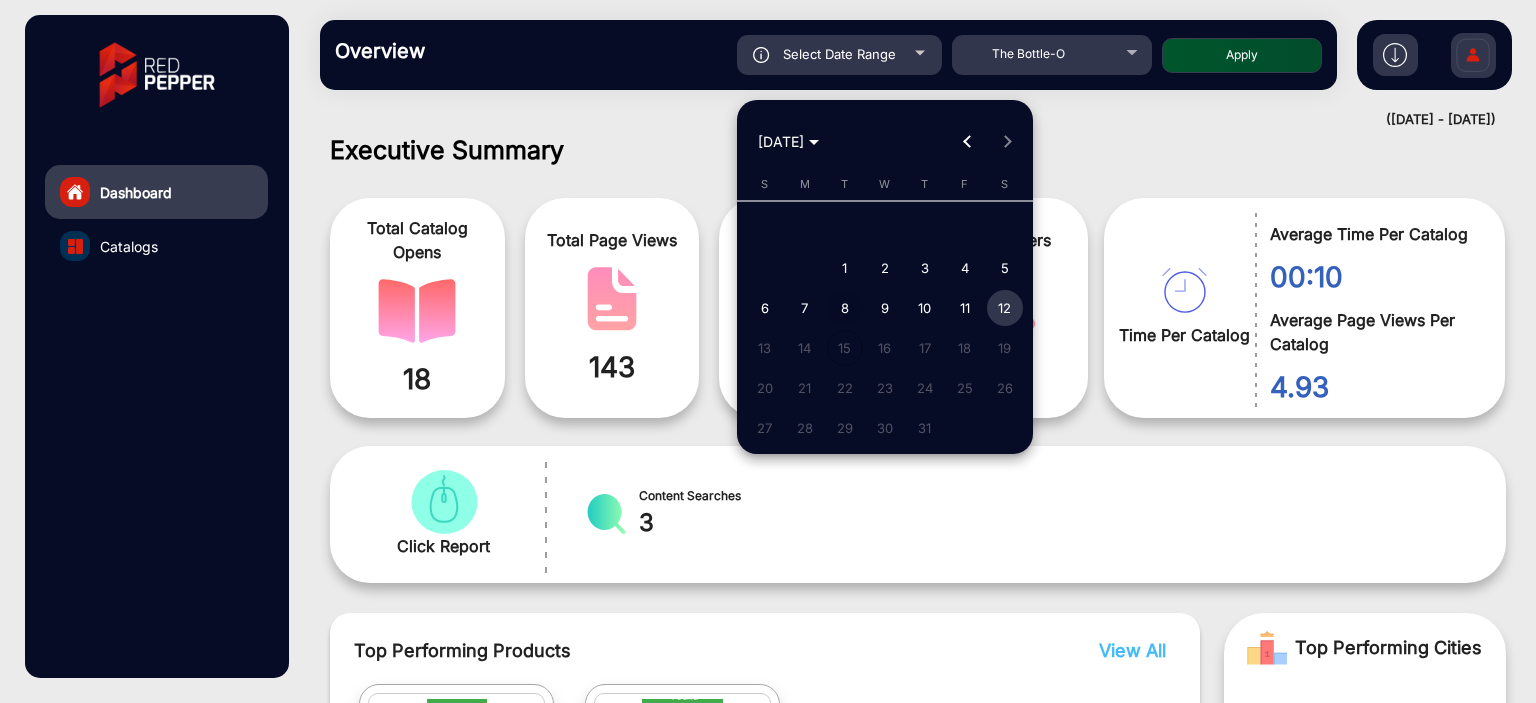 scroll, scrollTop: 999101, scrollLeft: 998828, axis: both 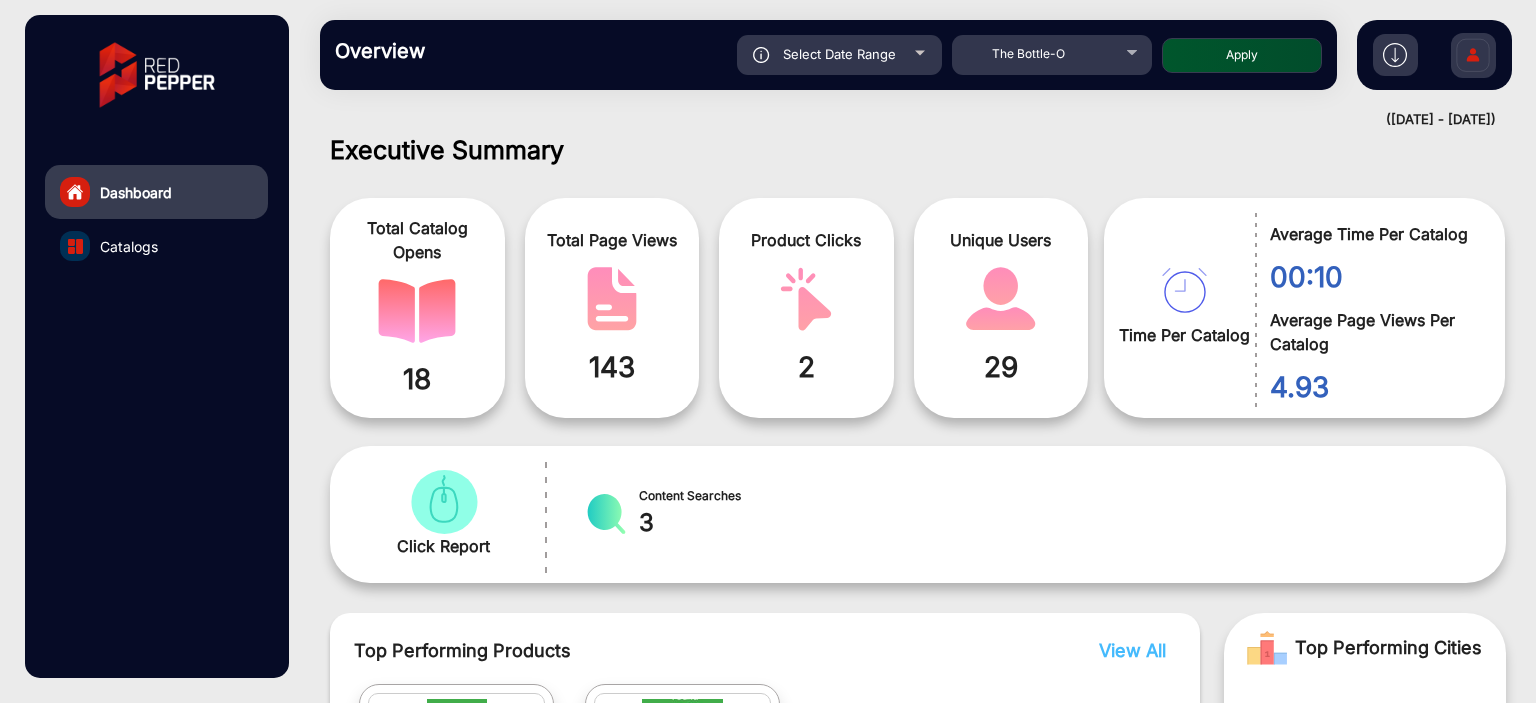 click on "Apply" 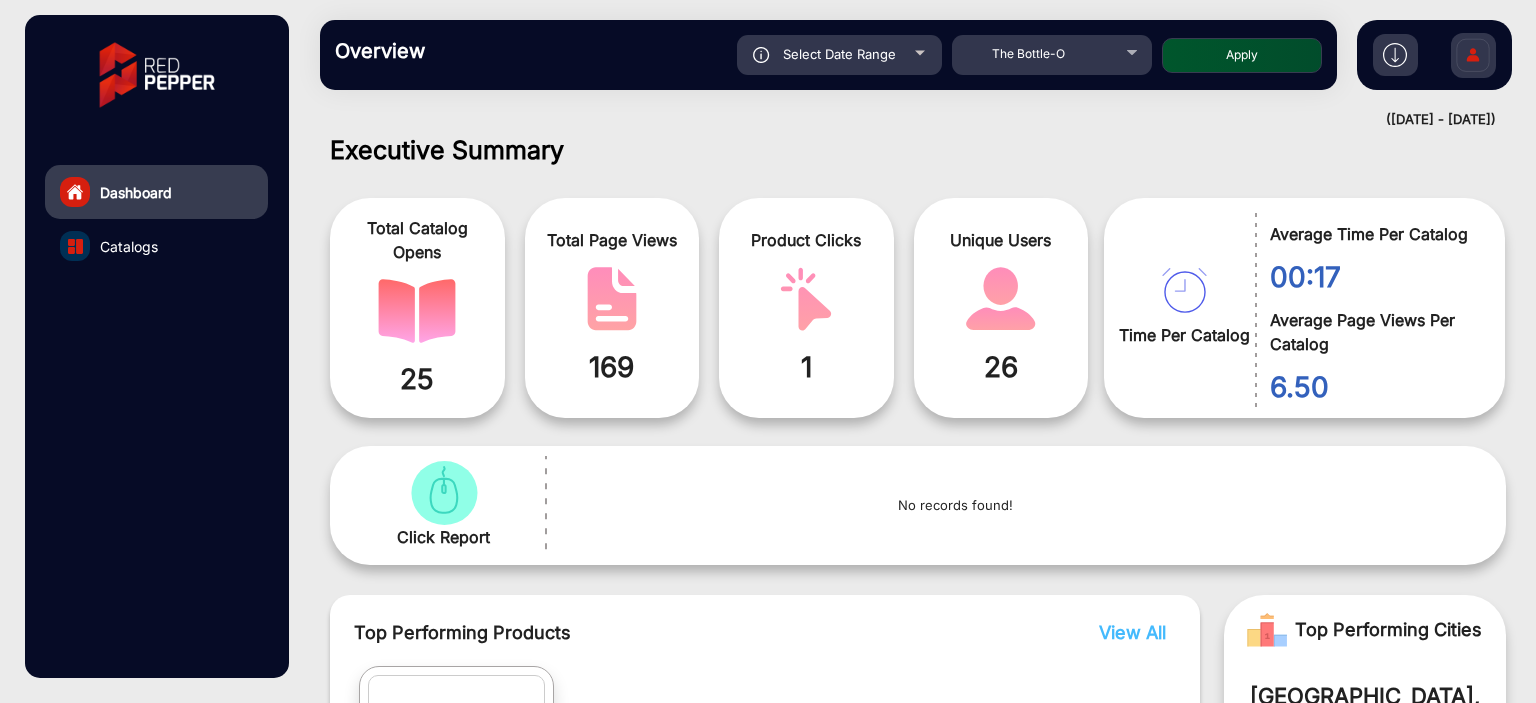 scroll, scrollTop: 999101, scrollLeft: 998828, axis: both 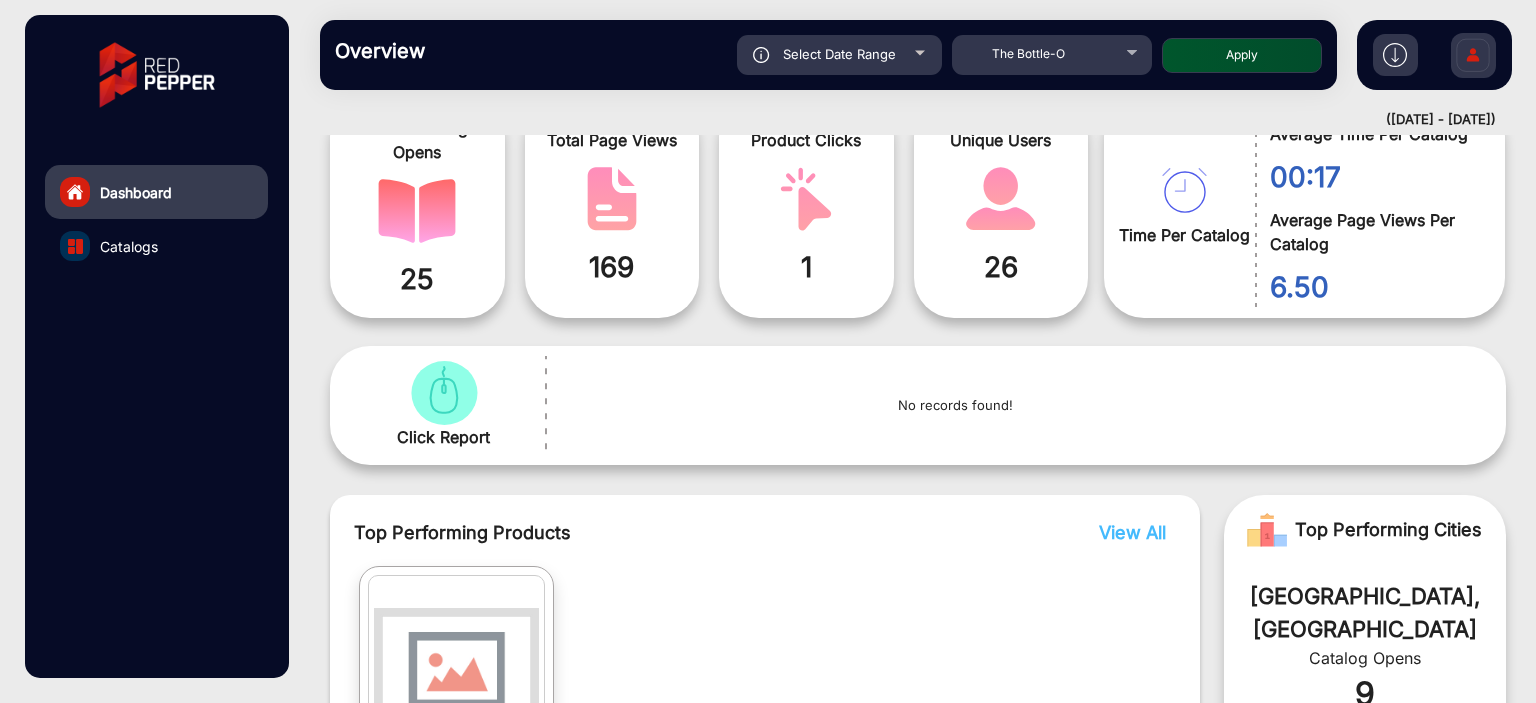 click on "Select Date Range" 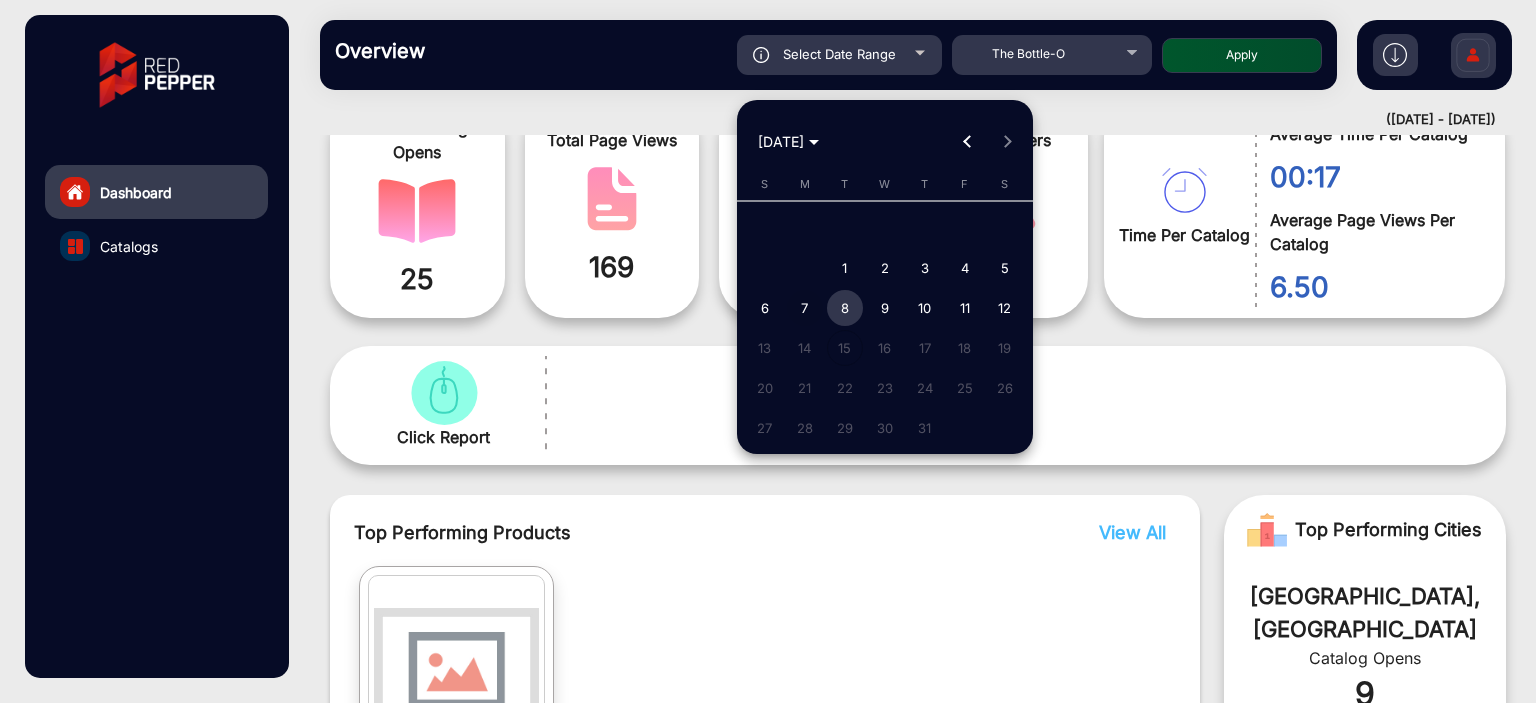 click on "7" at bounding box center (805, 308) 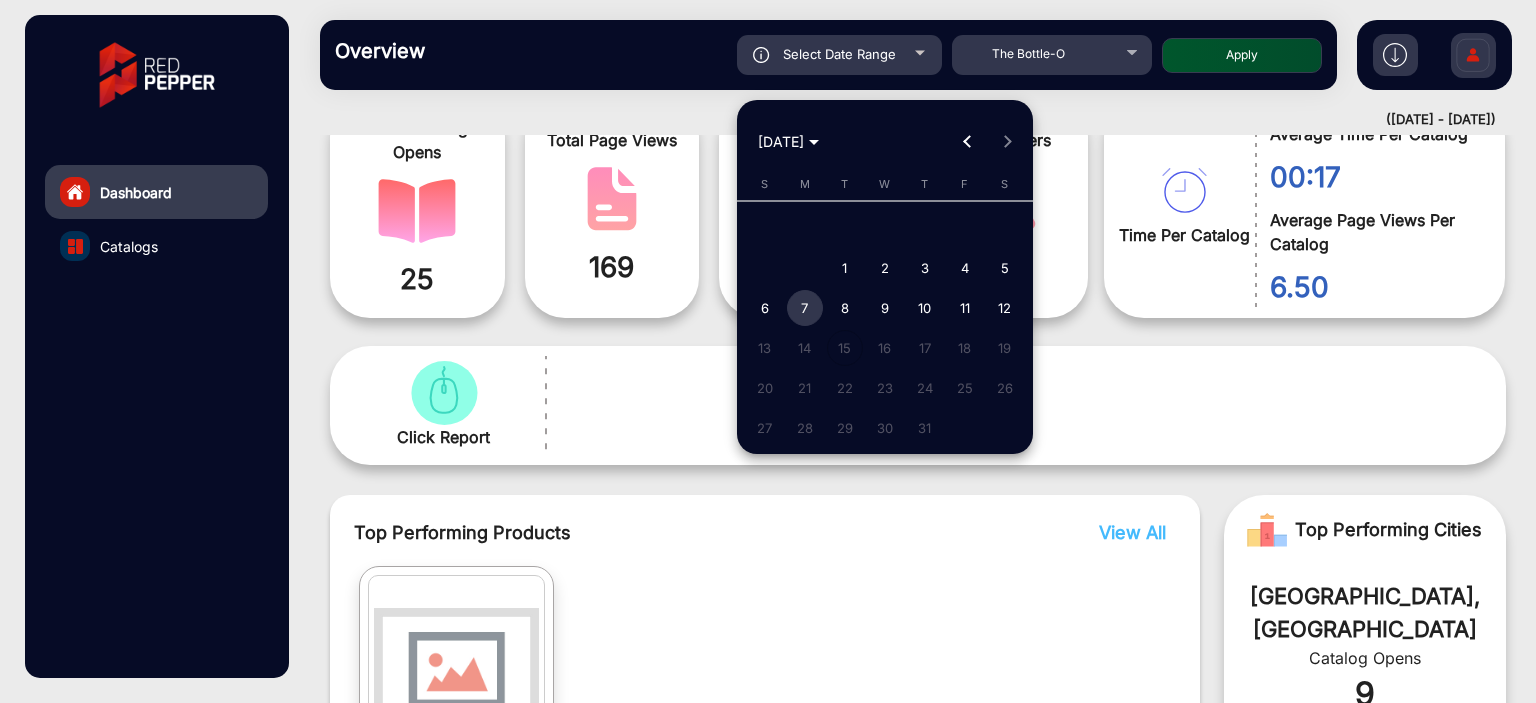 click on "7" at bounding box center [805, 308] 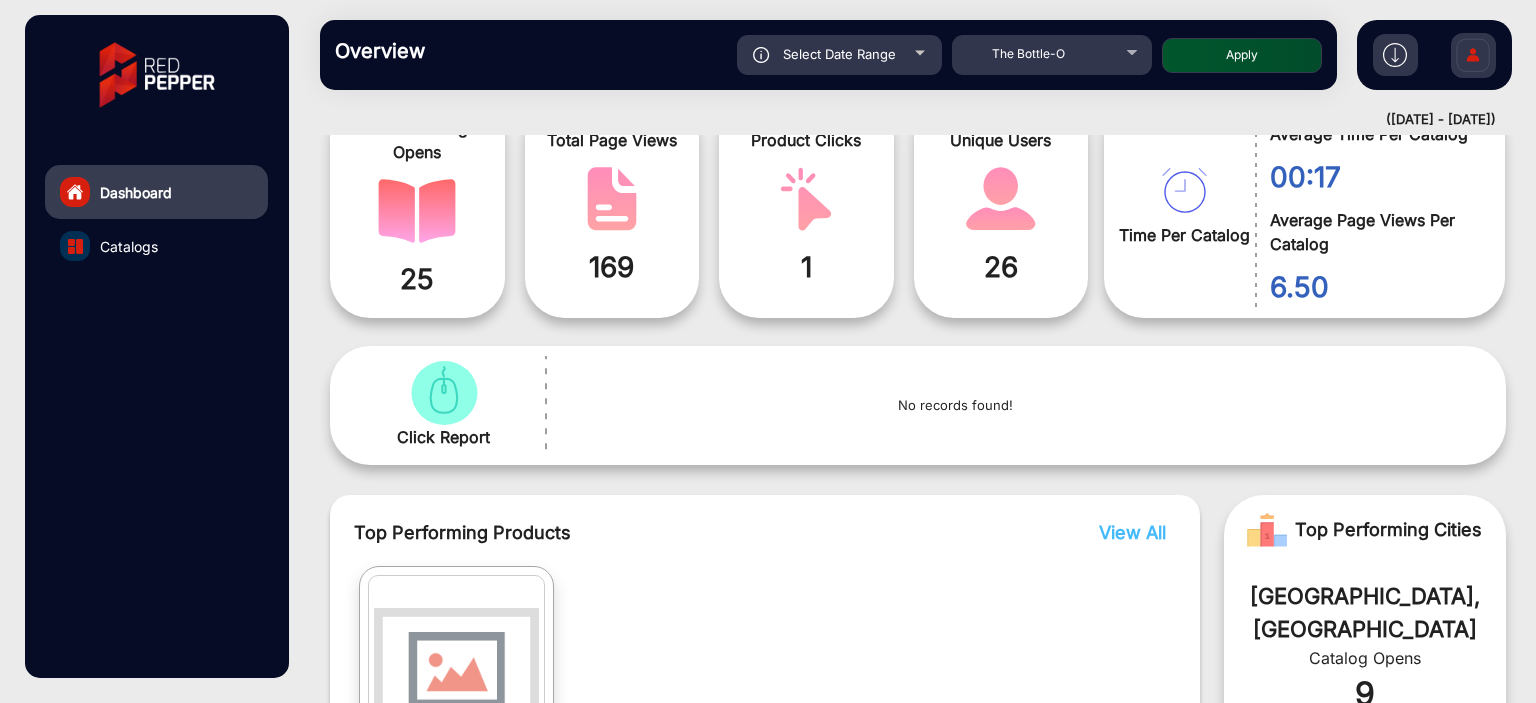 click on "Apply" 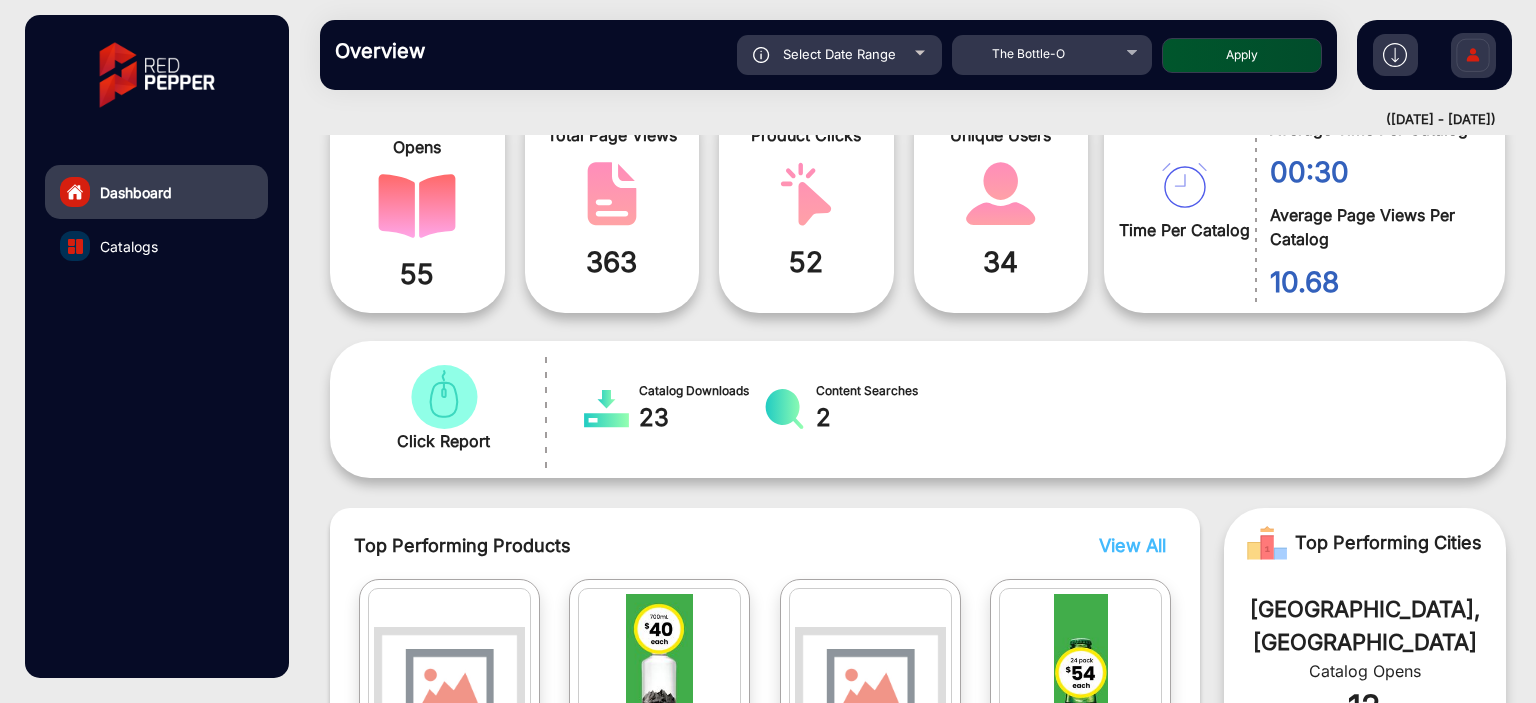 scroll, scrollTop: 214, scrollLeft: 0, axis: vertical 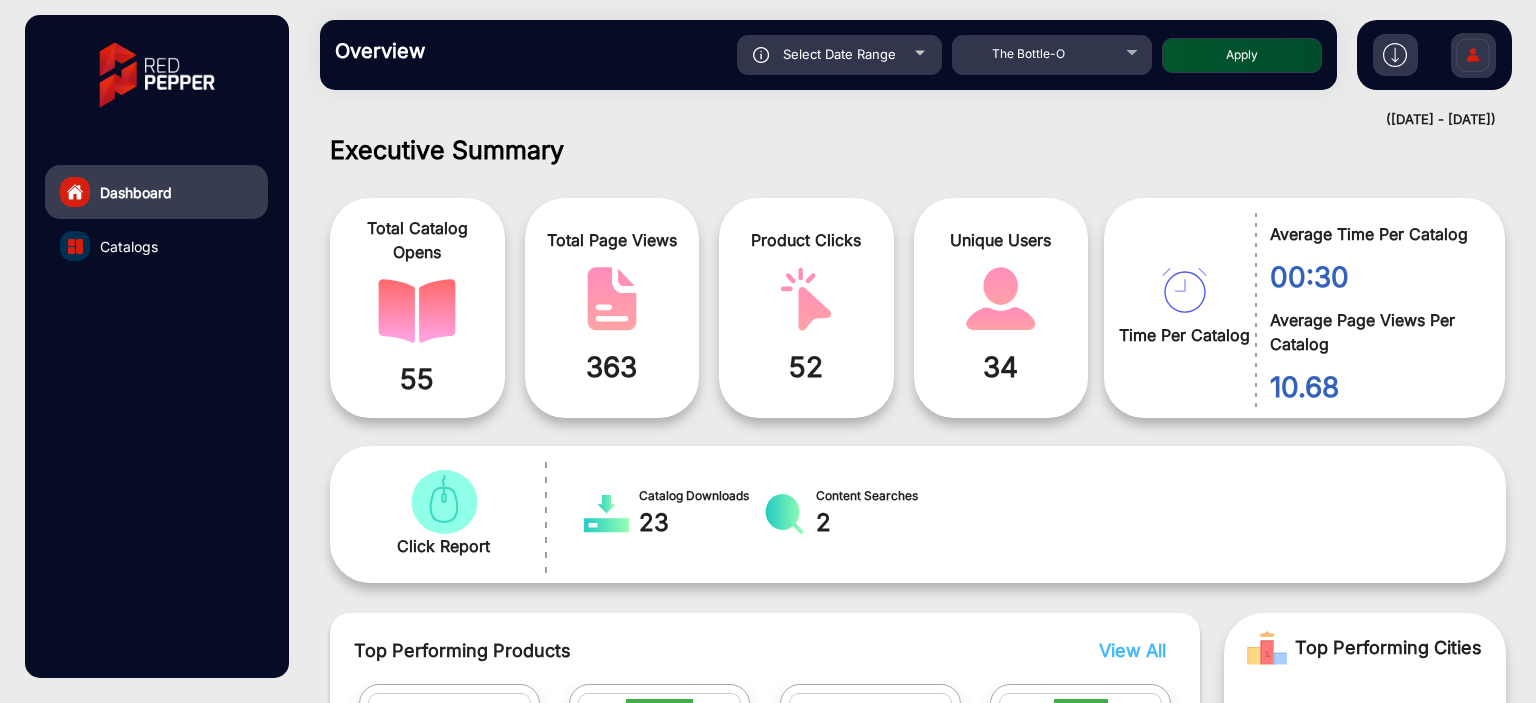 click on "Select Date Range" 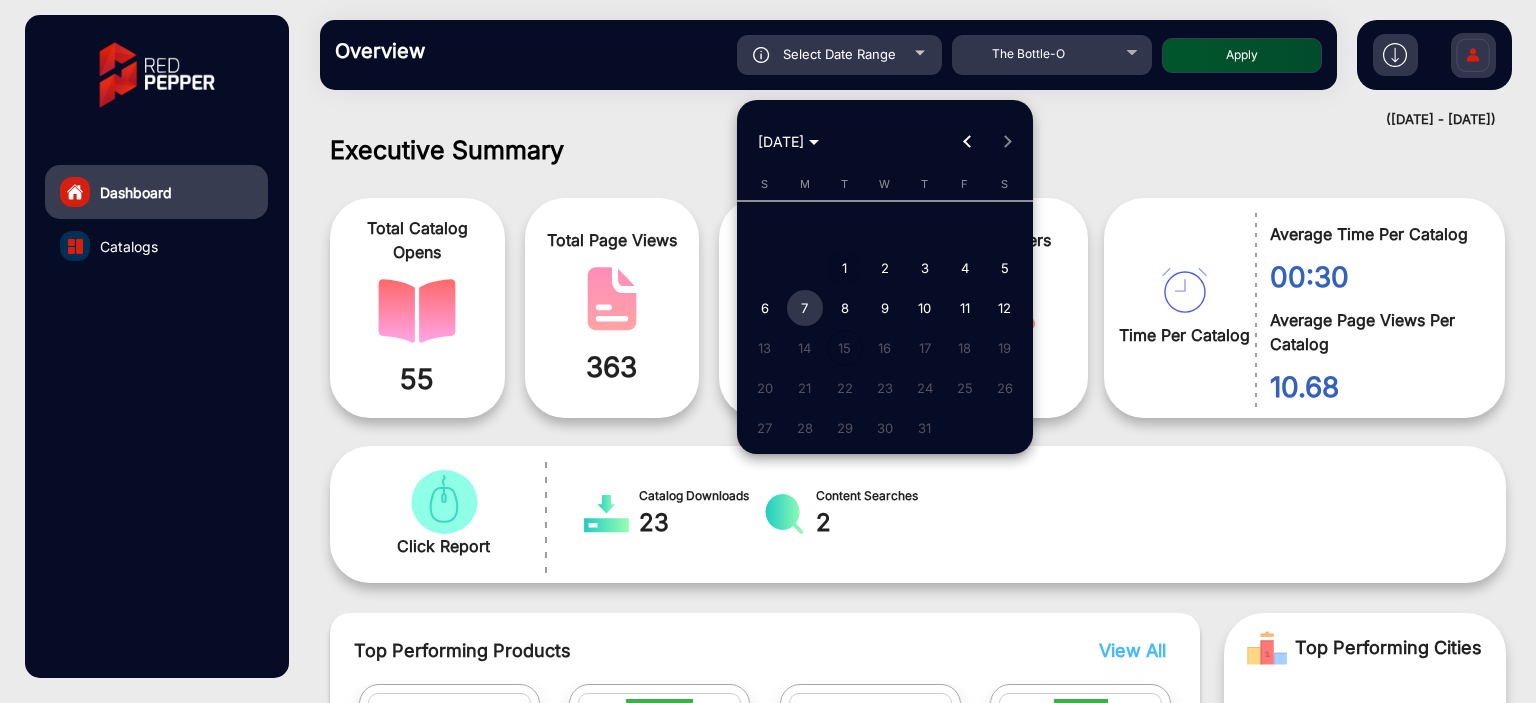 click on "1" at bounding box center [845, 268] 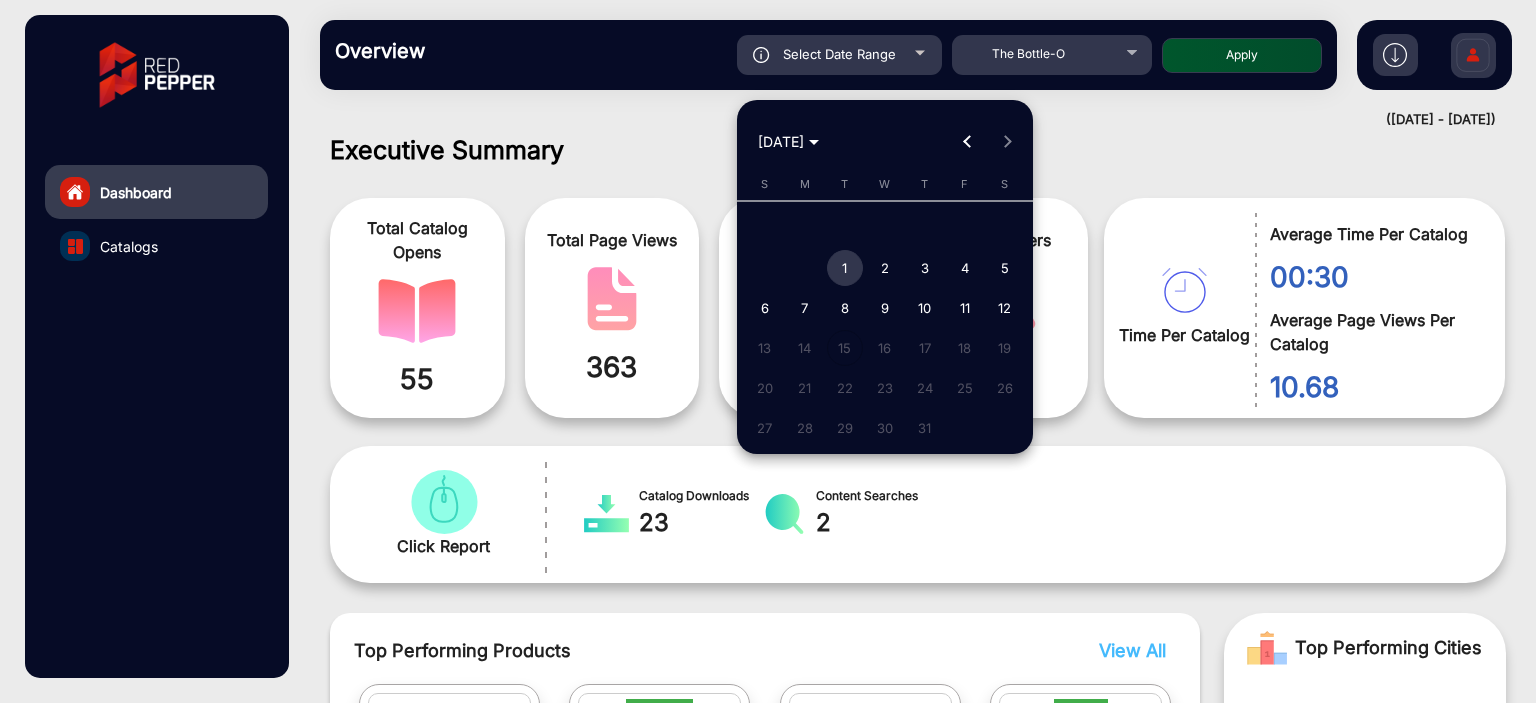click on "1" at bounding box center [845, 268] 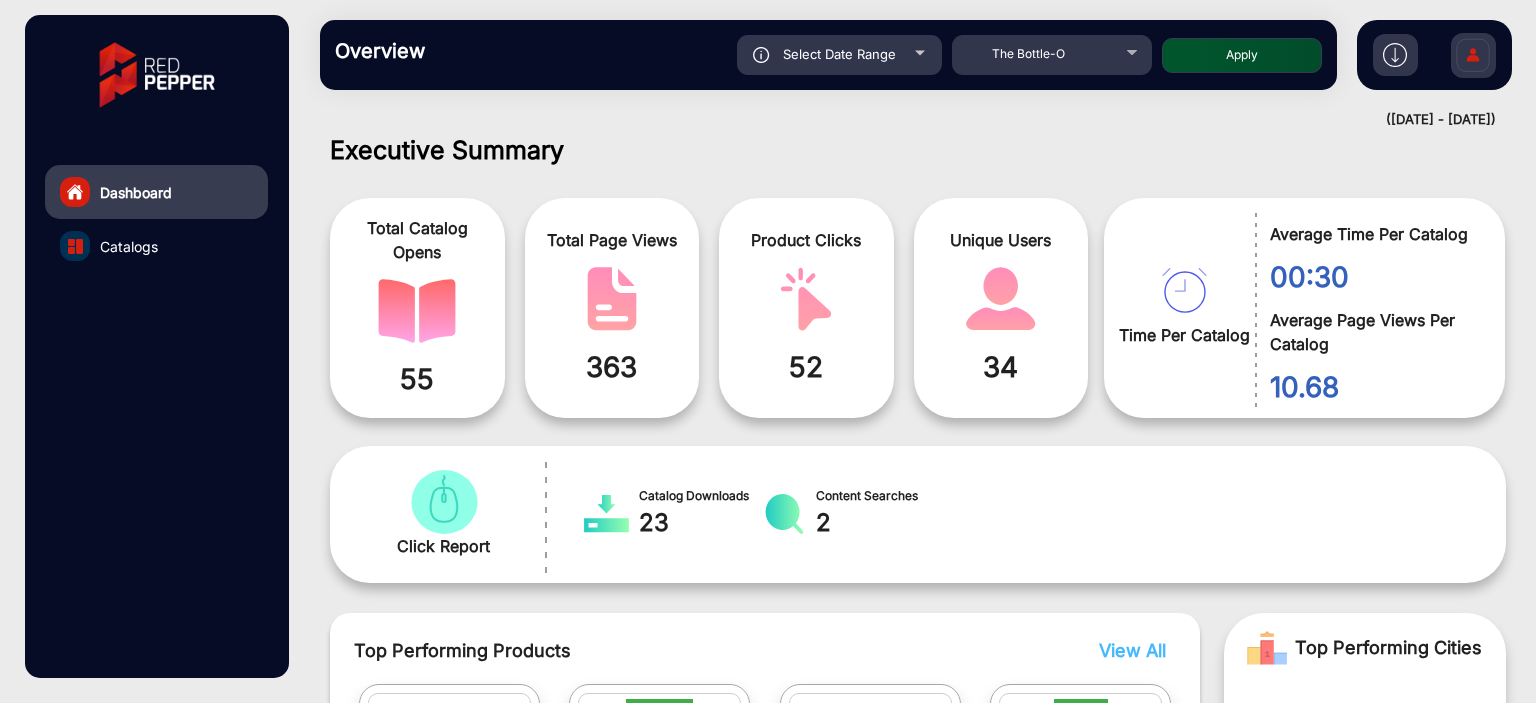 click on "Apply" 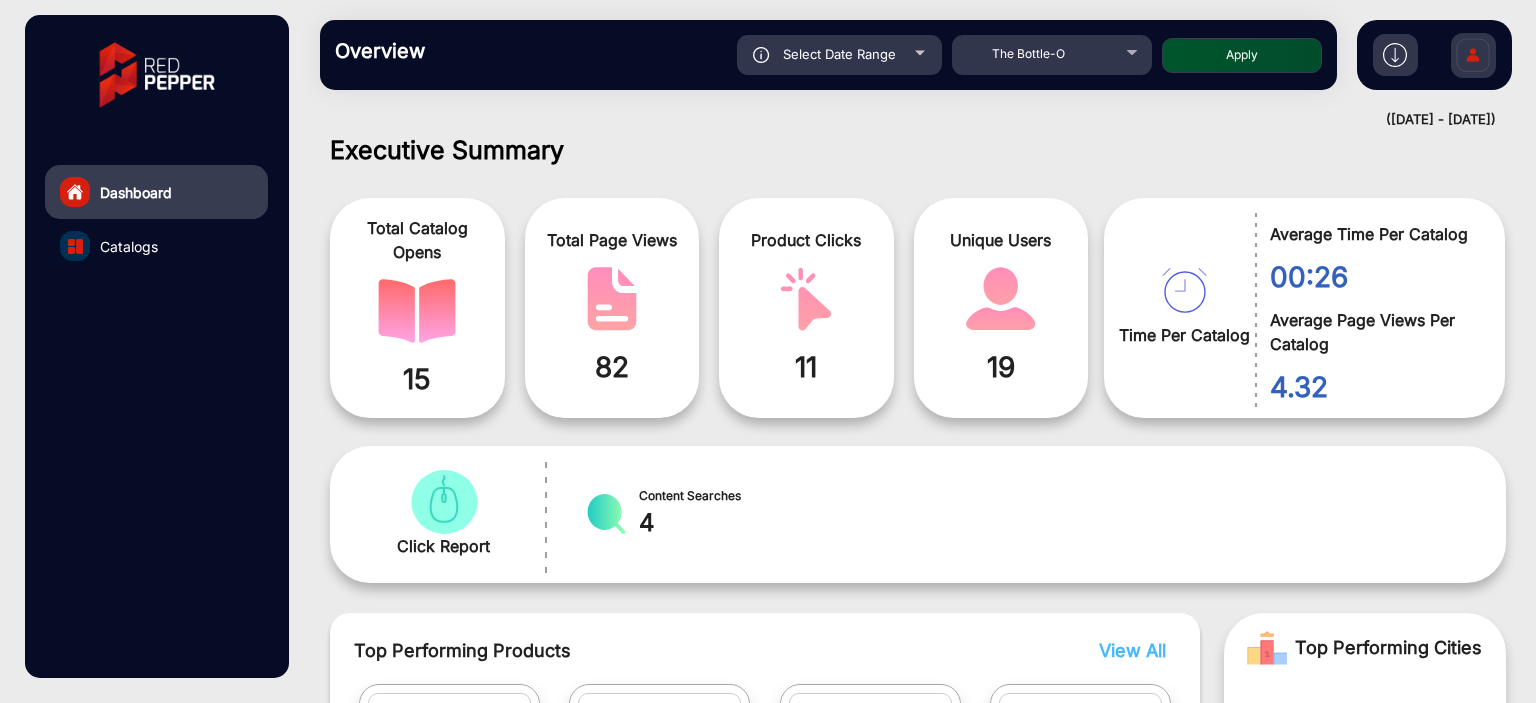 scroll, scrollTop: 999101, scrollLeft: 998828, axis: both 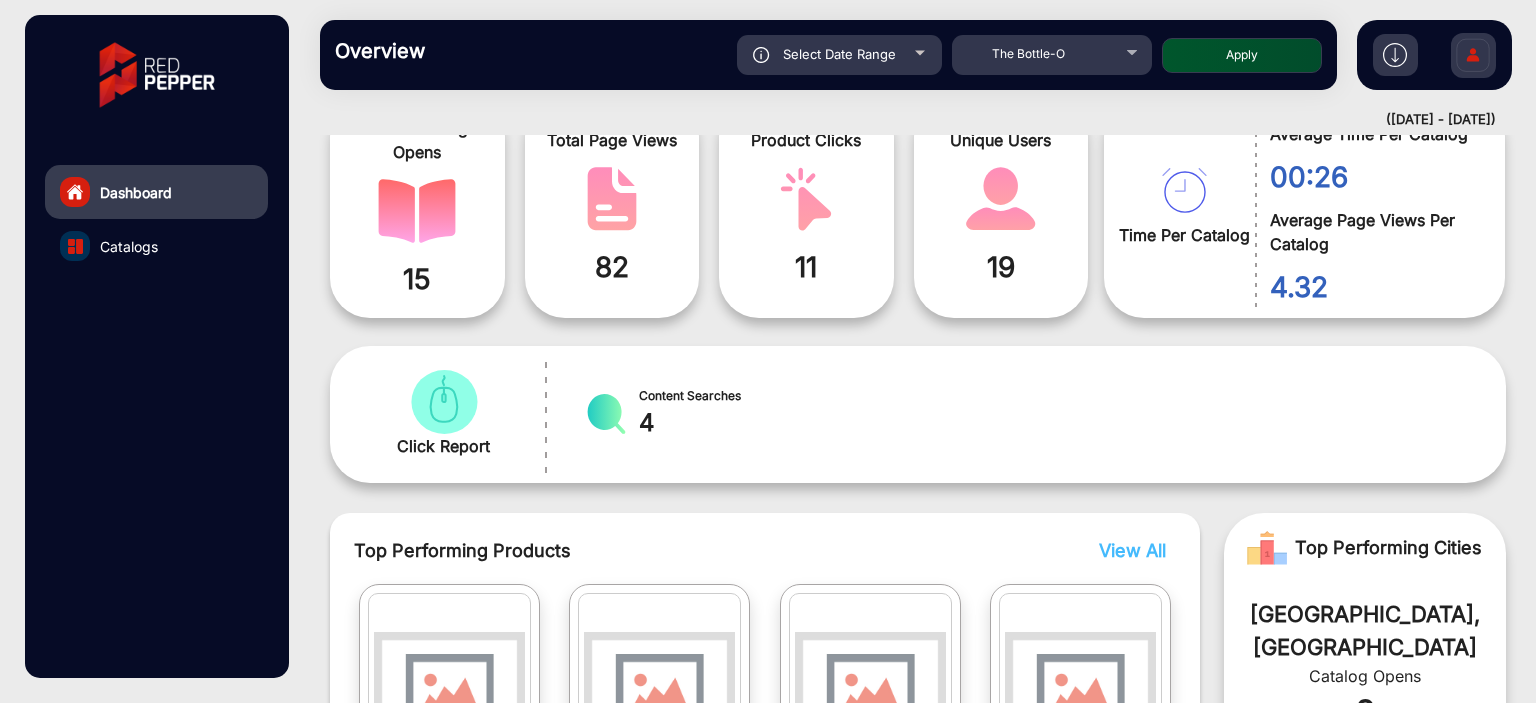 click on "Select Date Range" 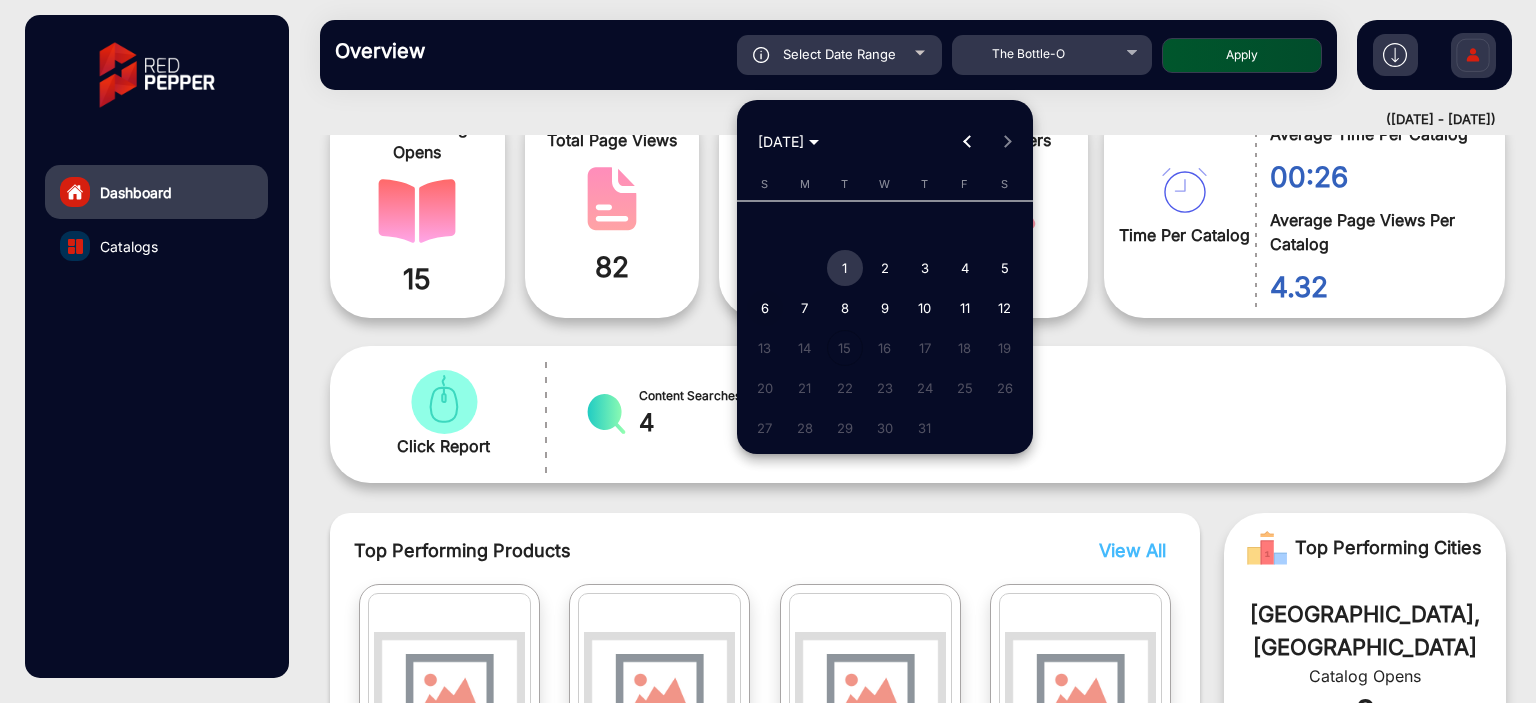 click on "6" at bounding box center [765, 308] 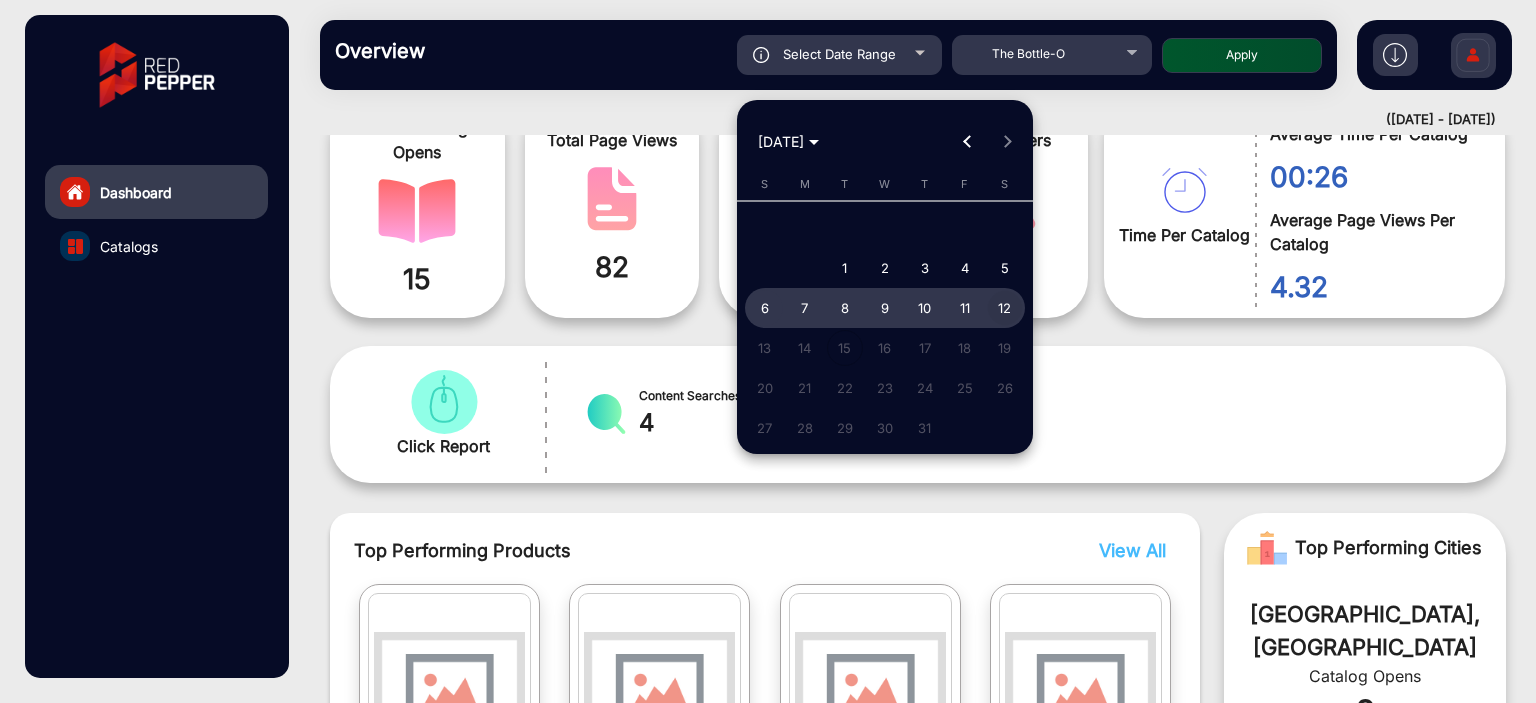 click on "12" at bounding box center (1005, 308) 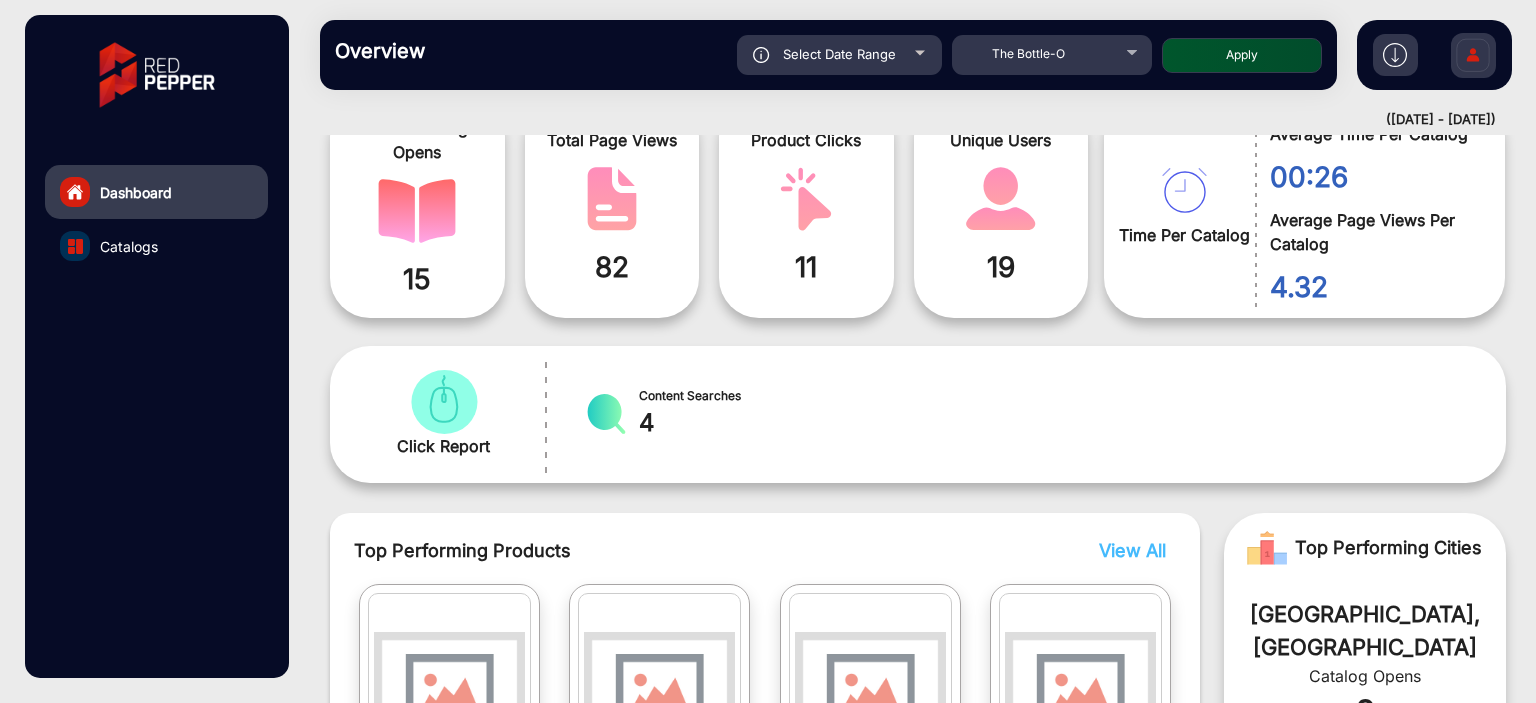 click on "Apply" 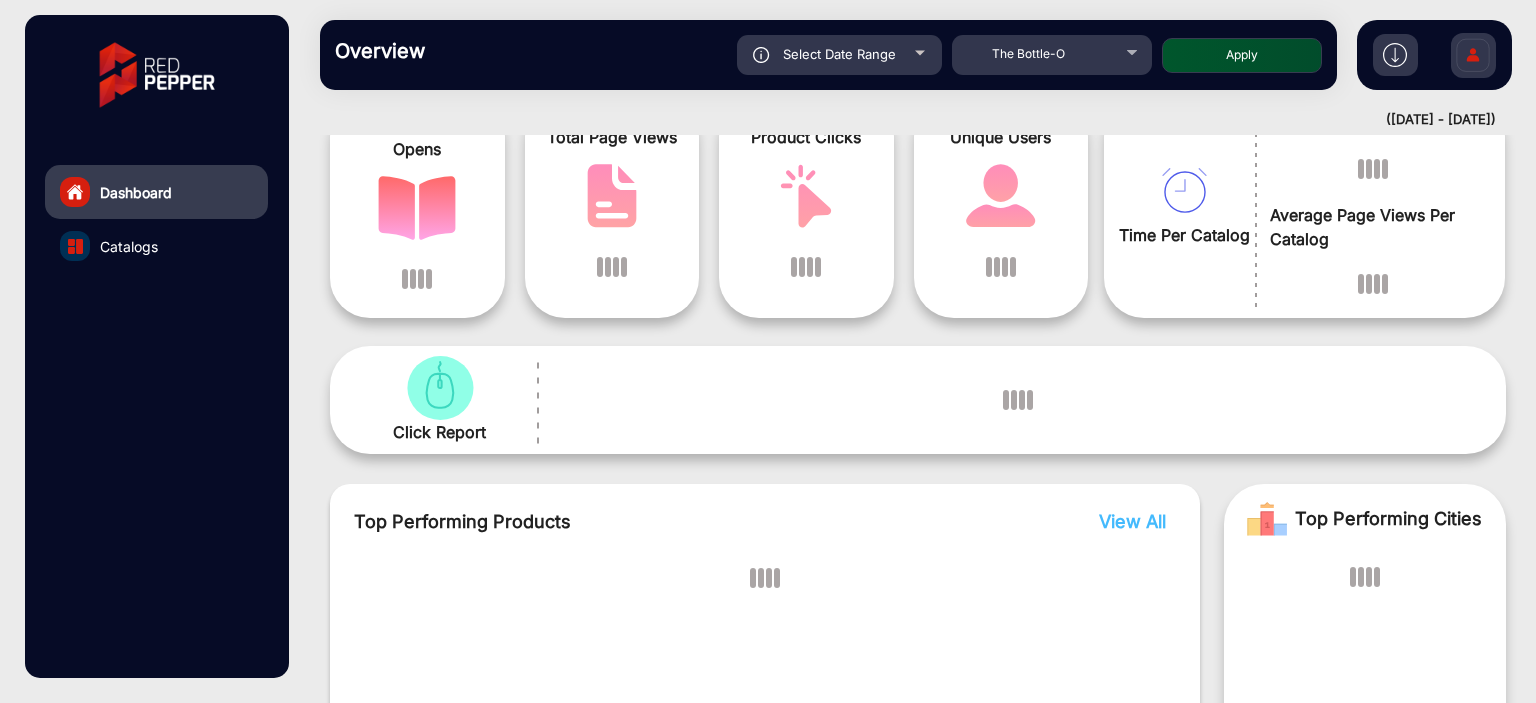 scroll, scrollTop: 15, scrollLeft: 0, axis: vertical 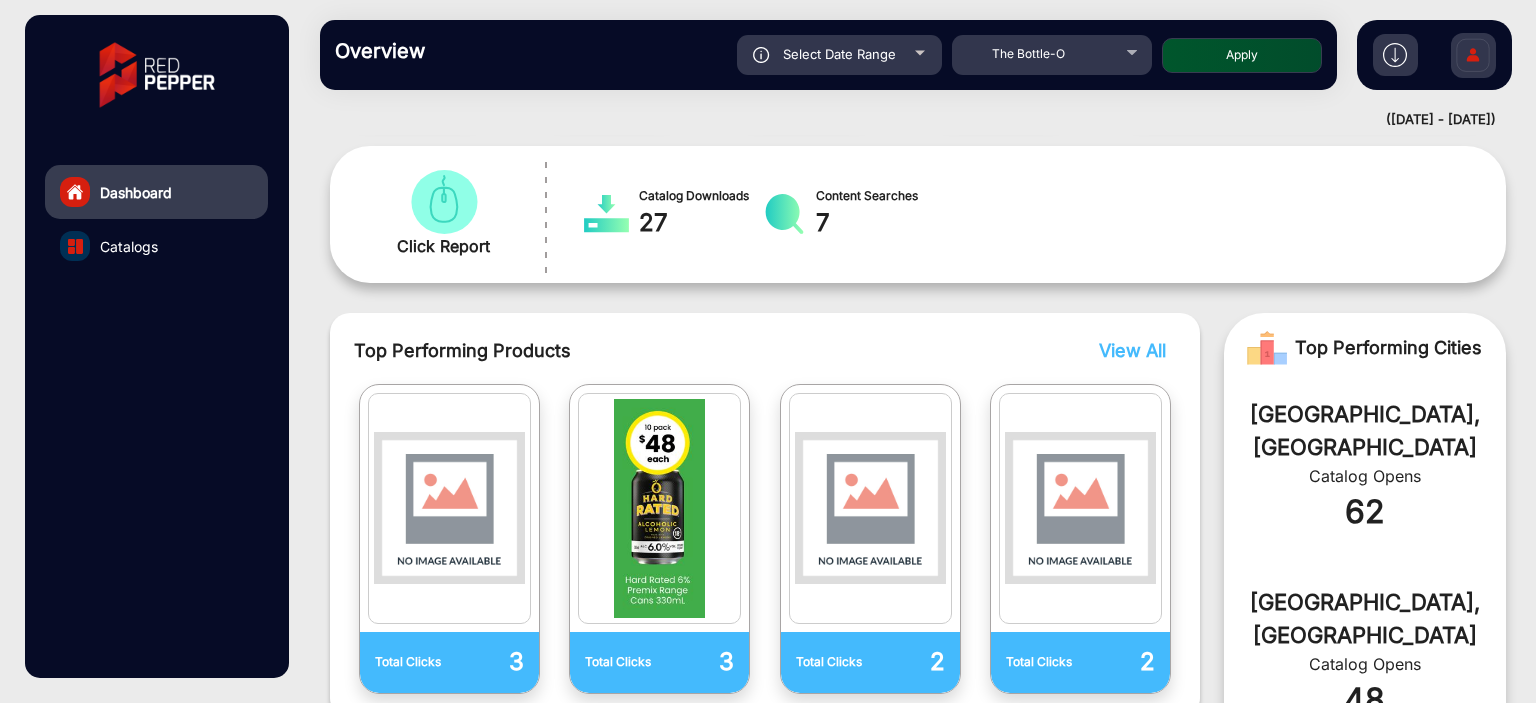 click on "Select Date Range" 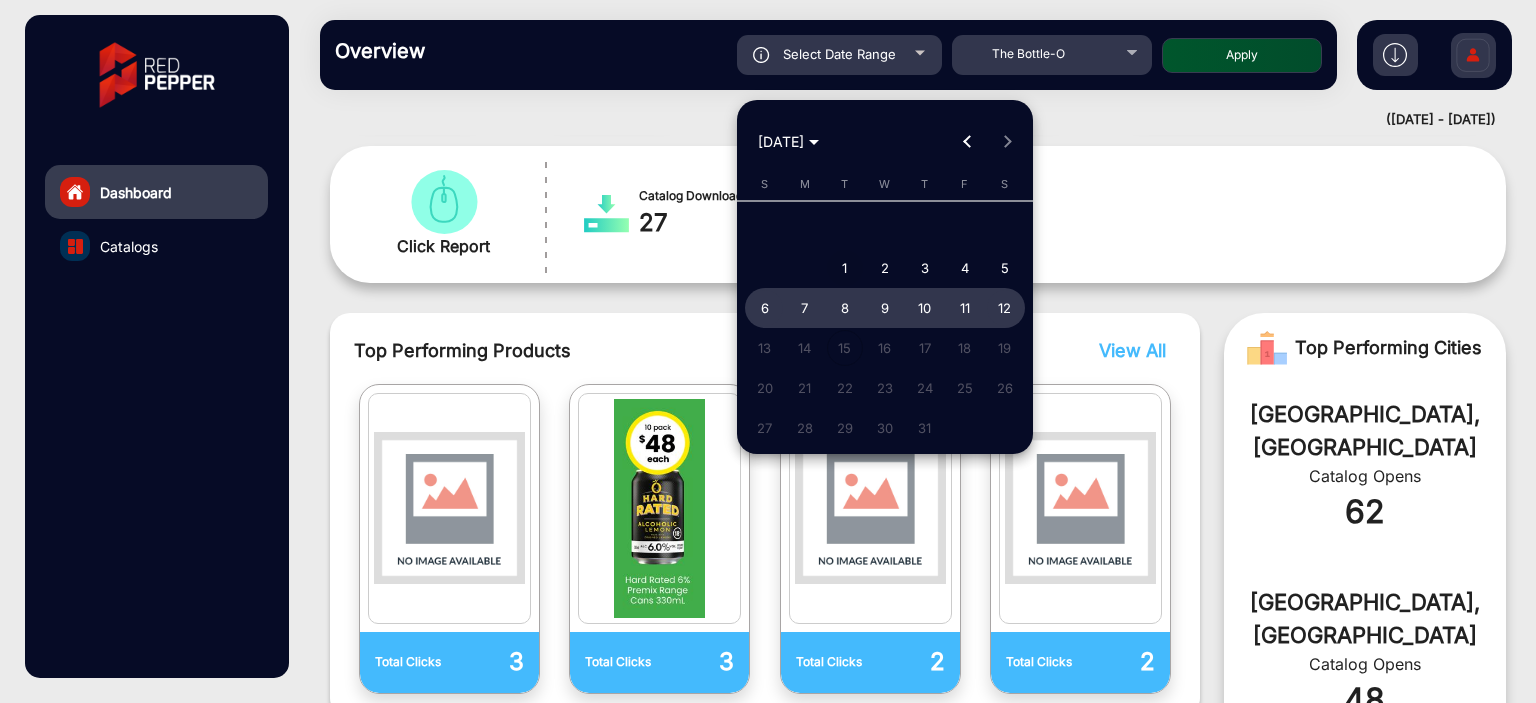 click on "1" at bounding box center [845, 268] 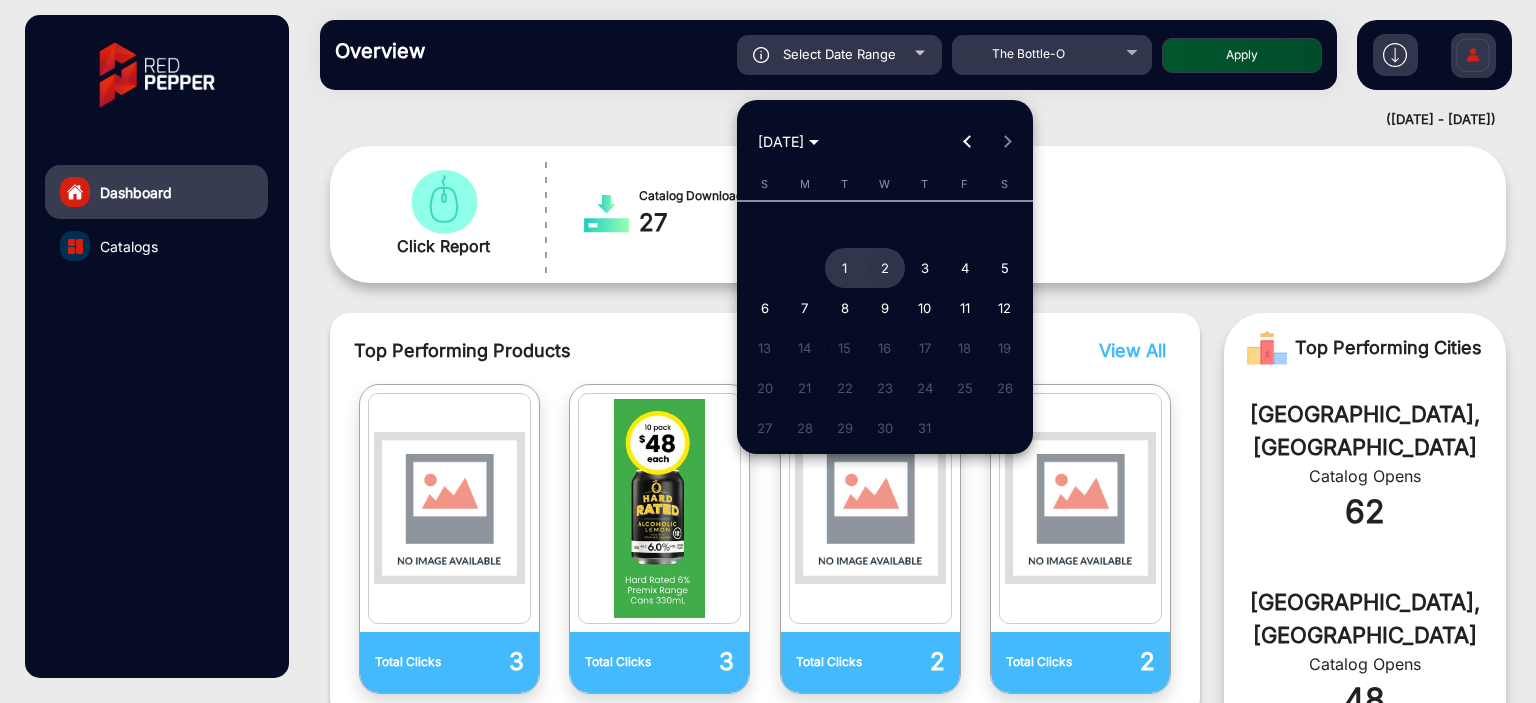 click on "2" at bounding box center (885, 268) 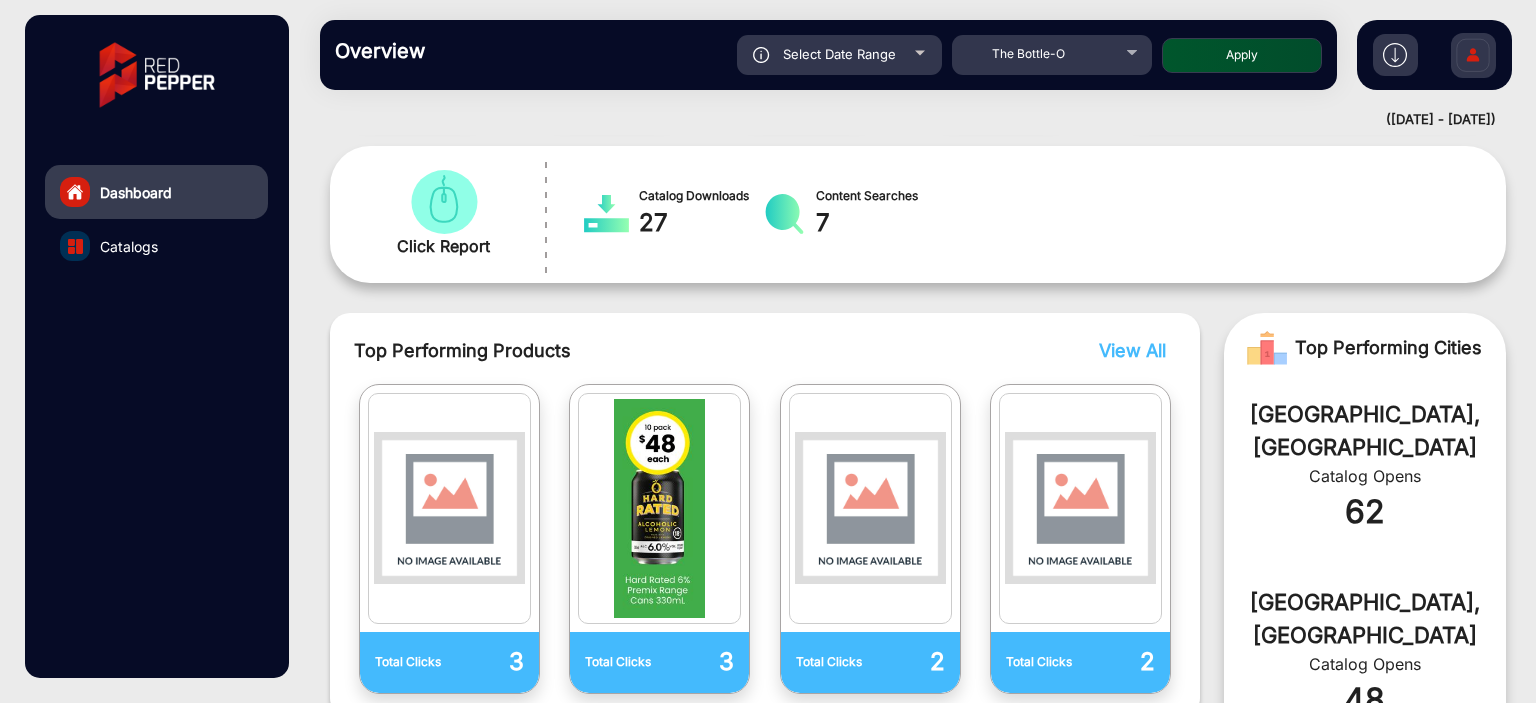 click on "Overview  Reports Understand what makes your customers tick and learn how they are consuming your content. Select Date Range [DATE] - [DATE] Choose date The Bottle-O Apply" 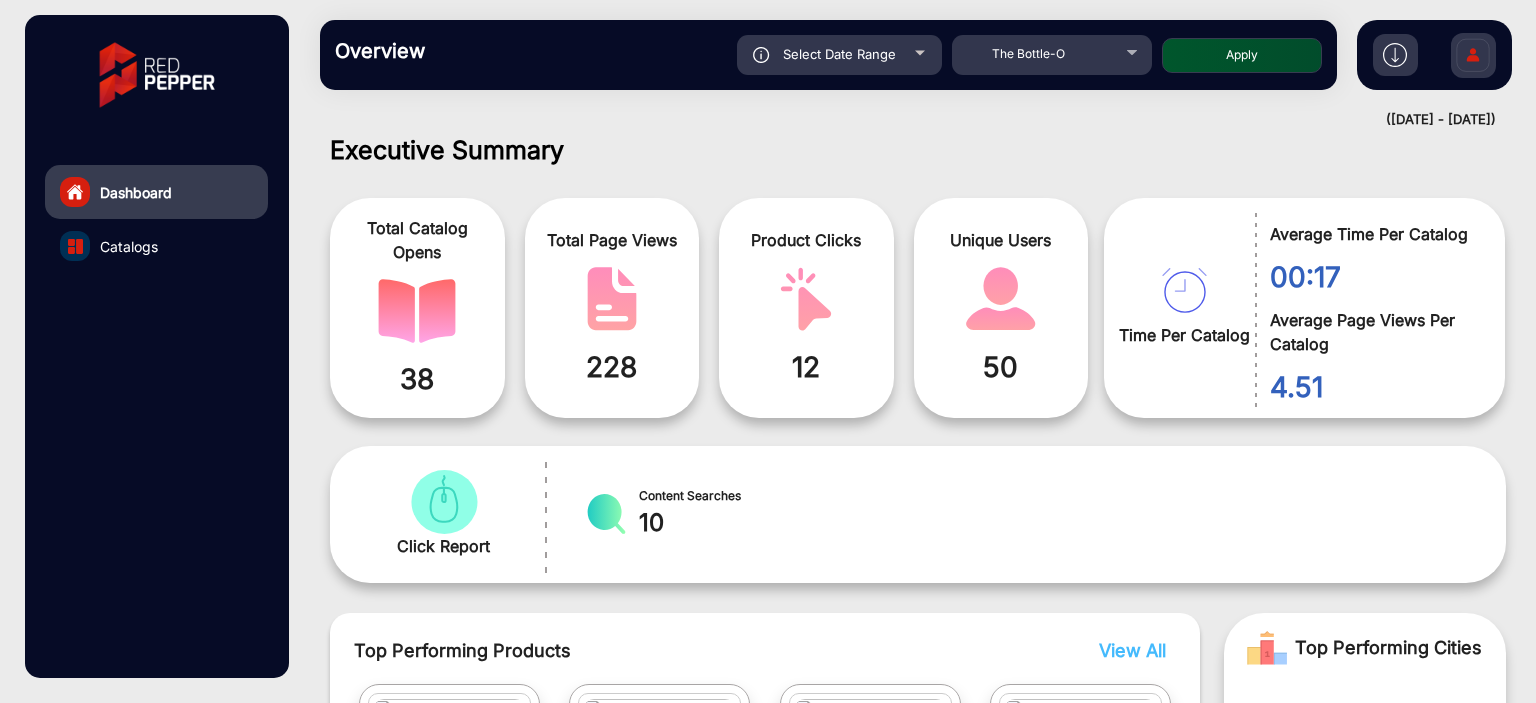 scroll, scrollTop: 215, scrollLeft: 0, axis: vertical 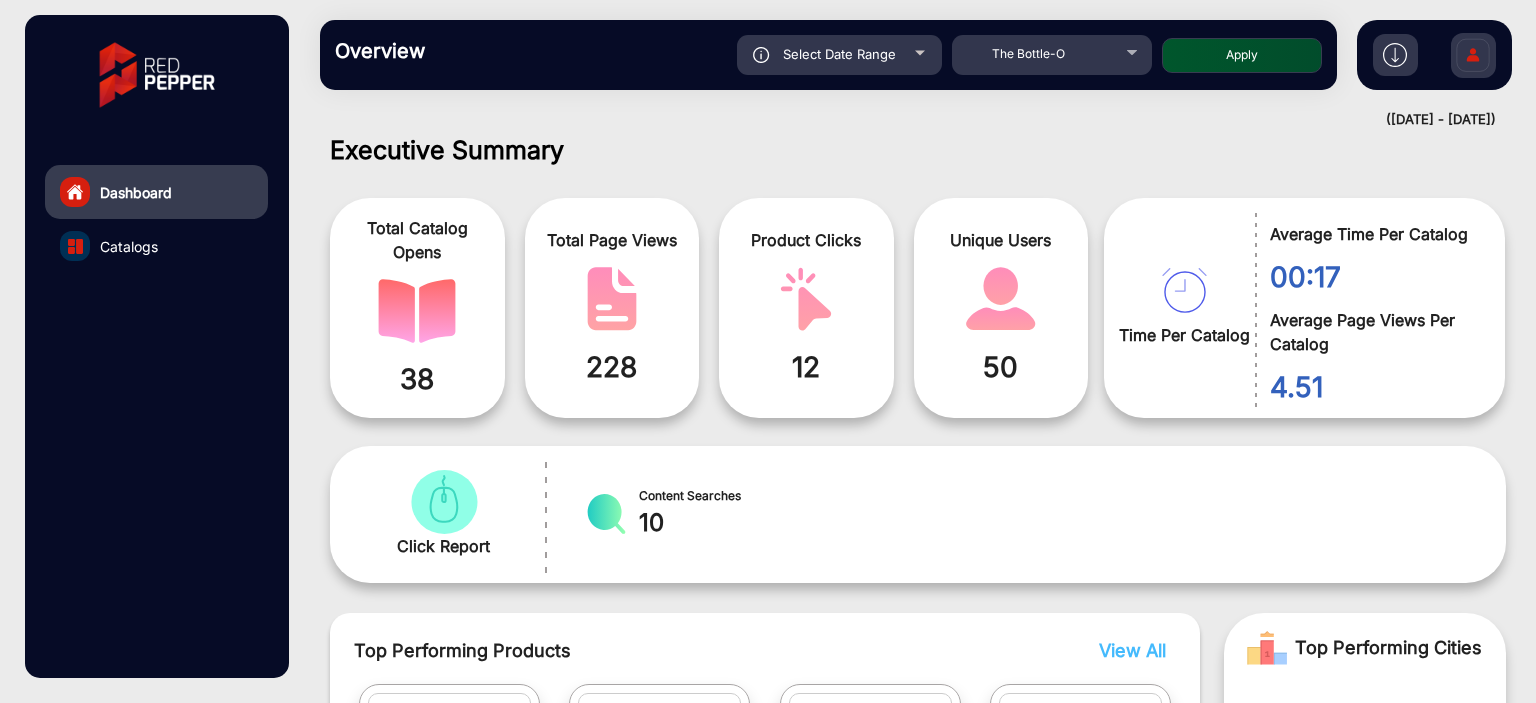 click on "Overview  Reports Understand what makes your customers tick and learn how they are consuming your content. Select Date Range [DATE] - [DATE] Choose date The Bottle-O Apply falsefalse Hi,  [PERSON_NAME]  Change Password Log Out" 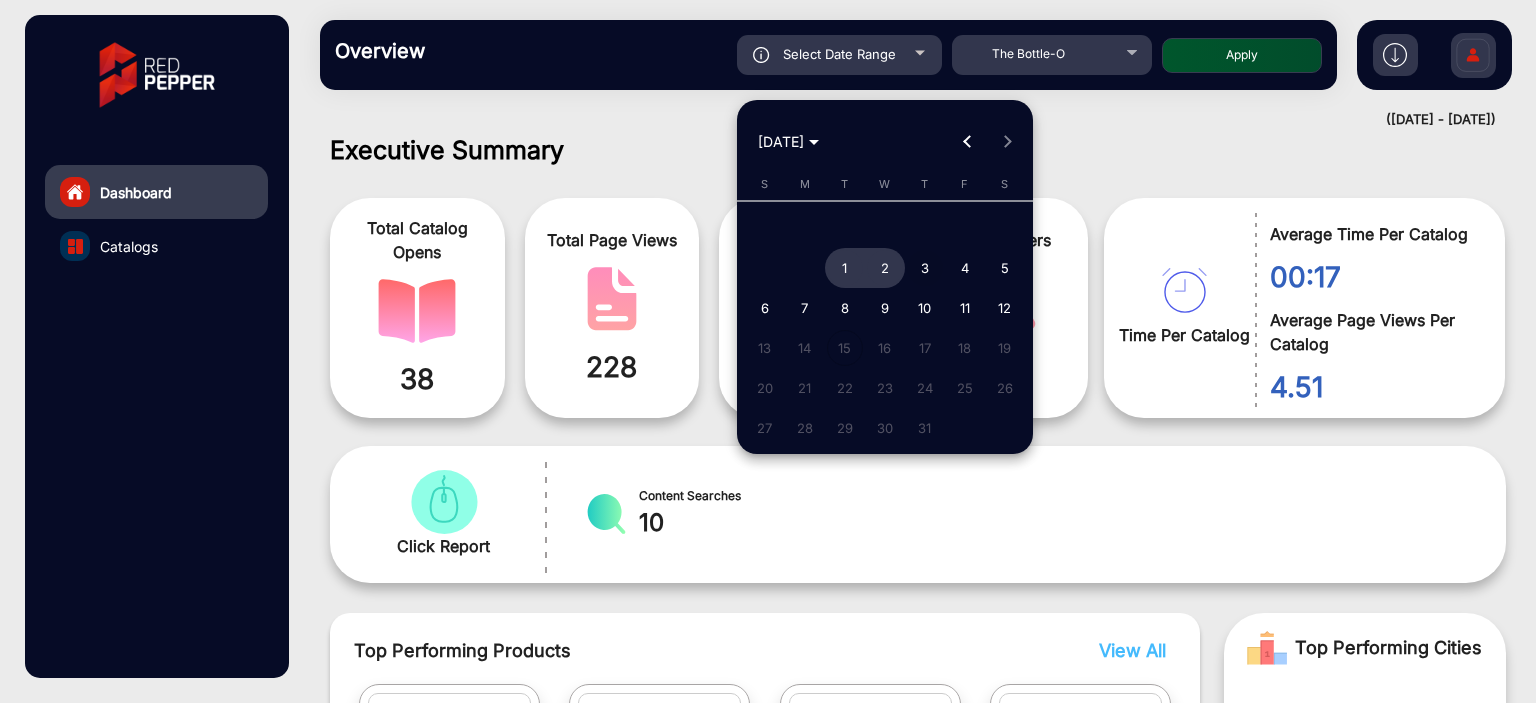 click on "3" at bounding box center [925, 268] 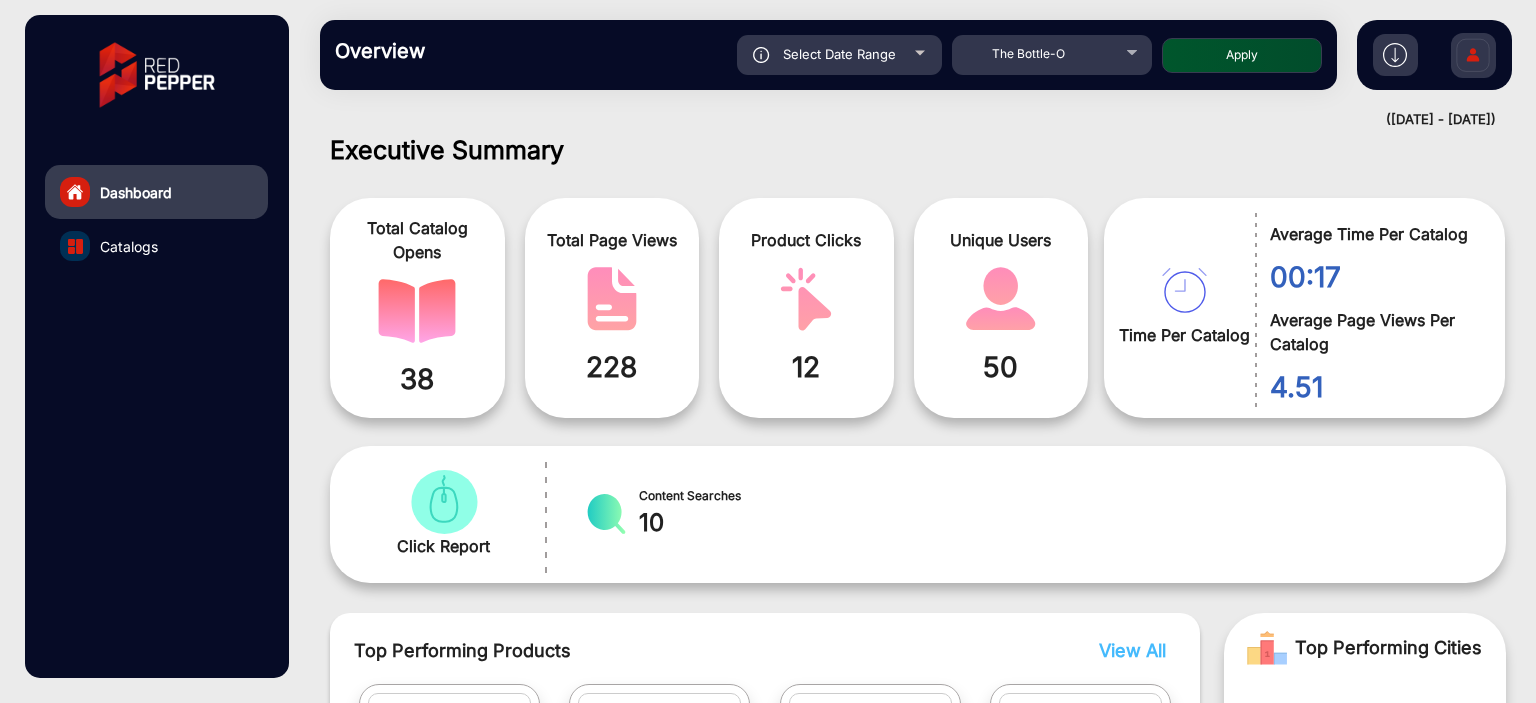 click on "Apply" 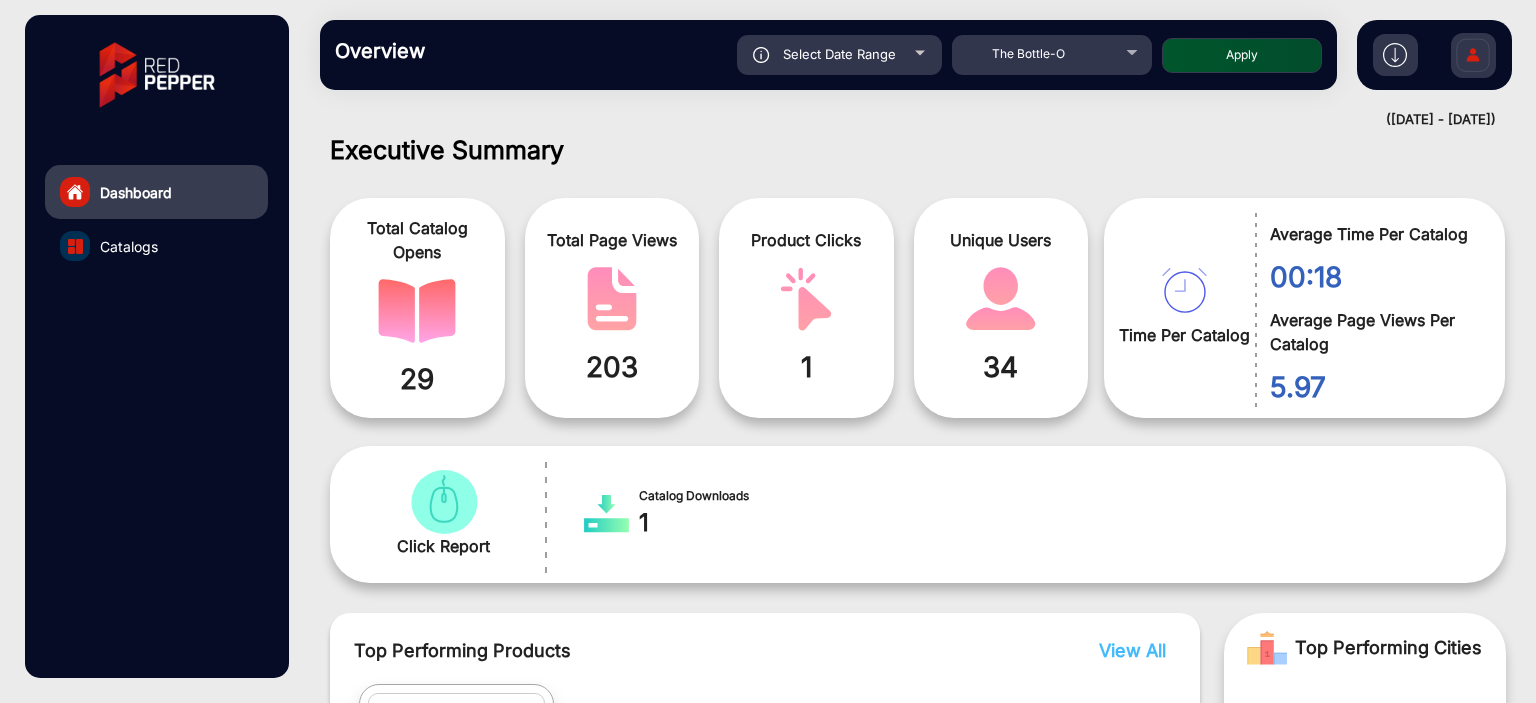scroll, scrollTop: 999101, scrollLeft: 998828, axis: both 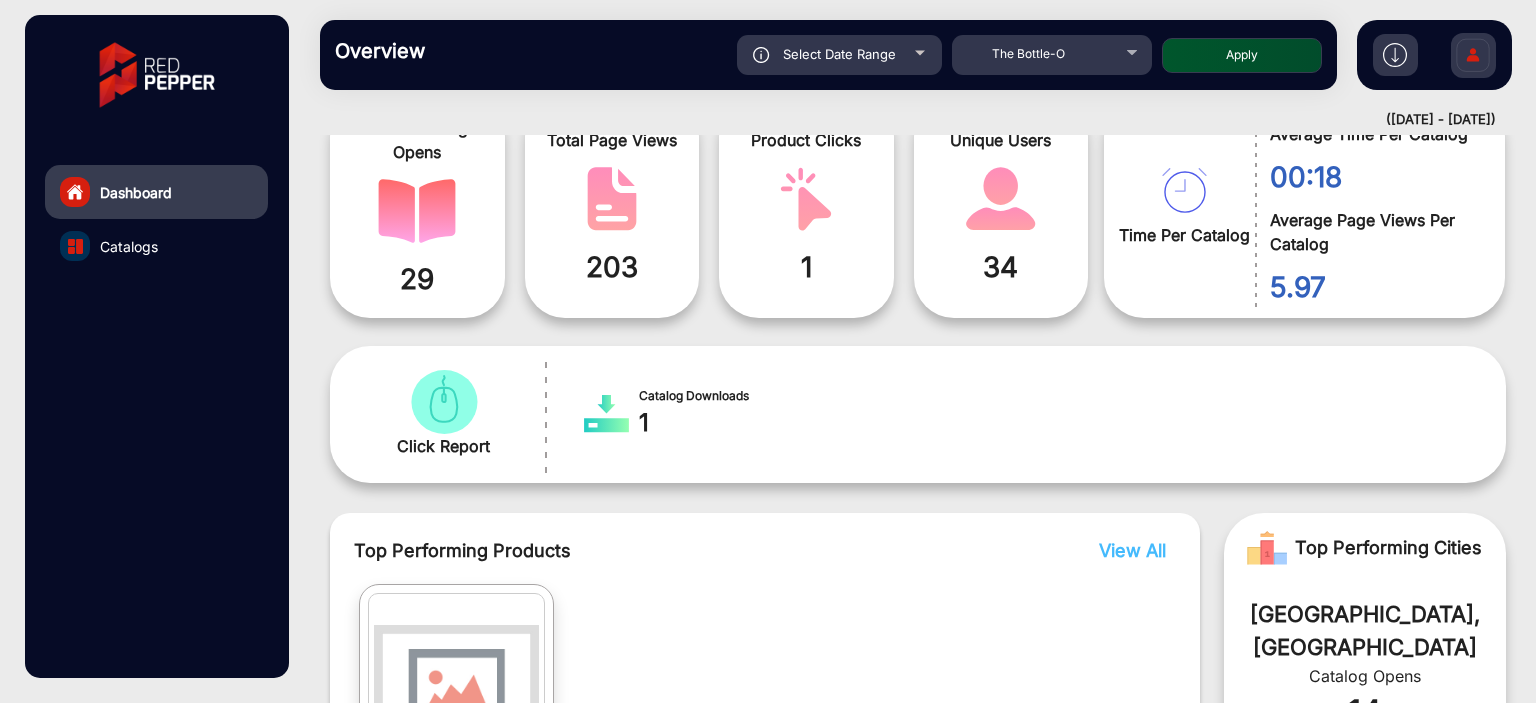 click on "Select Date Range" 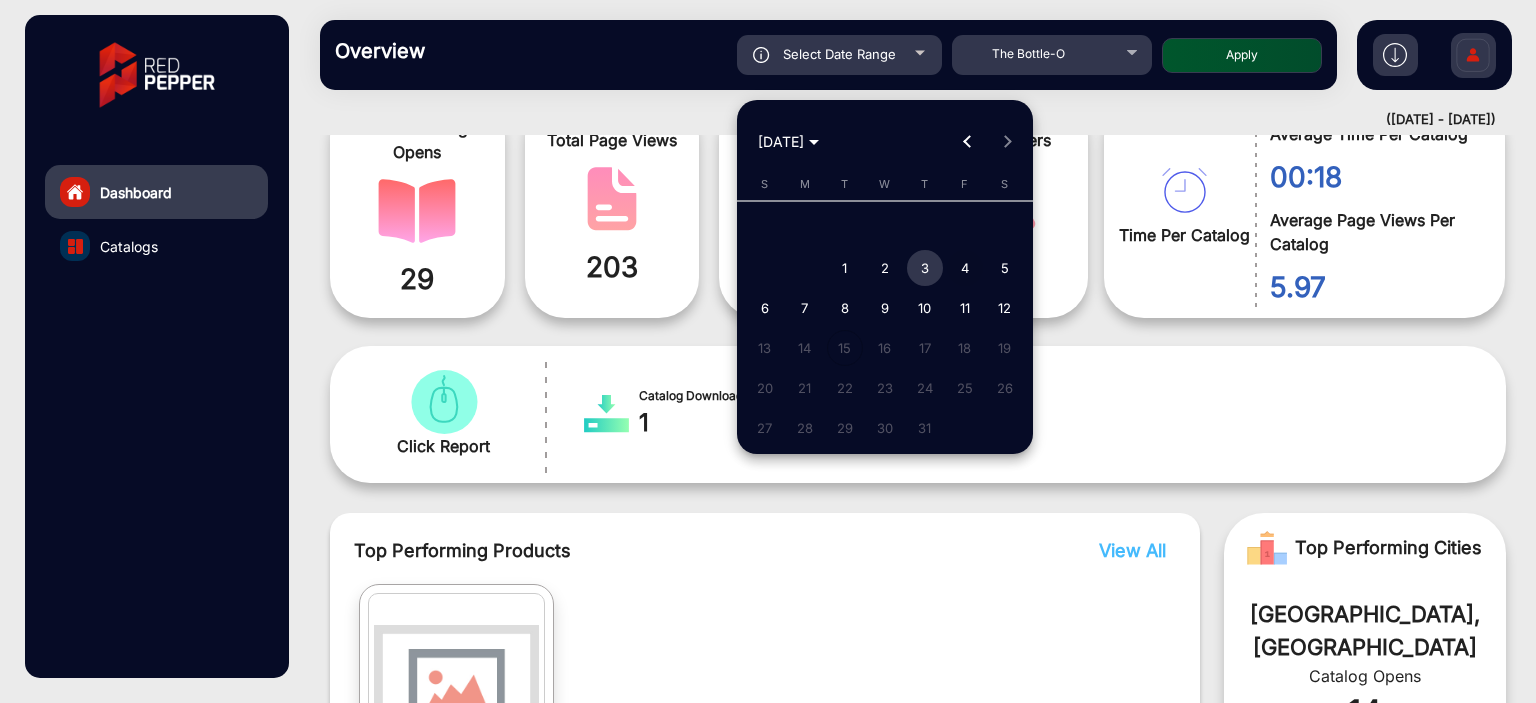 click on "4" at bounding box center [965, 268] 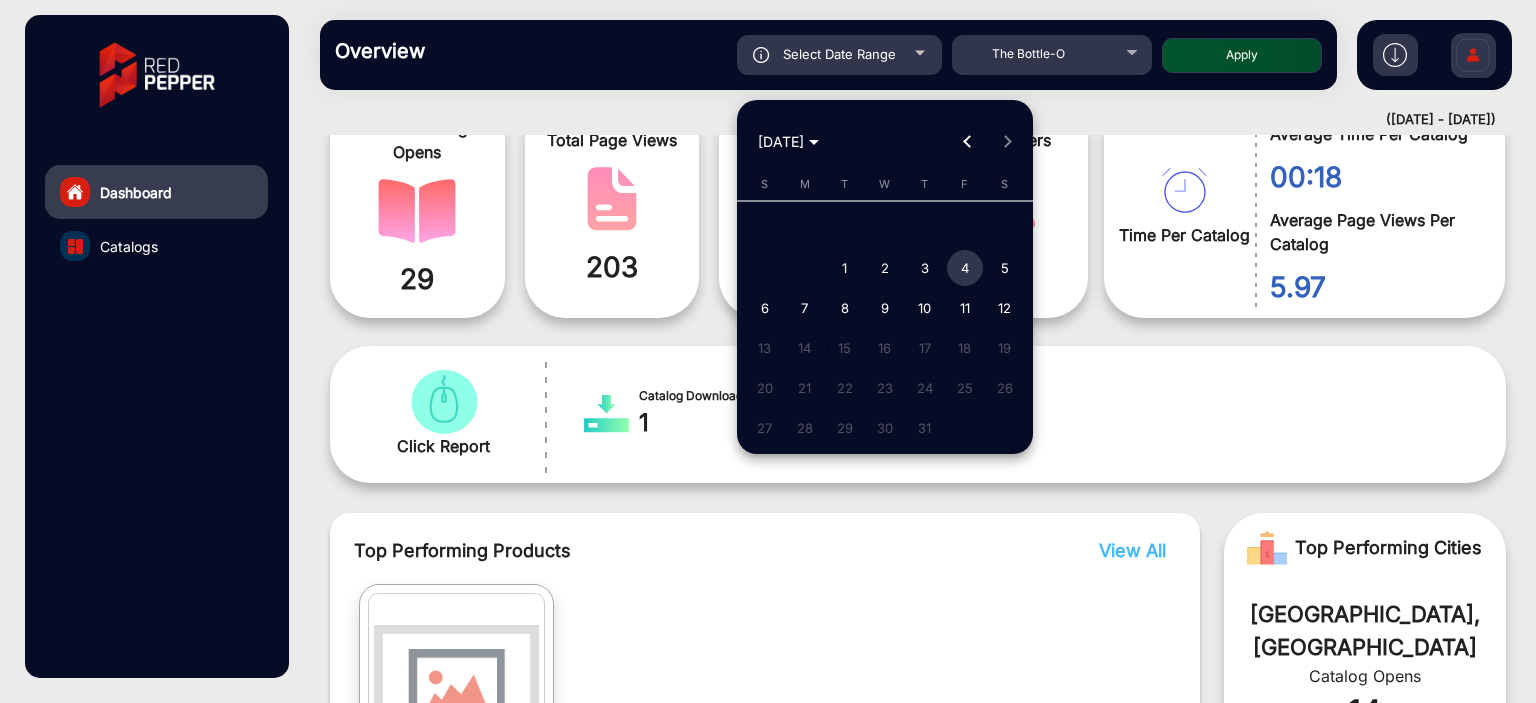 click on "4" at bounding box center [965, 268] 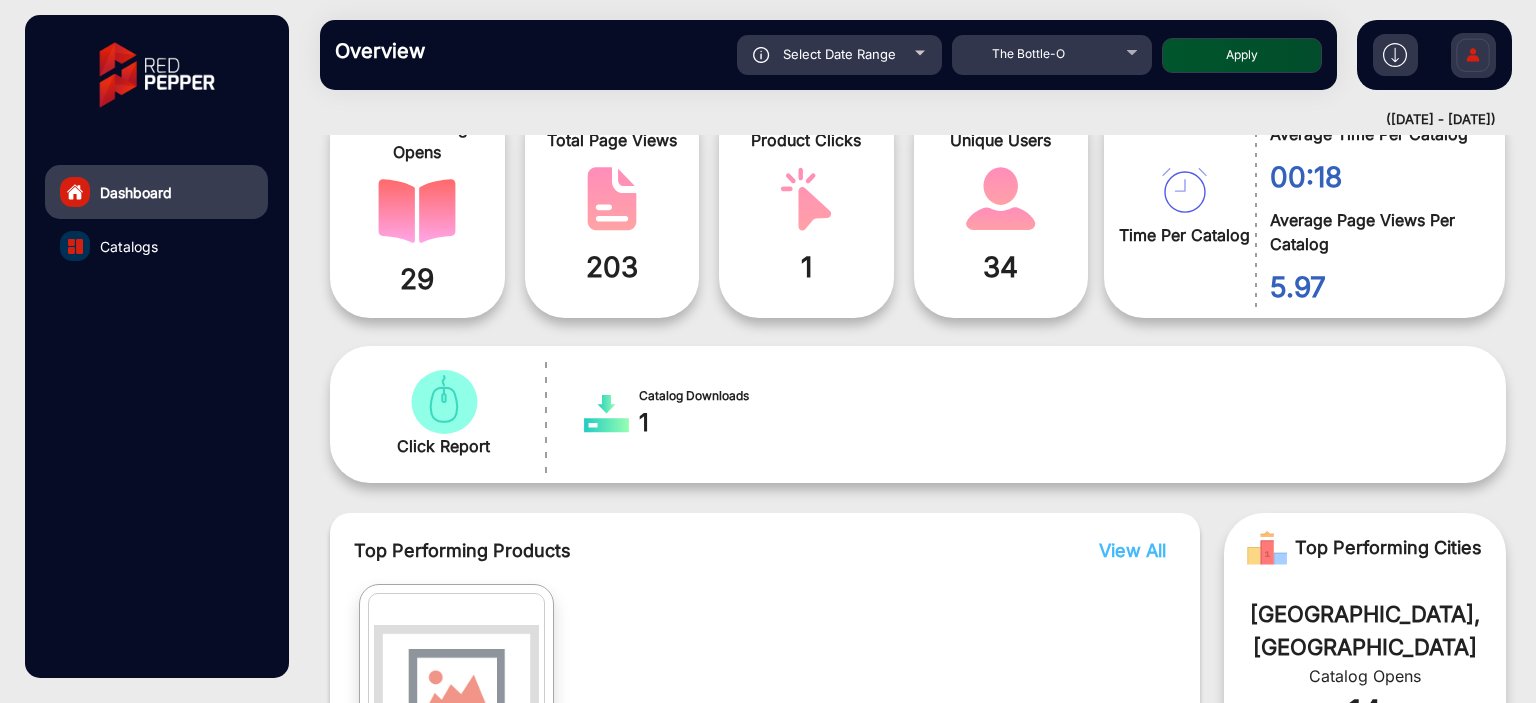 click on "Apply" 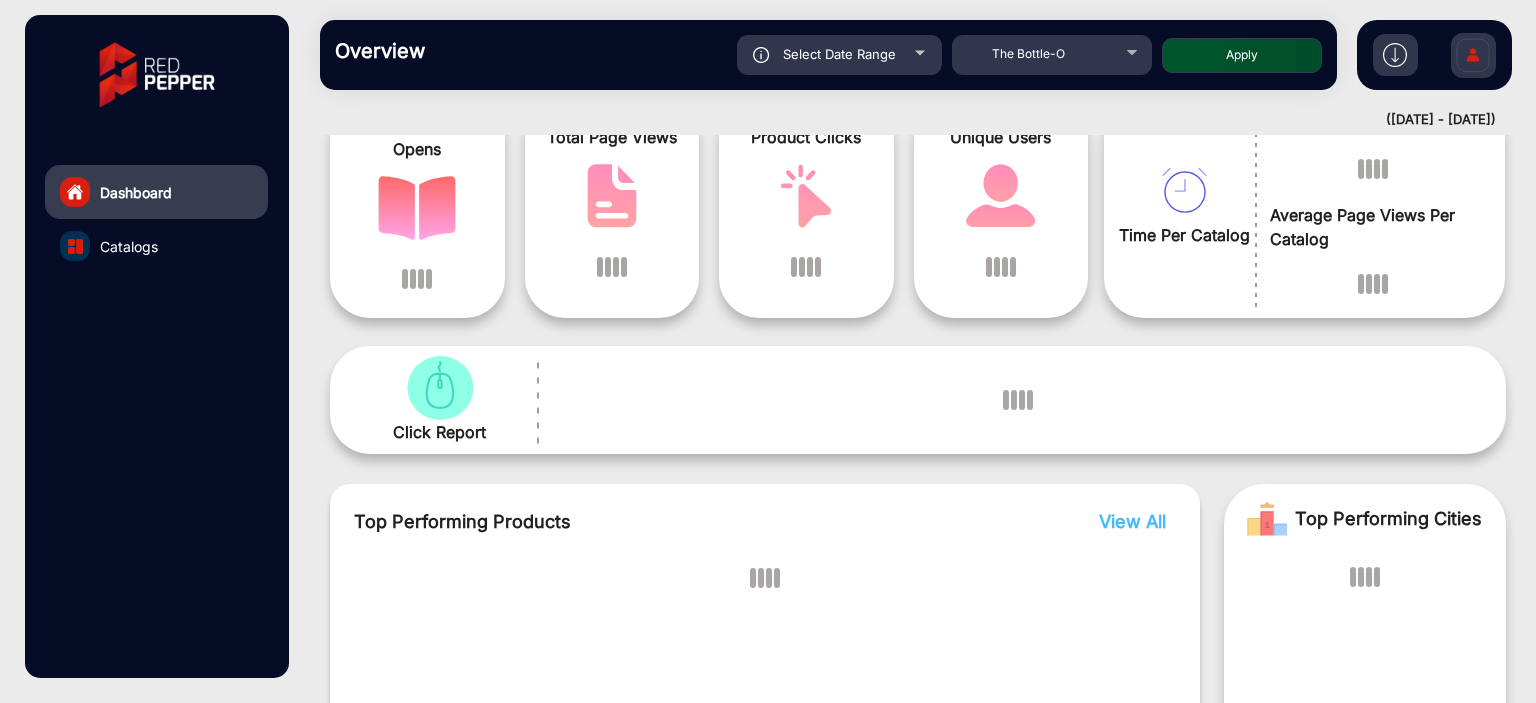 scroll, scrollTop: 15, scrollLeft: 0, axis: vertical 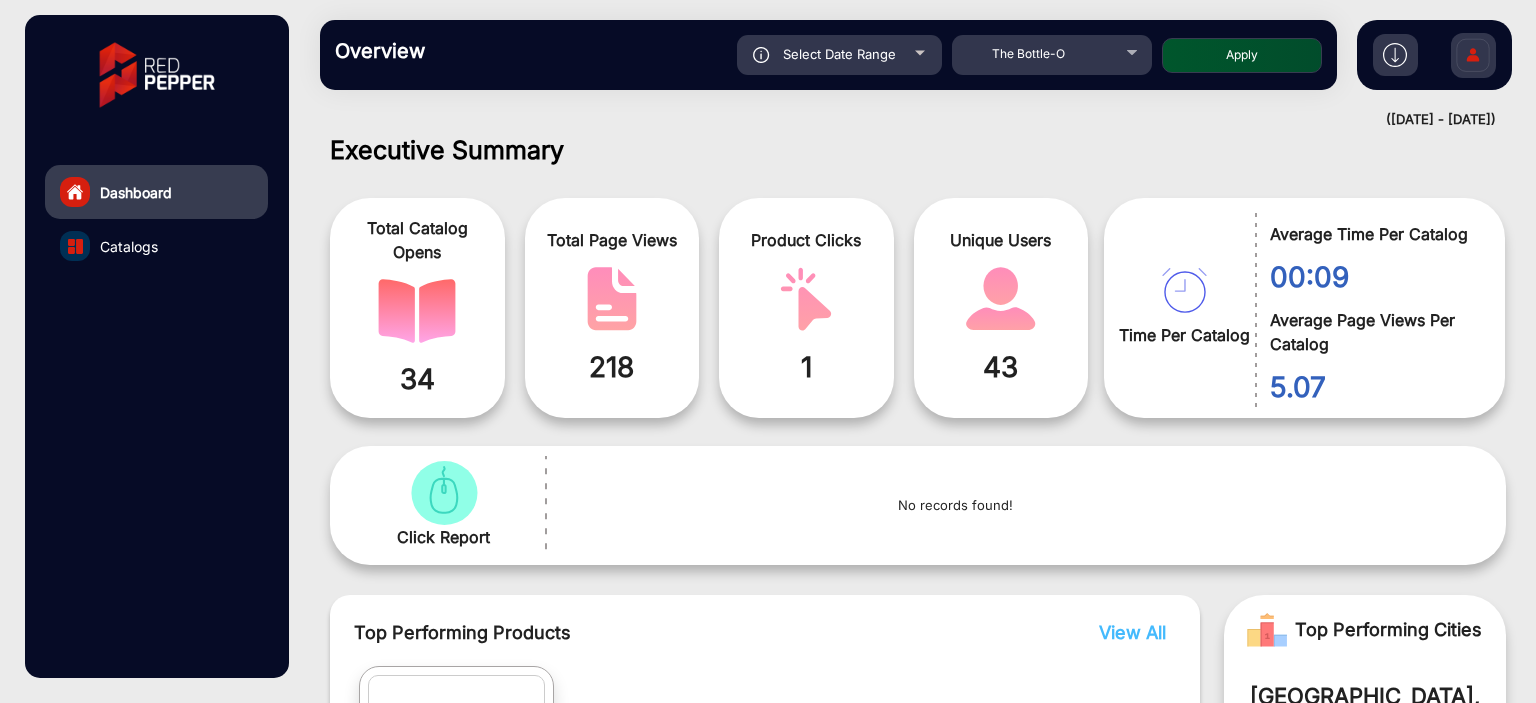 click on "Catalogs" 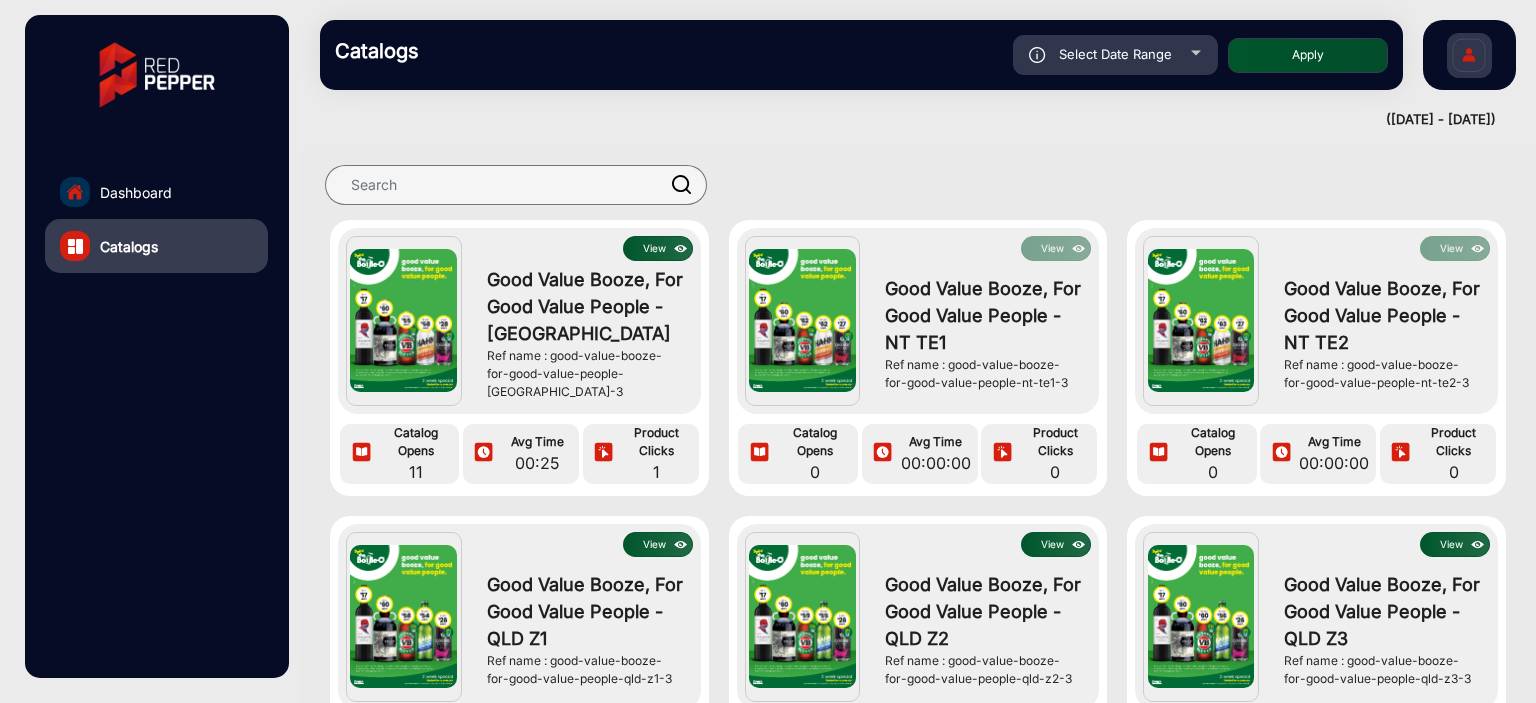click on "View" 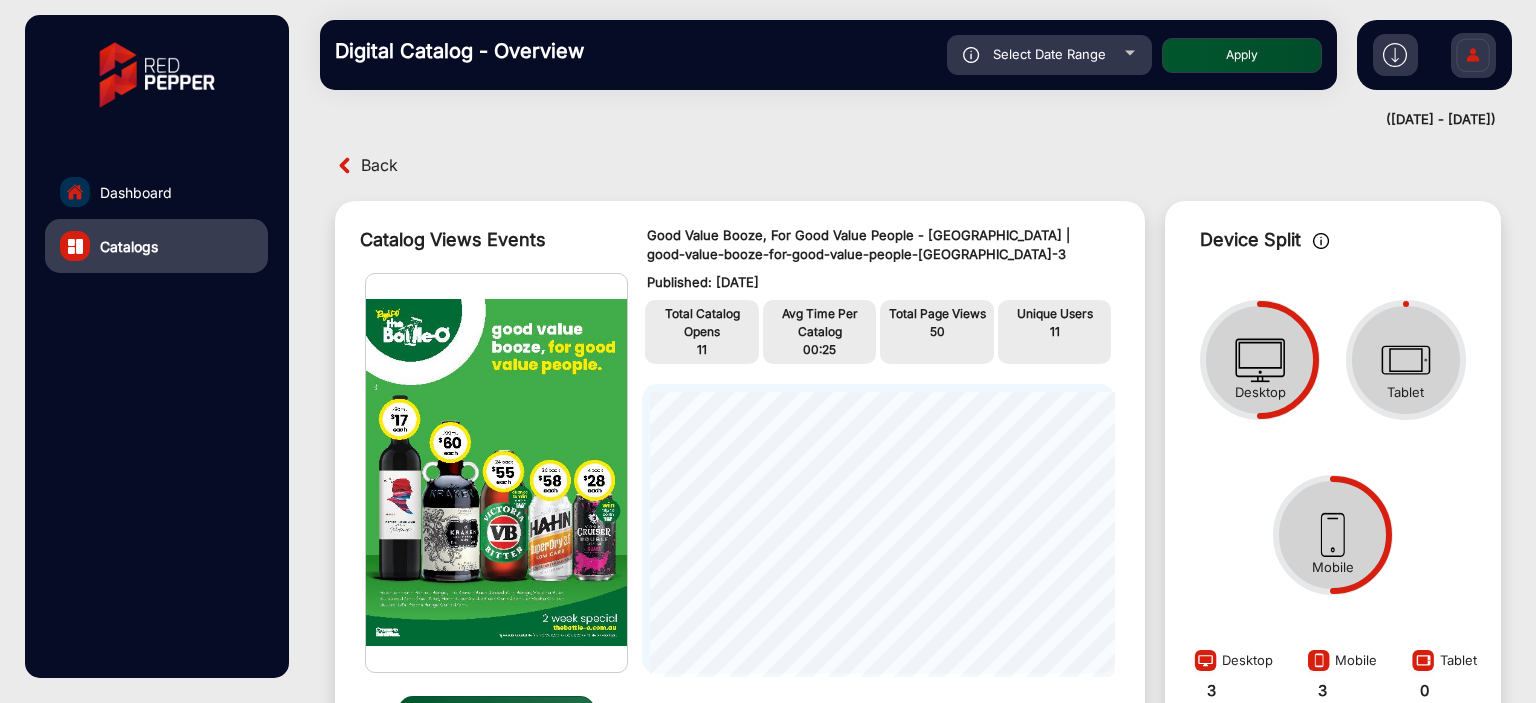 drag, startPoint x: 725, startPoint y: 283, endPoint x: 865, endPoint y: 305, distance: 141.71803 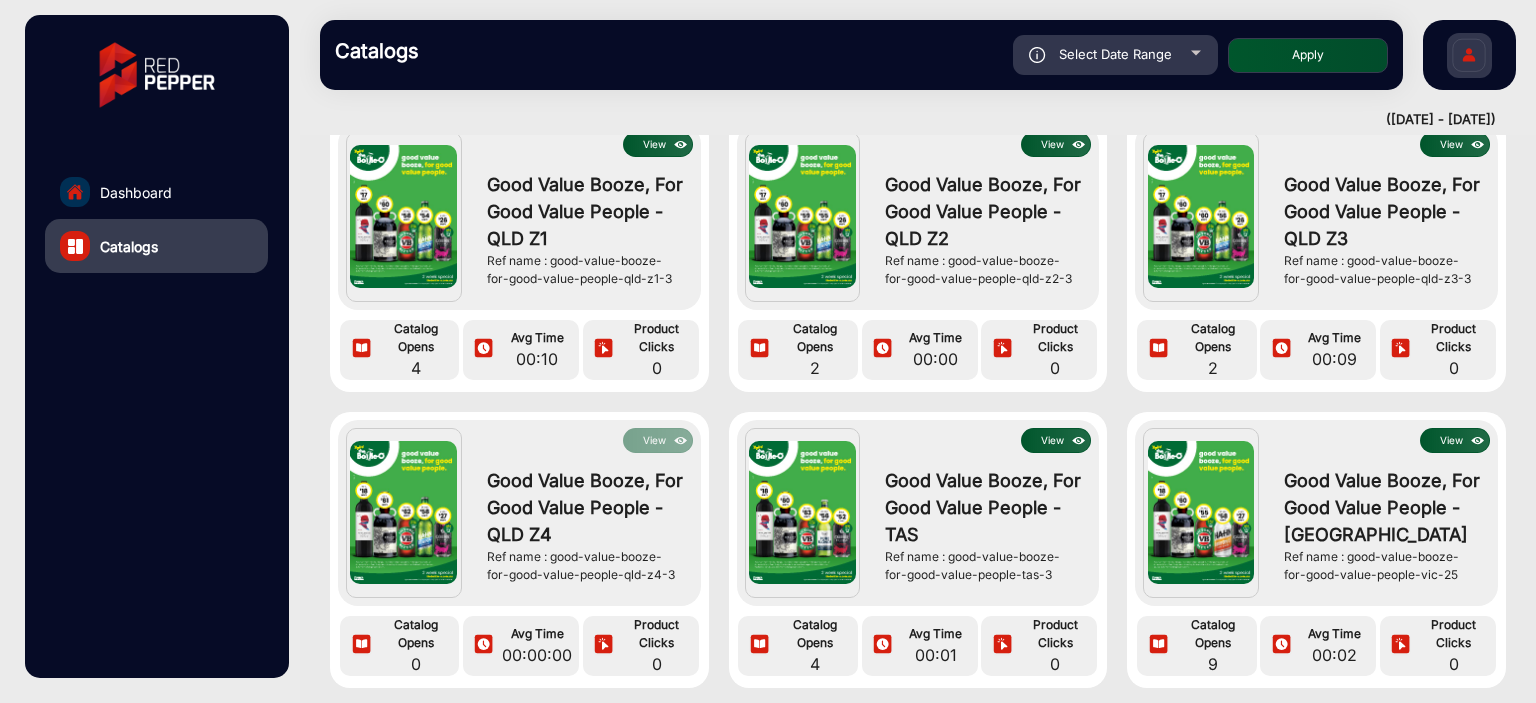 click on "Good Value Booze, For Good Value People - QLD Z1  Ref name : good-value-booze-for-good-value-people-qld-z1-3" 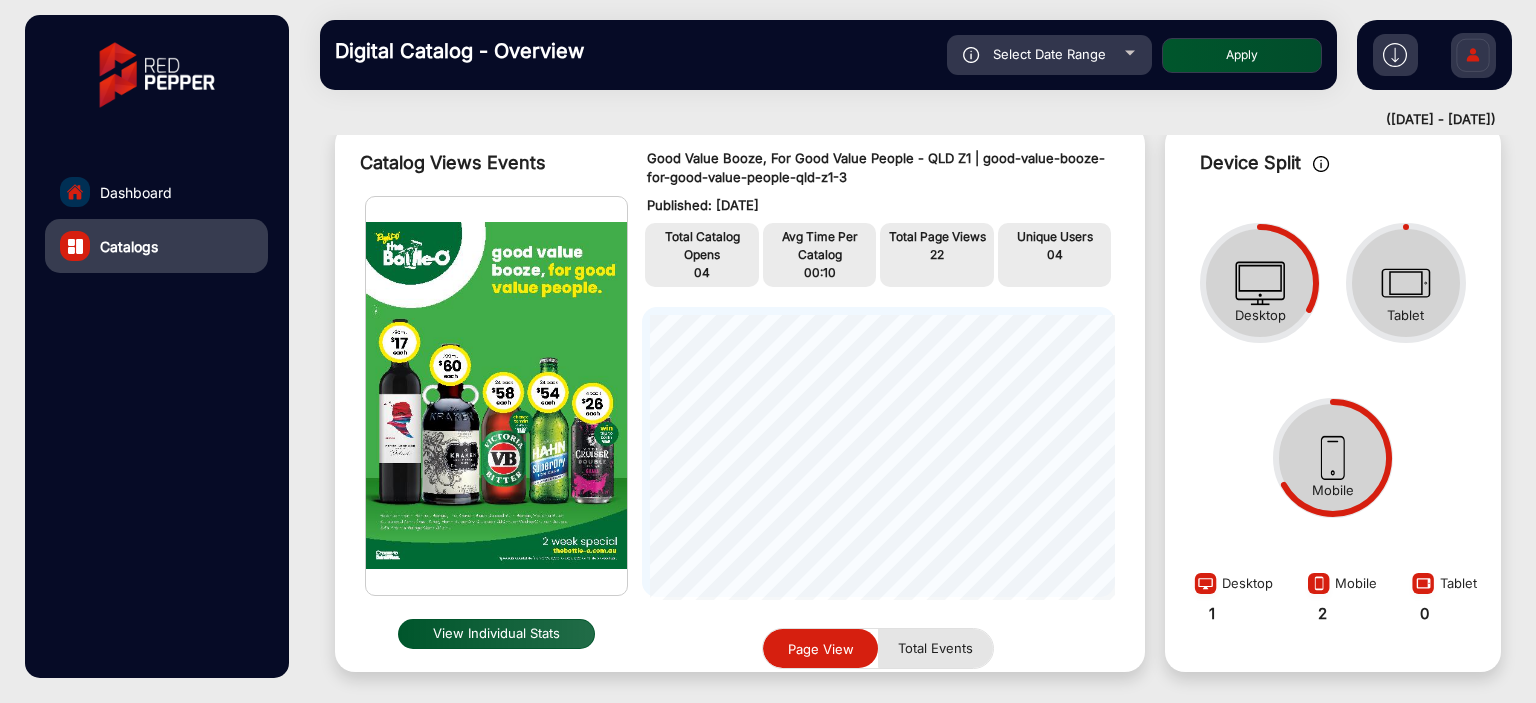 click on "Total Events" at bounding box center (935, 648) 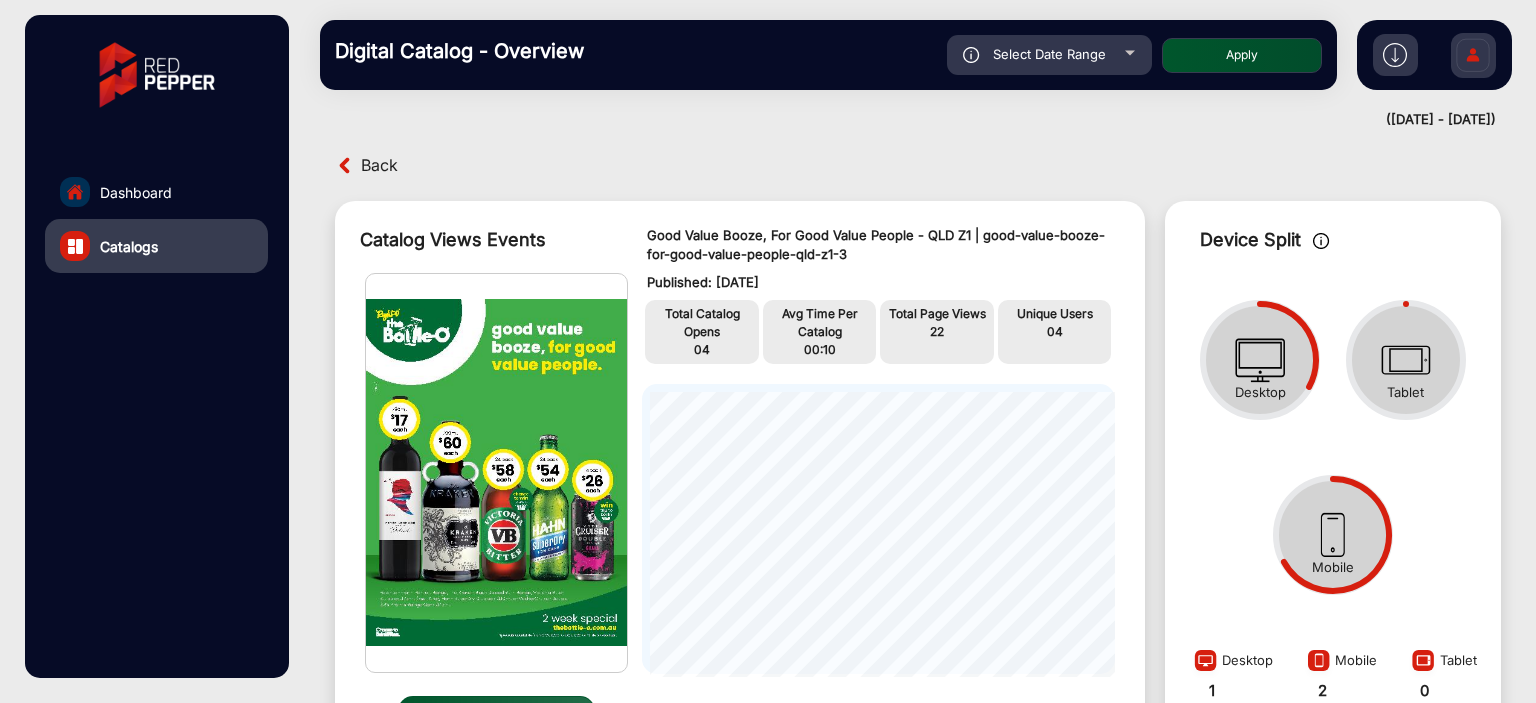 click on "Back" at bounding box center [379, 165] 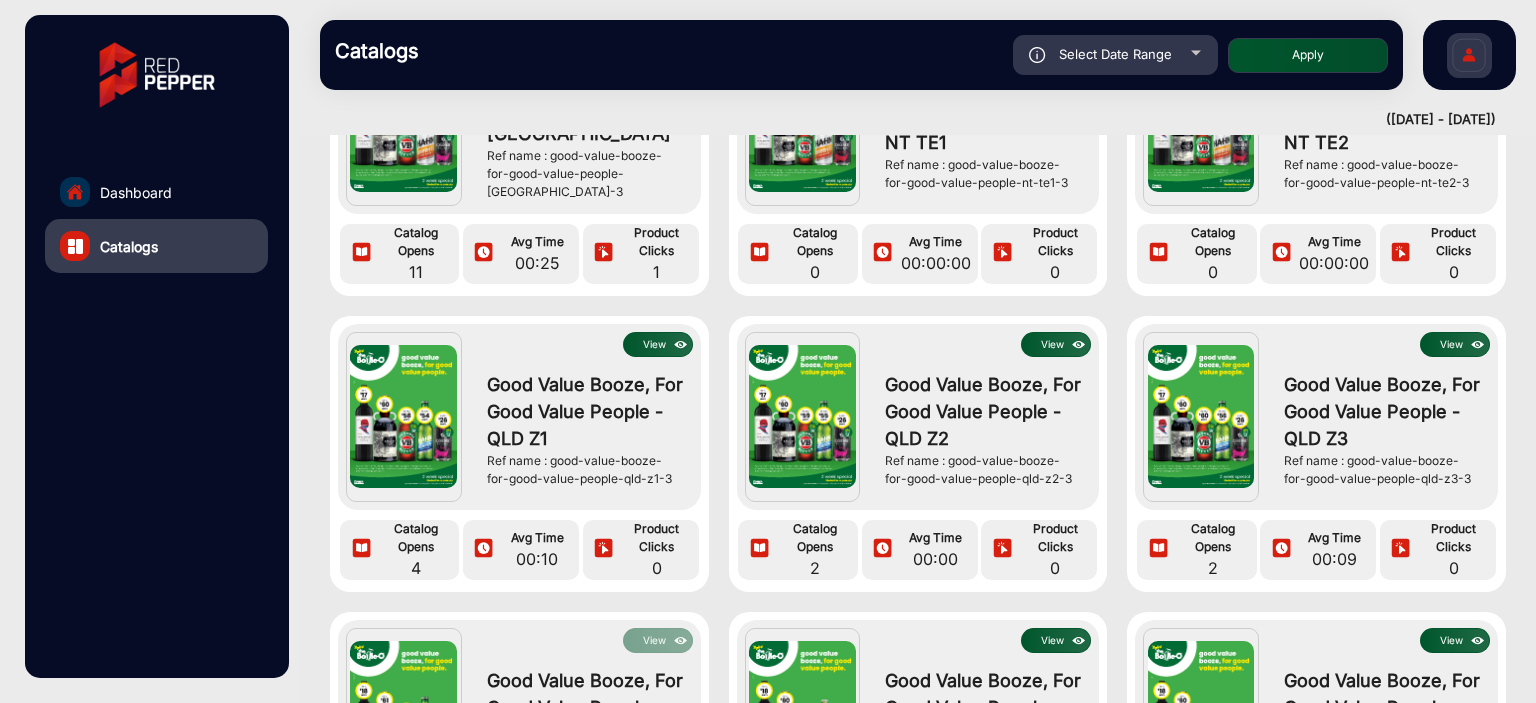 click on "View" 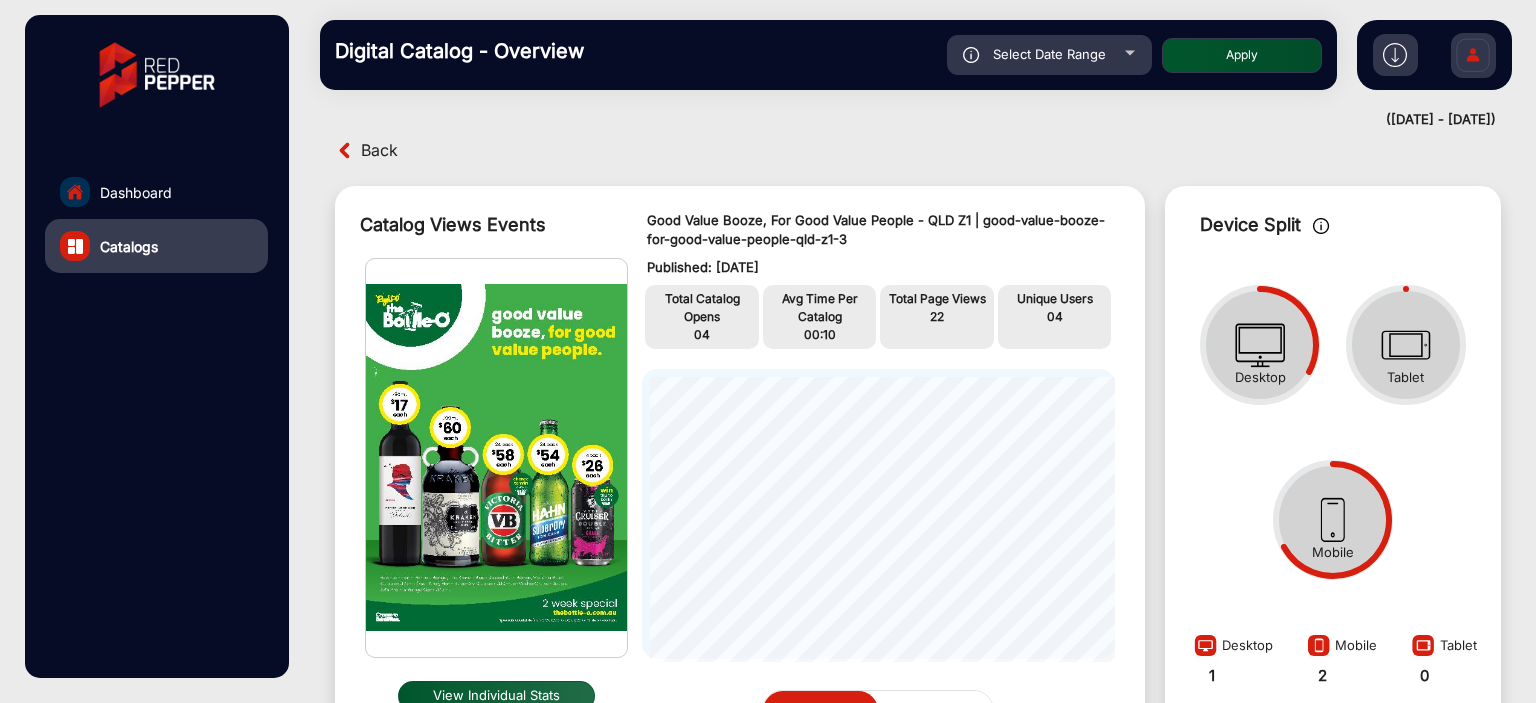 click on "Back" at bounding box center (379, 150) 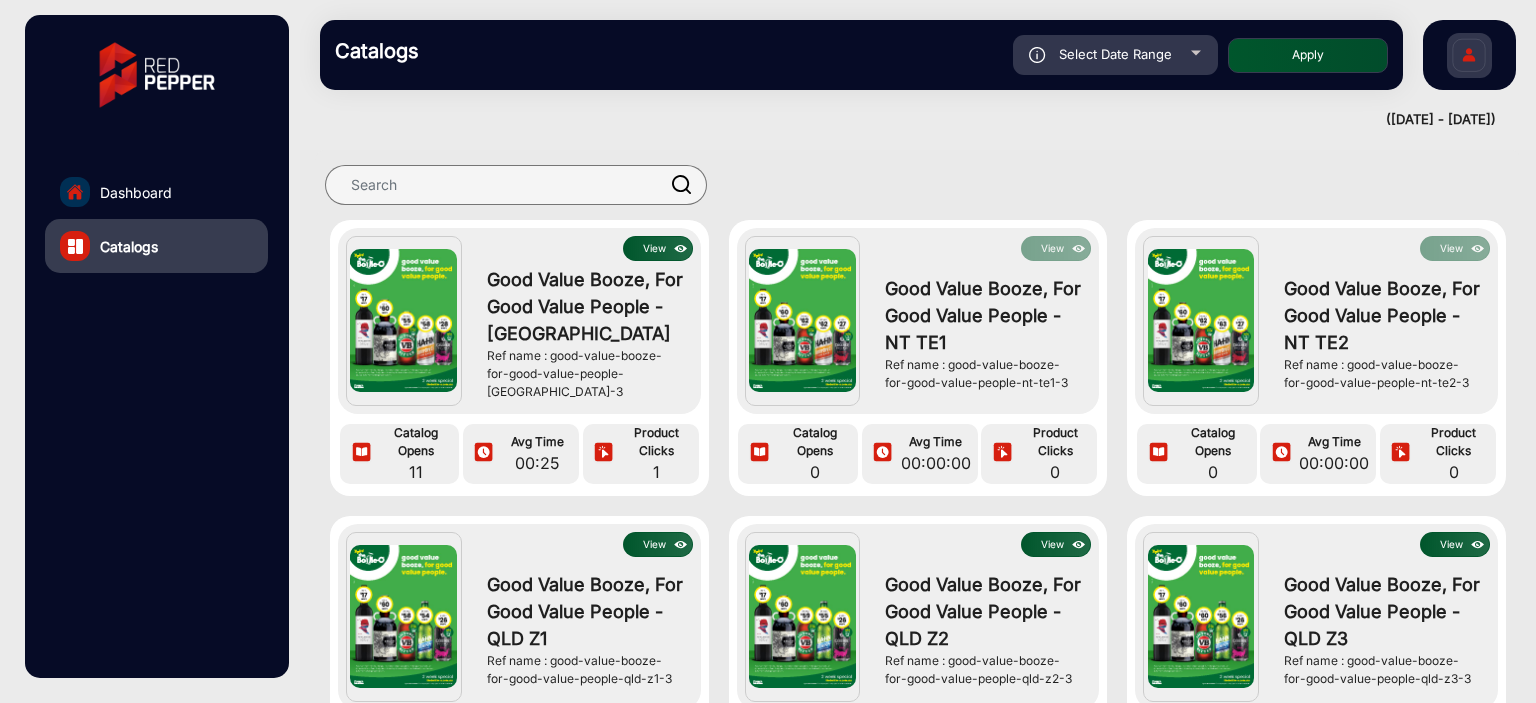 click on "View" 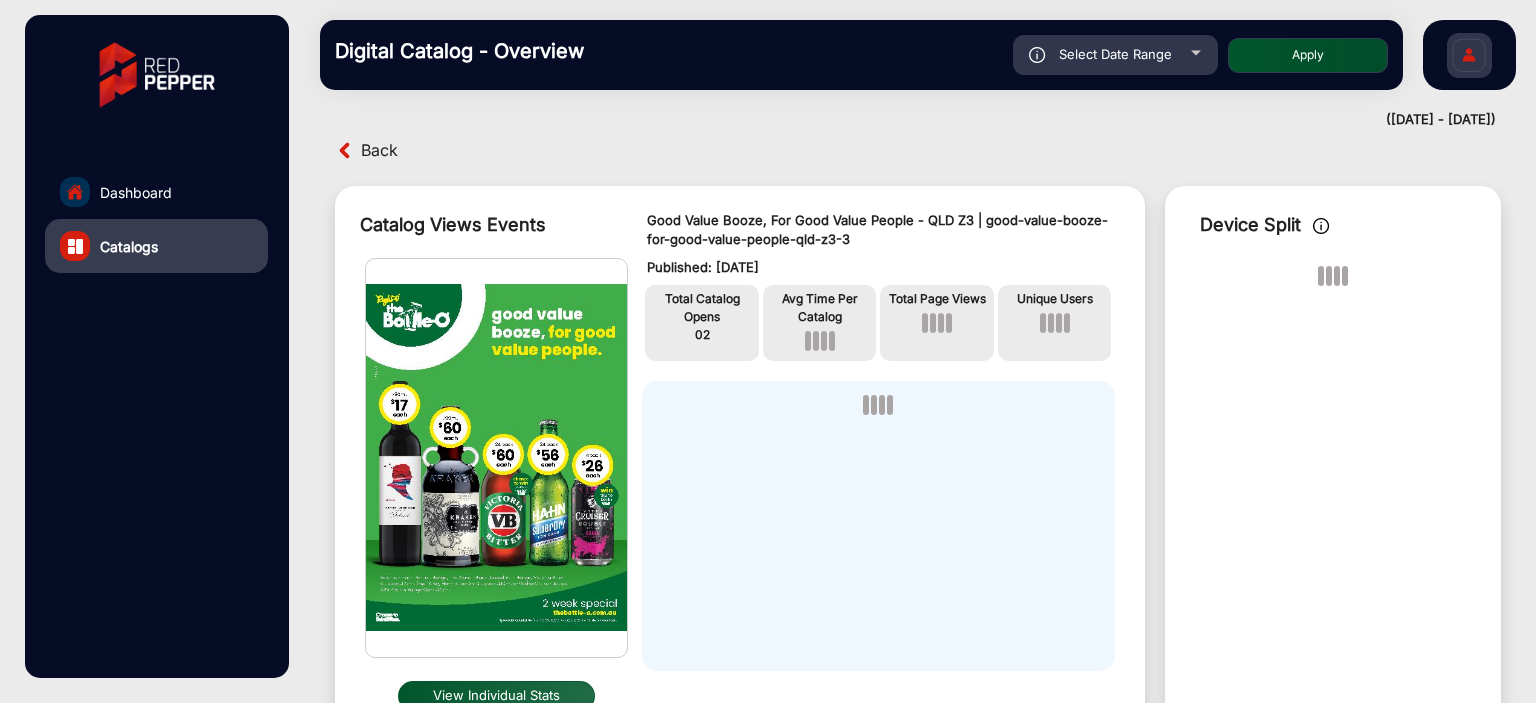 drag, startPoint x: 802, startPoint y: 263, endPoint x: 682, endPoint y: 263, distance: 120 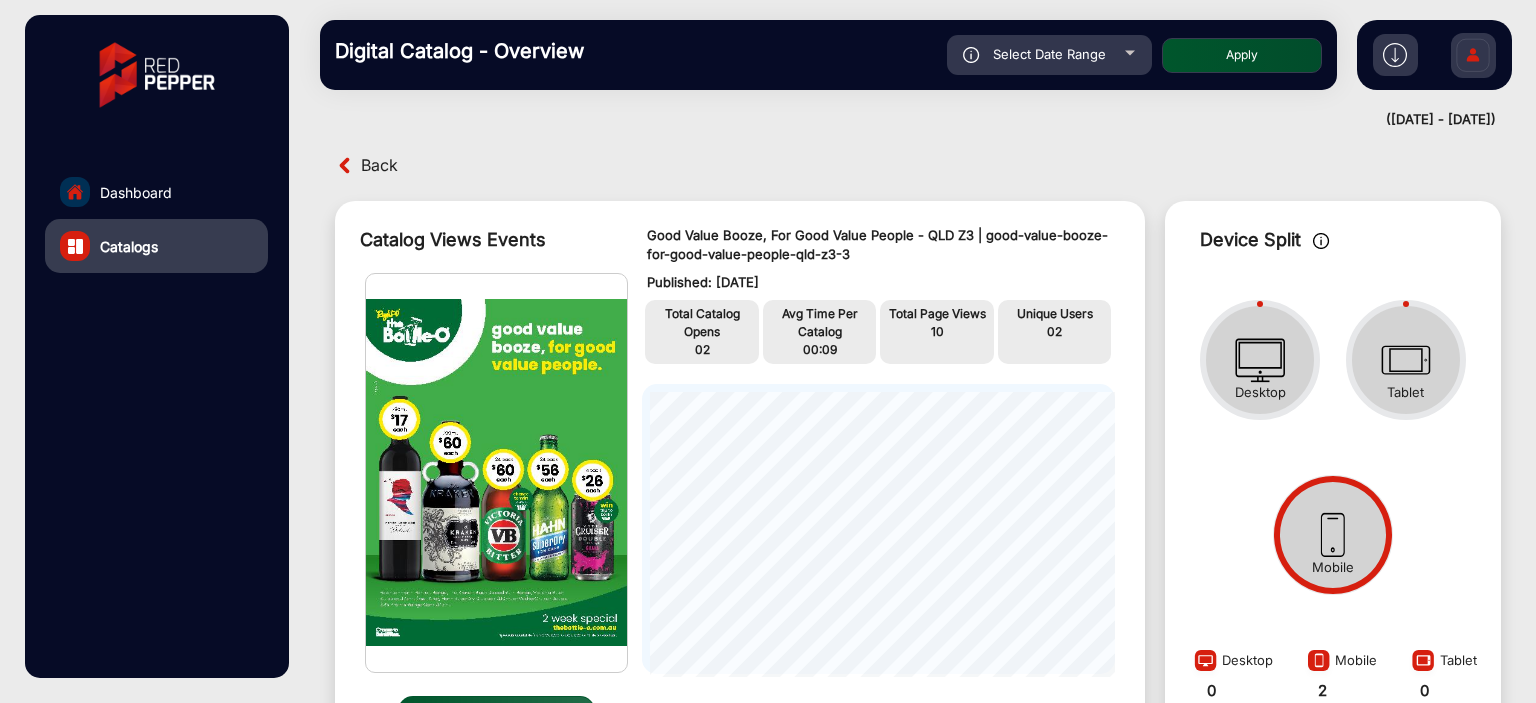 click on "Back" at bounding box center (624, 165) 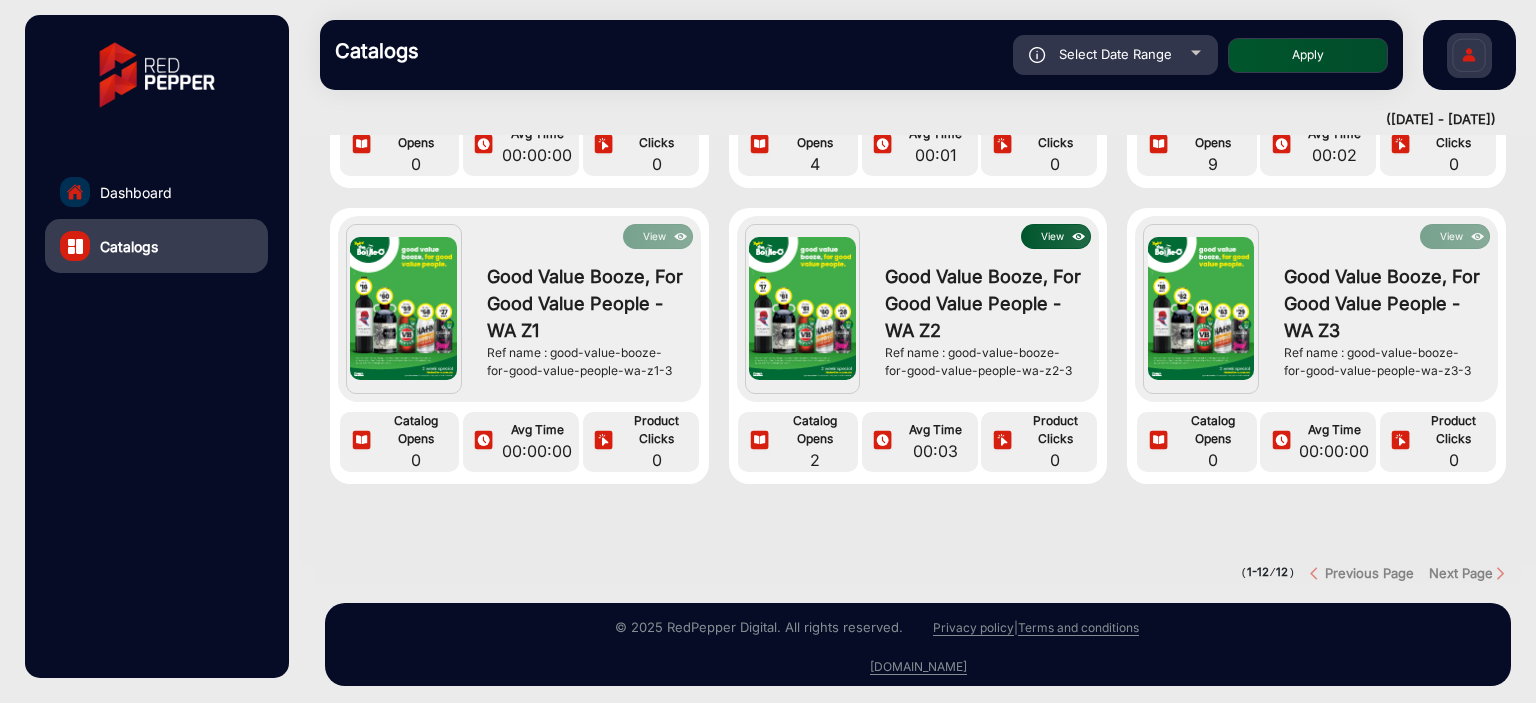 click on "View" 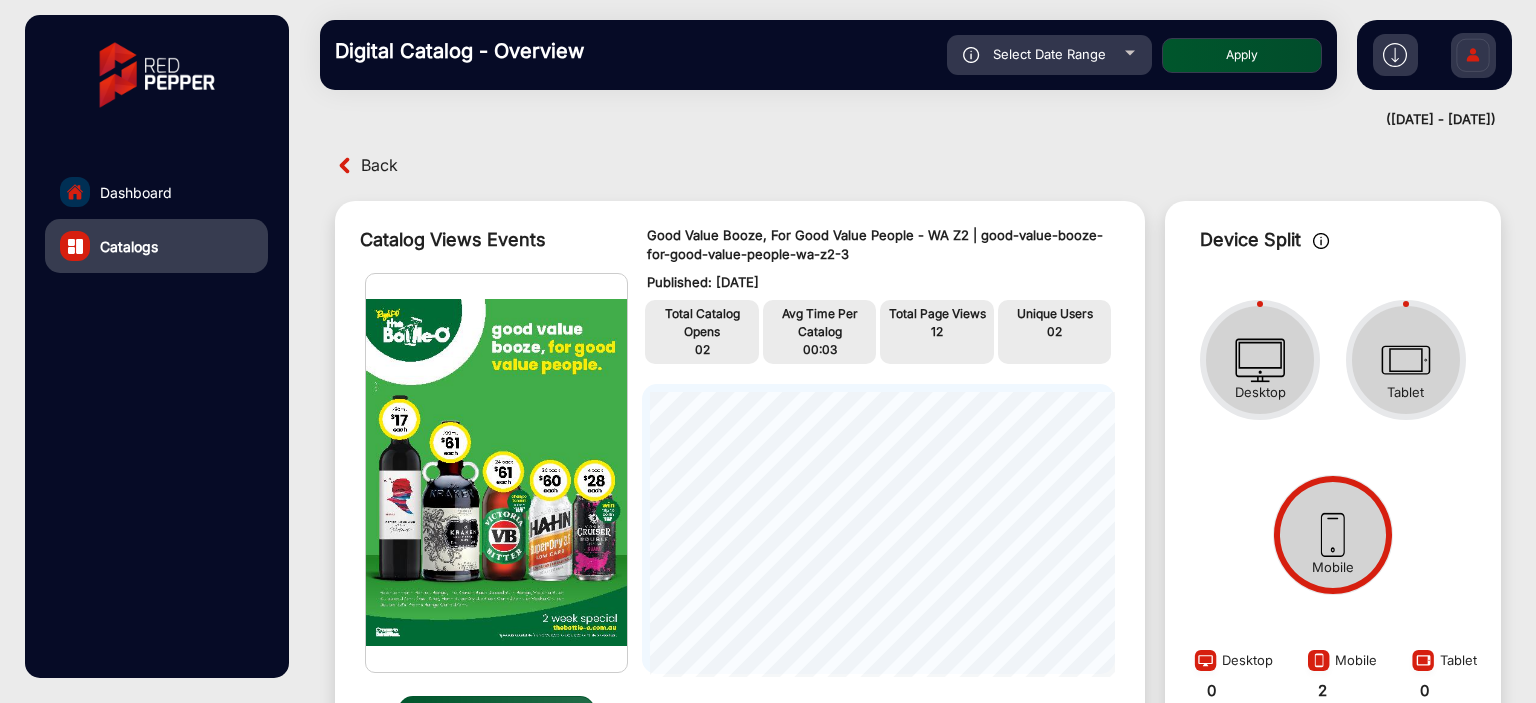 click on "Back" at bounding box center [379, 165] 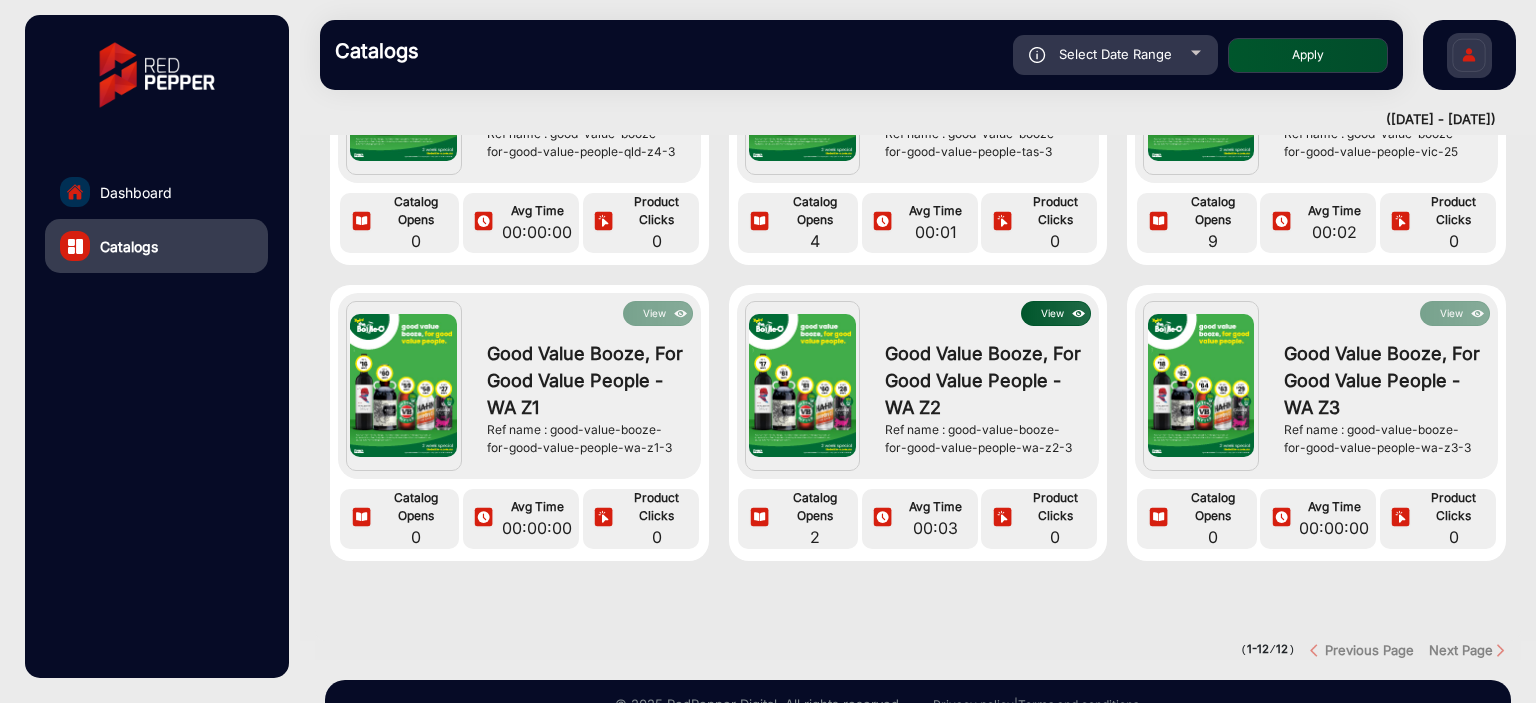 drag, startPoint x: 1071, startPoint y: 448, endPoint x: 950, endPoint y: 423, distance: 123.55566 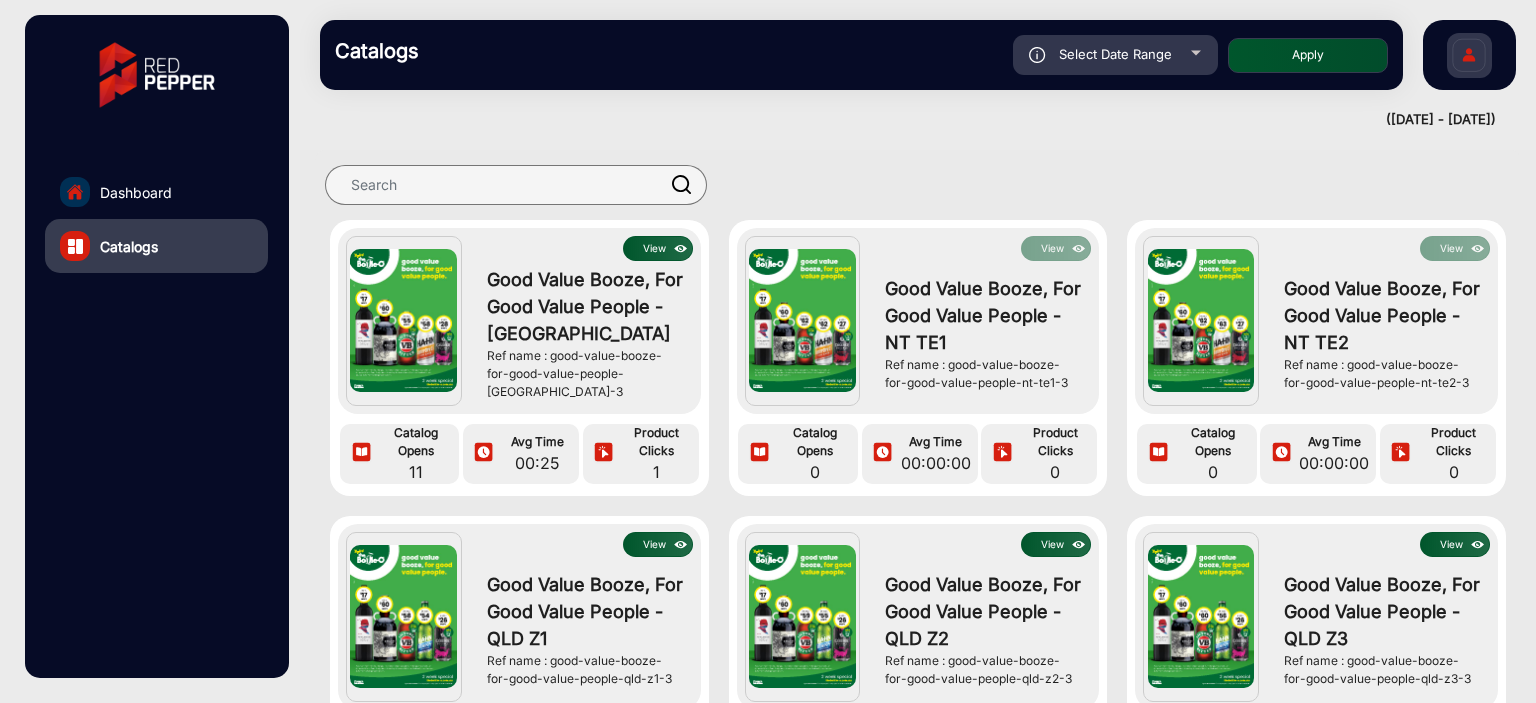 click on "Dashboard" 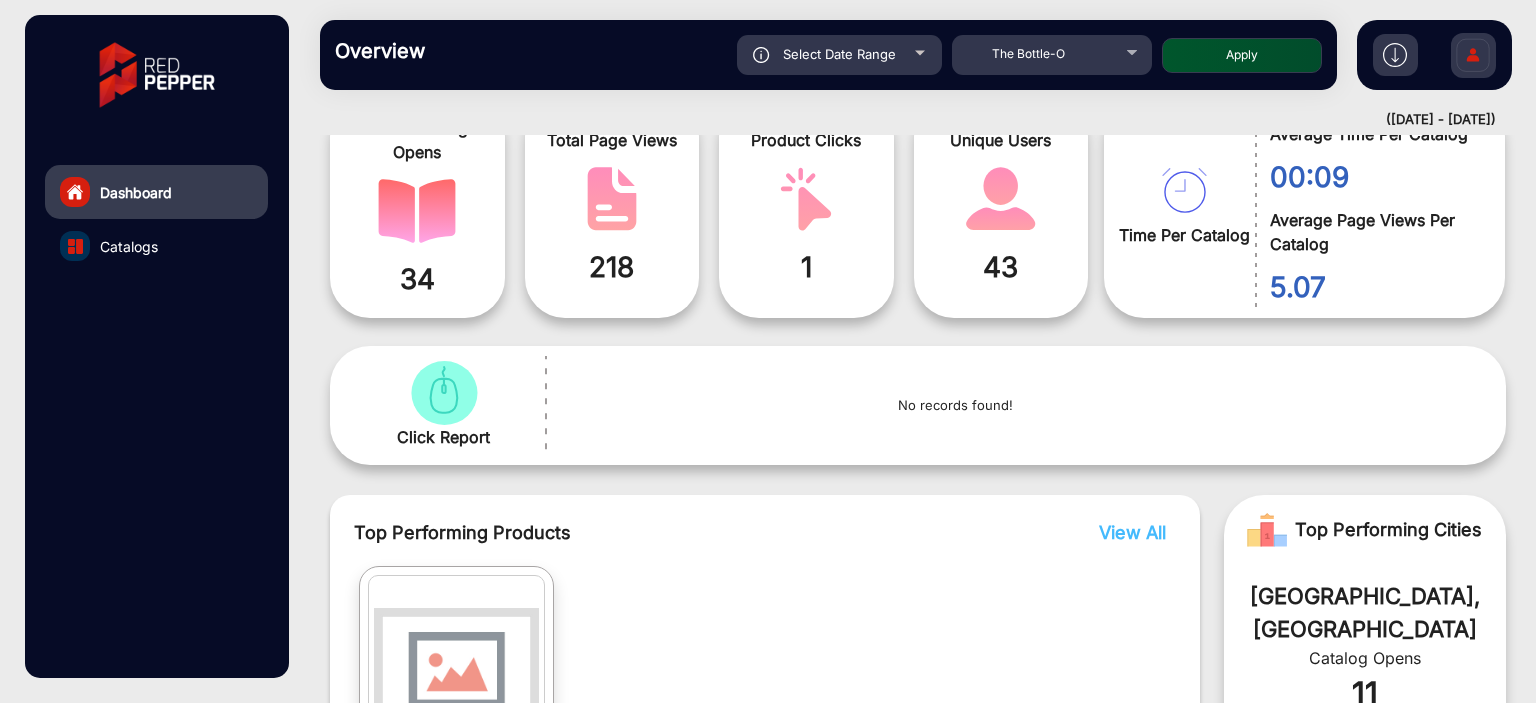 click on "Select Date Range" 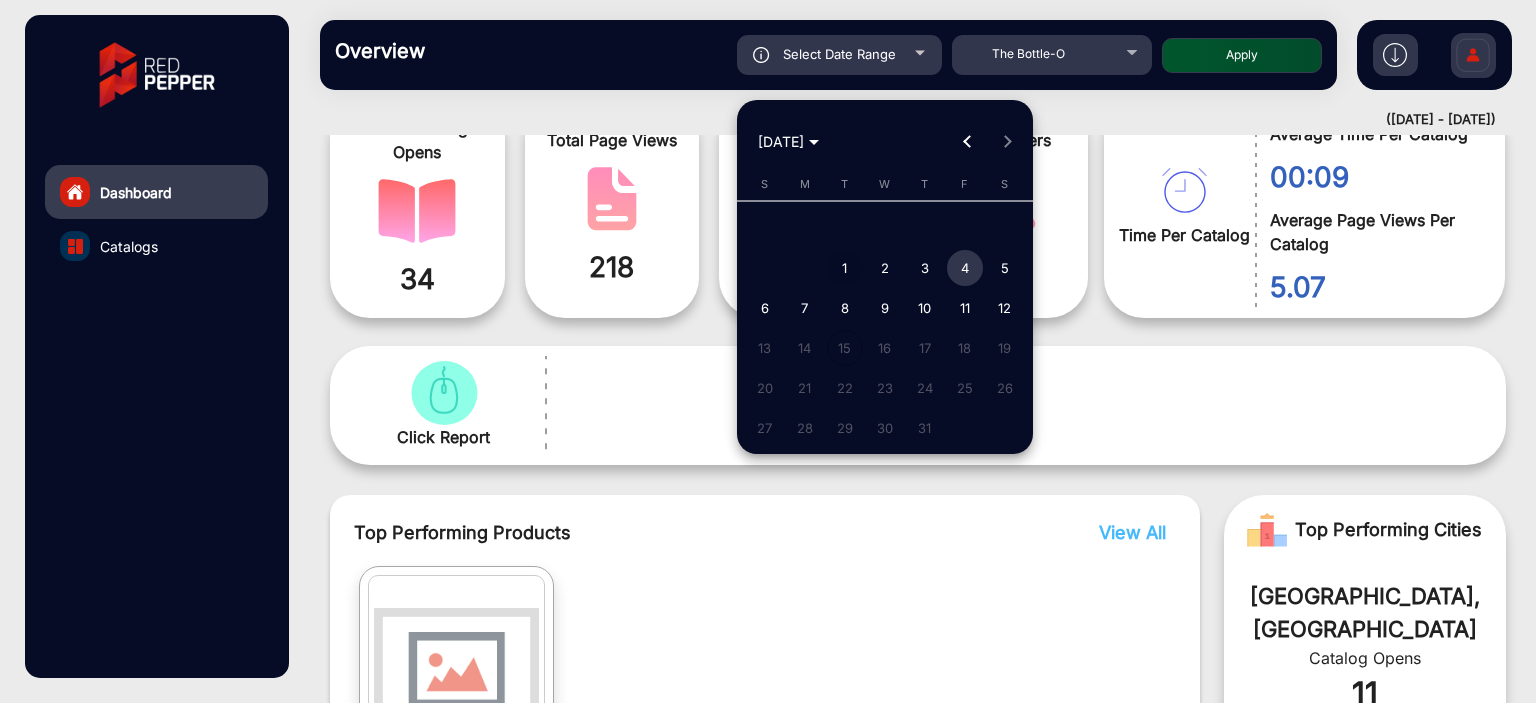 click on "1" at bounding box center (845, 268) 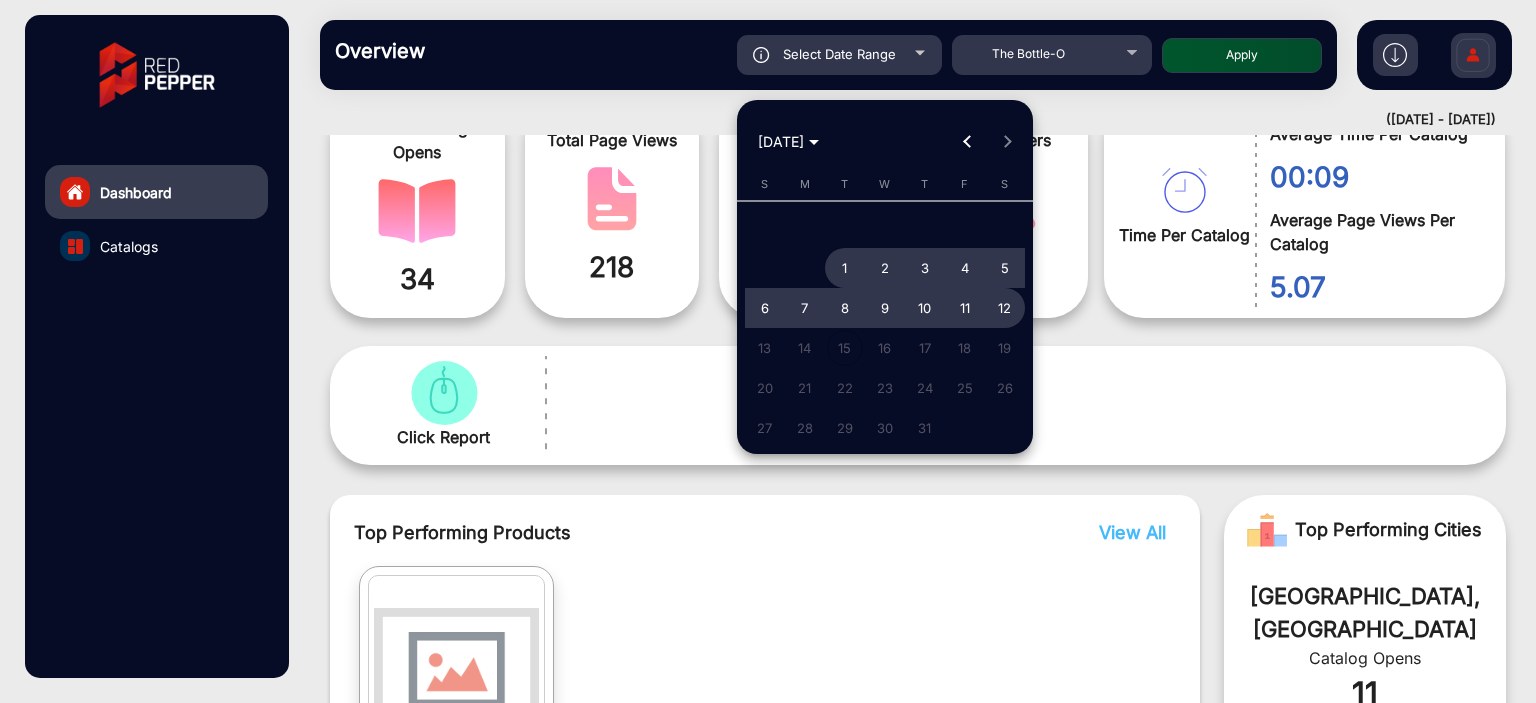 click on "S M T W T F S  [DATE]   2   3   4   5   6   7   8   9   10   11   12   13   14   15   16   17   18   19   20   21   22   23   24   25   26   27   28   29   30   31" at bounding box center [885, 316] 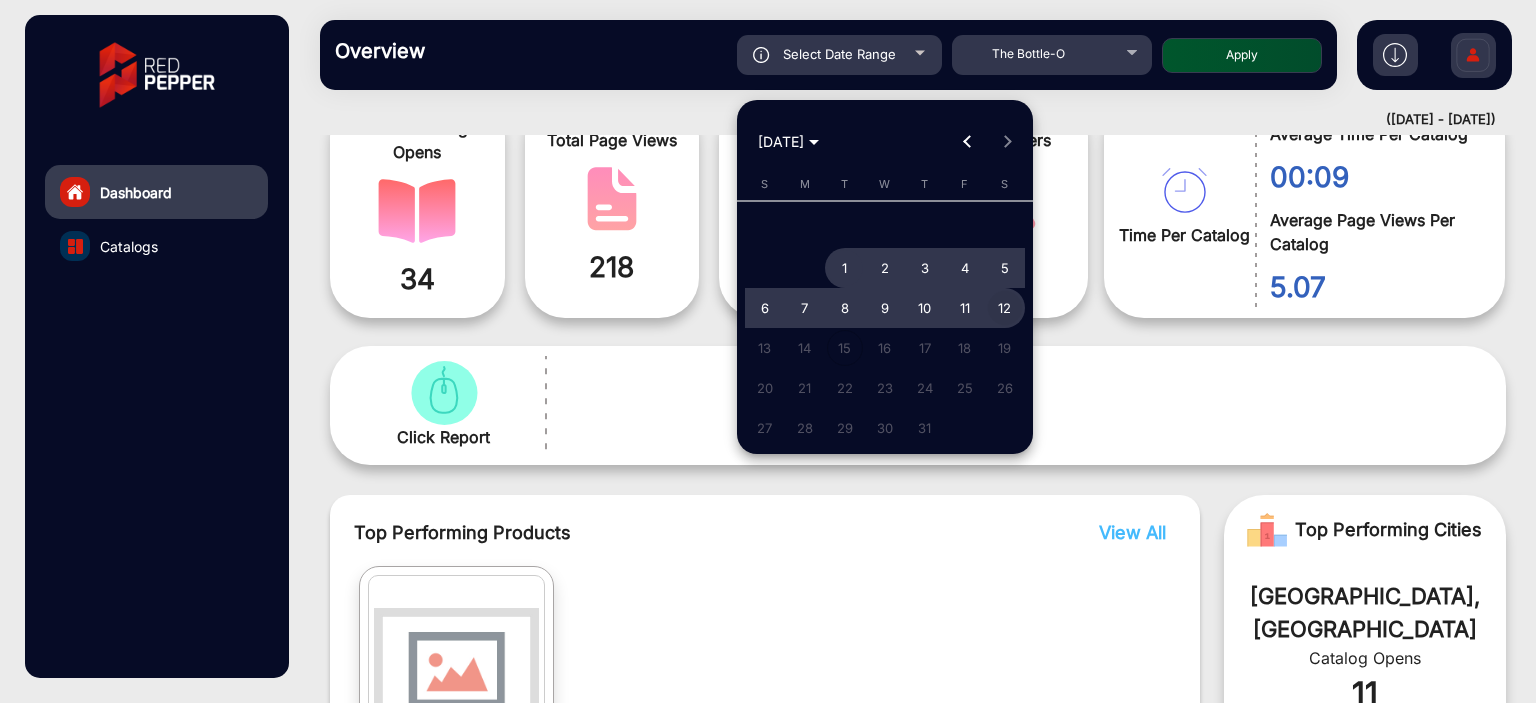 click on "12" at bounding box center (1005, 308) 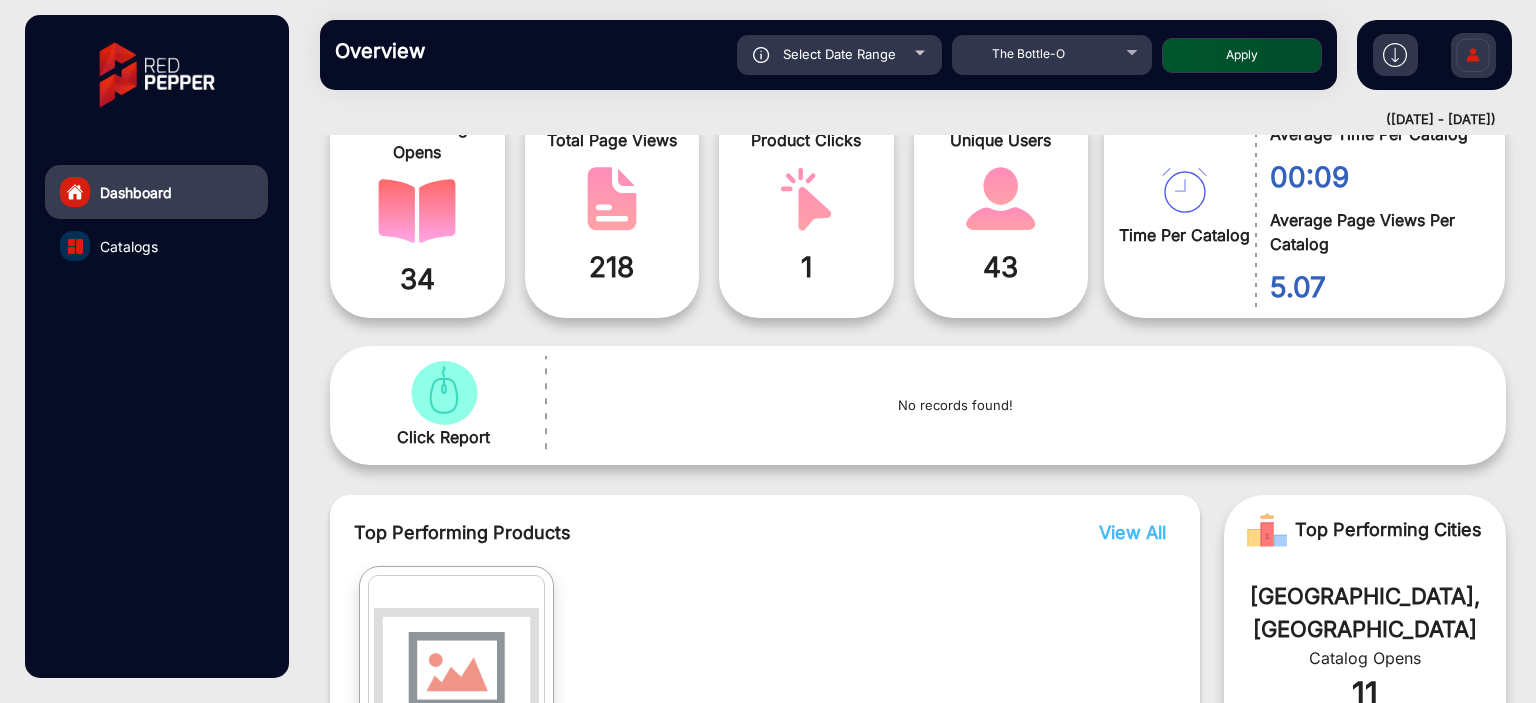click on "Apply" 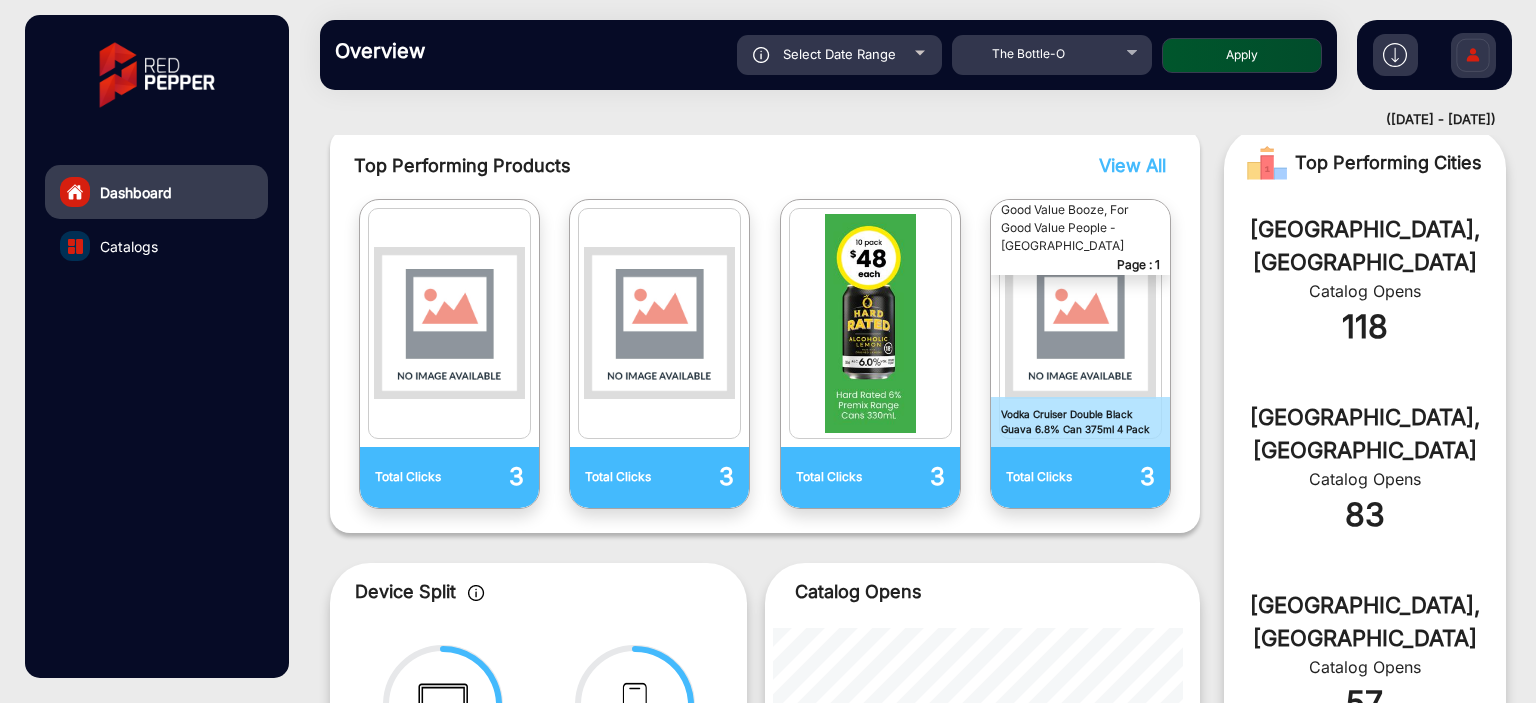 click on "Good Value Booze, For Good Value People - [GEOGRAPHIC_DATA]" at bounding box center [1080, 228] 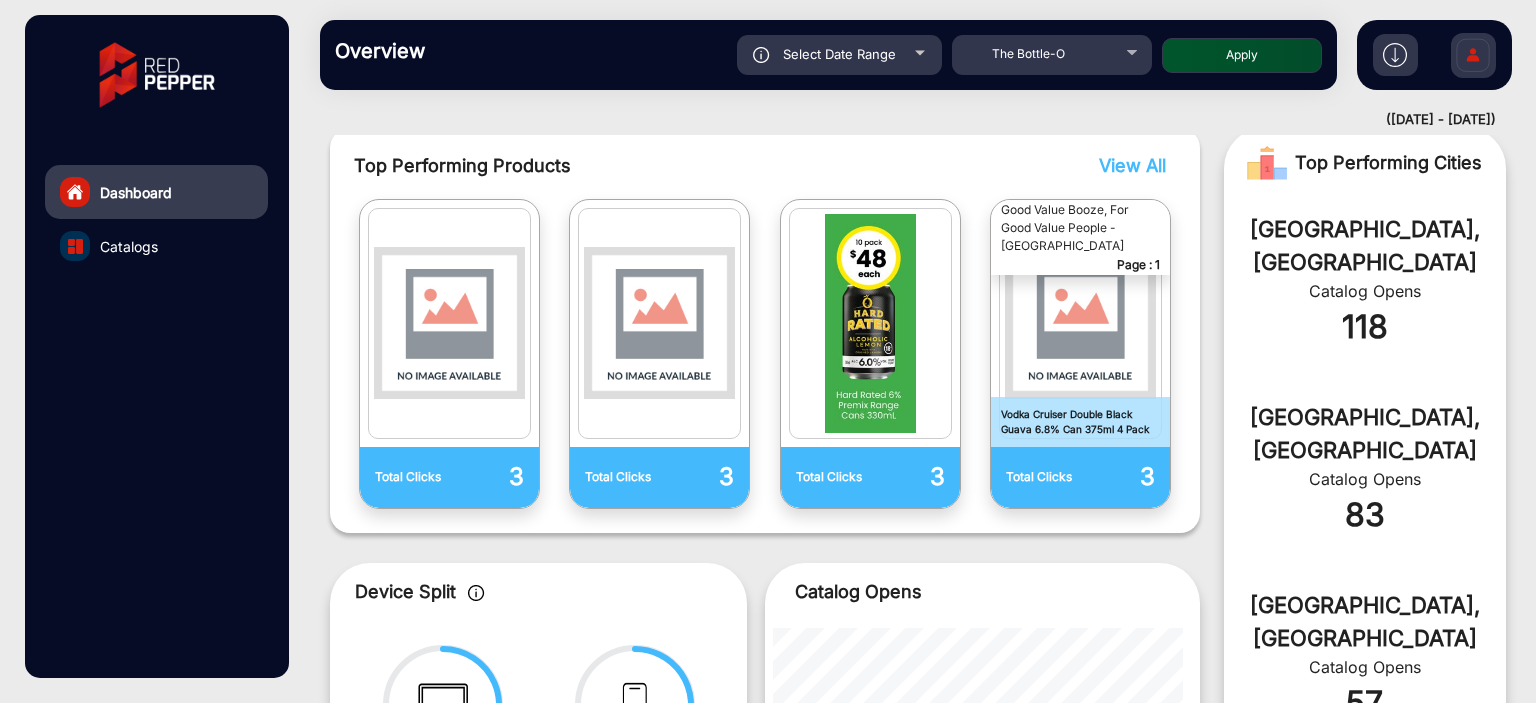 copy on "Good Value Booze, For Good Value People - [GEOGRAPHIC_DATA]" 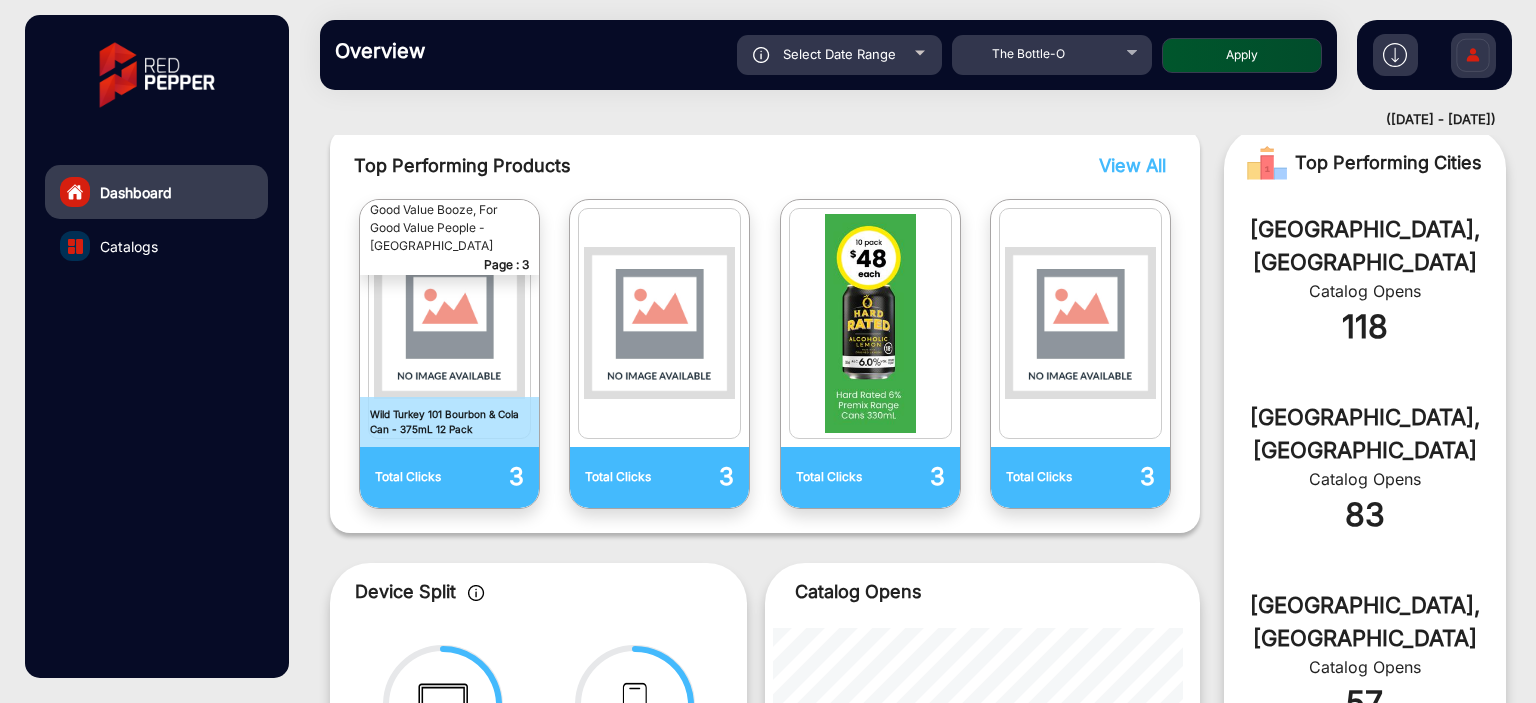click on "Catalogs" 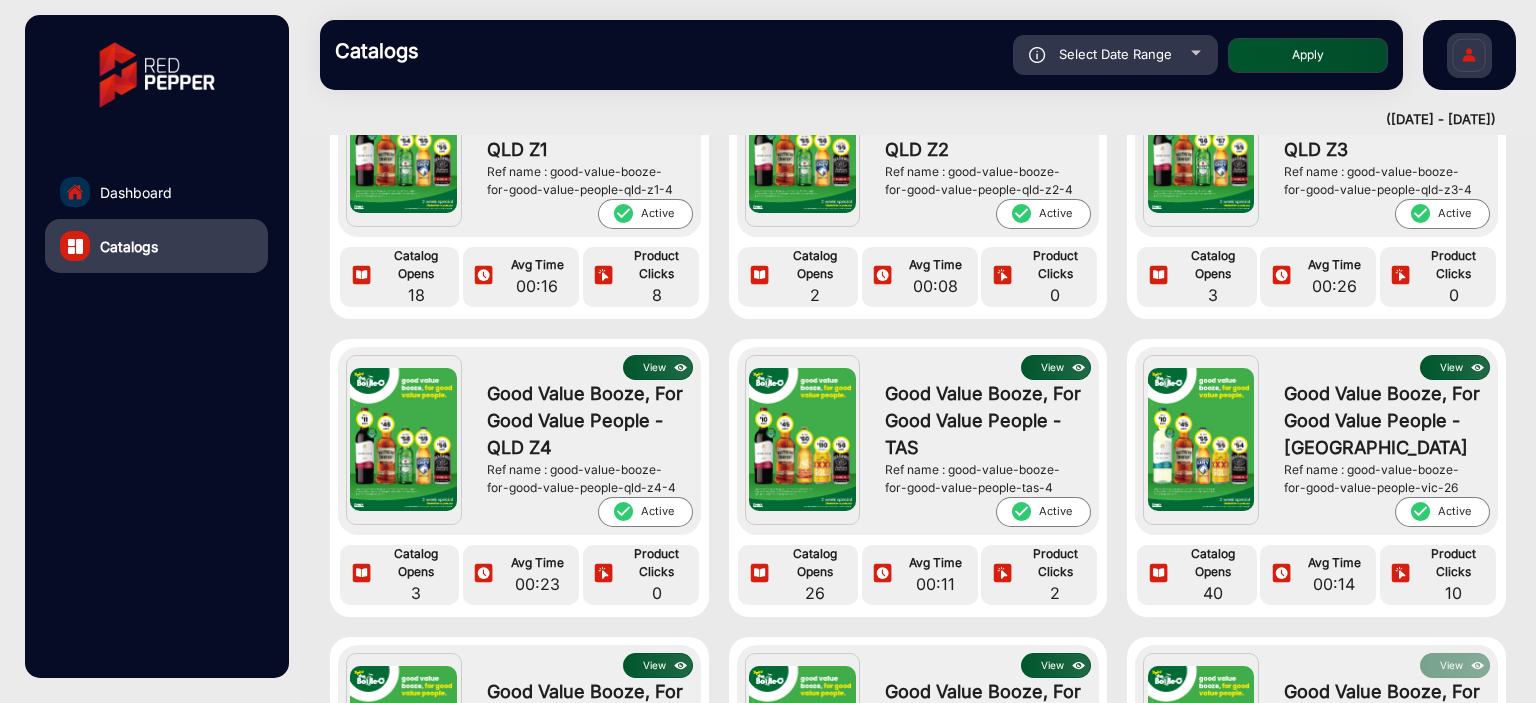 click on "View" 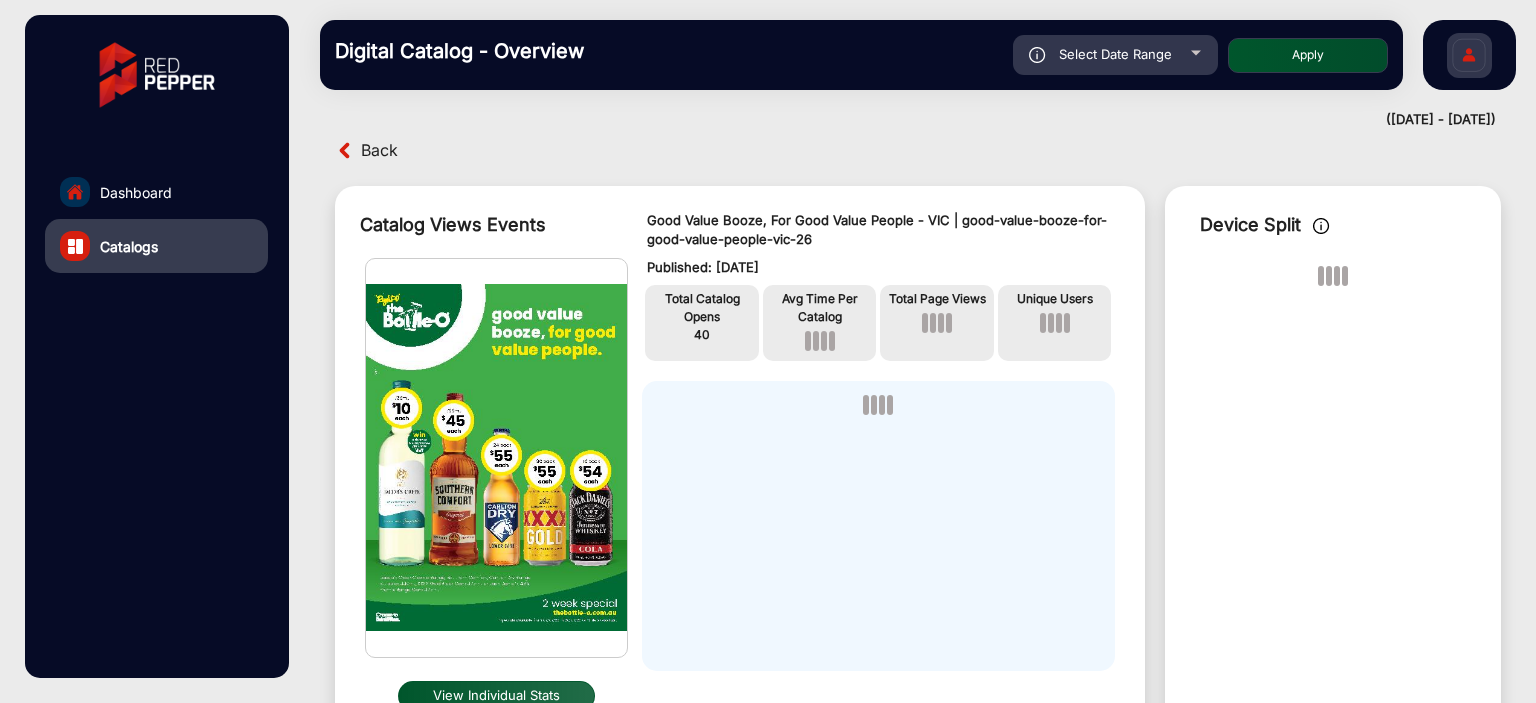 drag, startPoint x: 716, startPoint y: 272, endPoint x: 787, endPoint y: 271, distance: 71.00704 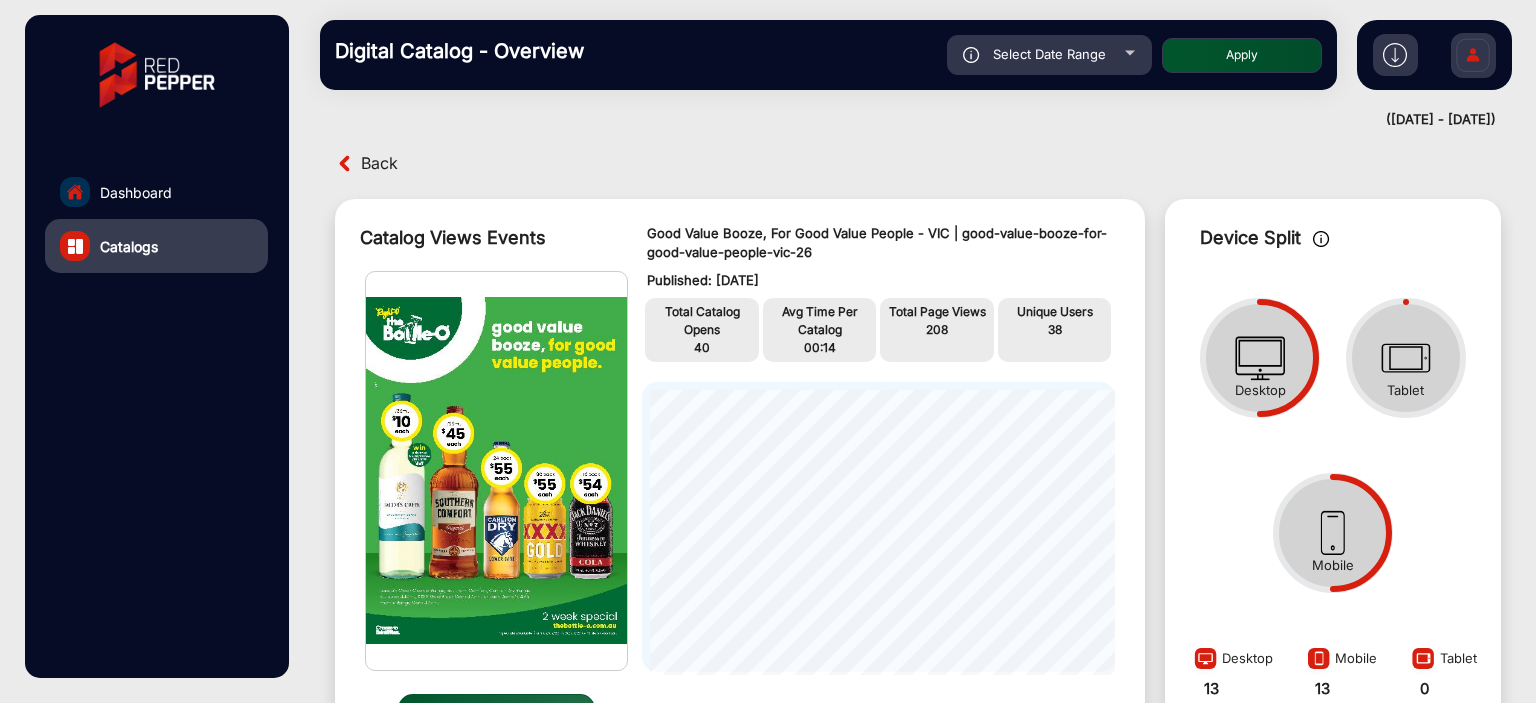 scroll, scrollTop: 0, scrollLeft: 0, axis: both 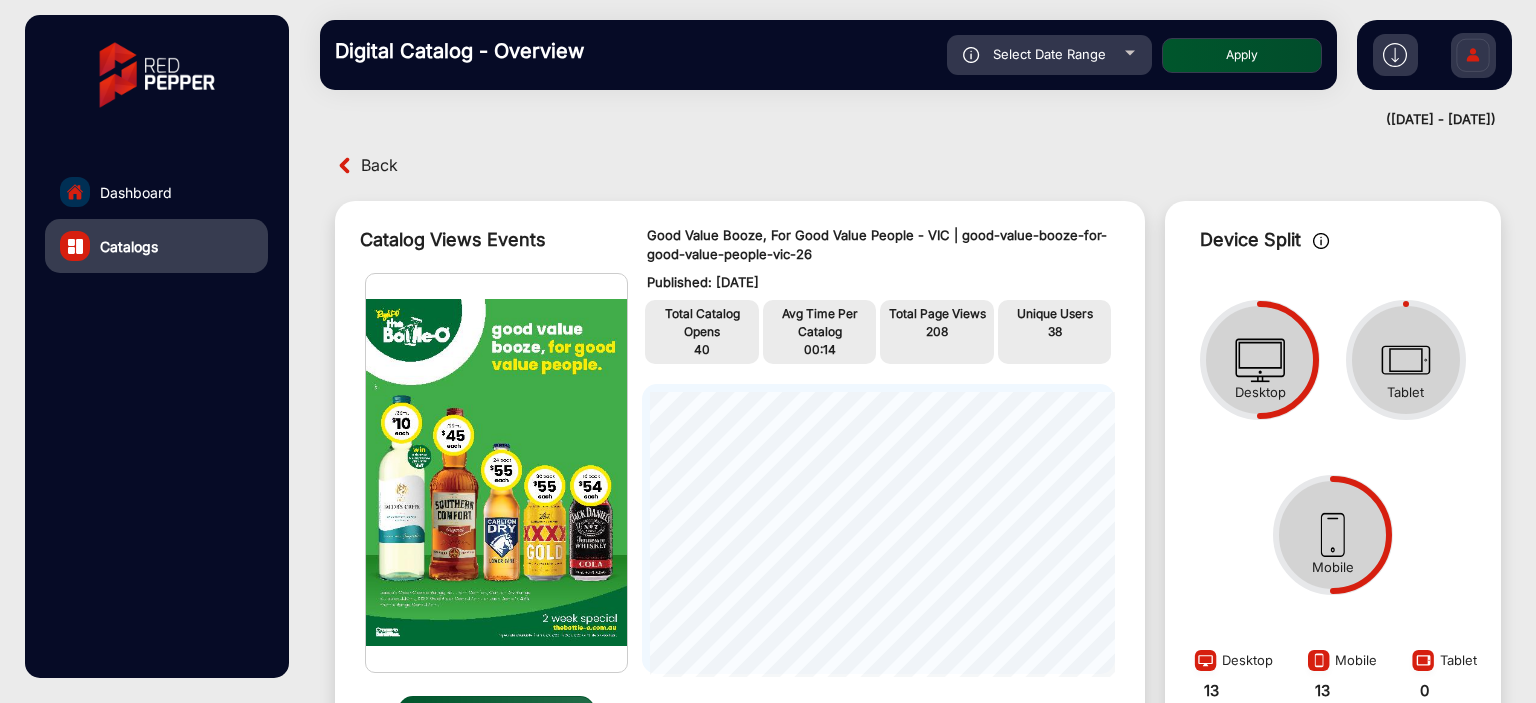 click on "Back" at bounding box center [379, 165] 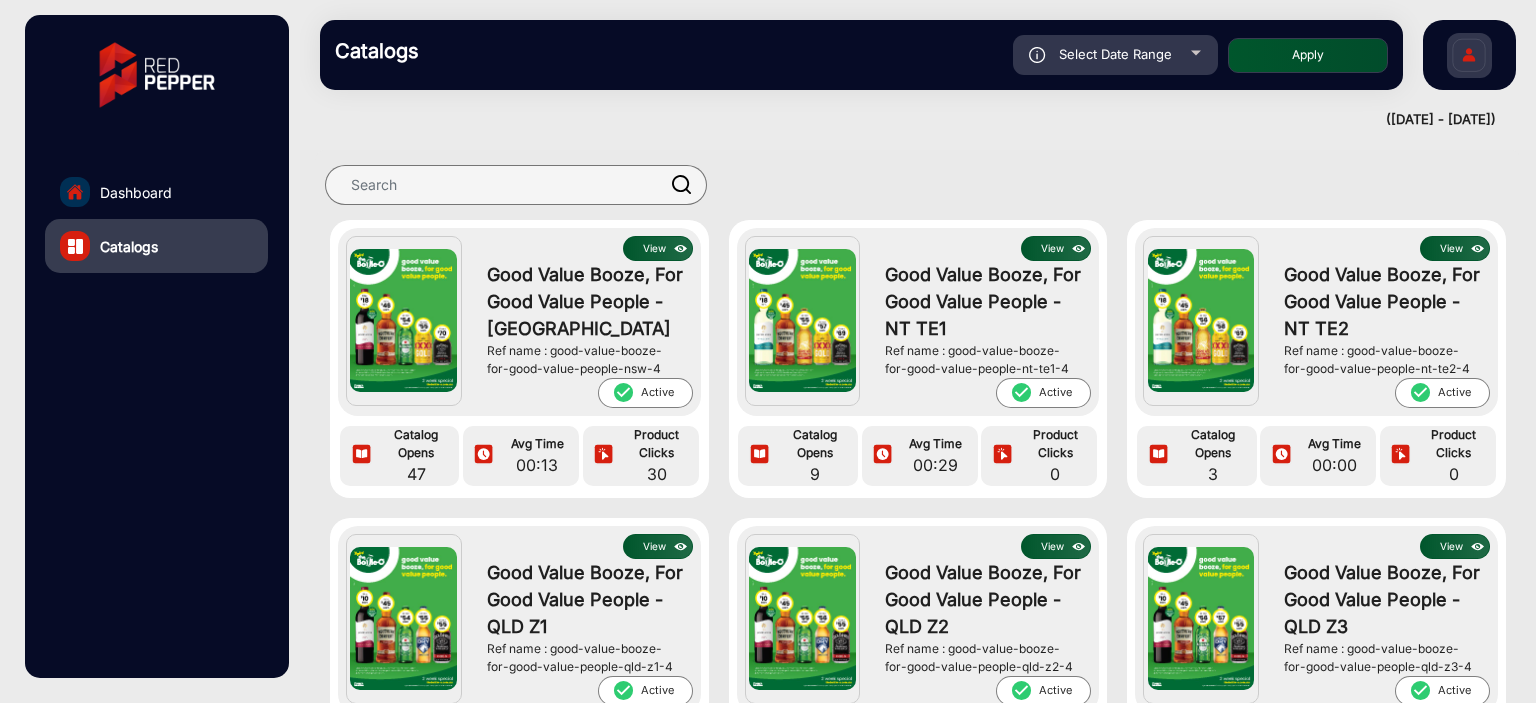 click on "Dashboard" 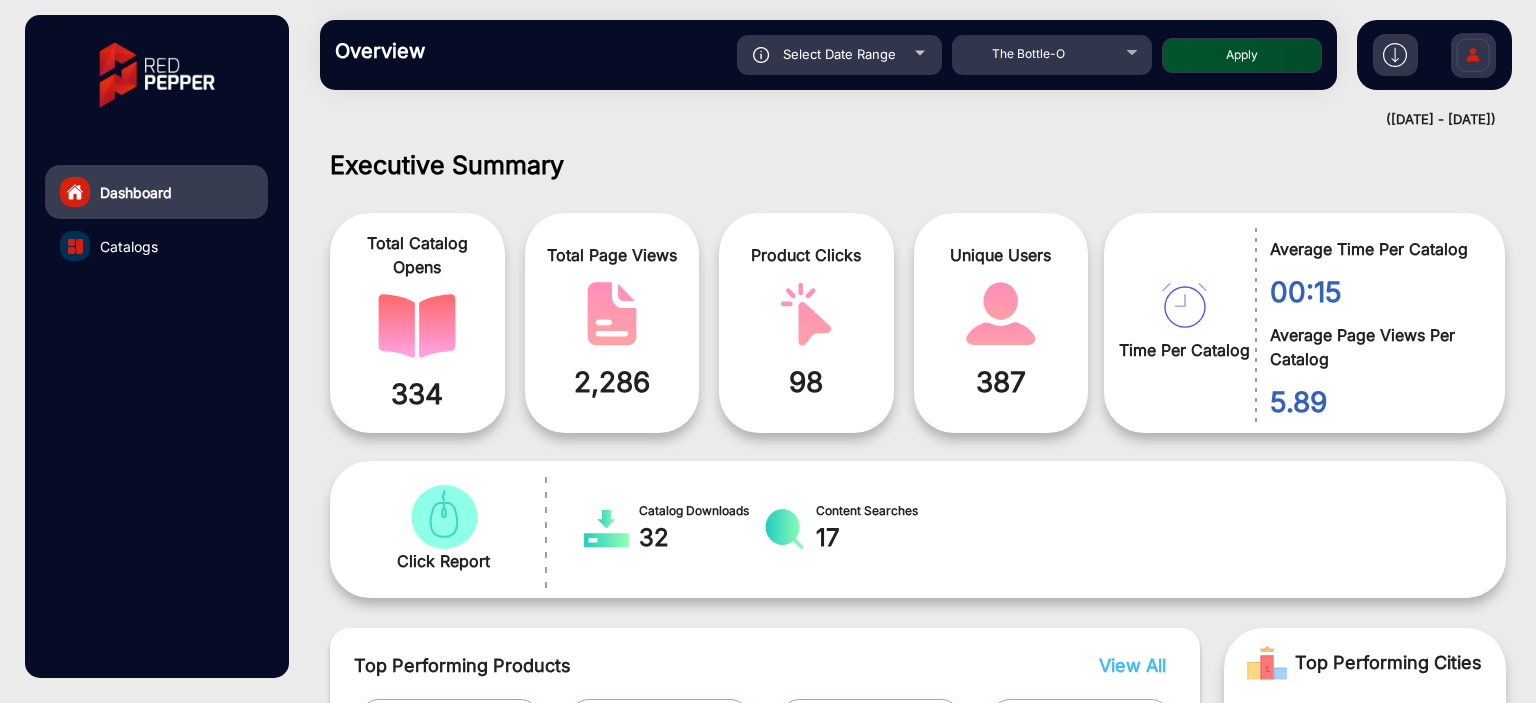 scroll, scrollTop: 15, scrollLeft: 0, axis: vertical 